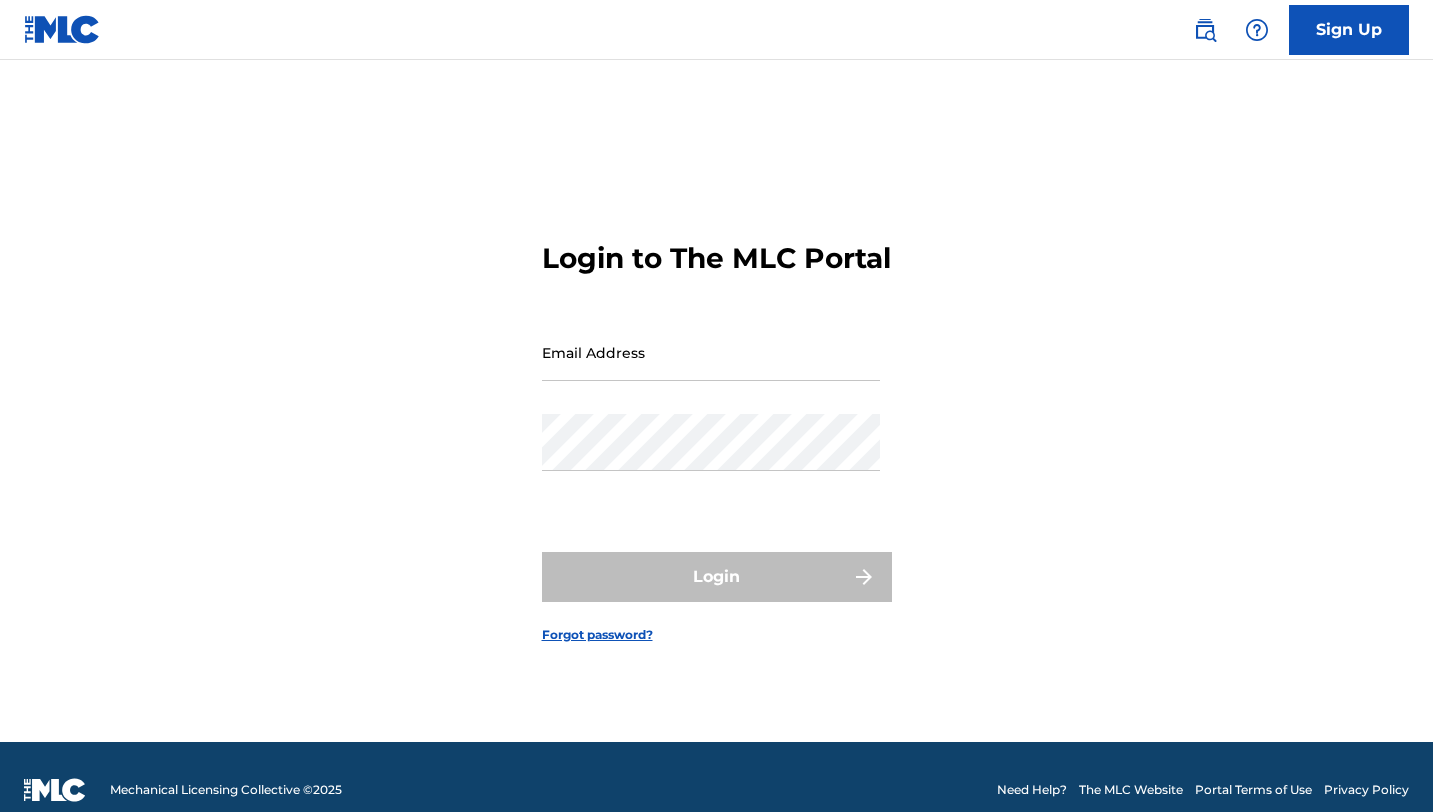 scroll, scrollTop: 0, scrollLeft: 0, axis: both 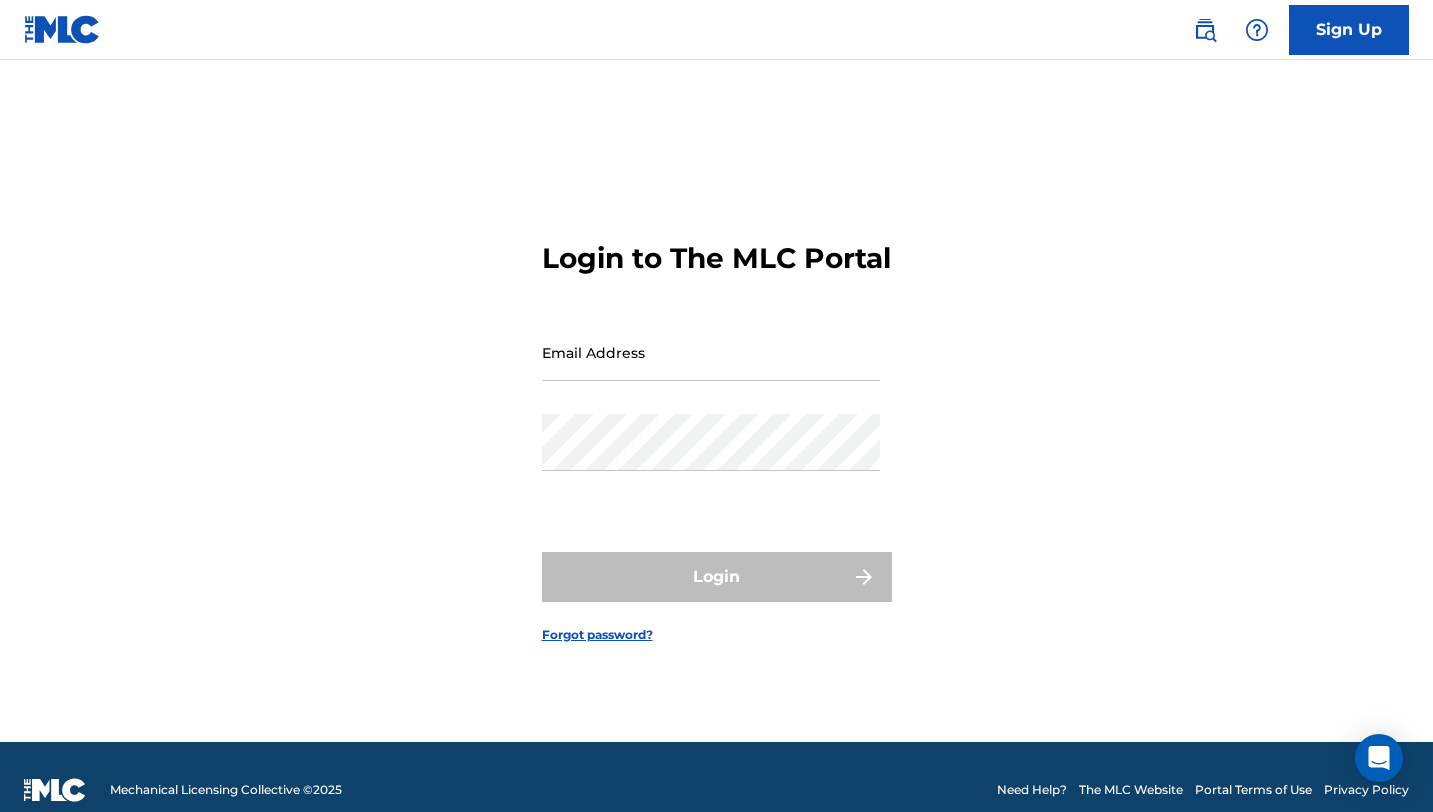 click on "Email Address" at bounding box center (711, 352) 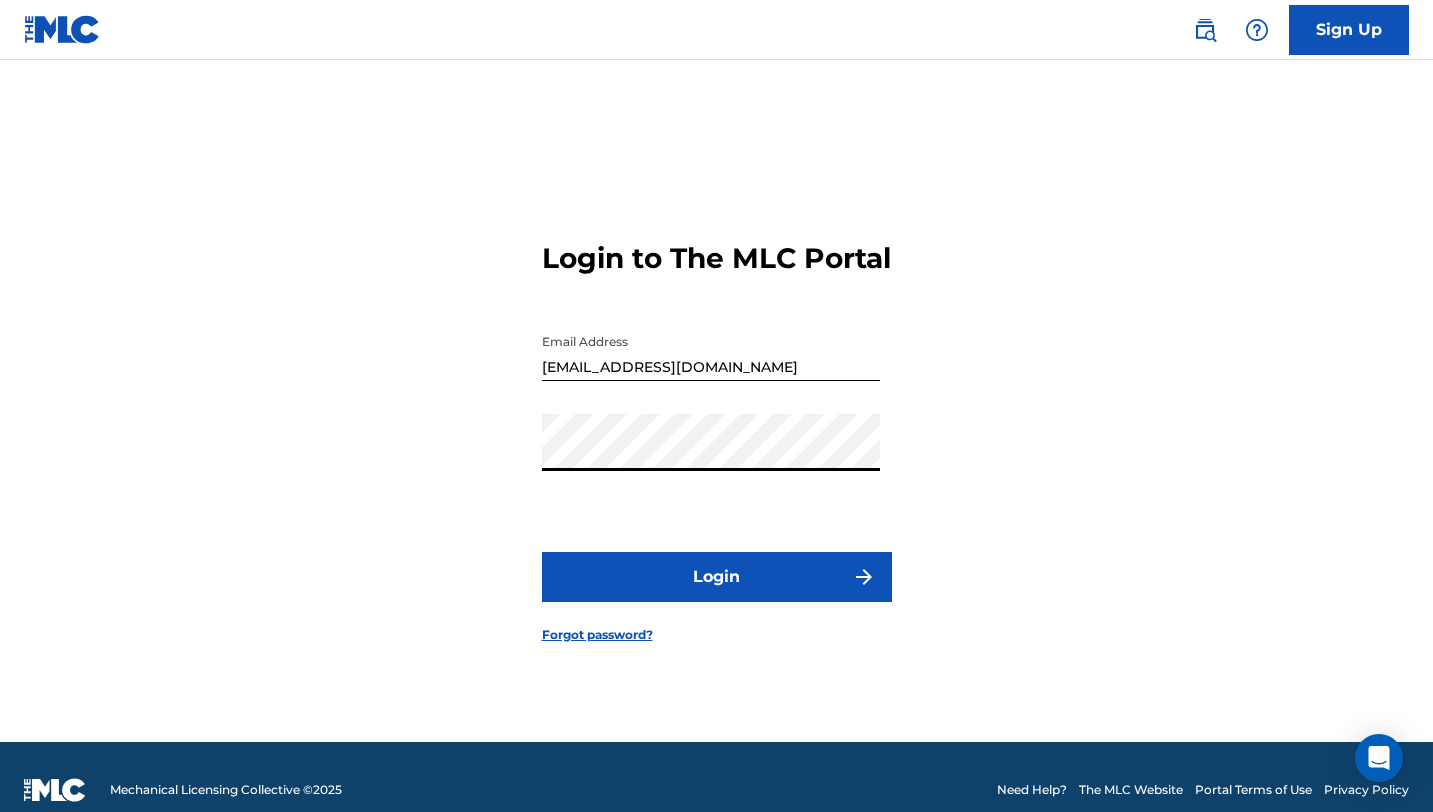 click on "Login" at bounding box center (717, 577) 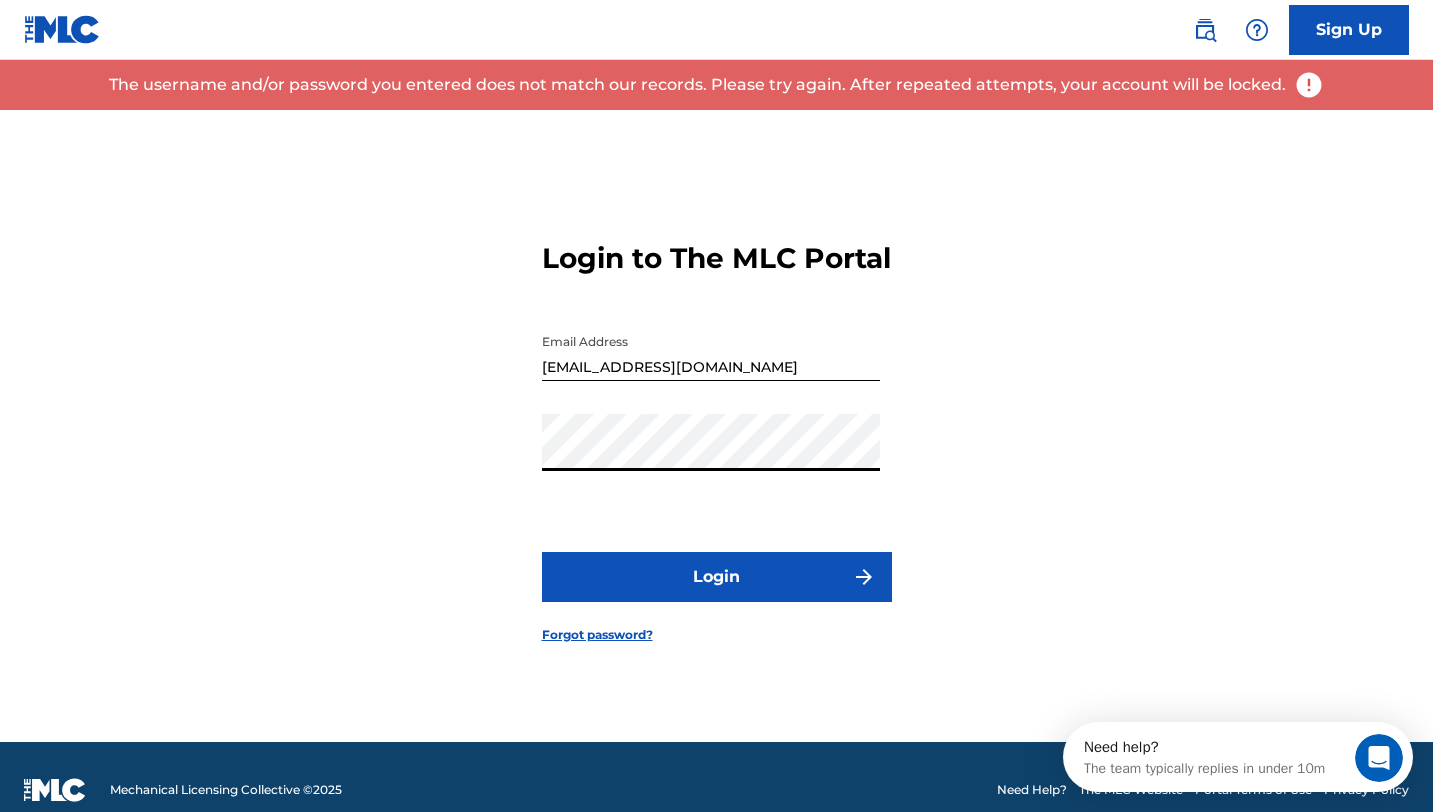 scroll, scrollTop: 0, scrollLeft: 0, axis: both 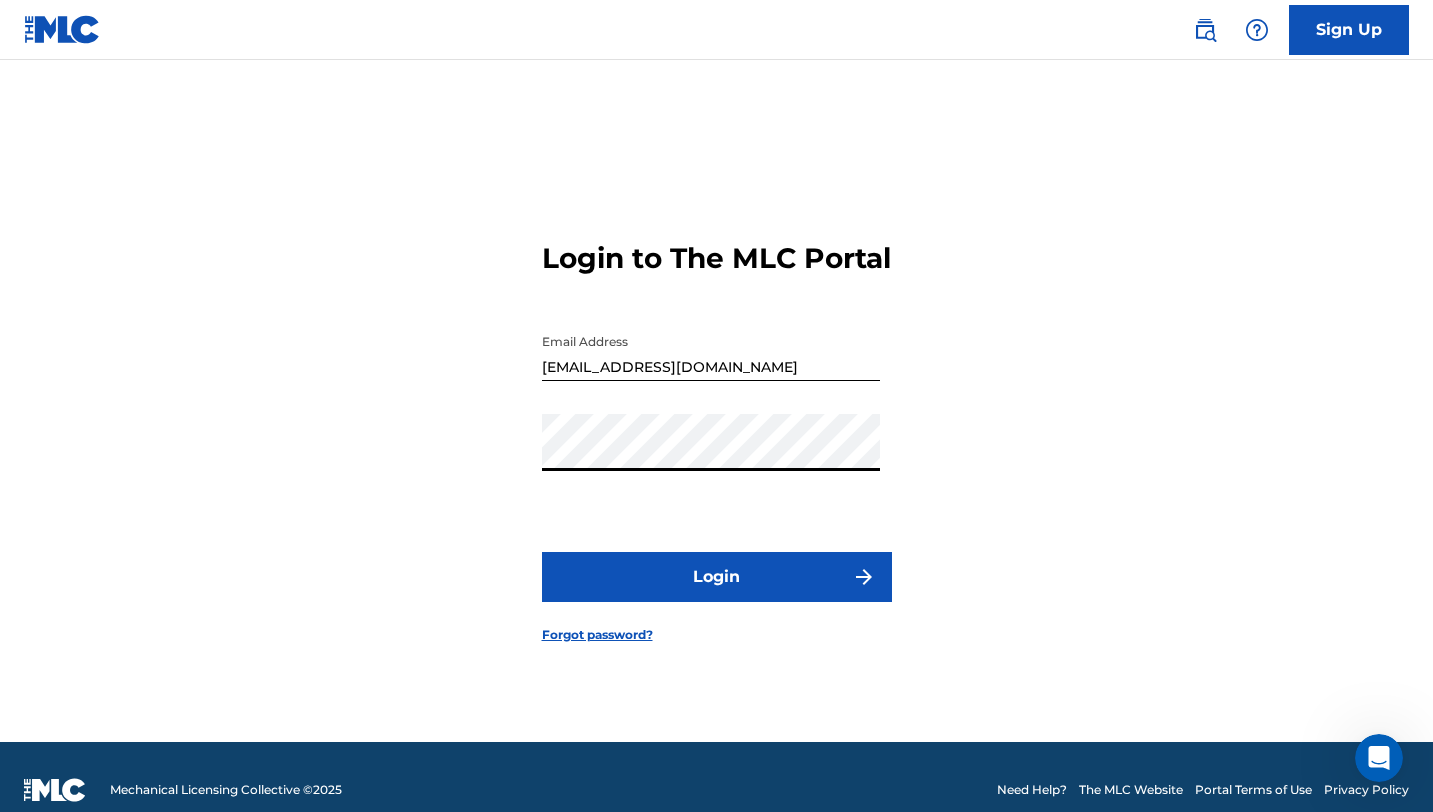 click on "Login" at bounding box center [717, 577] 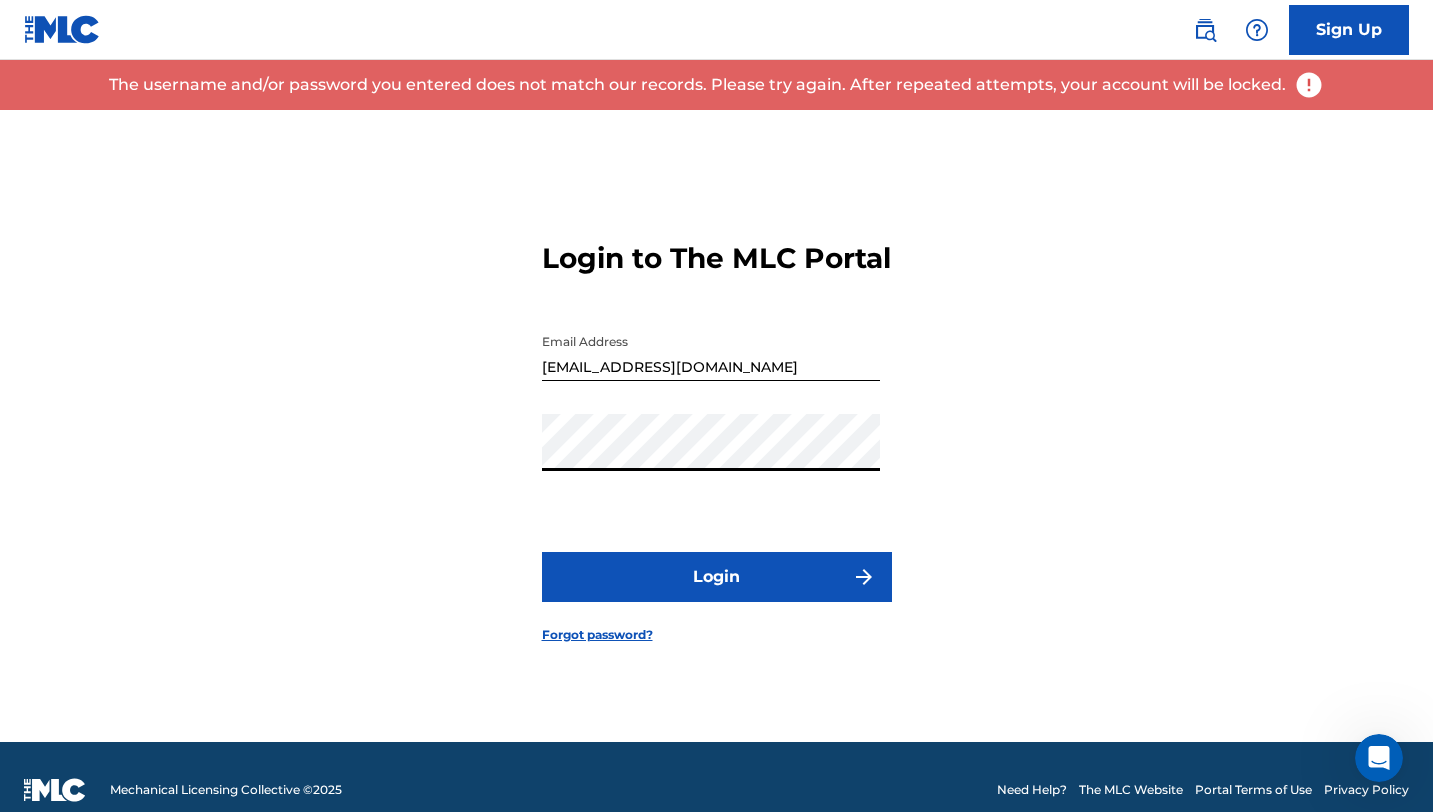 click on "Password" at bounding box center (711, 459) 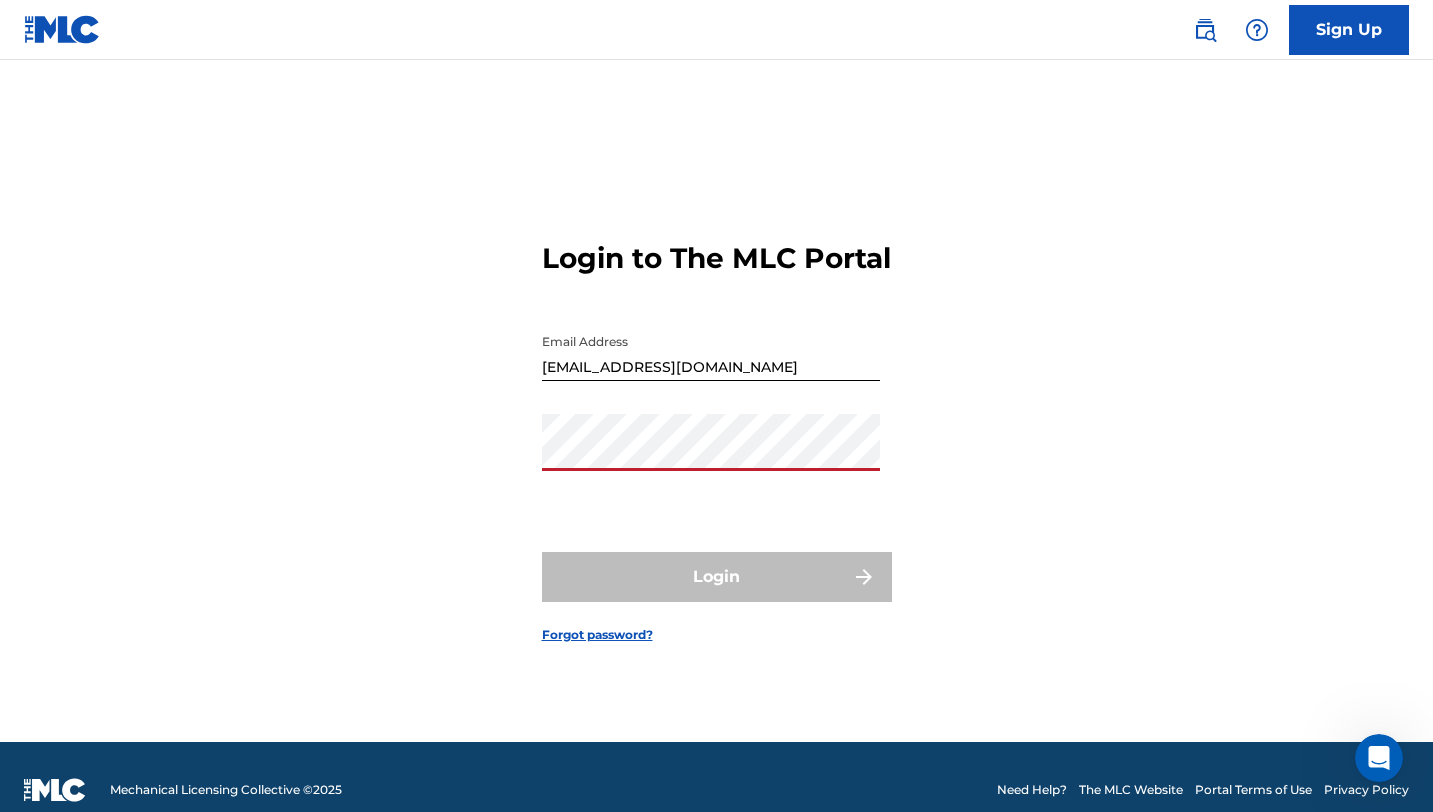 click on "[EMAIL_ADDRESS][DOMAIN_NAME]" at bounding box center [711, 352] 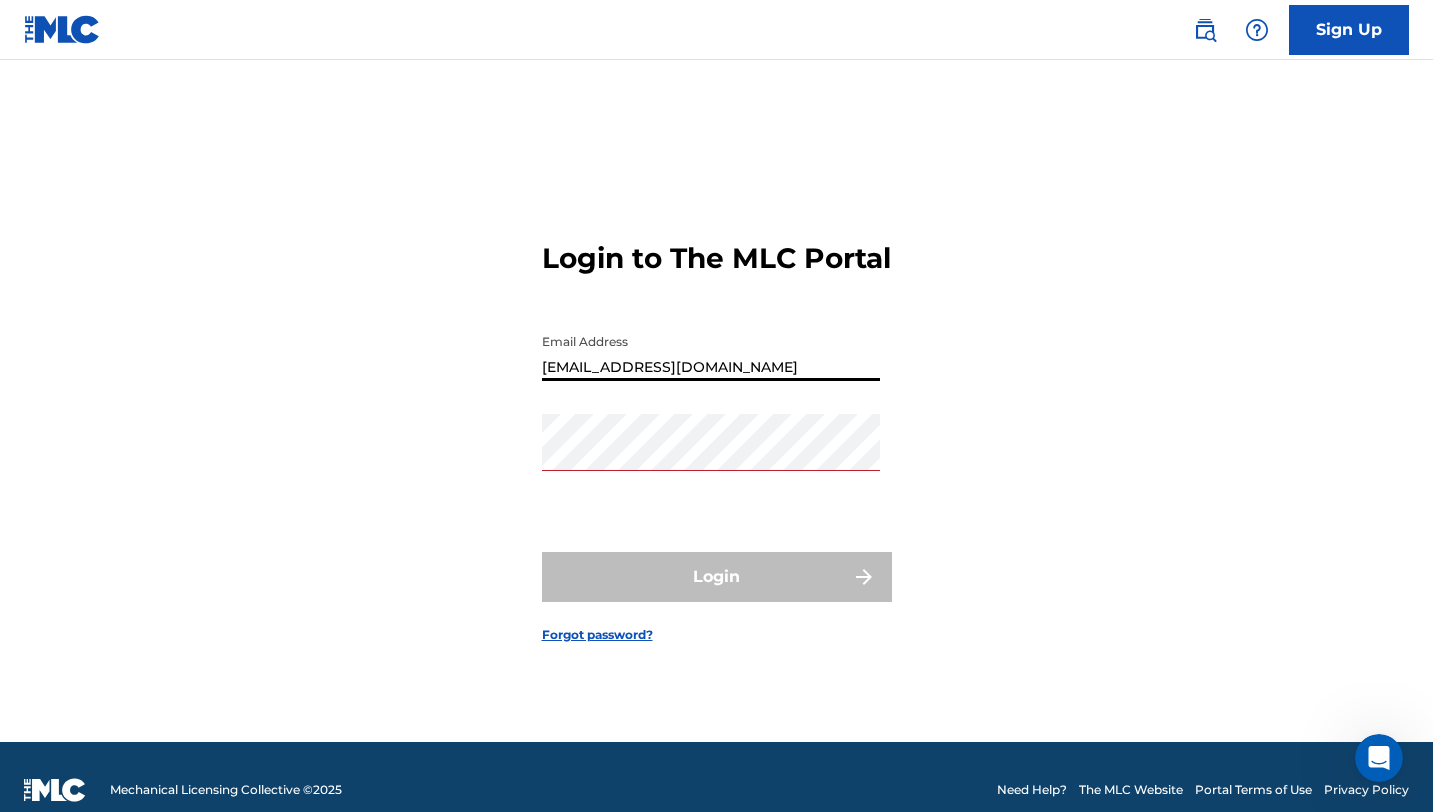 click on "[EMAIL_ADDRESS][DOMAIN_NAME]" at bounding box center (711, 352) 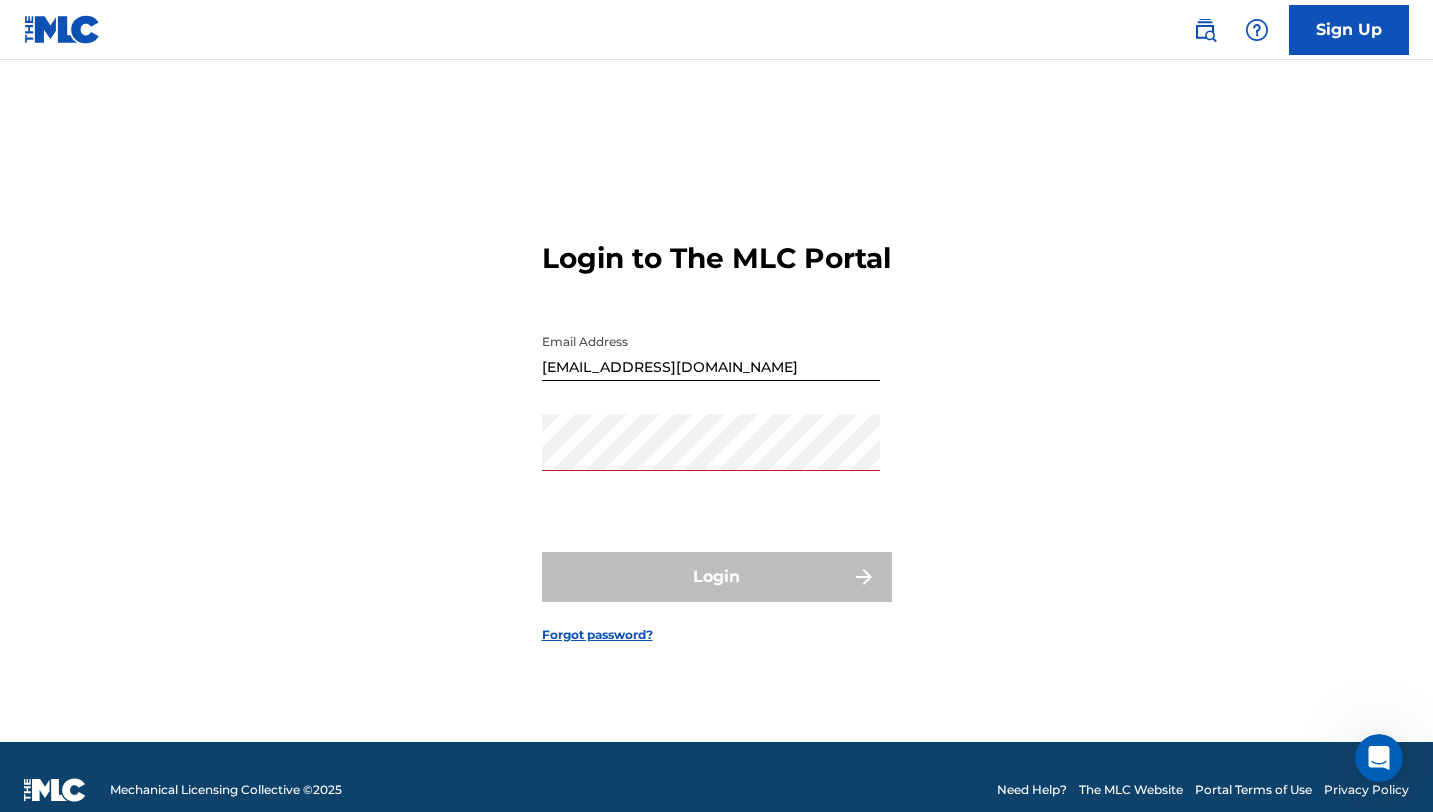 click on "Email Address [EMAIL_ADDRESS][DOMAIN_NAME]" at bounding box center (711, 369) 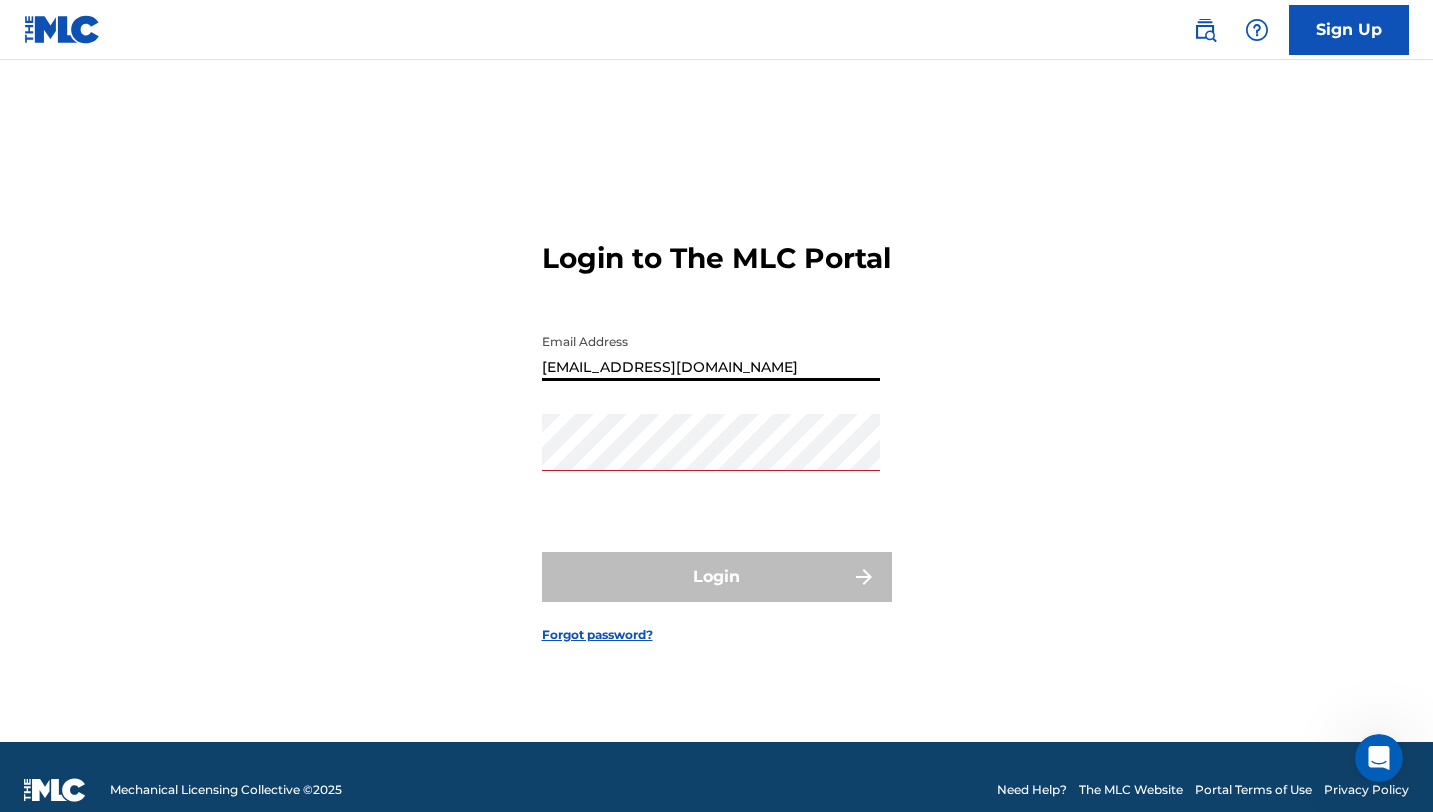 click on "[EMAIL_ADDRESS][DOMAIN_NAME]" at bounding box center [711, 352] 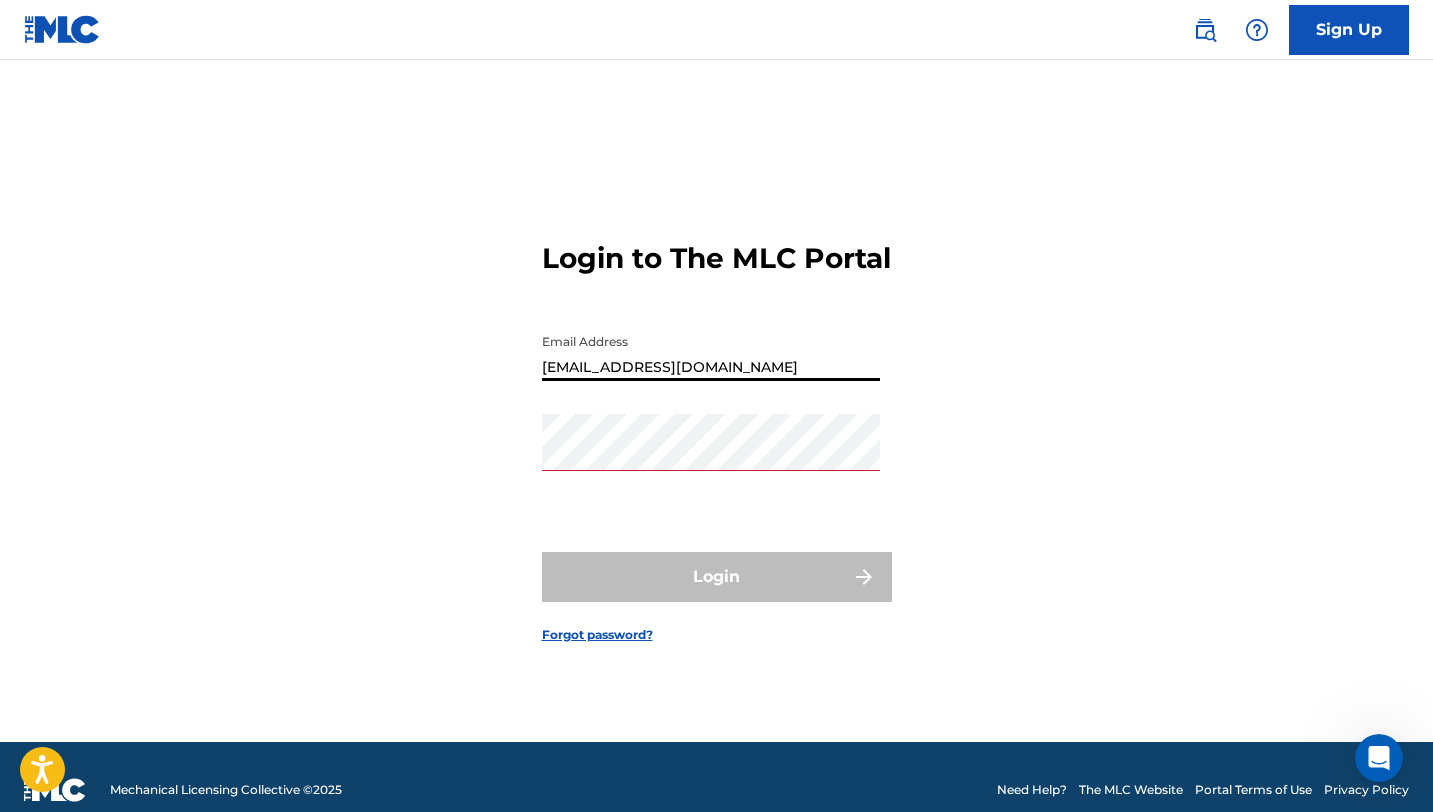 click on "Forgot password?" at bounding box center (597, 635) 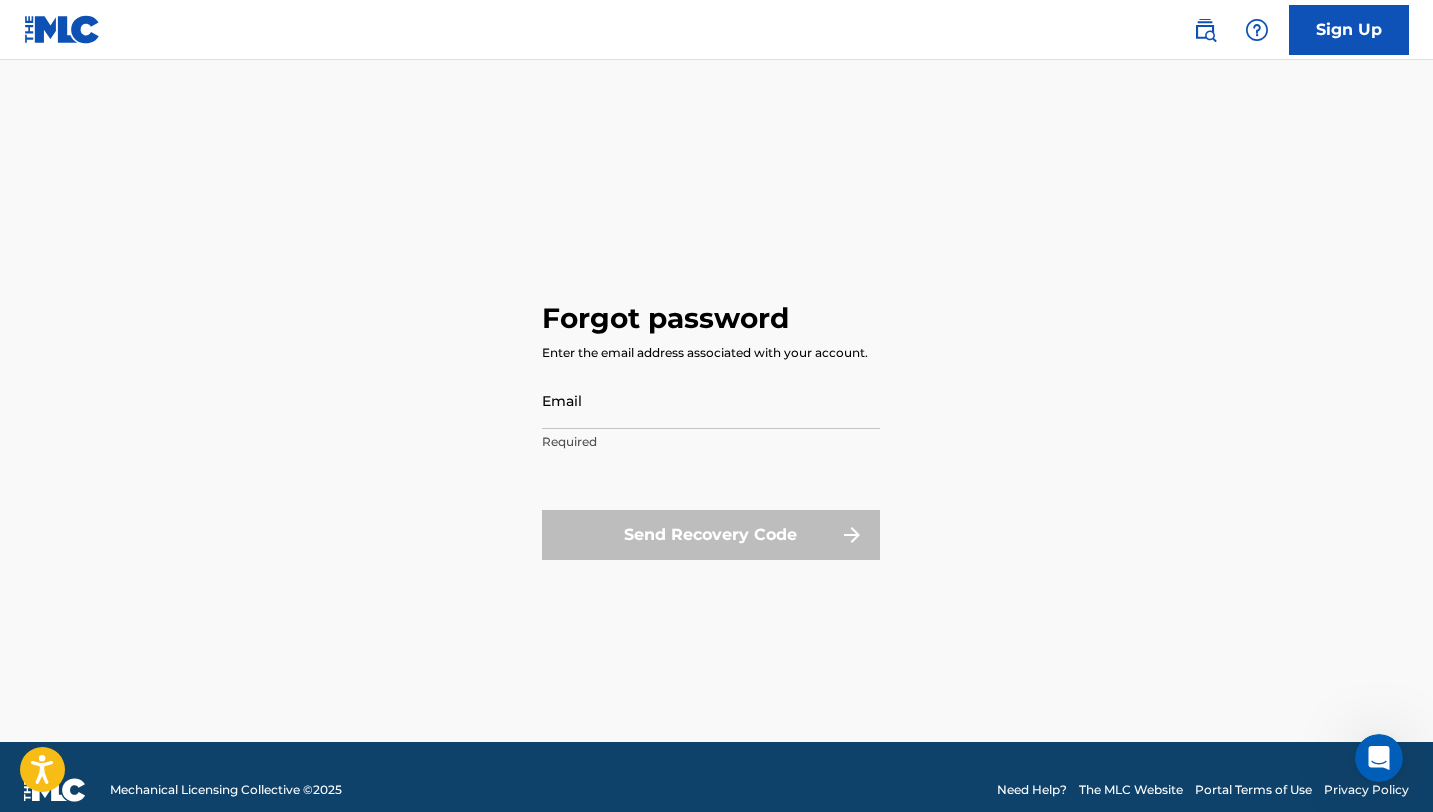 click on "Email" at bounding box center [711, 400] 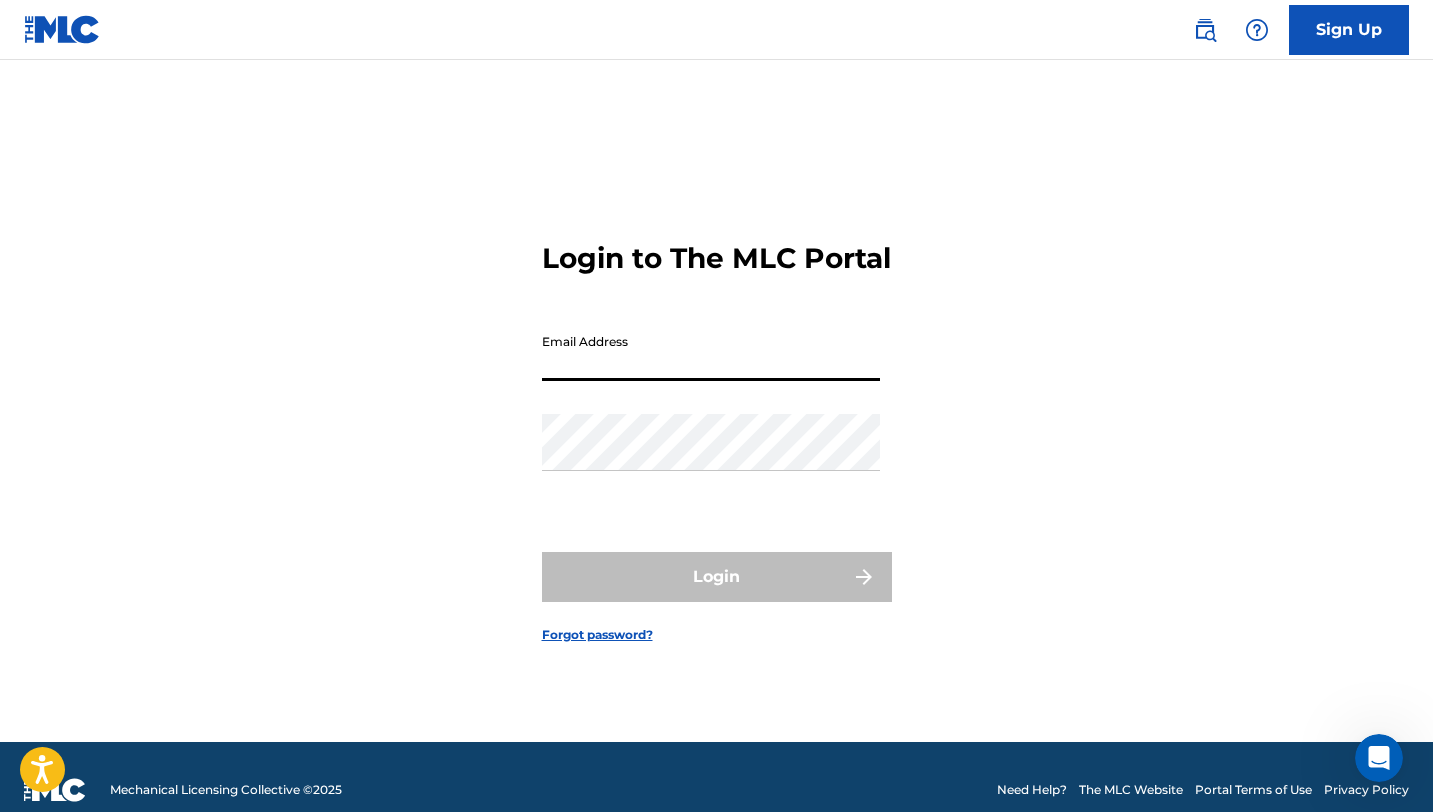 click on "Email Address" at bounding box center [711, 352] 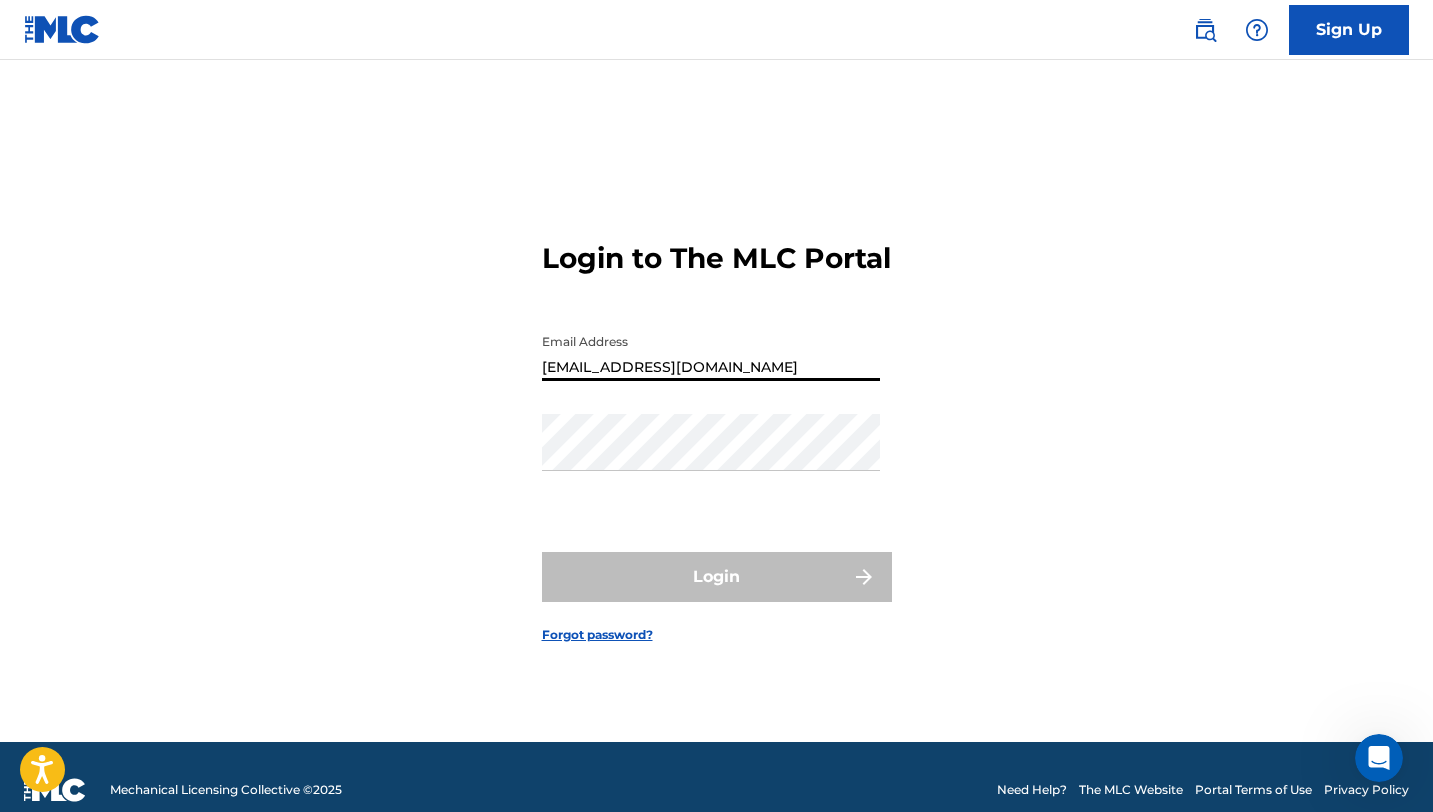 click on "Password" at bounding box center [711, 459] 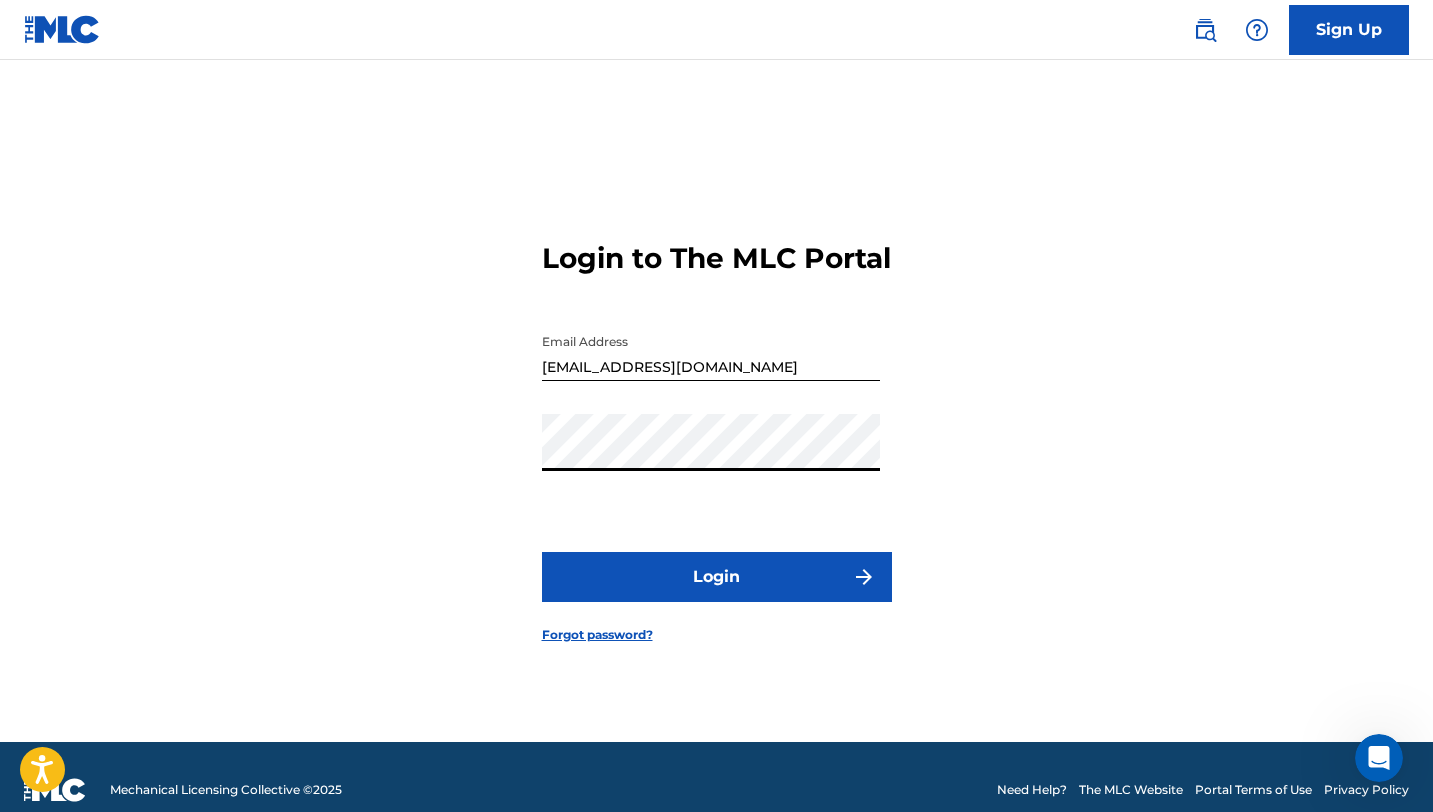 click on "Login" at bounding box center [717, 577] 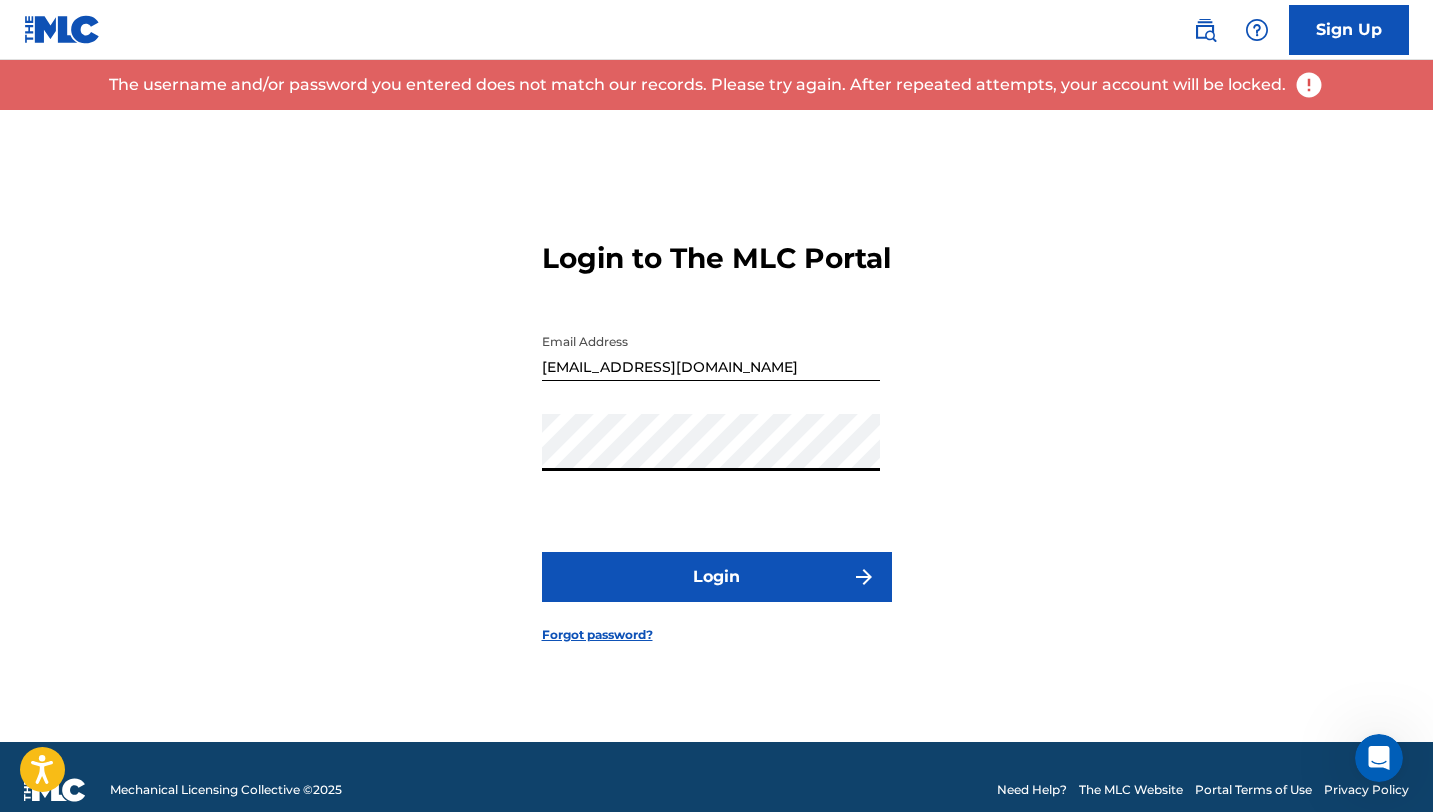 click on "Login" at bounding box center (717, 577) 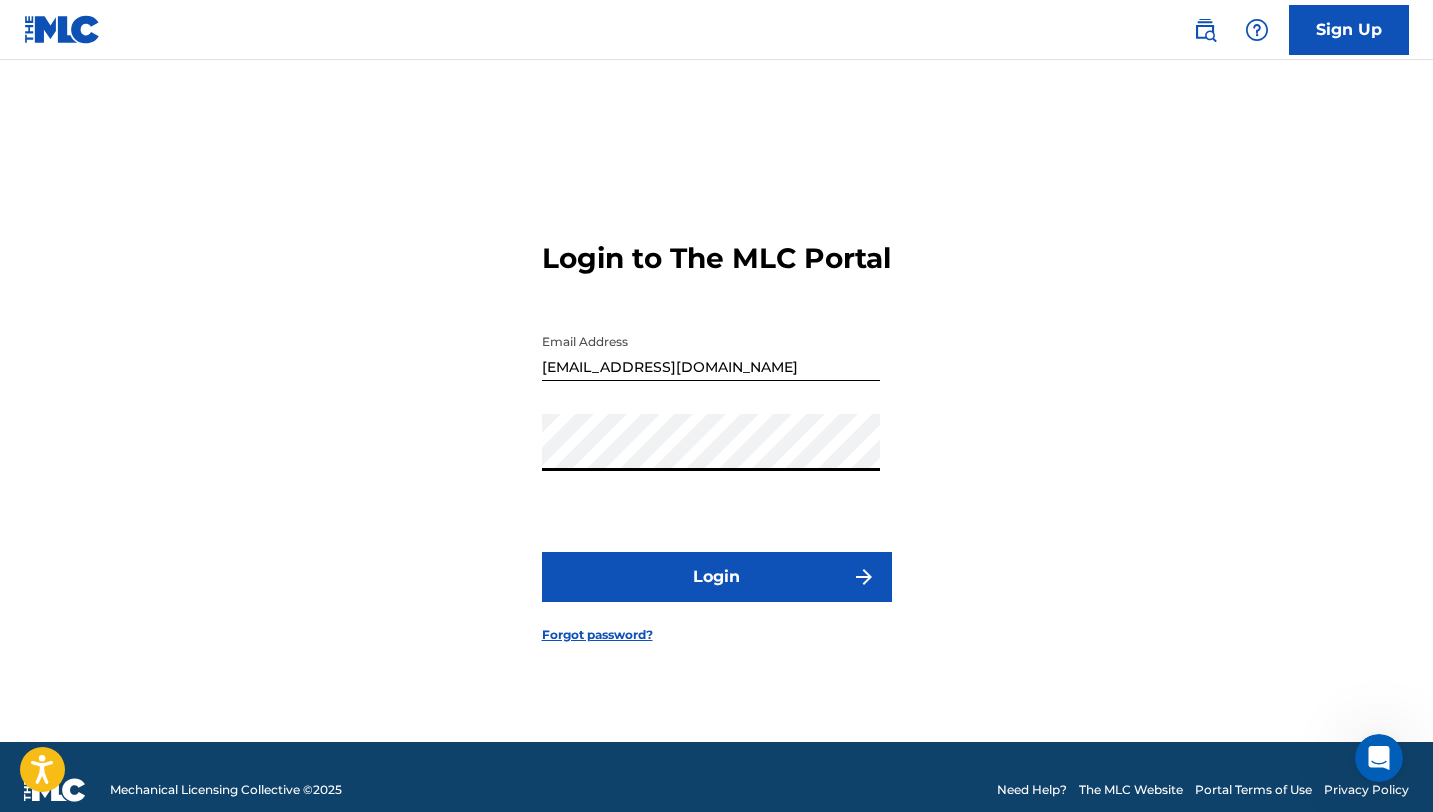 click on "Forgot password?" at bounding box center (597, 635) 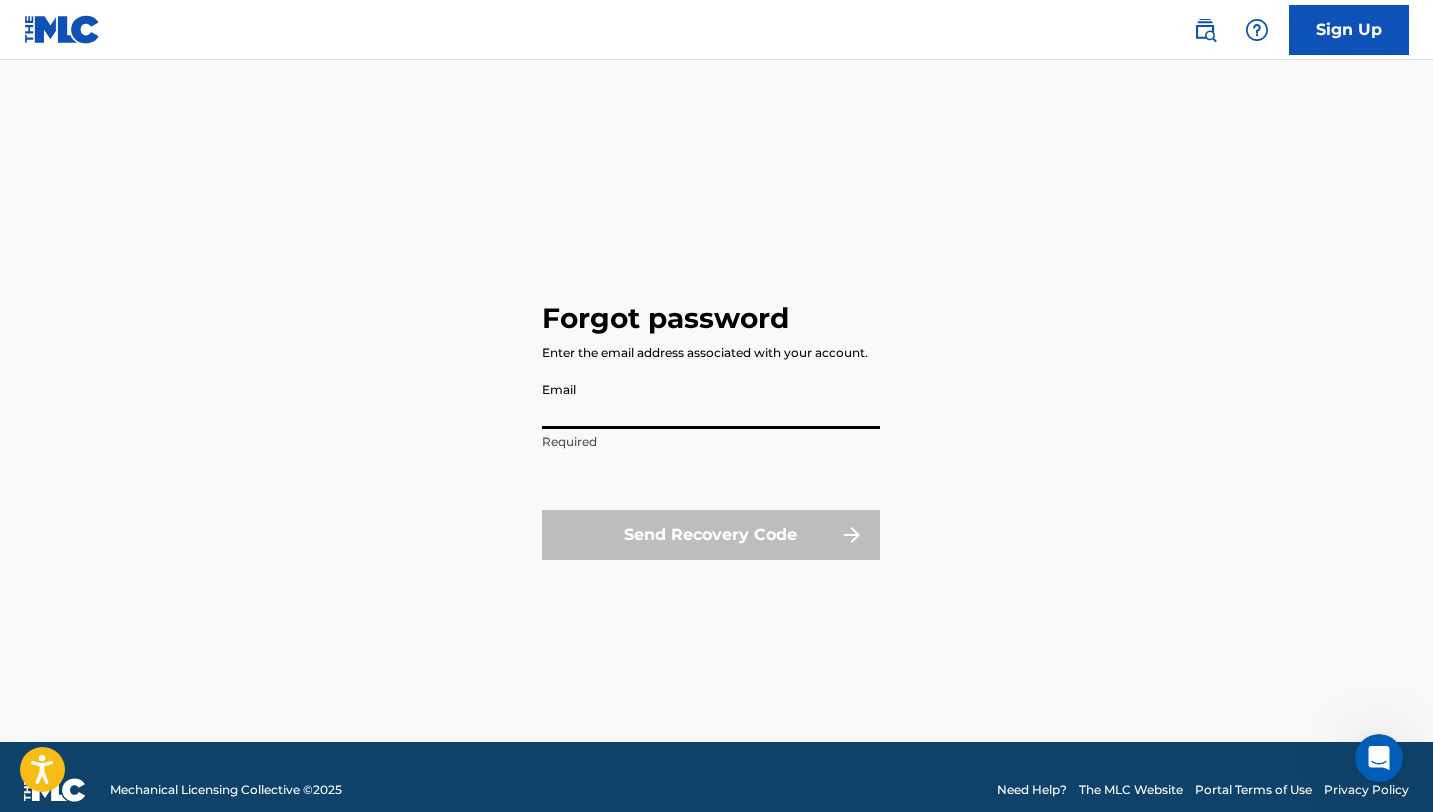 click on "Email" at bounding box center [711, 400] 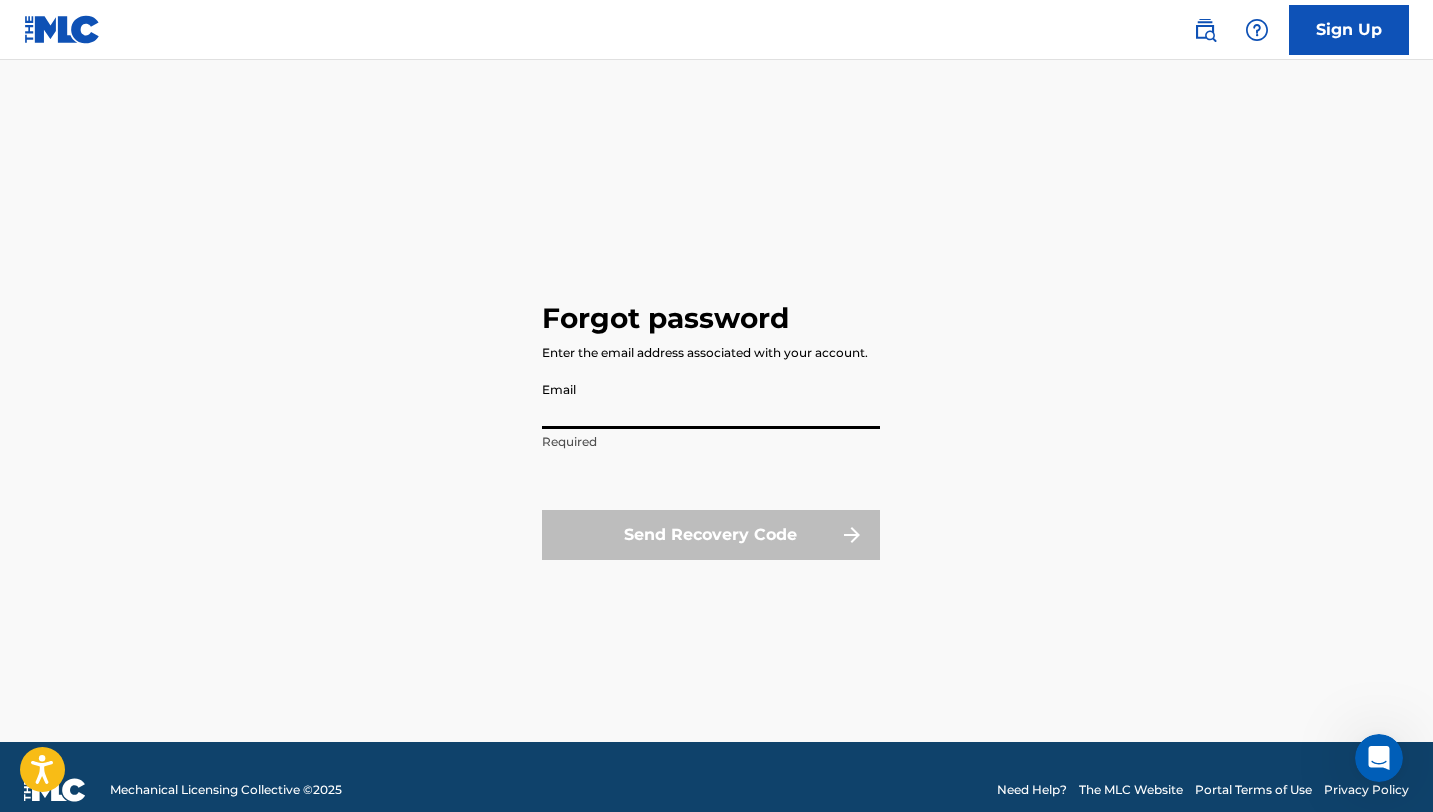type on "[EMAIL_ADDRESS][DOMAIN_NAME]" 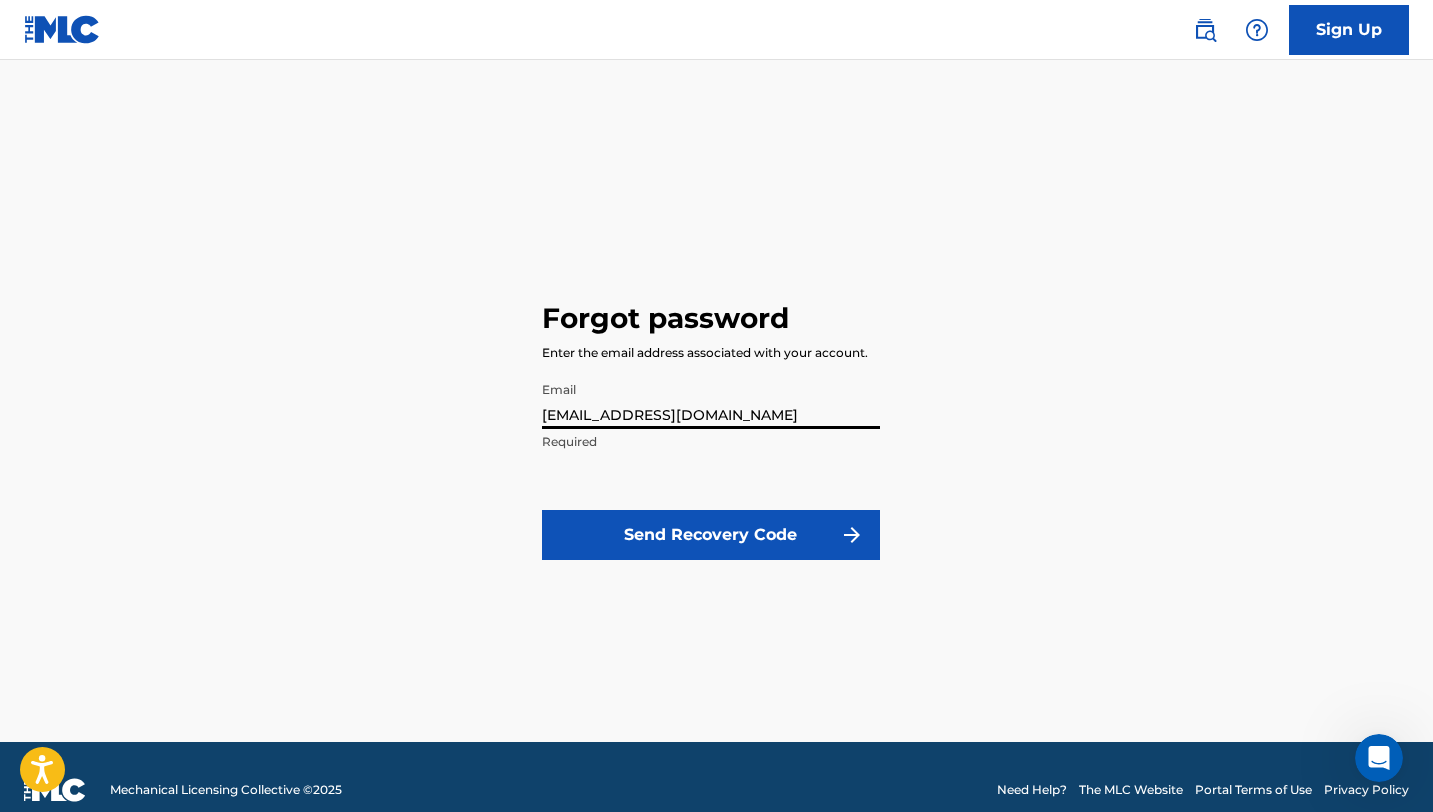 click on "Send Recovery Code" at bounding box center (711, 535) 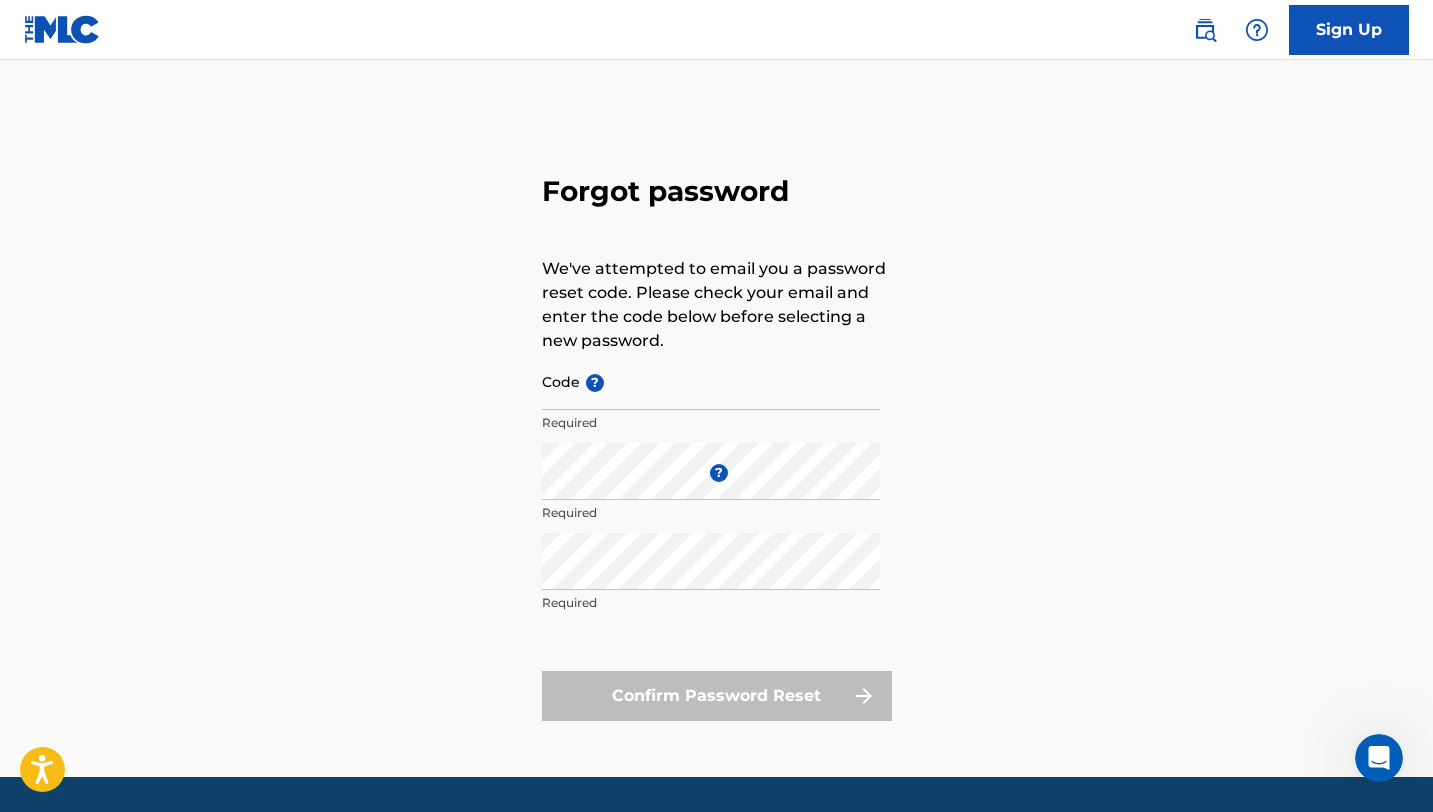 click on "Code ?" at bounding box center (711, 381) 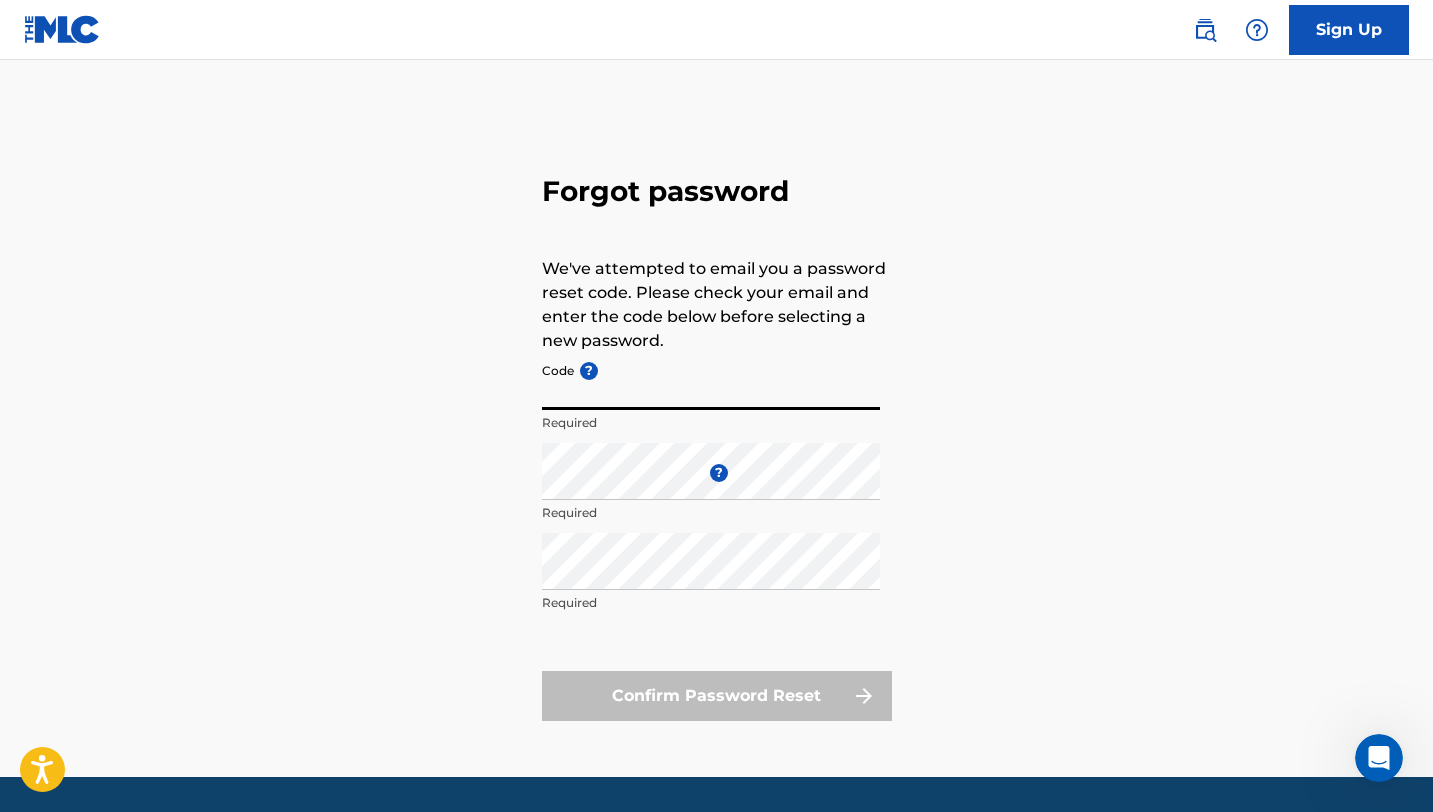 paste on "FP_75a8c9785089445497ea7abf92ff" 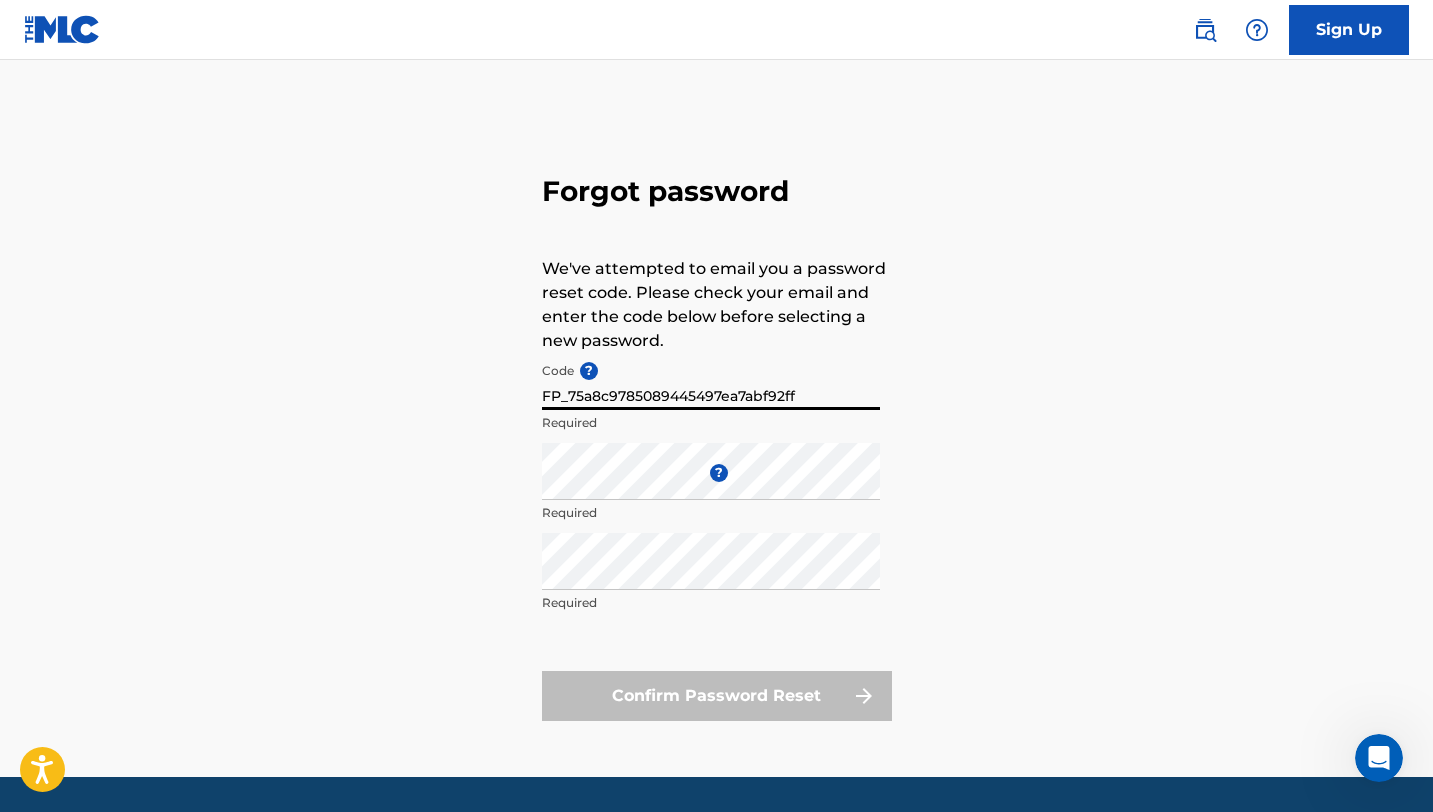 type on "FP_75a8c9785089445497ea7abf92ff" 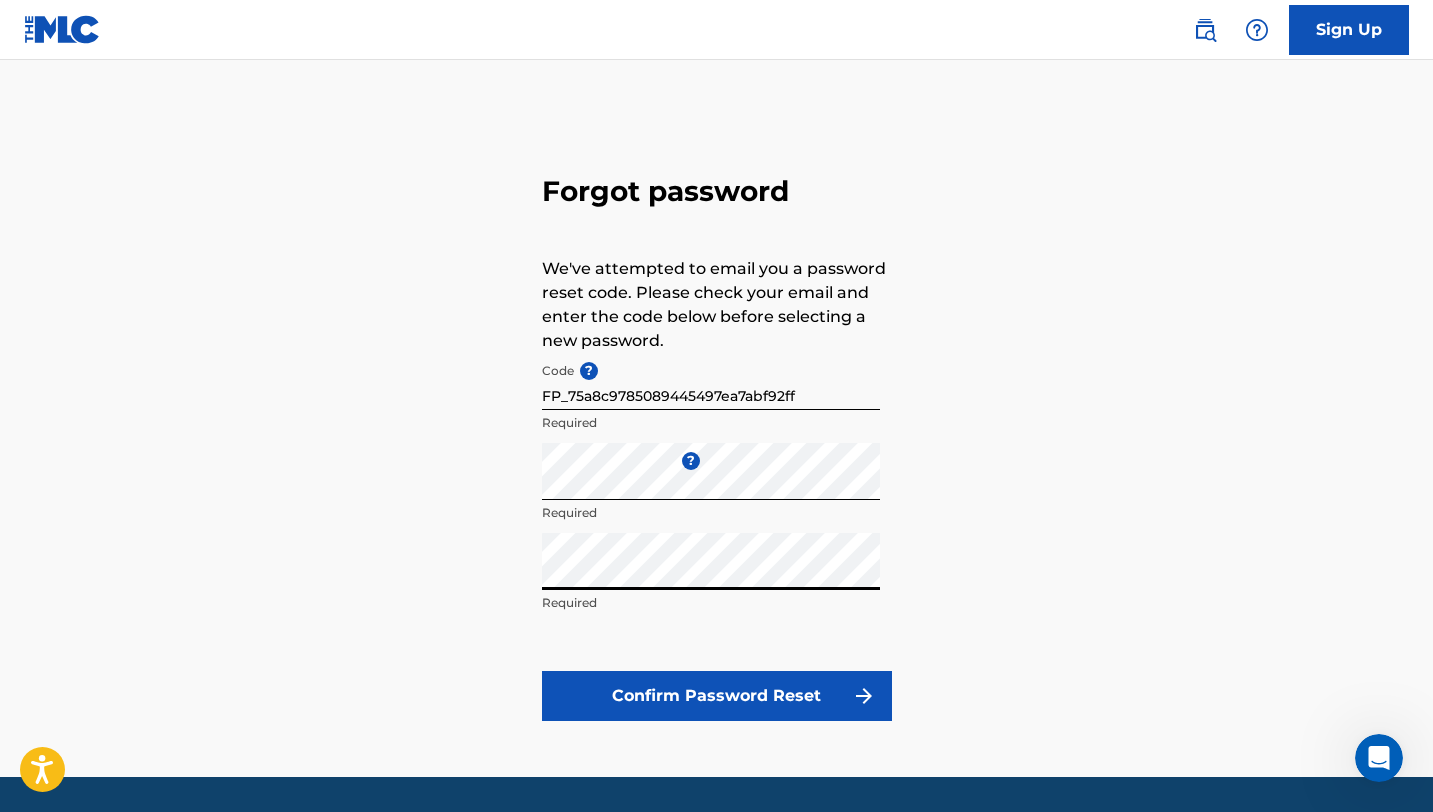 click on "Confirm Password Reset" at bounding box center (717, 696) 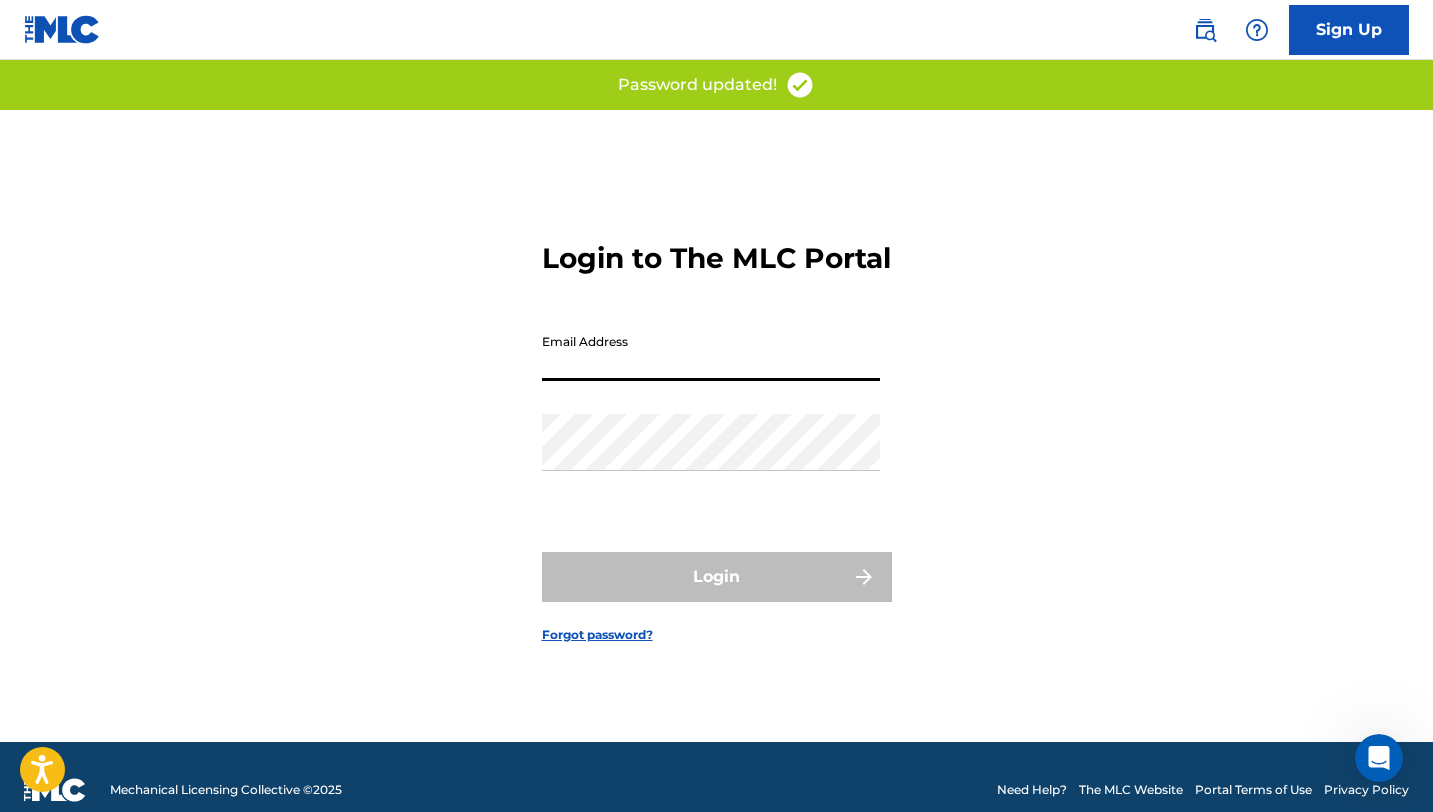 click on "Email Address" at bounding box center [711, 352] 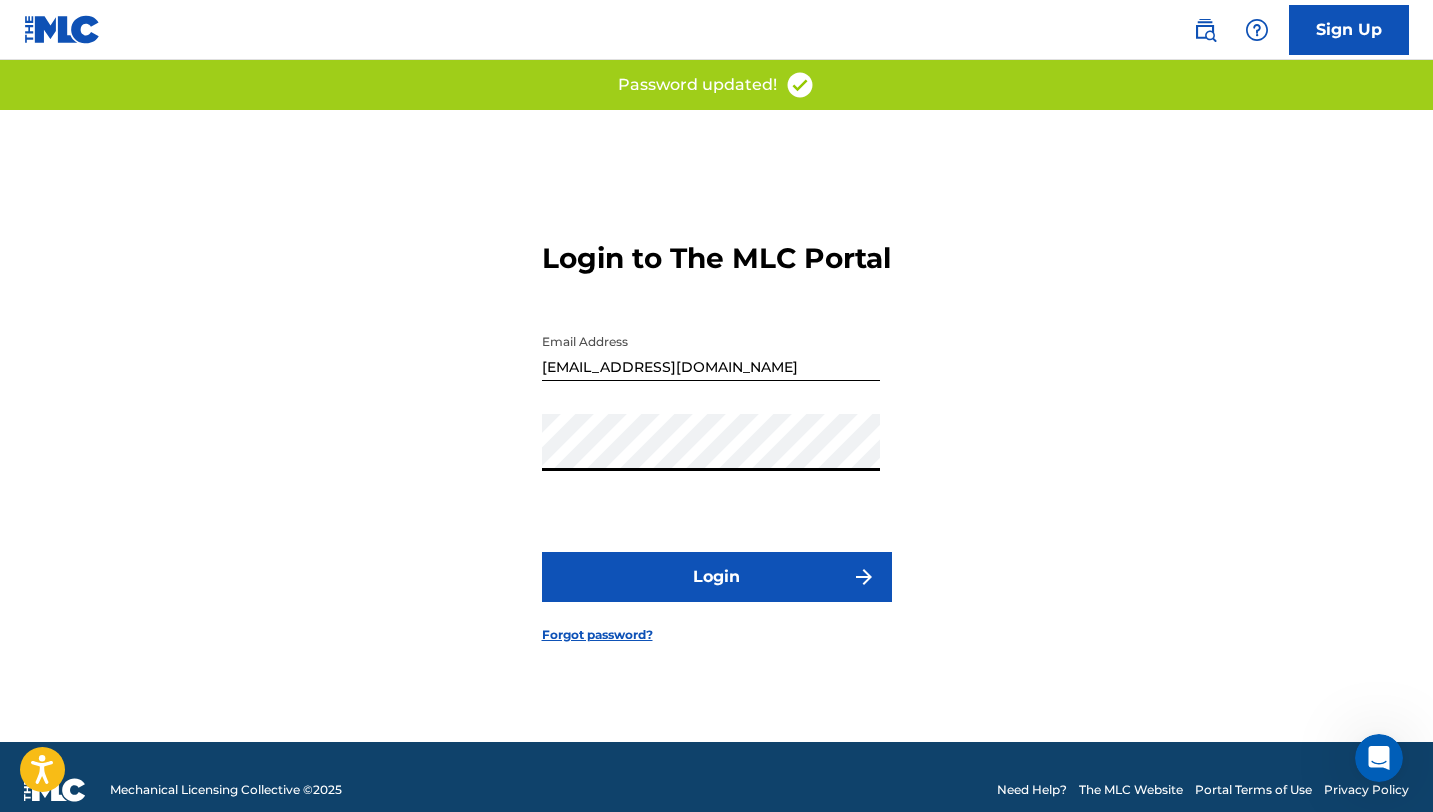 click on "Login" at bounding box center [717, 577] 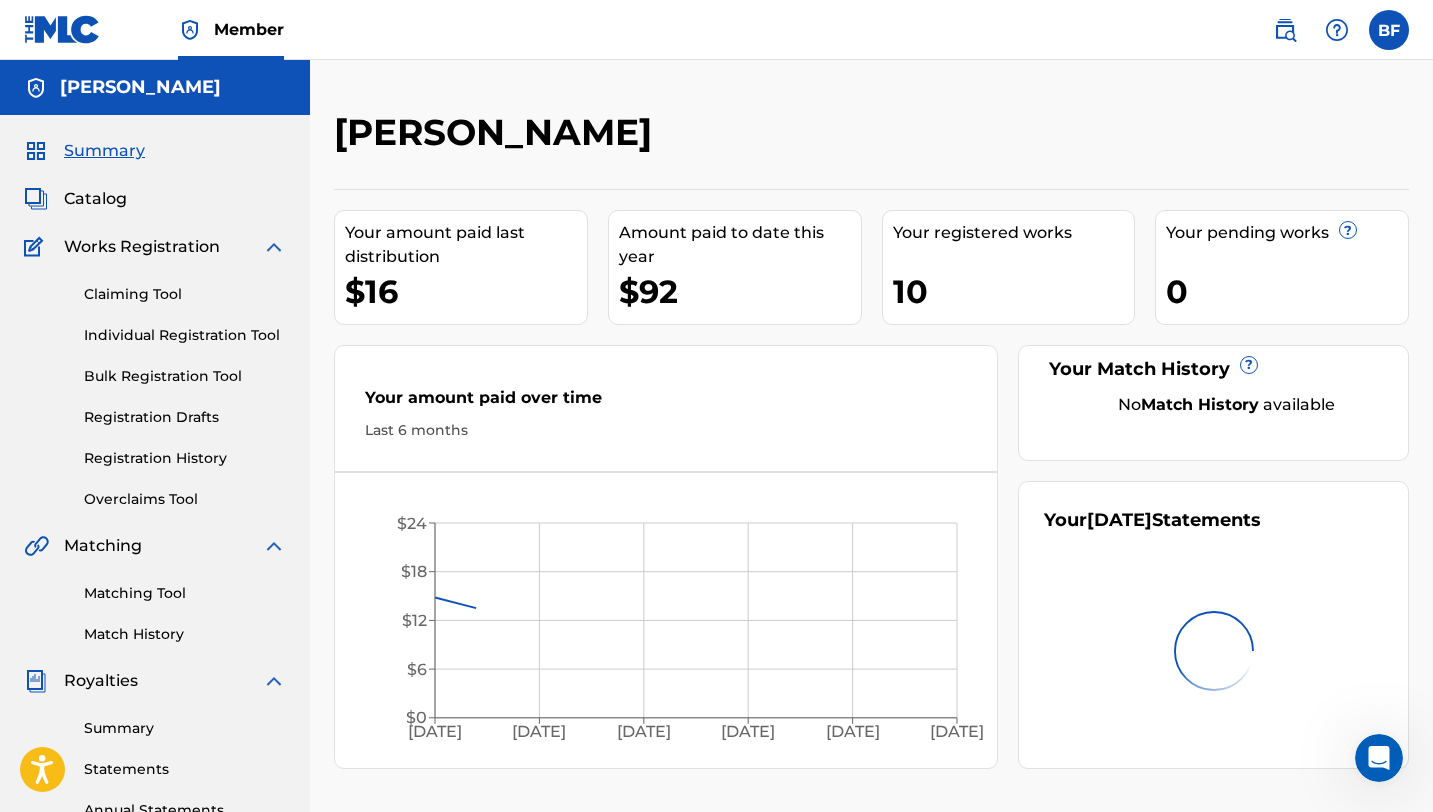 scroll, scrollTop: 0, scrollLeft: 0, axis: both 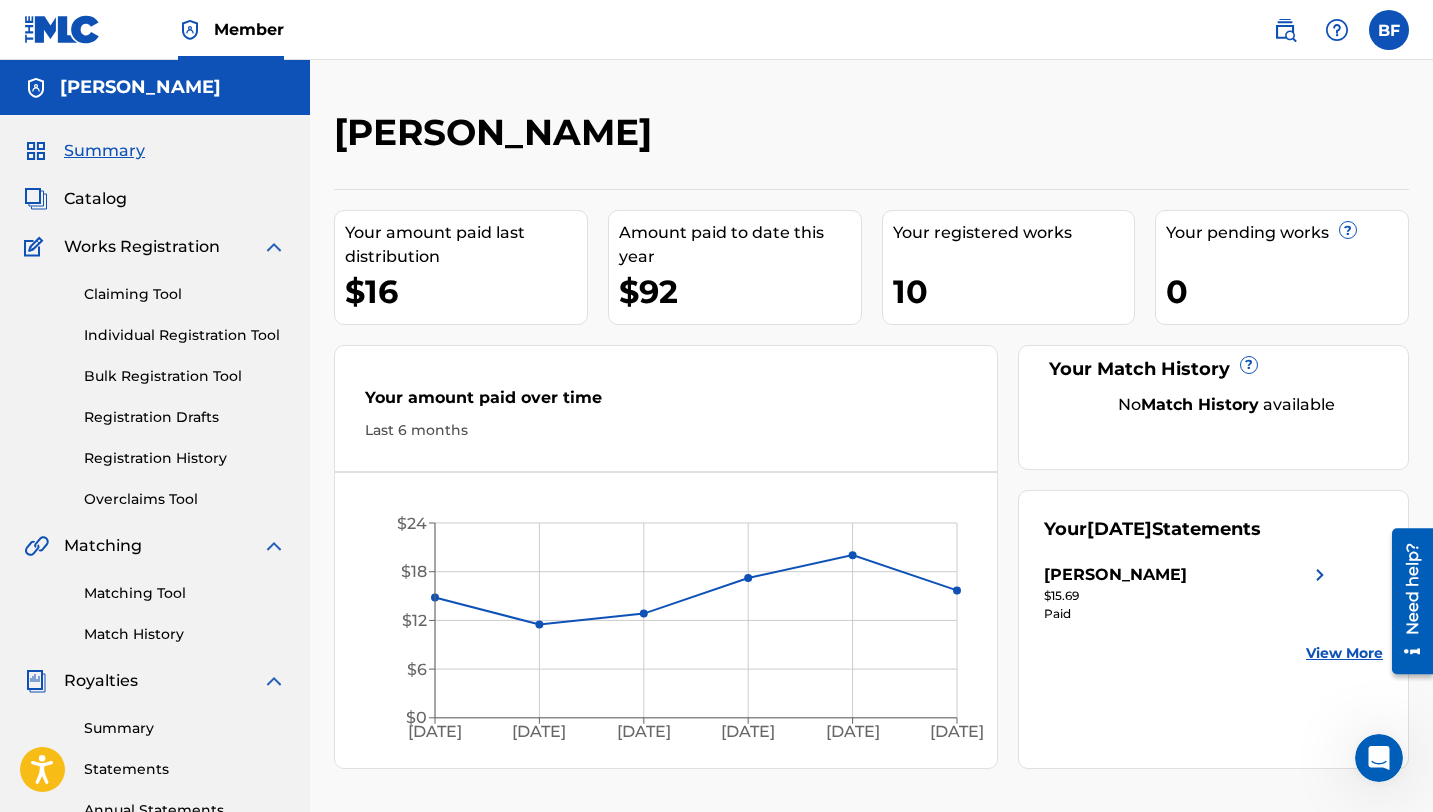 click on "Claiming Tool" at bounding box center (185, 294) 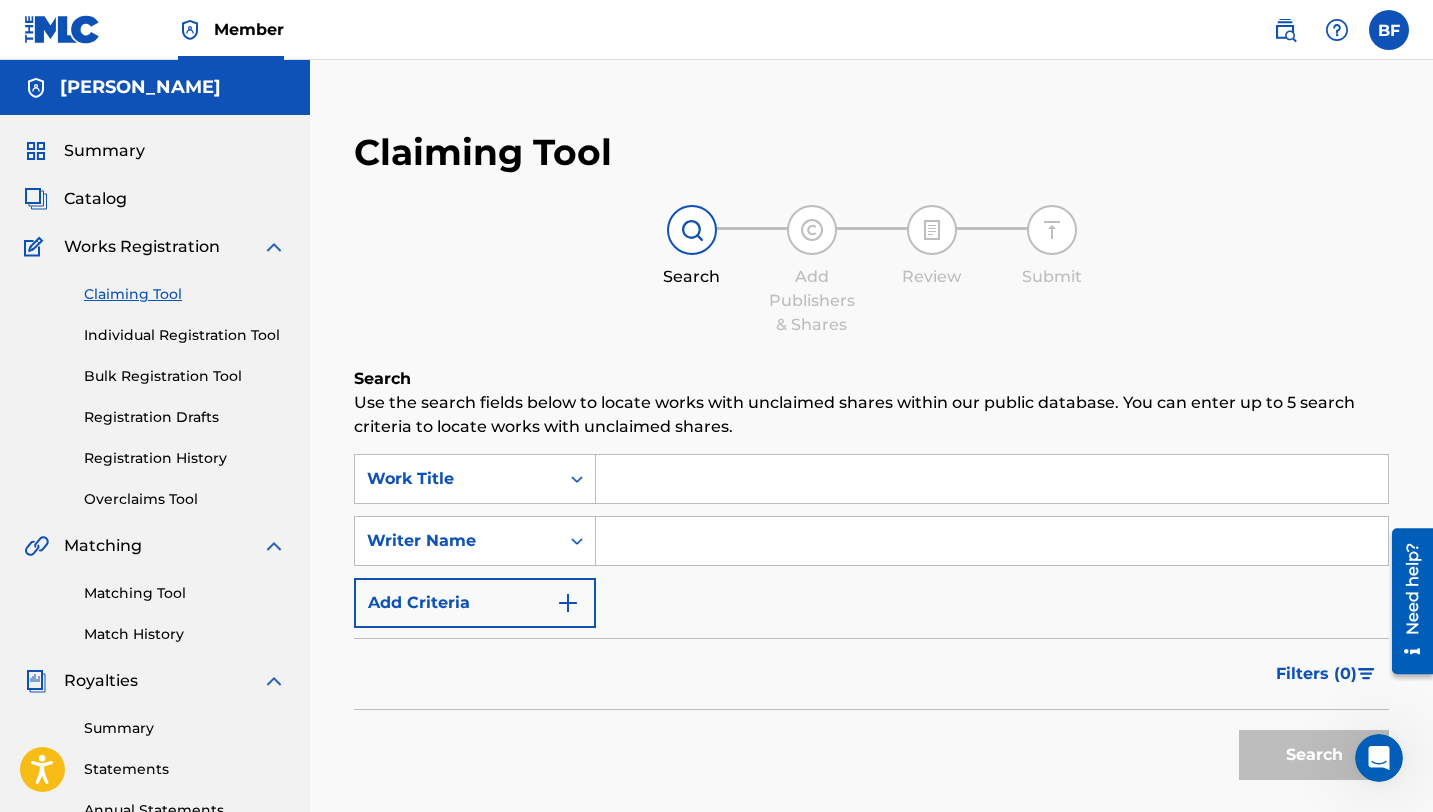 click at bounding box center [992, 479] 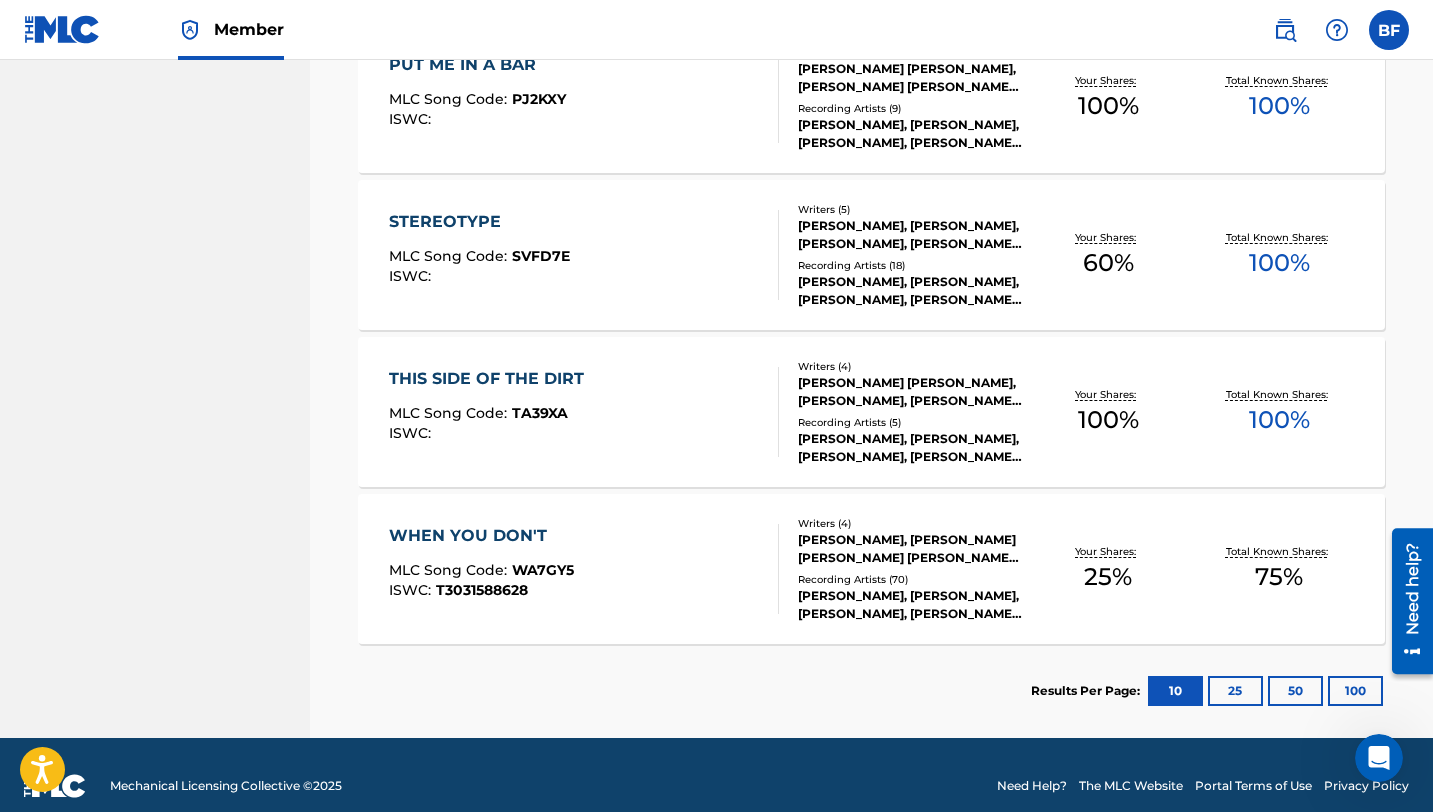 scroll, scrollTop: 1518, scrollLeft: 0, axis: vertical 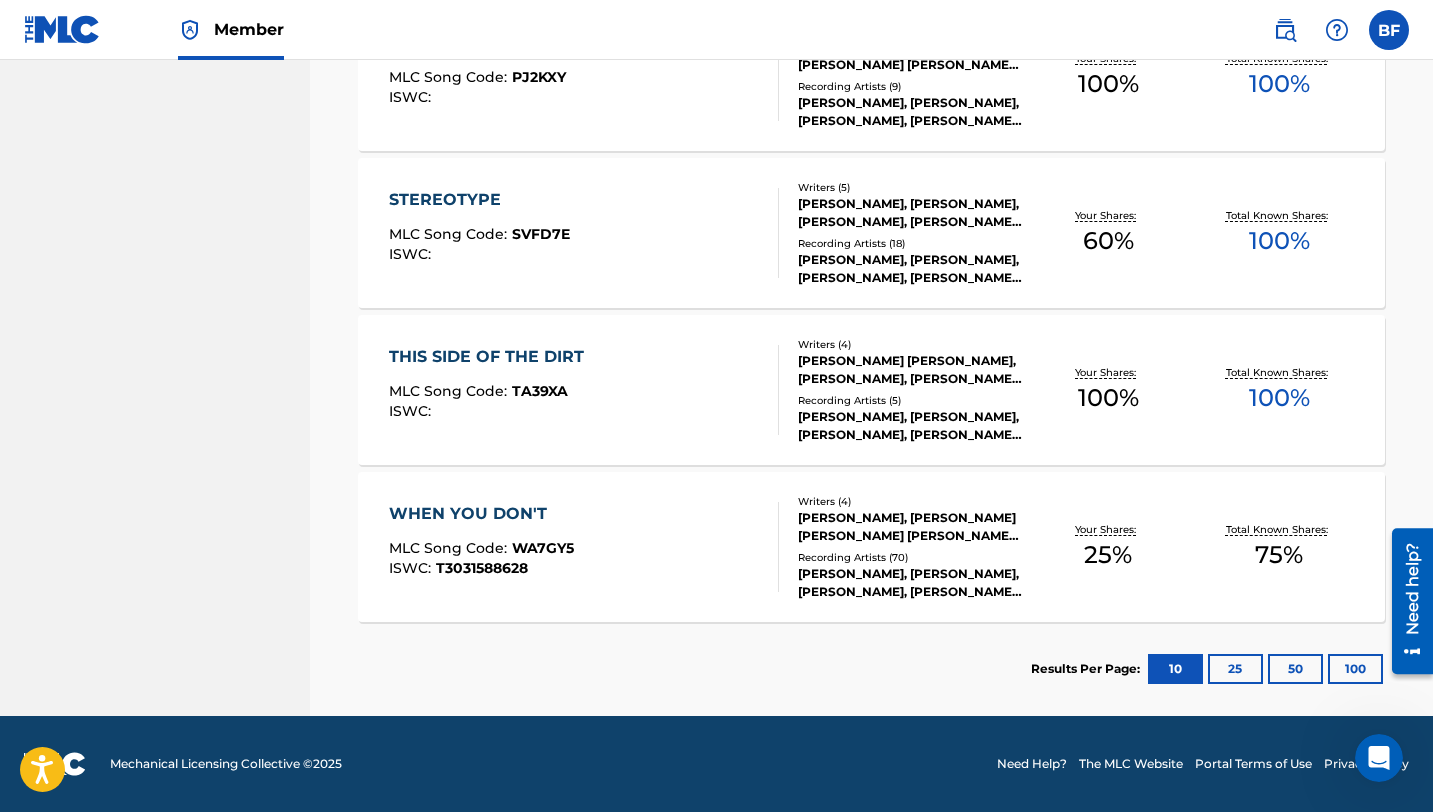 click on "25" at bounding box center (1235, 669) 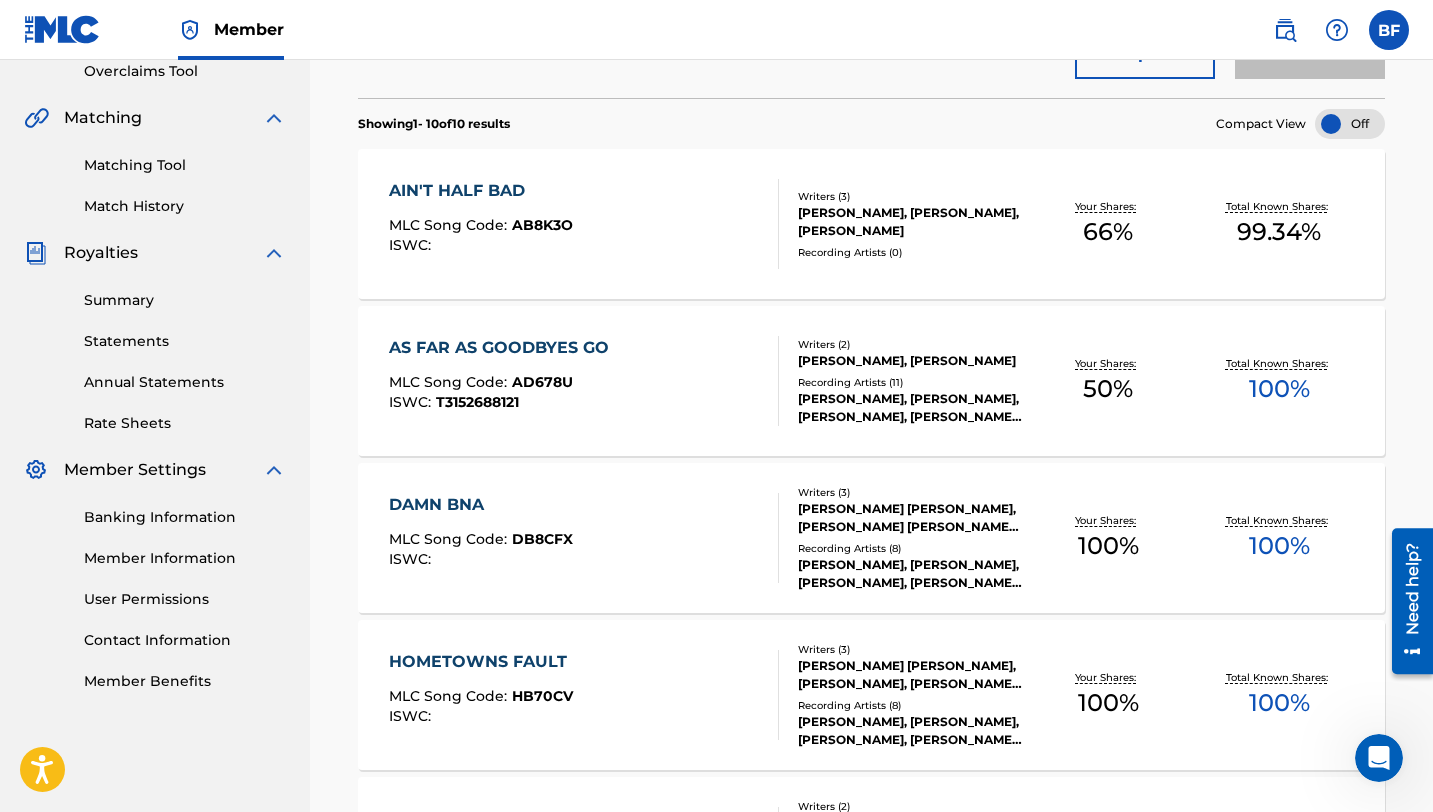 scroll, scrollTop: 1518, scrollLeft: 0, axis: vertical 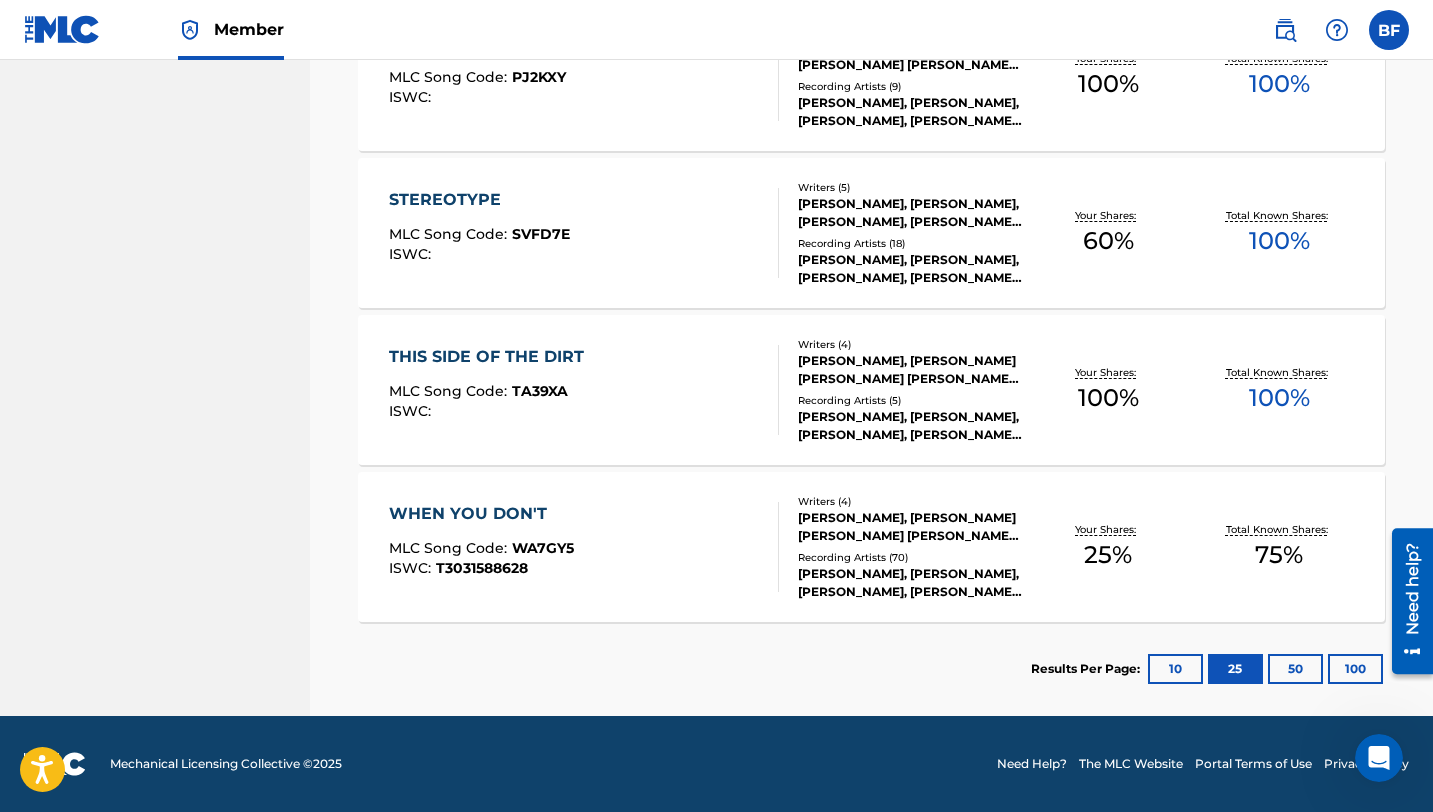 click on "10" at bounding box center [1175, 669] 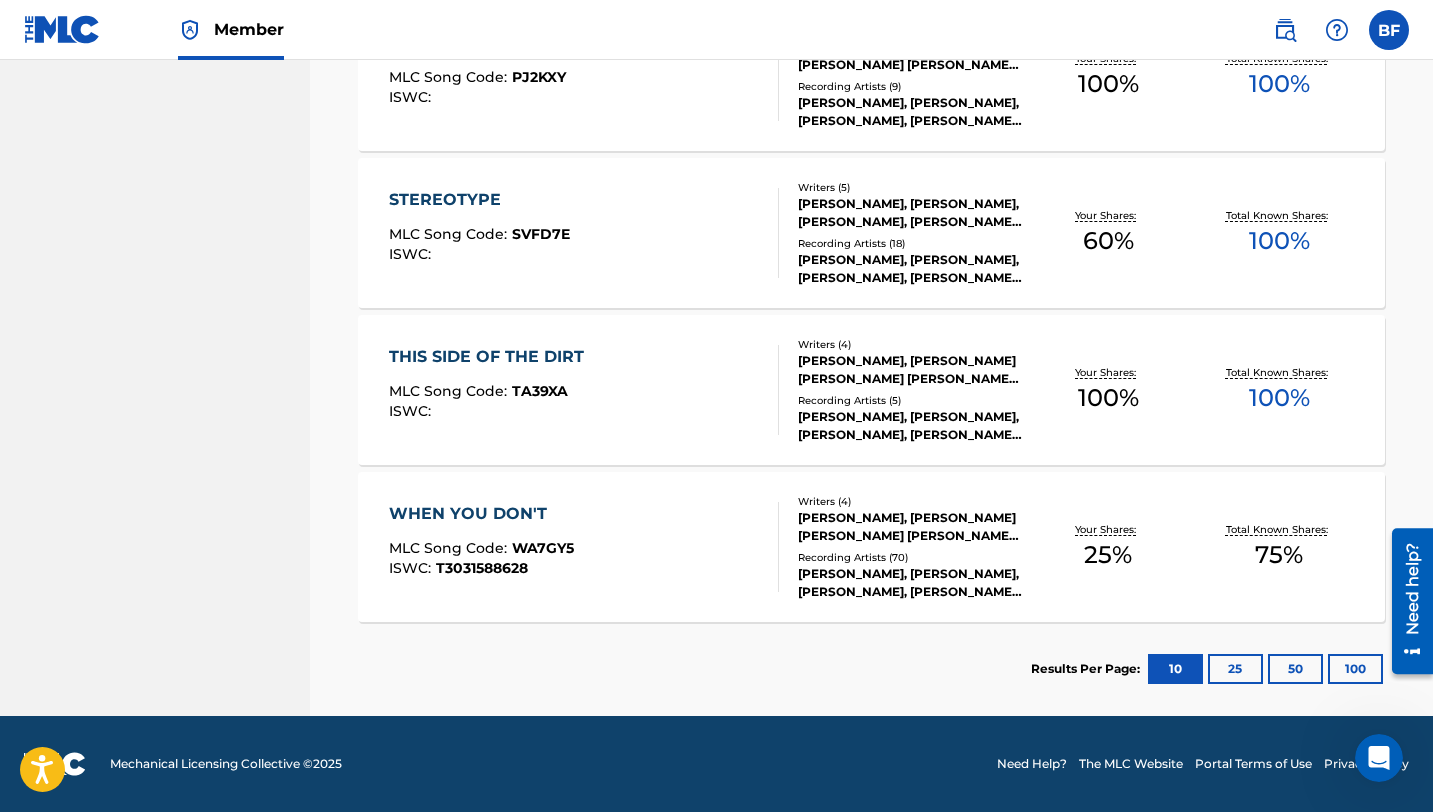 click on "25" at bounding box center [1235, 669] 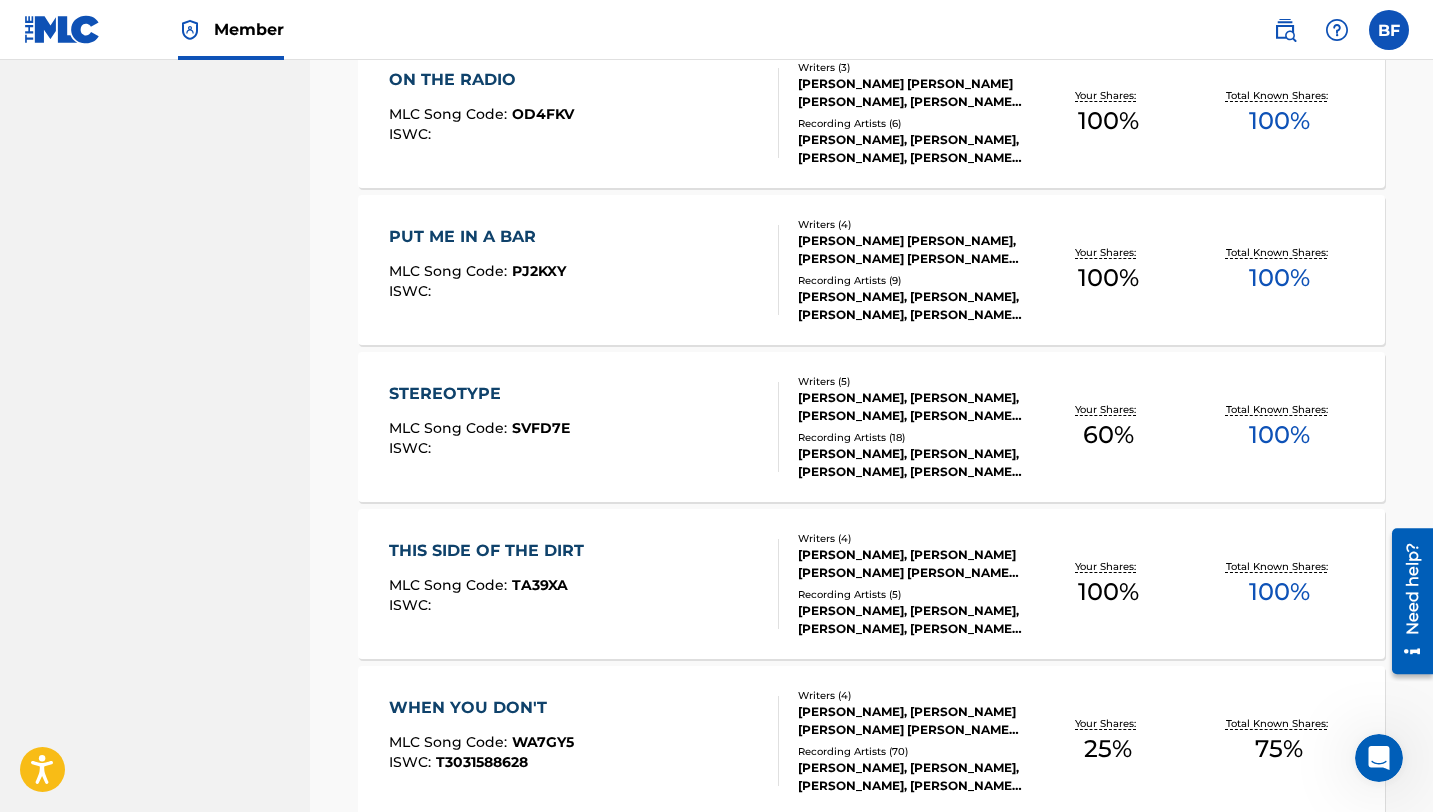 scroll, scrollTop: 1518, scrollLeft: 0, axis: vertical 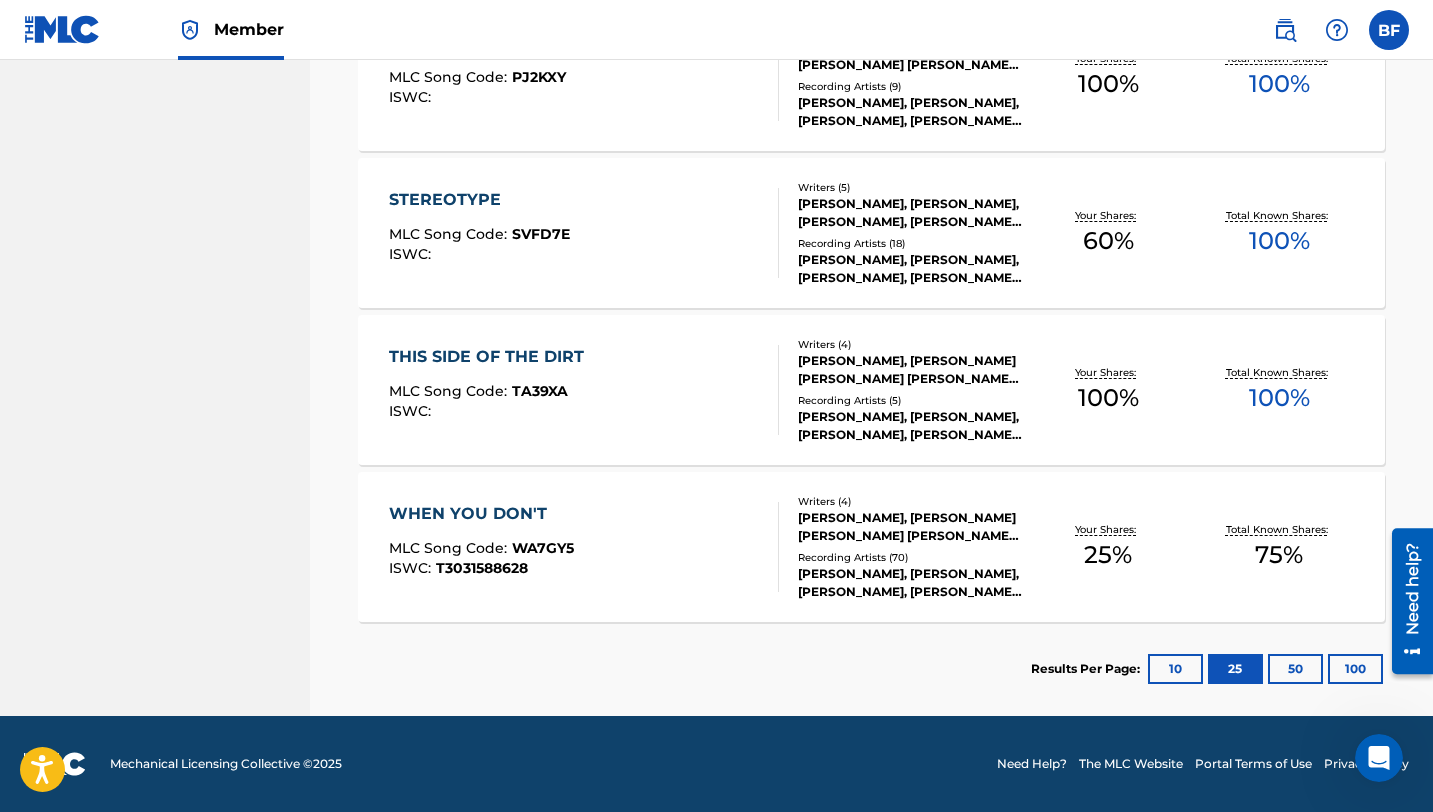 click on "100" at bounding box center [1355, 669] 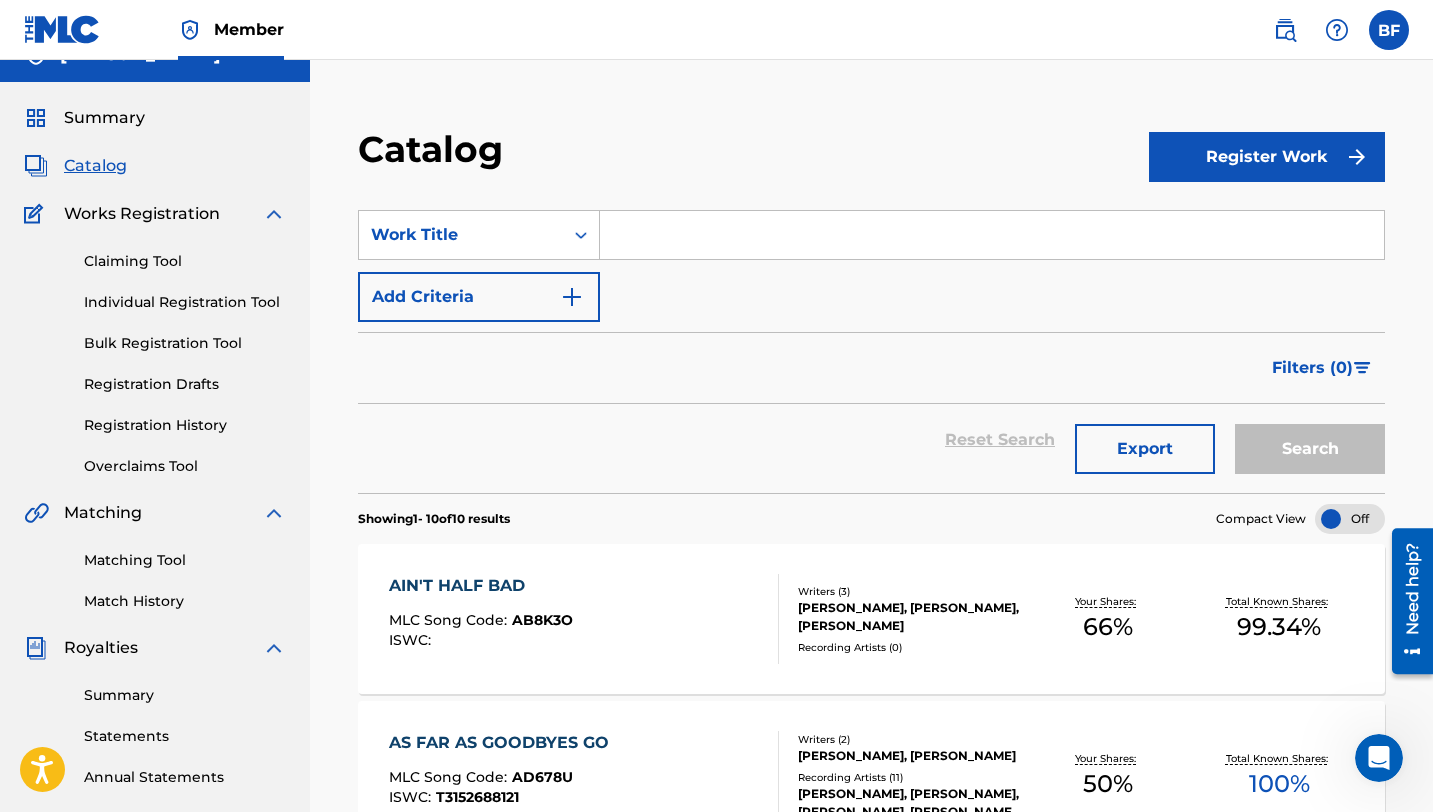 scroll, scrollTop: 0, scrollLeft: 0, axis: both 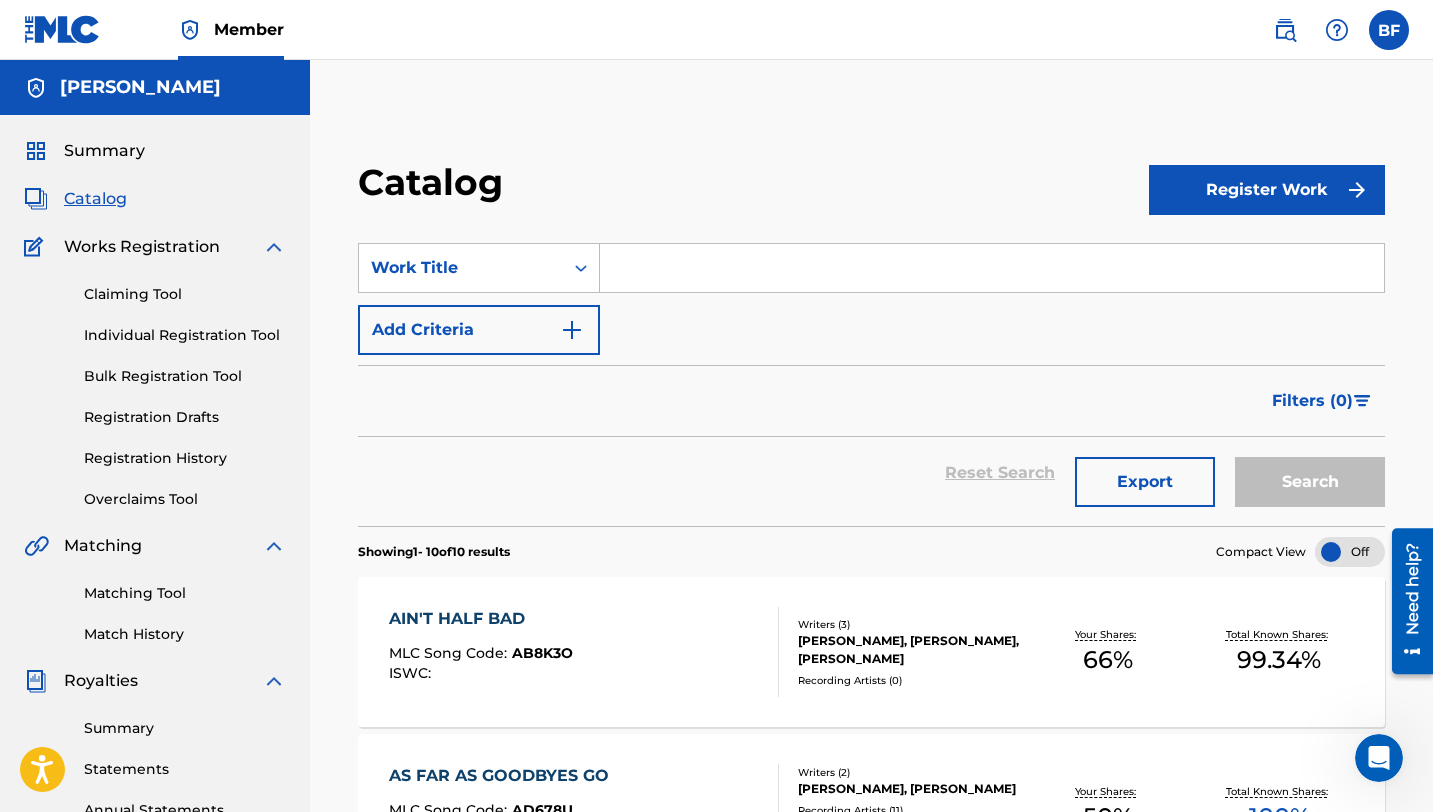 click on "Claiming Tool" at bounding box center [185, 294] 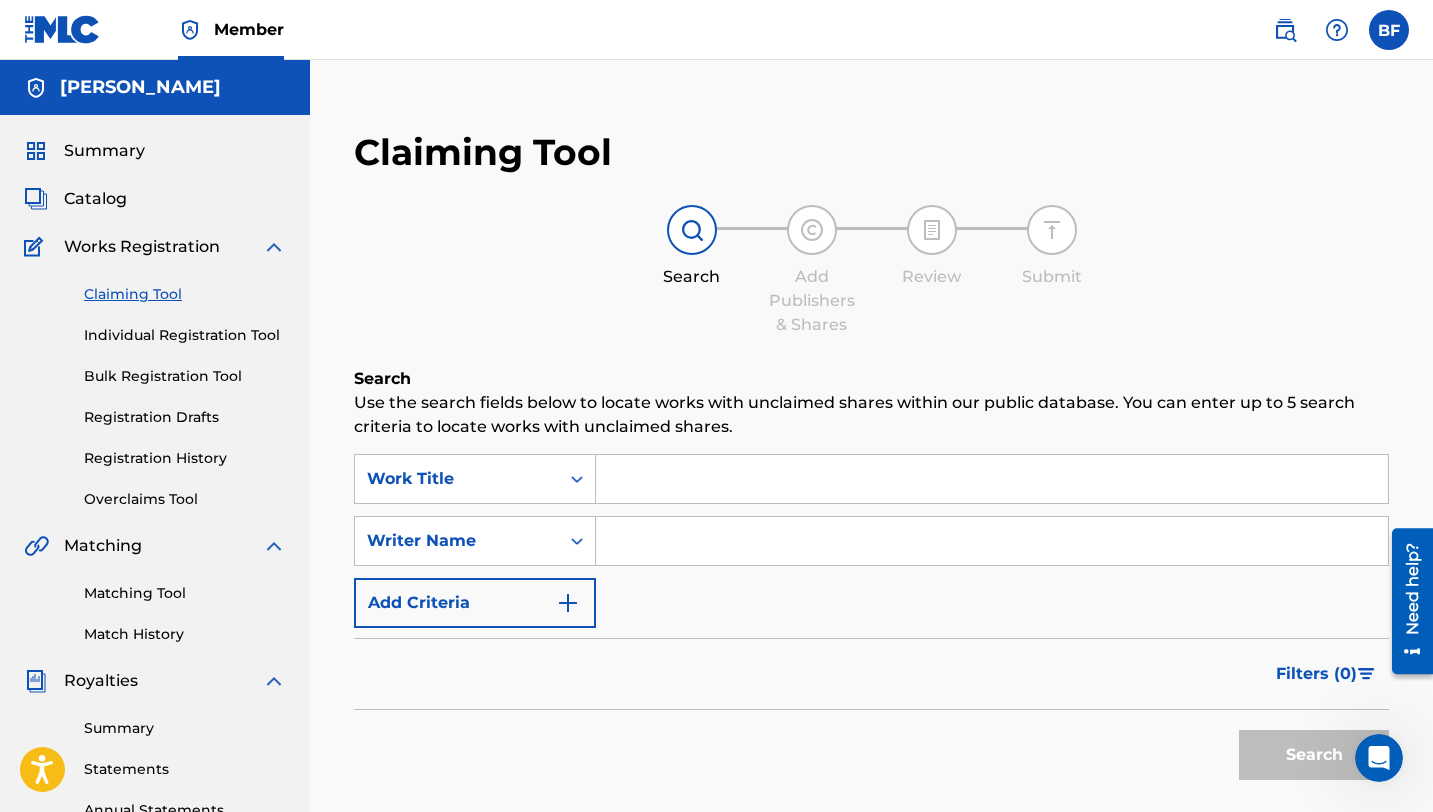 click at bounding box center [992, 479] 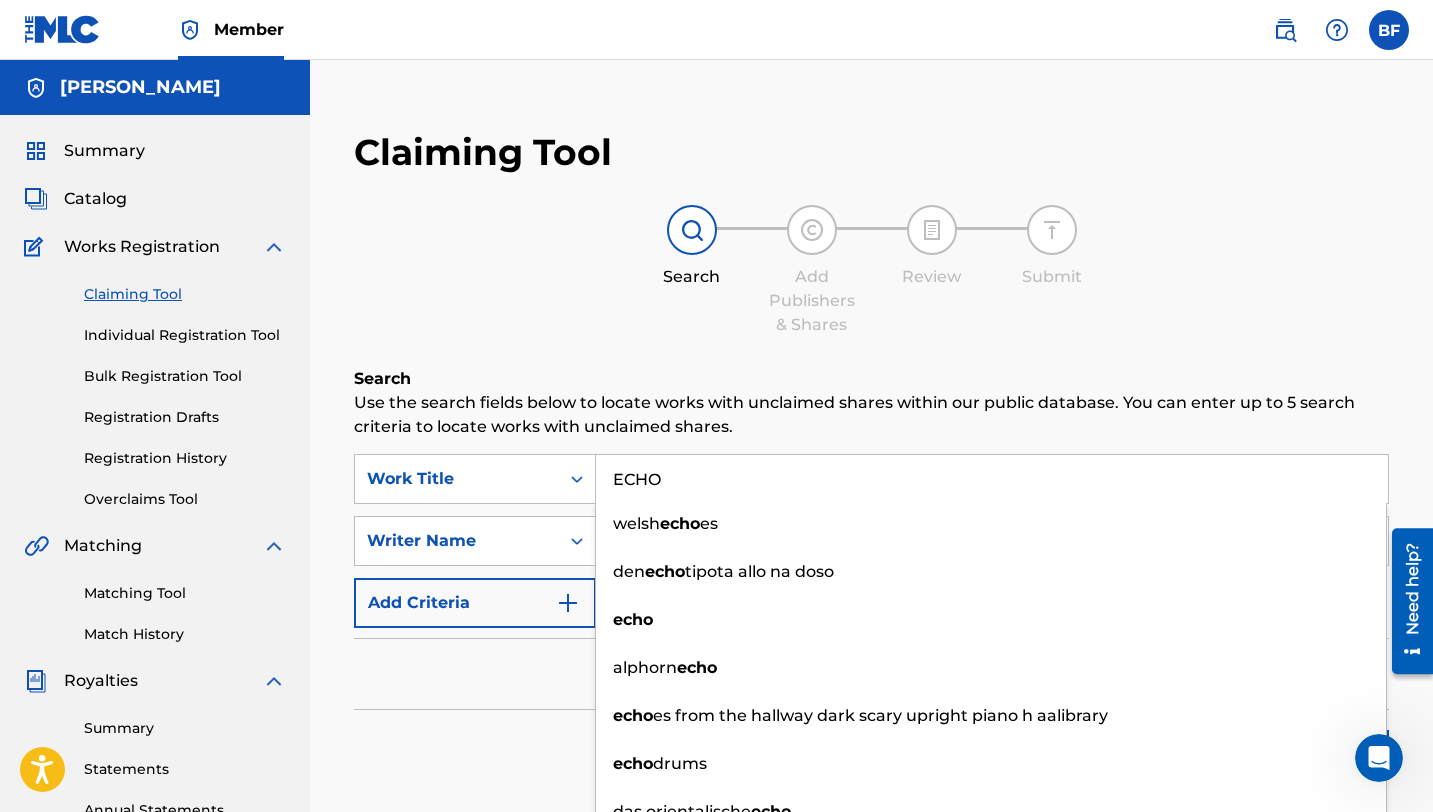 type on "ECHO" 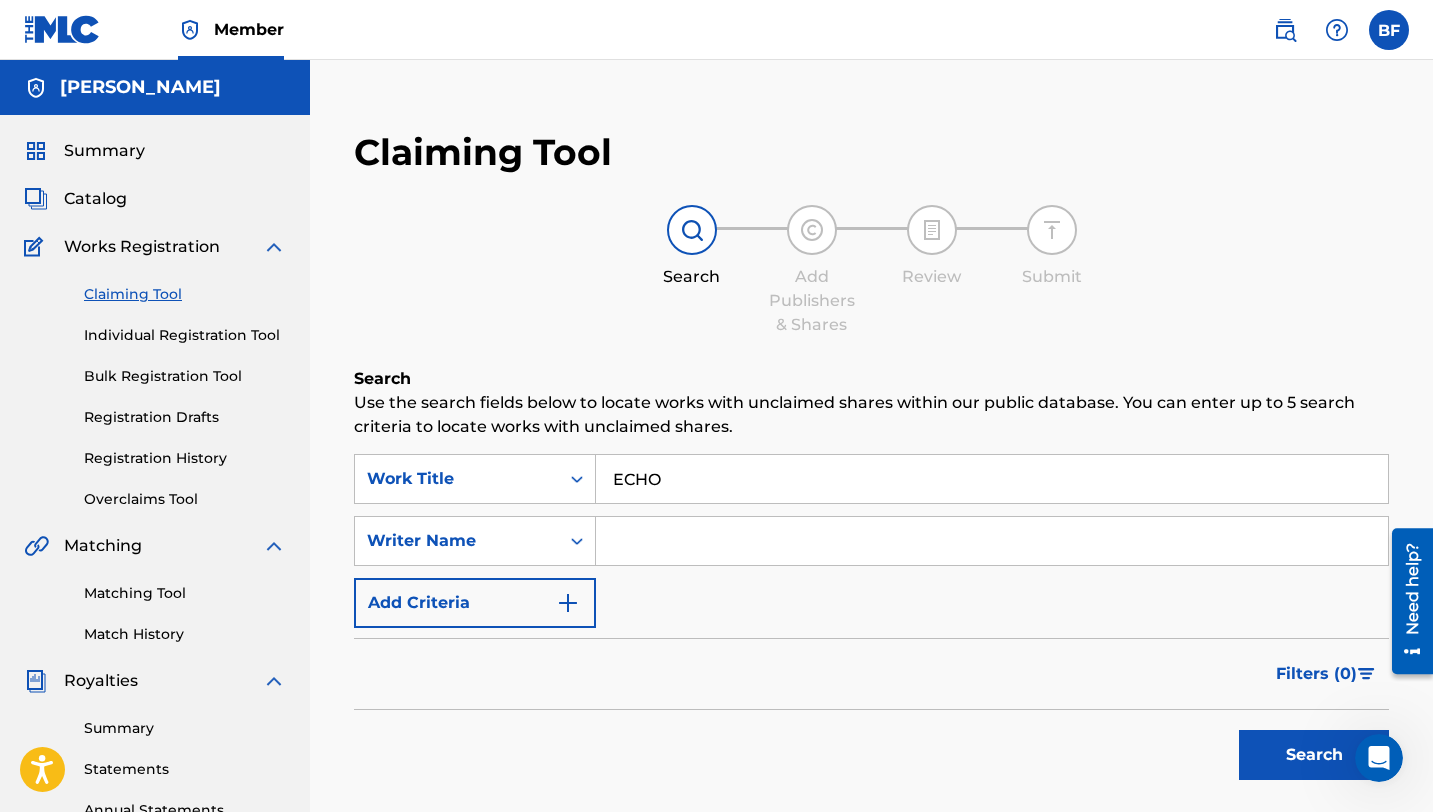 click at bounding box center [992, 541] 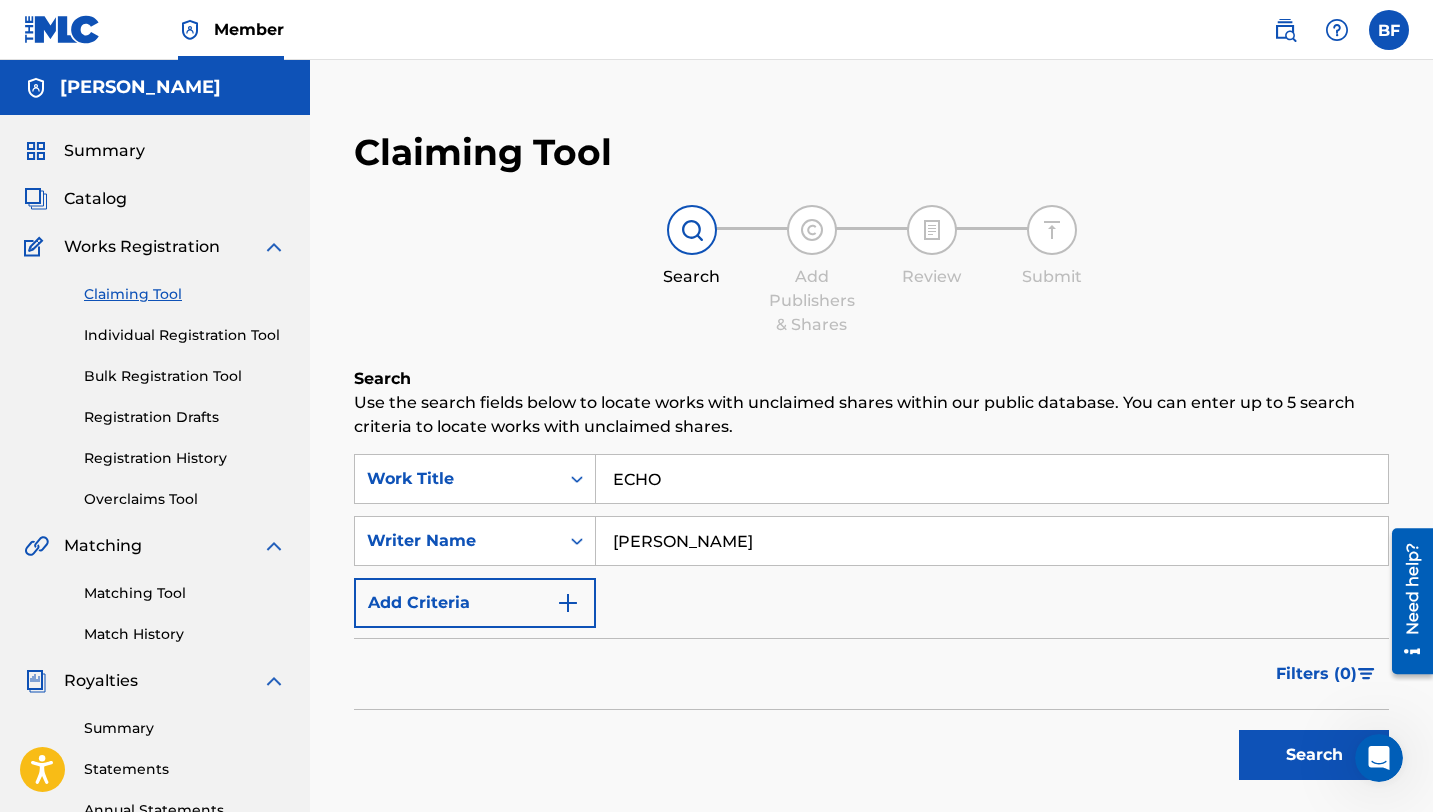 type on "[PERSON_NAME]" 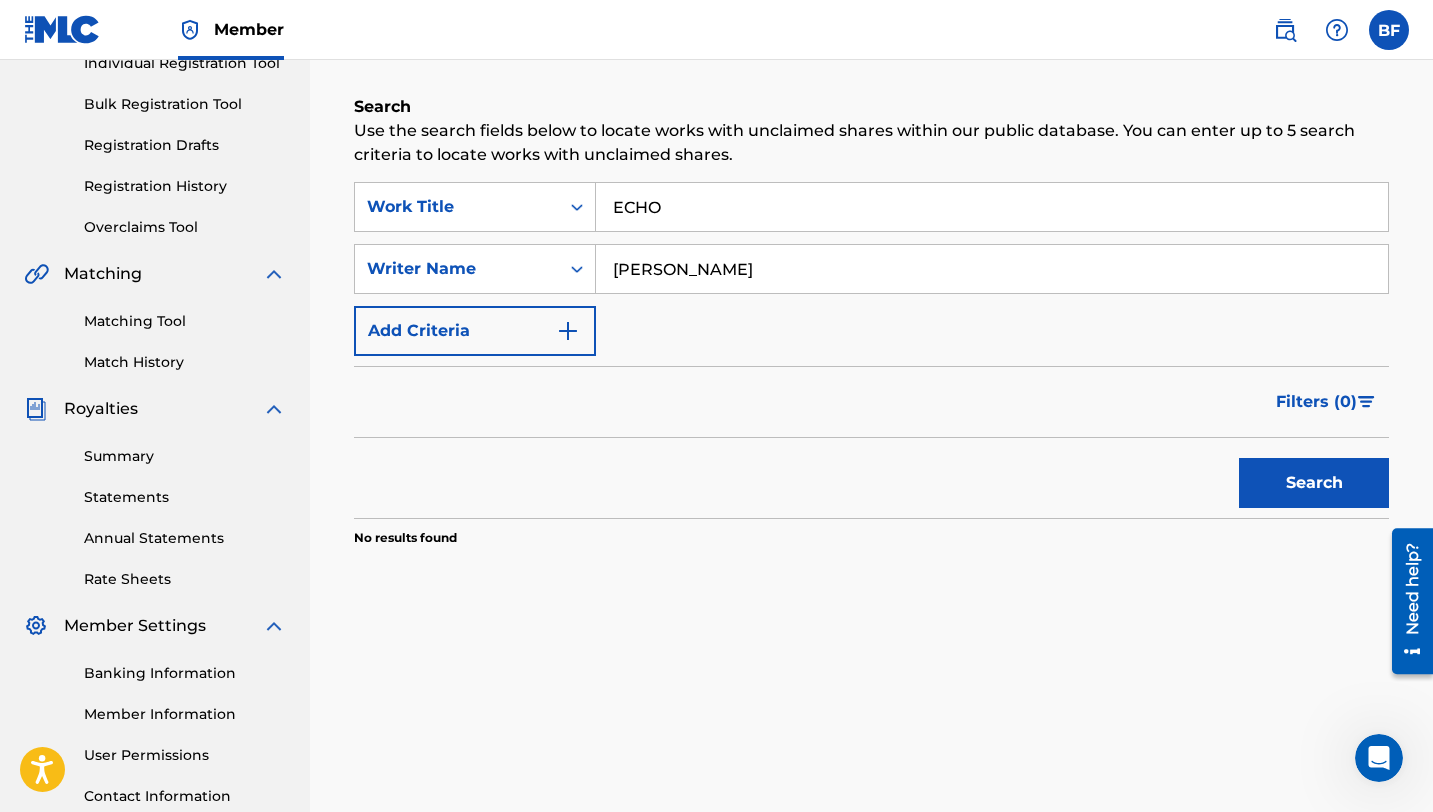 scroll, scrollTop: 273, scrollLeft: 0, axis: vertical 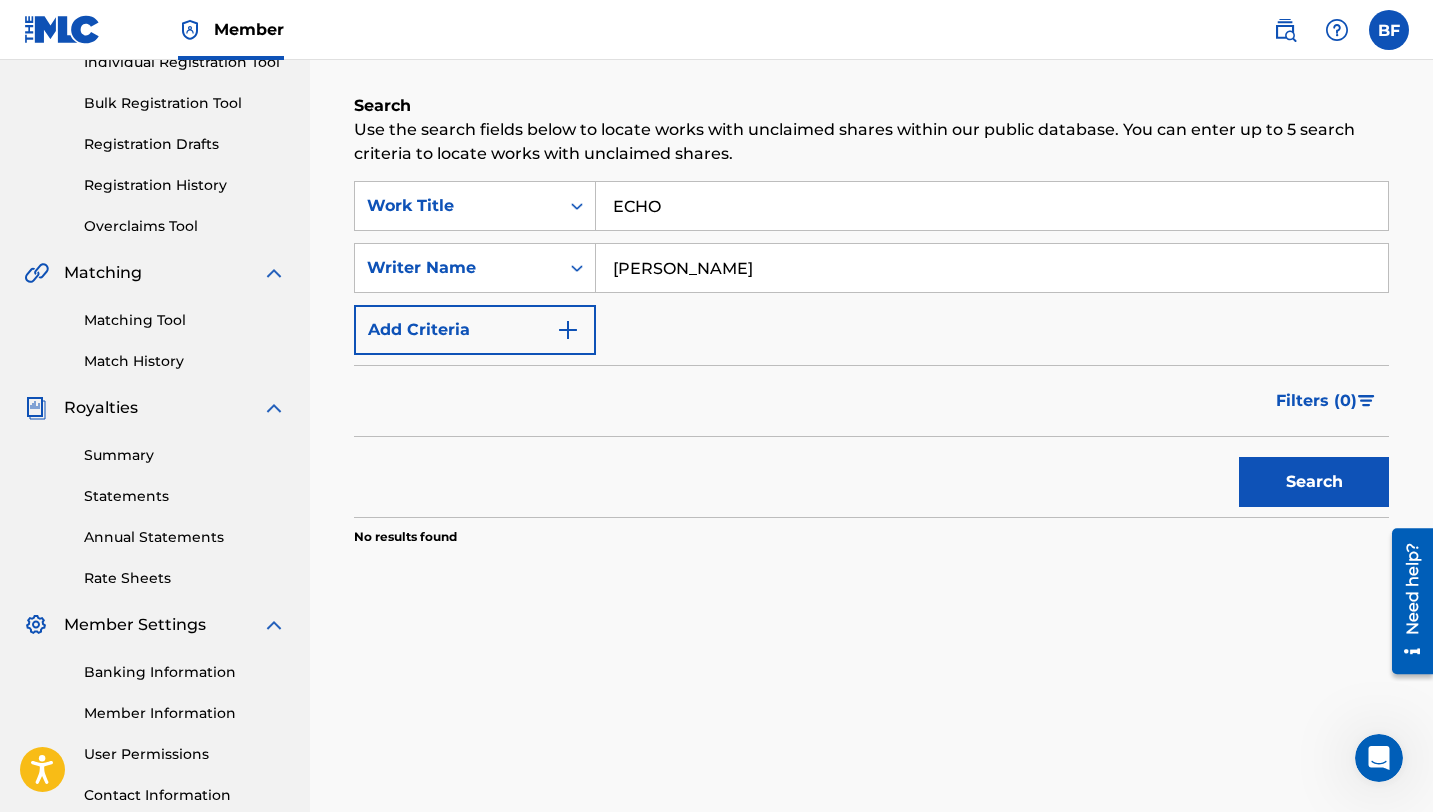 click on "Search" at bounding box center (1314, 482) 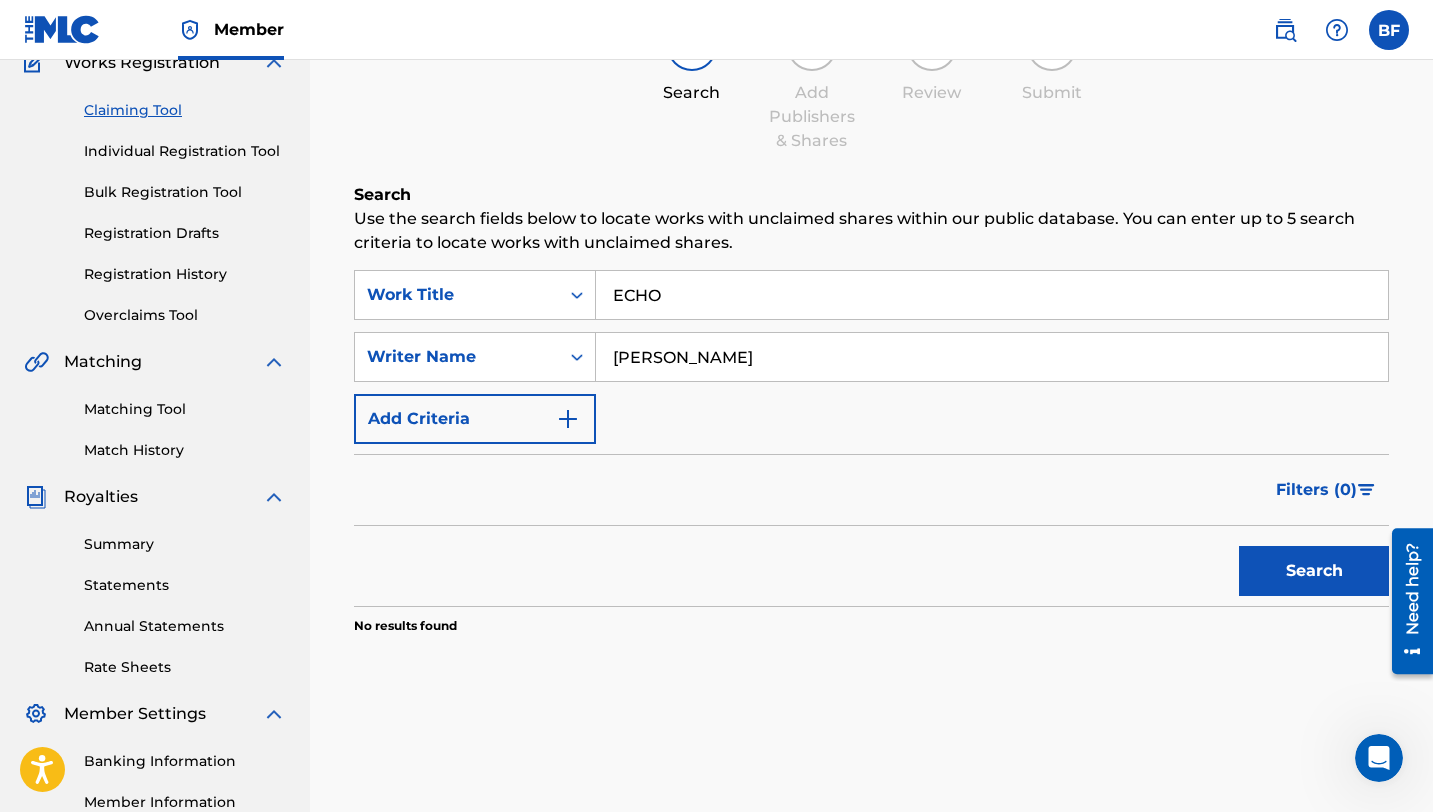 scroll, scrollTop: 167, scrollLeft: 0, axis: vertical 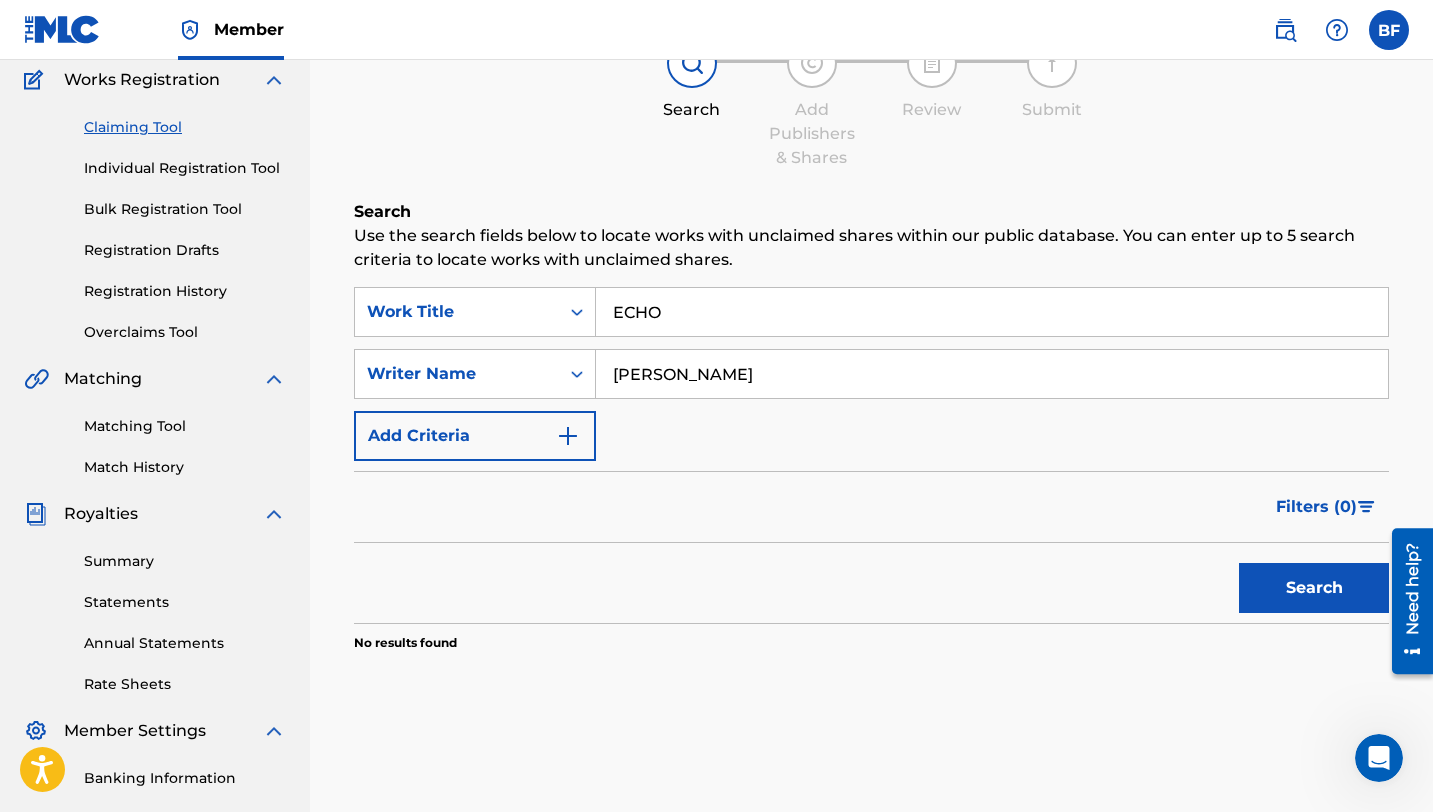 click on "Individual Registration Tool" at bounding box center (185, 168) 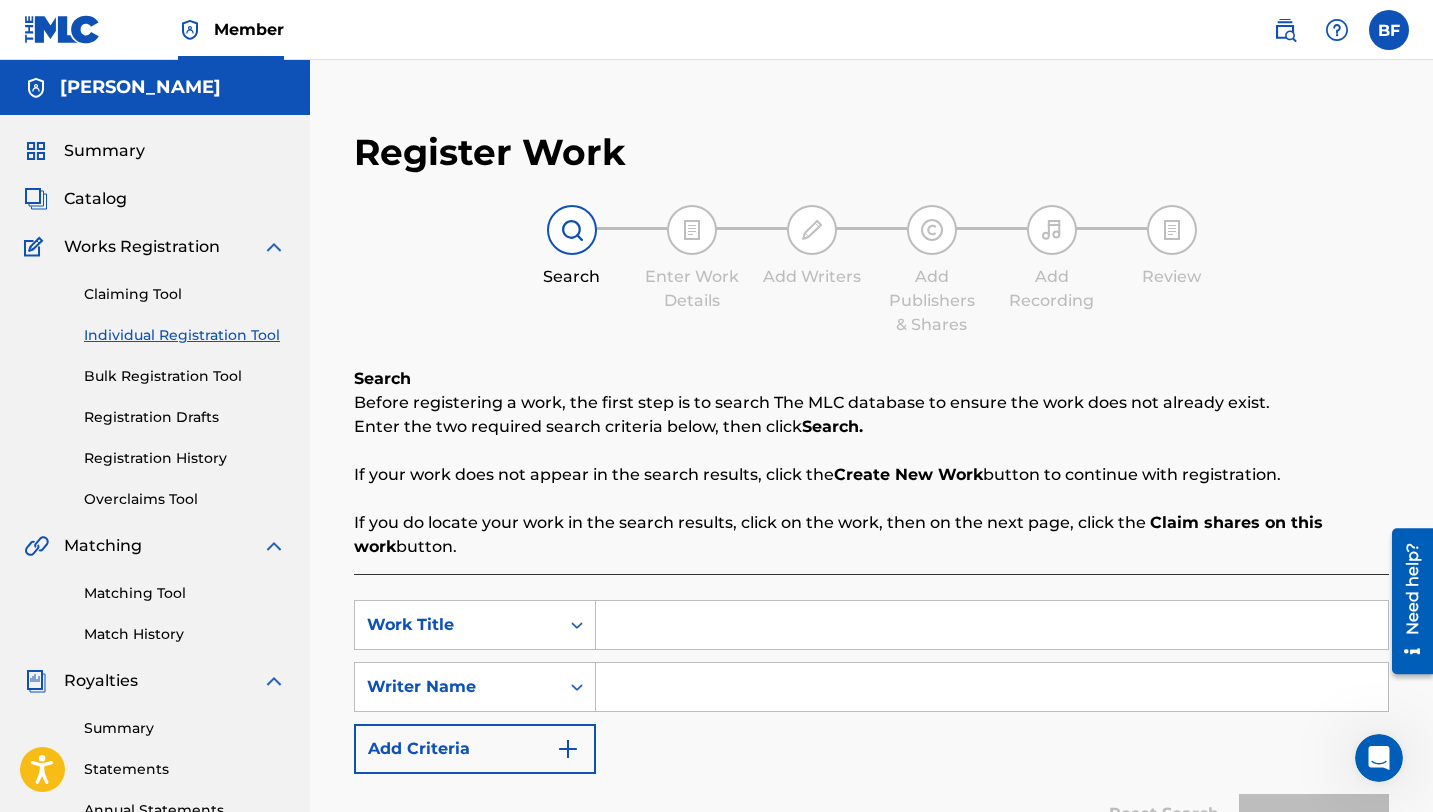 click at bounding box center (992, 625) 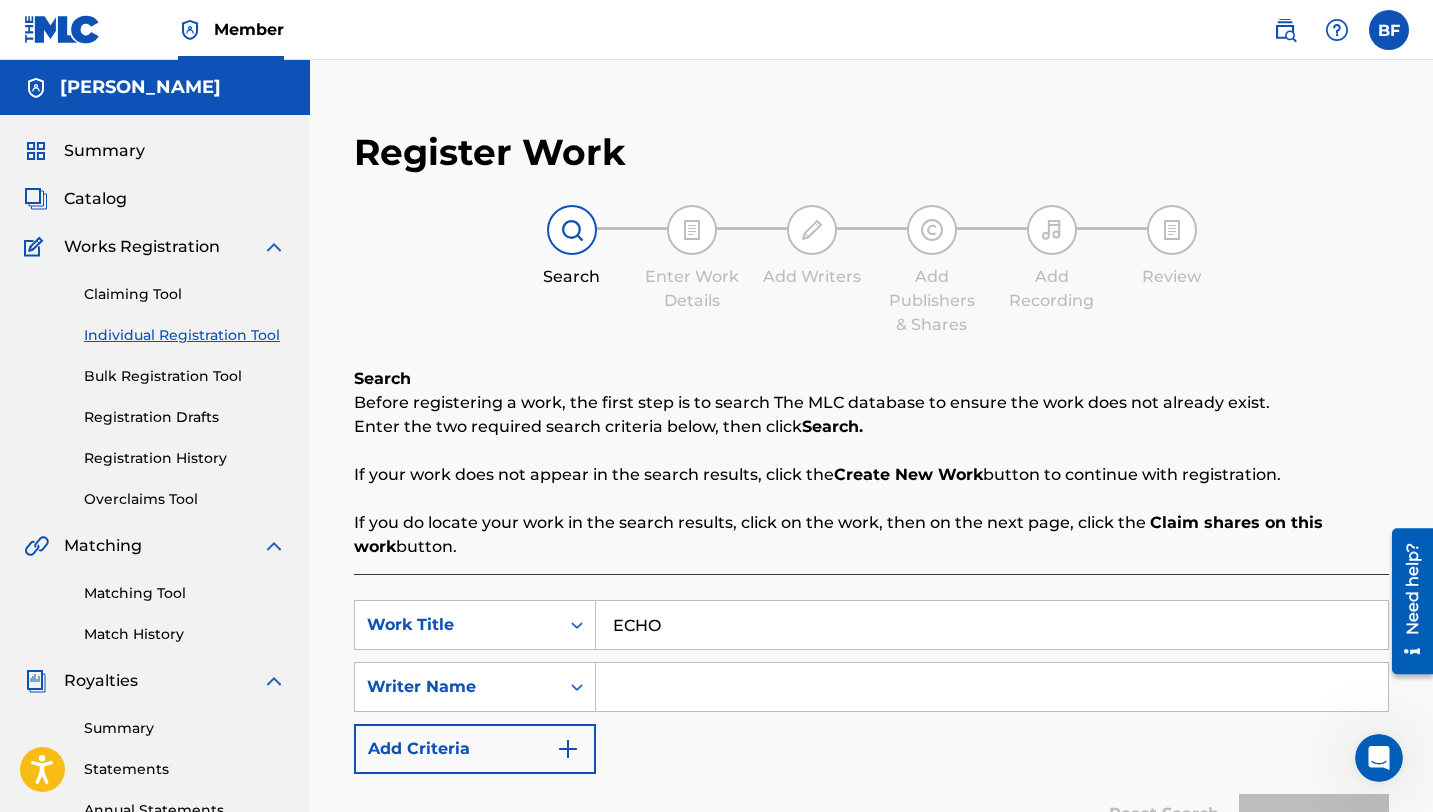 type on "ECHO" 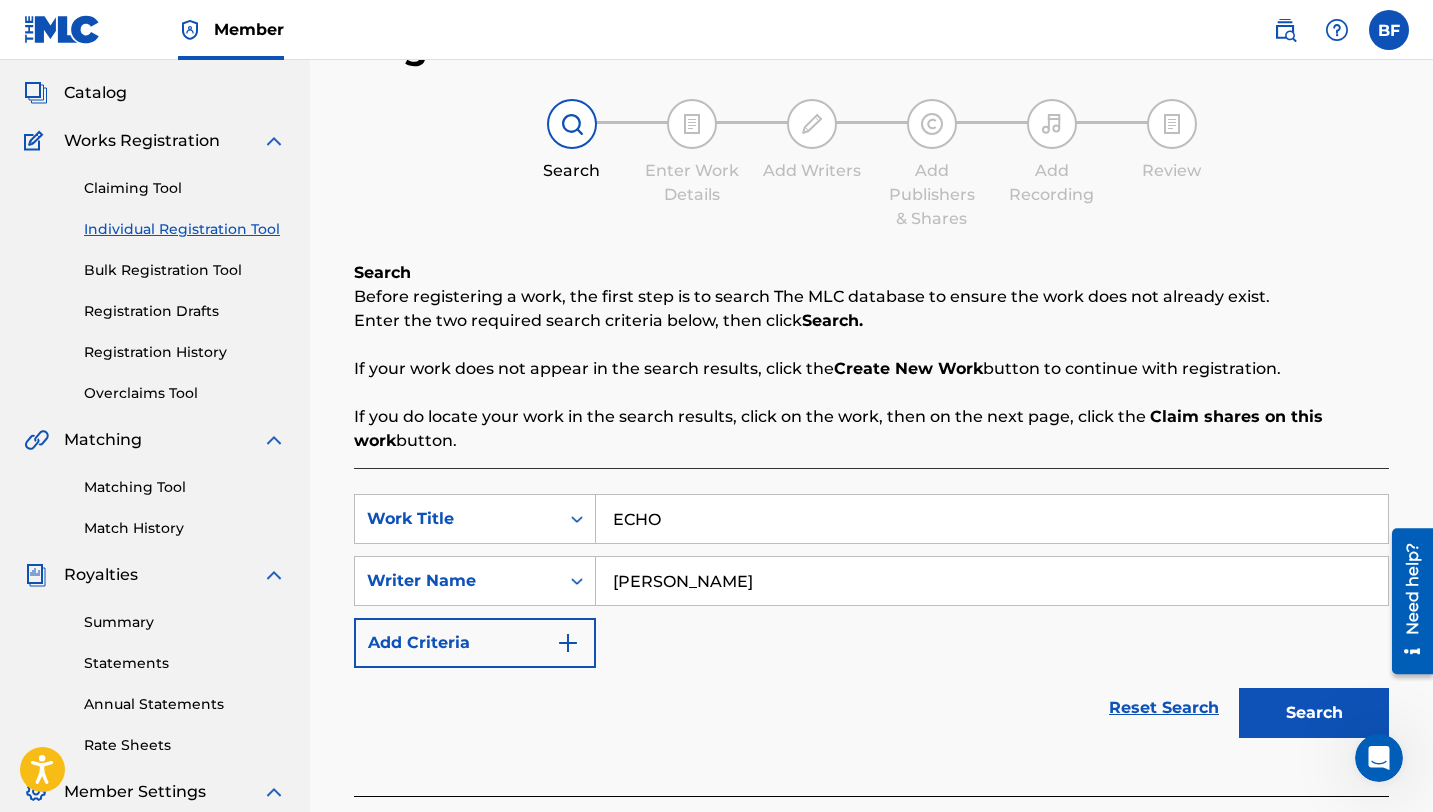 scroll, scrollTop: 107, scrollLeft: 0, axis: vertical 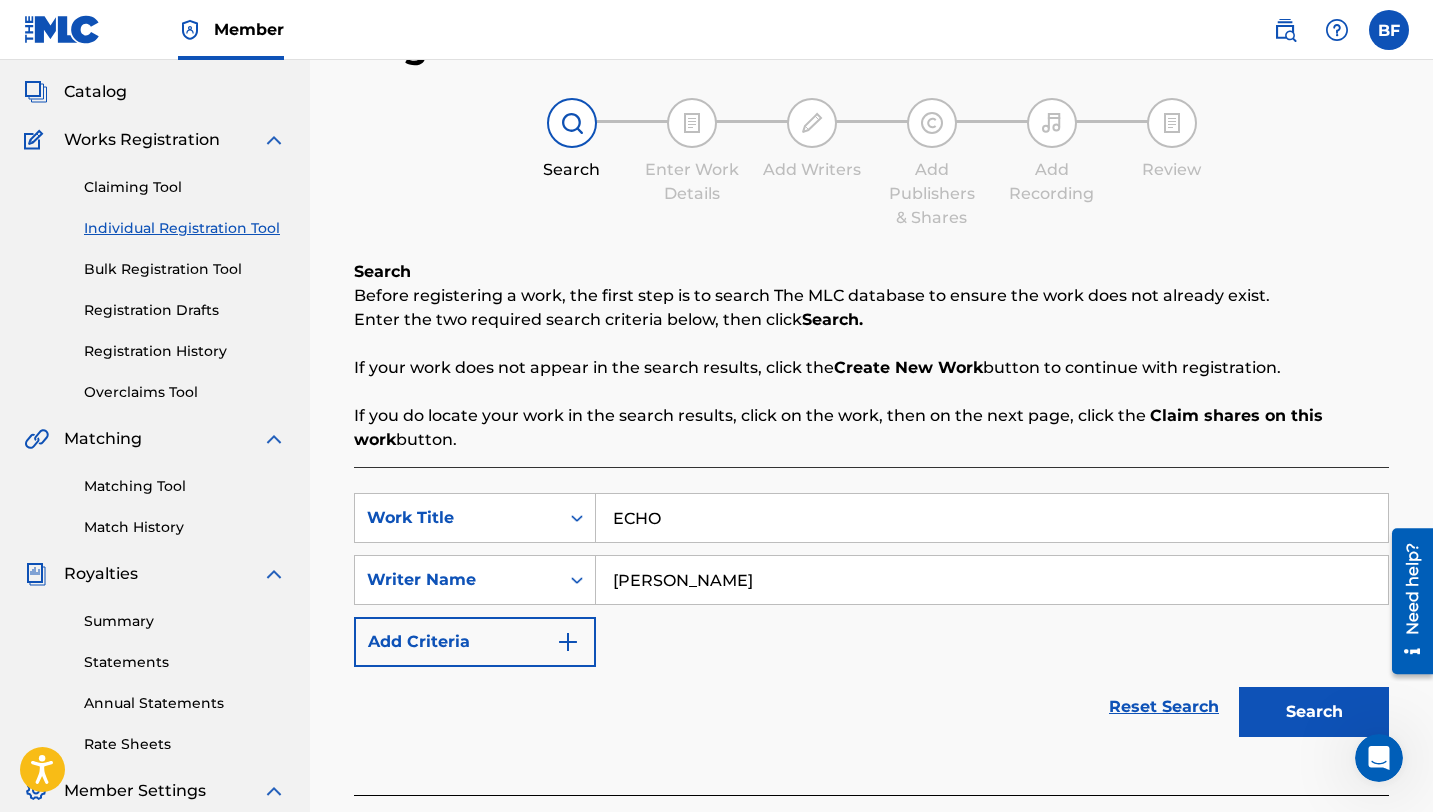type on "[PERSON_NAME]" 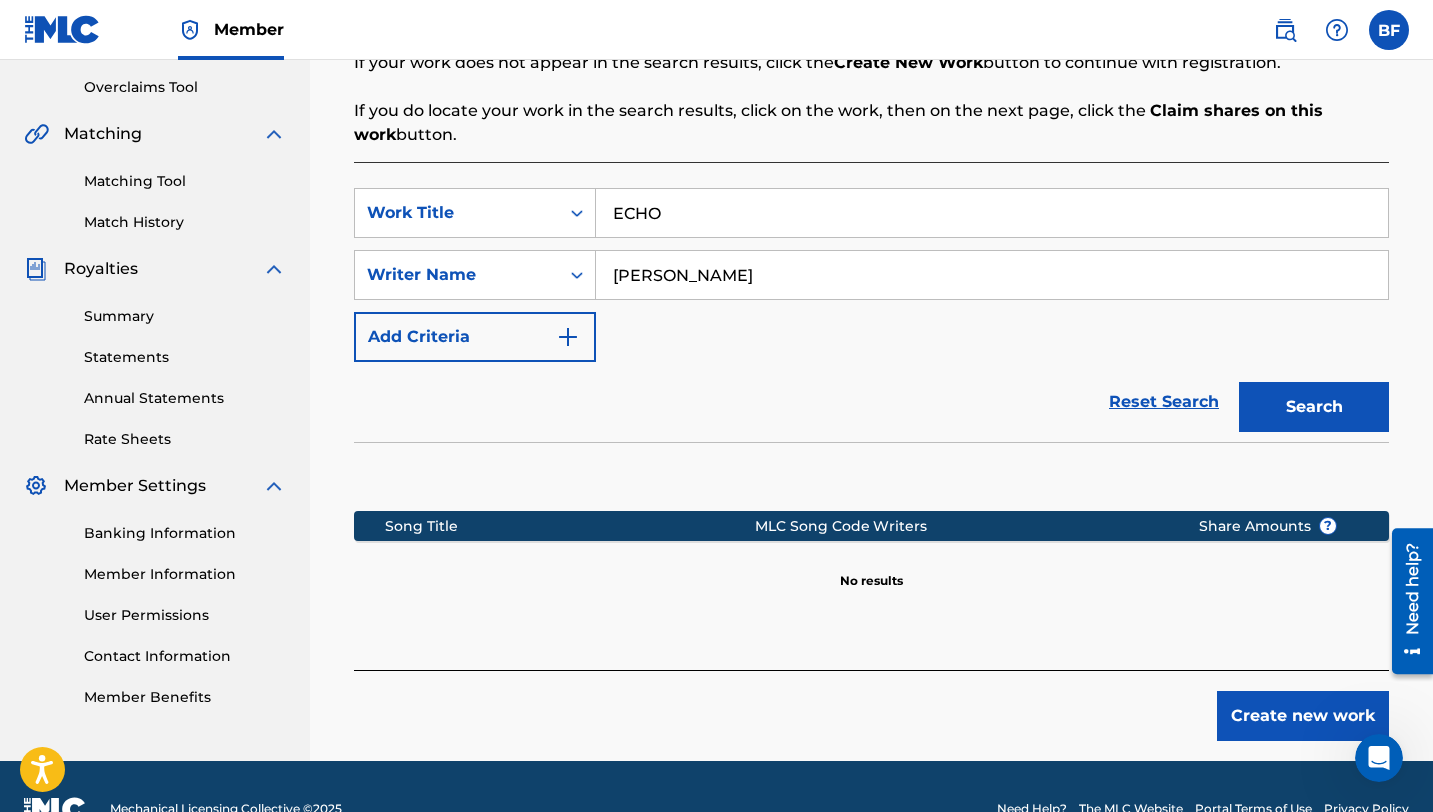 scroll, scrollTop: 457, scrollLeft: 0, axis: vertical 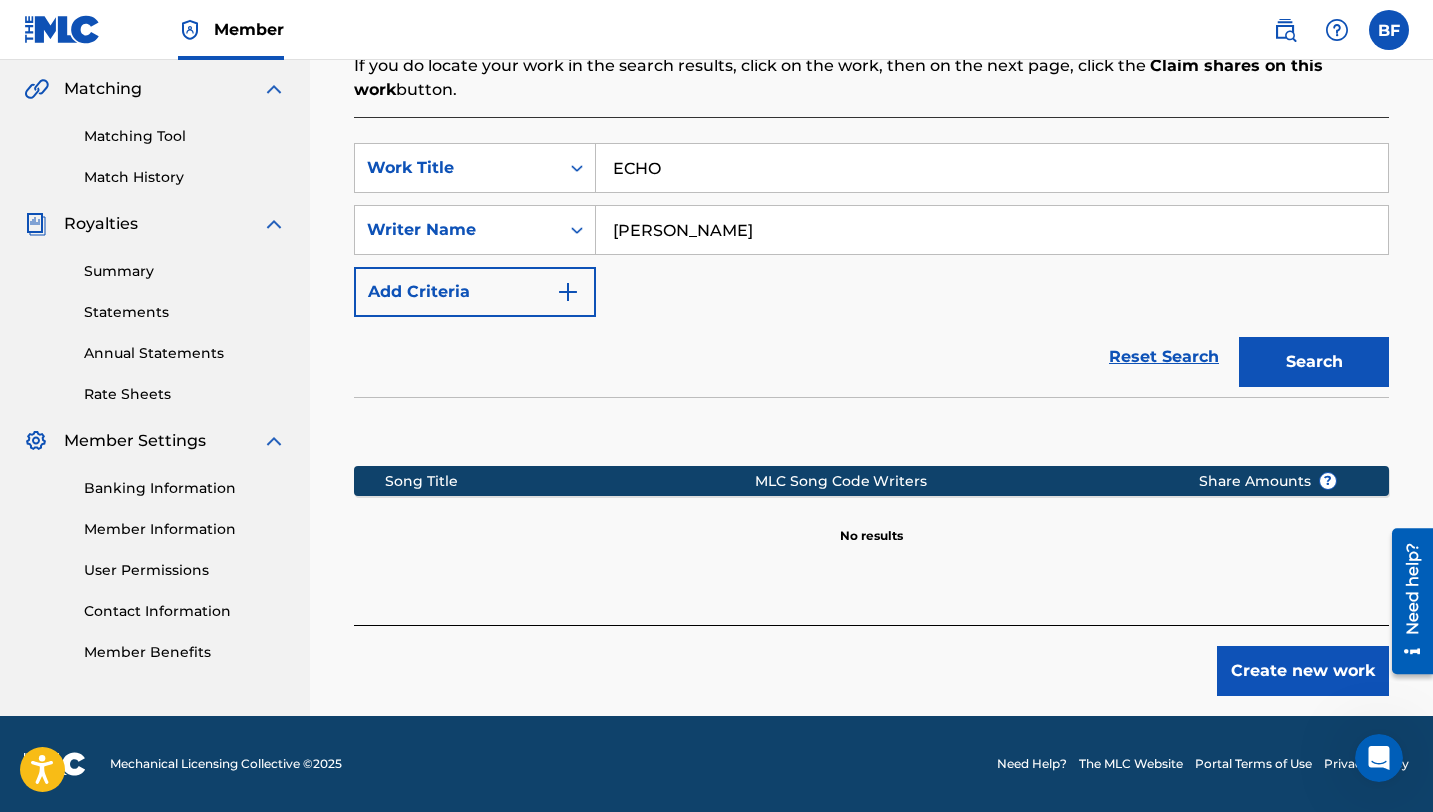 click on "Matching Tool" at bounding box center (185, 136) 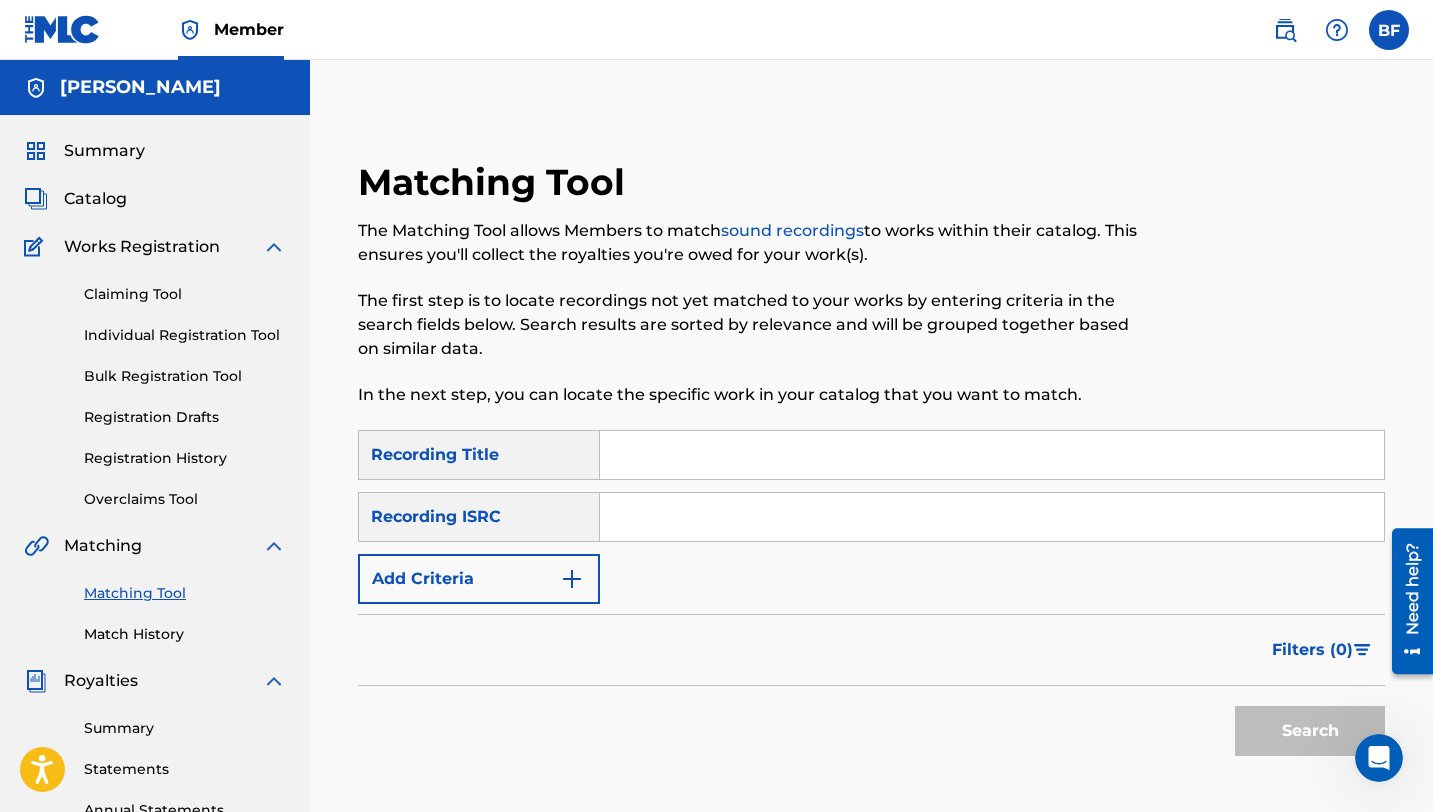 click at bounding box center [992, 455] 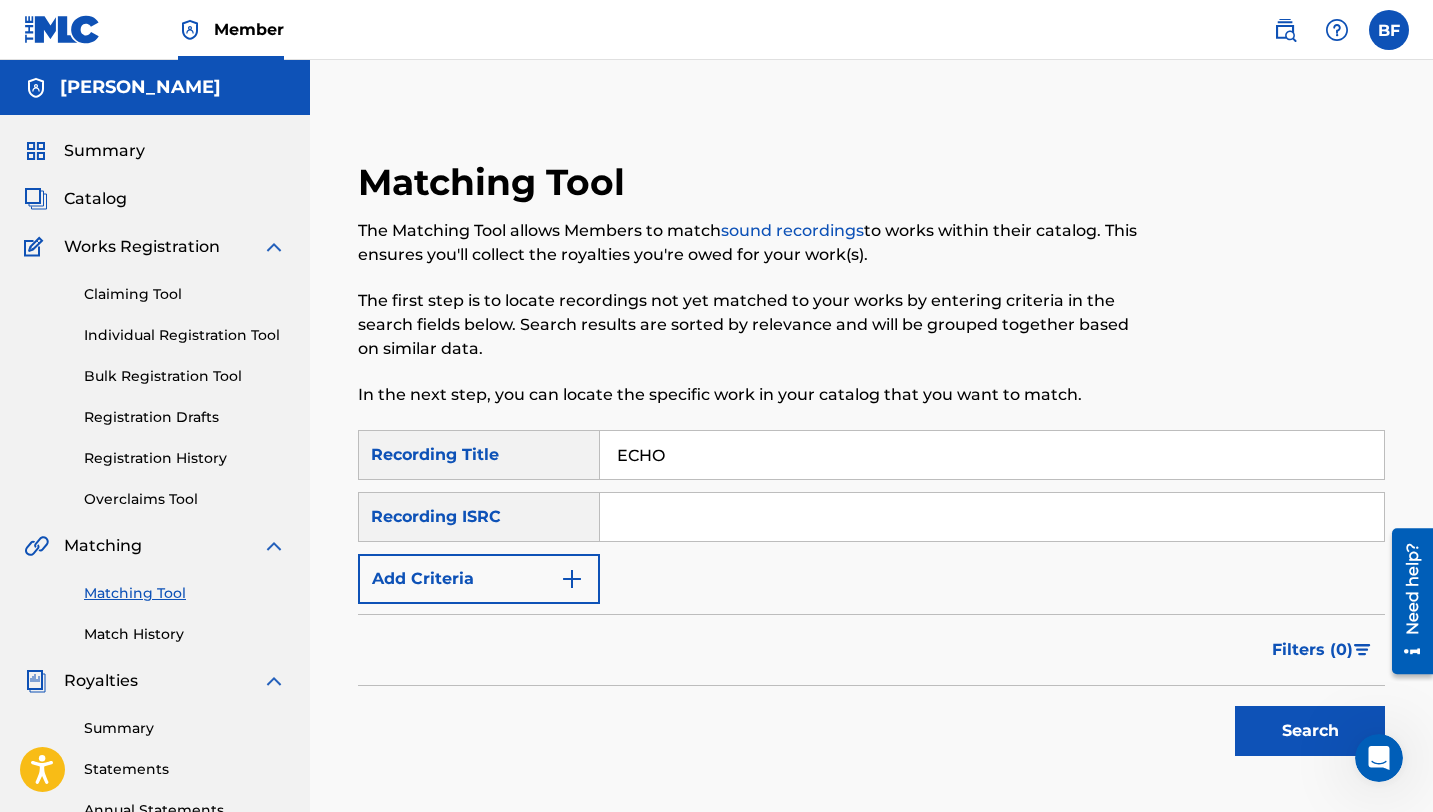 type on "ECHO" 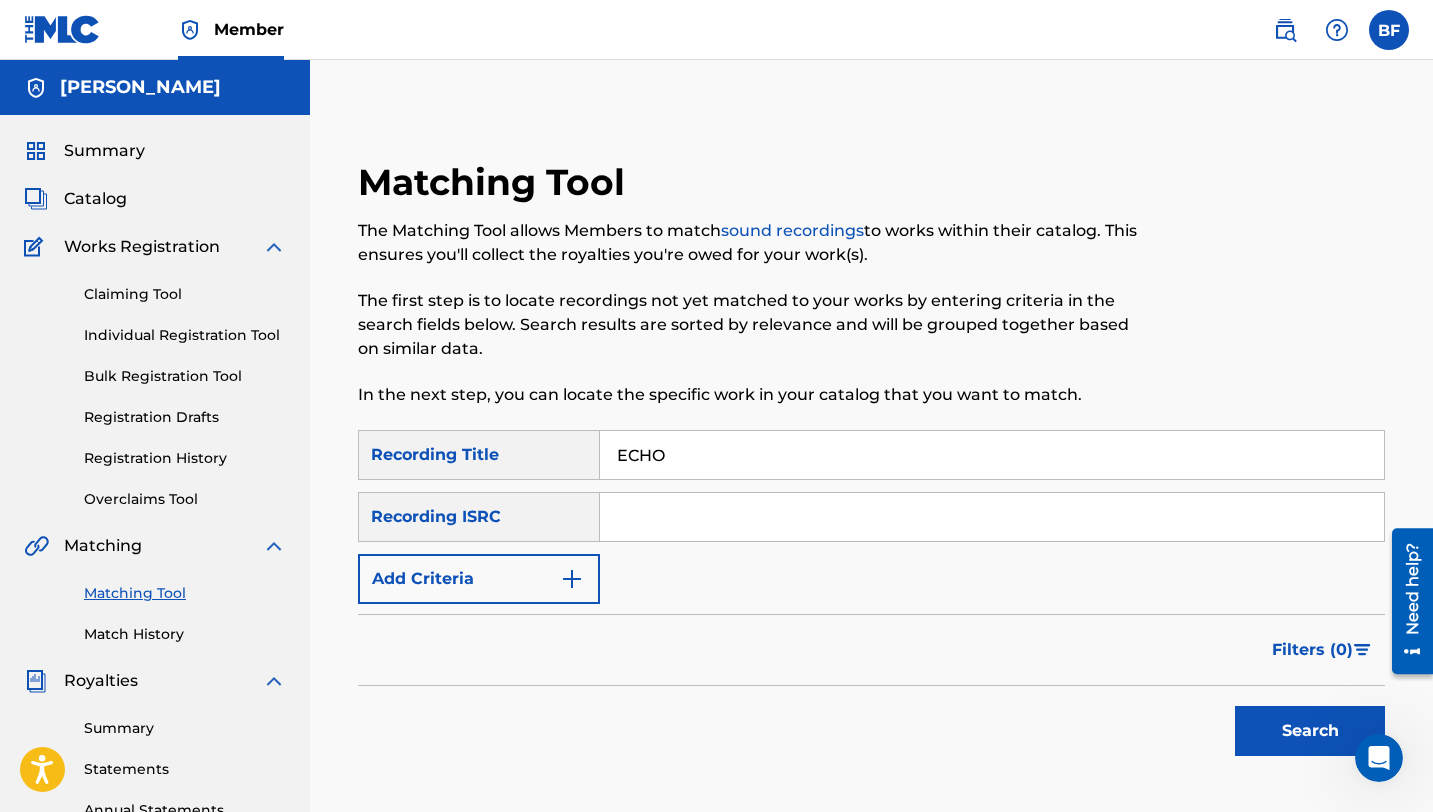 click at bounding box center (992, 517) 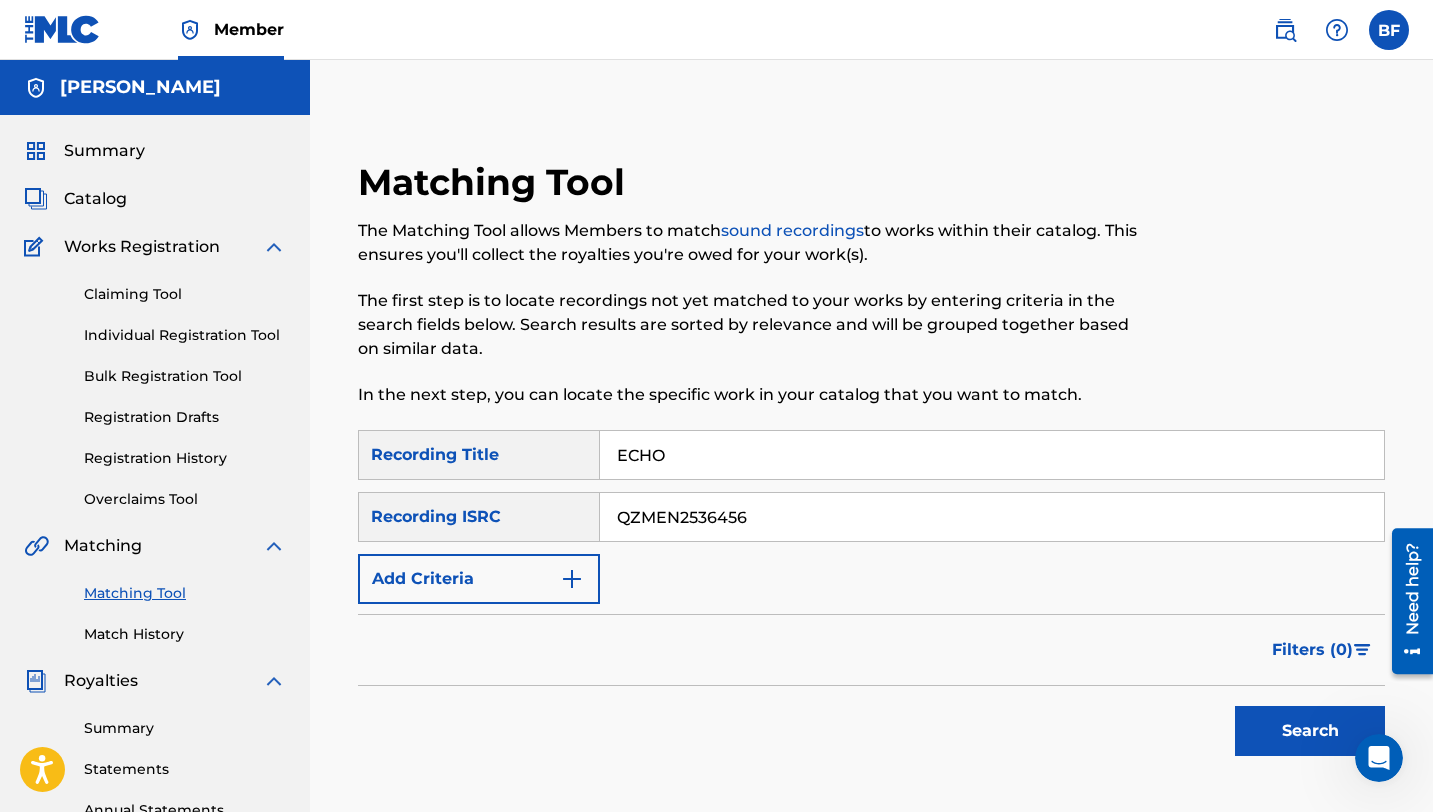 type on "QZMEN2536456" 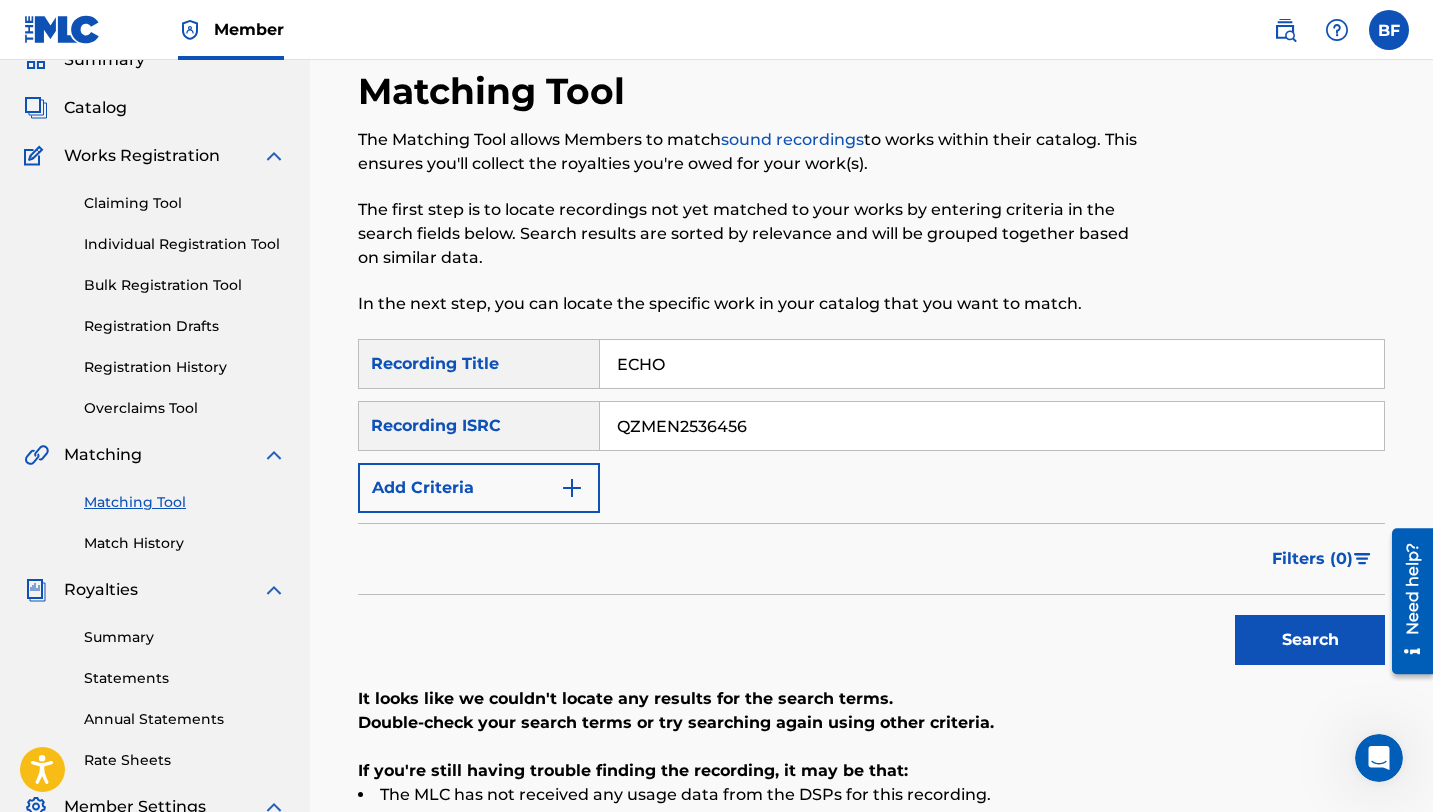 scroll, scrollTop: 90, scrollLeft: 0, axis: vertical 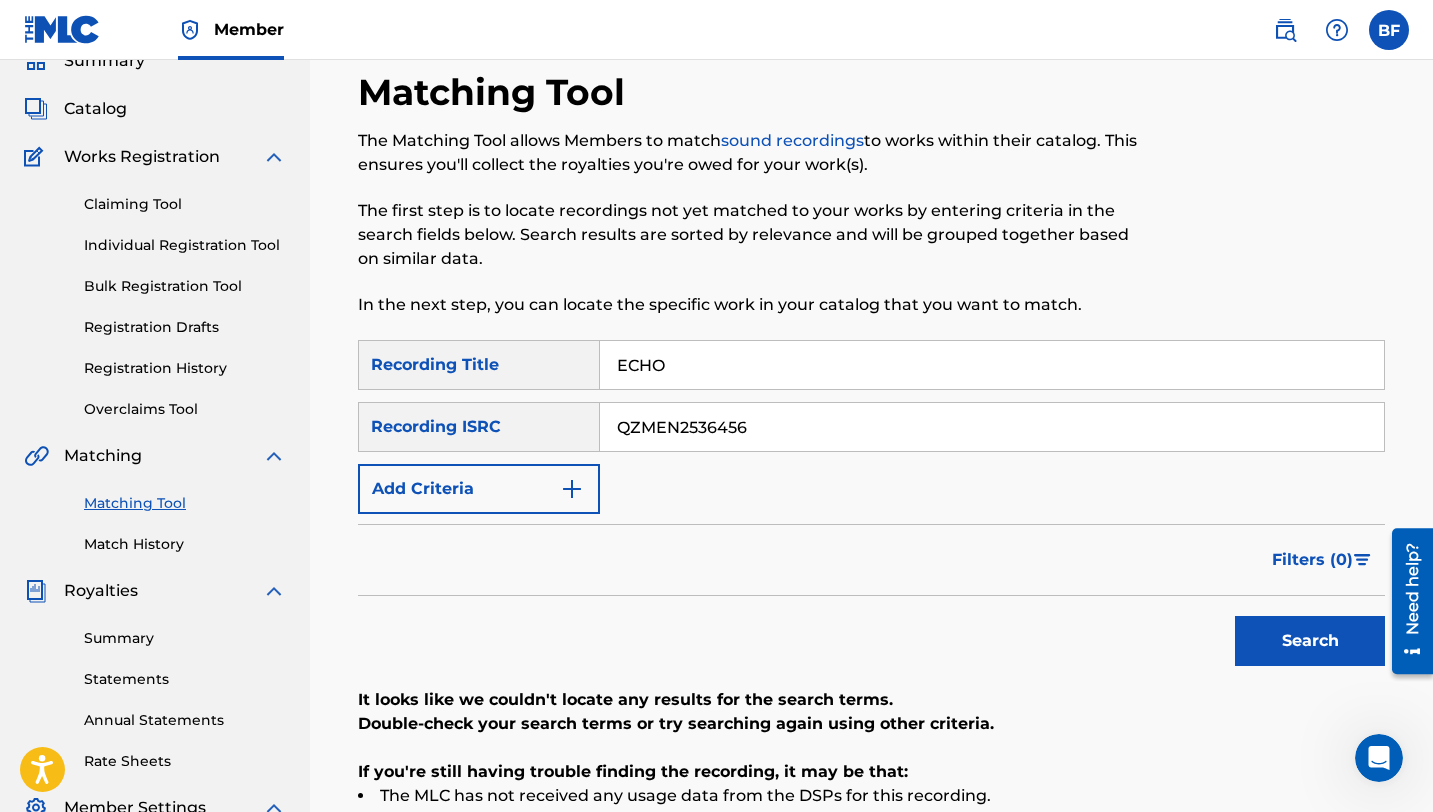 click on "Individual Registration Tool" at bounding box center [185, 245] 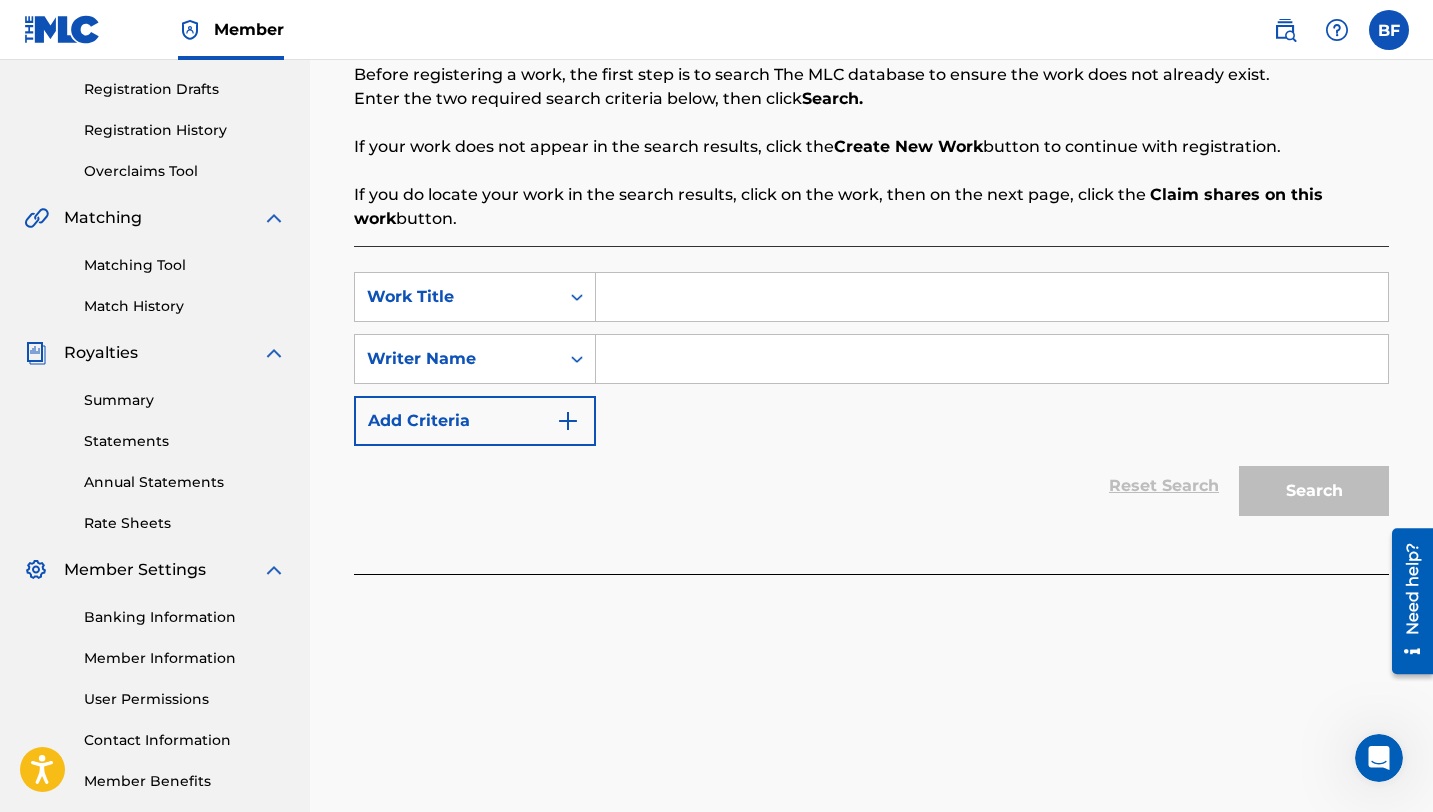 scroll, scrollTop: 331, scrollLeft: 0, axis: vertical 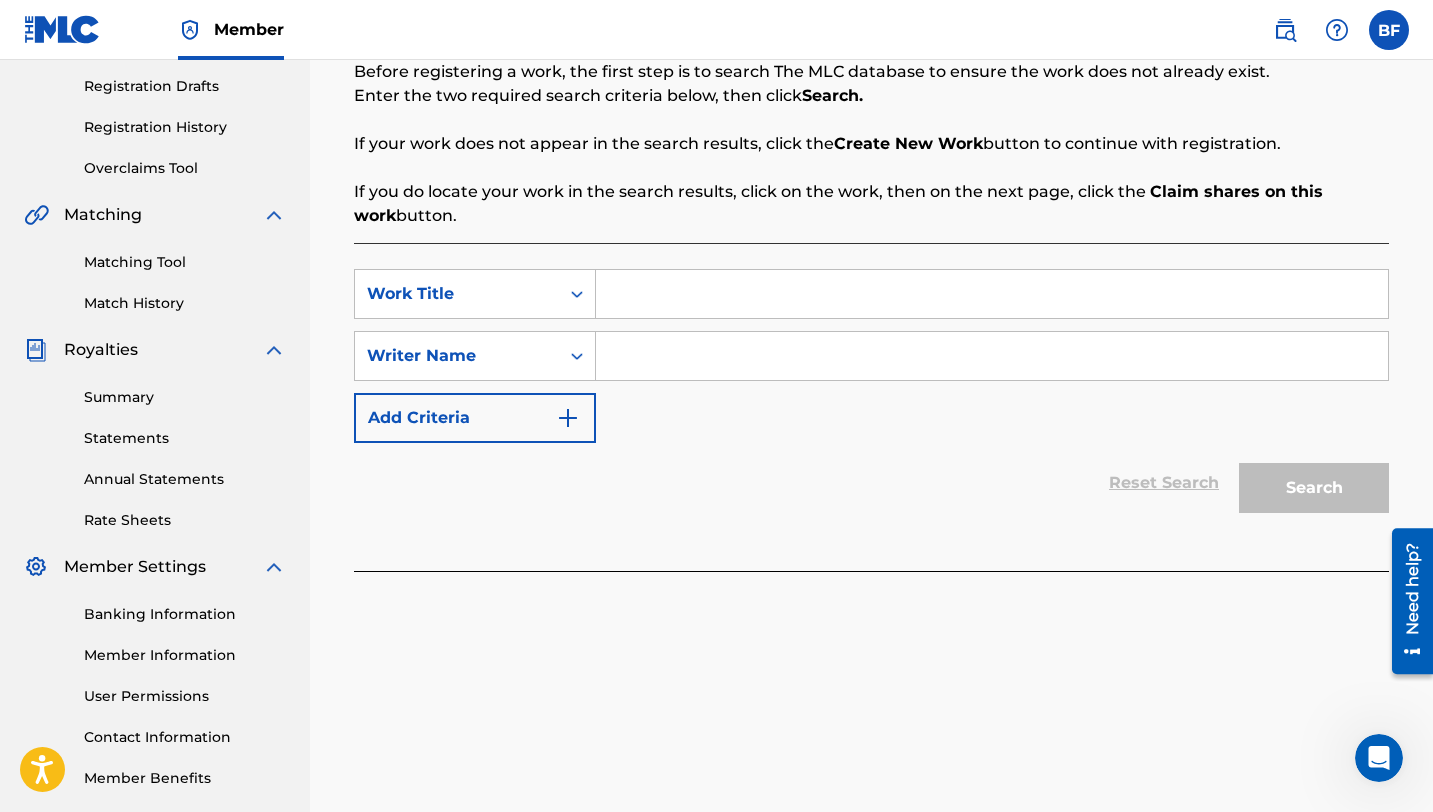 click on "SearchWithCriteria3430cc24-4271-4891-a656-f70487512d65 Work Title SearchWithCriteria5a7a5258-e083-4435-a736-8afcaf33c152 Writer Name Add Criteria" at bounding box center [871, 356] 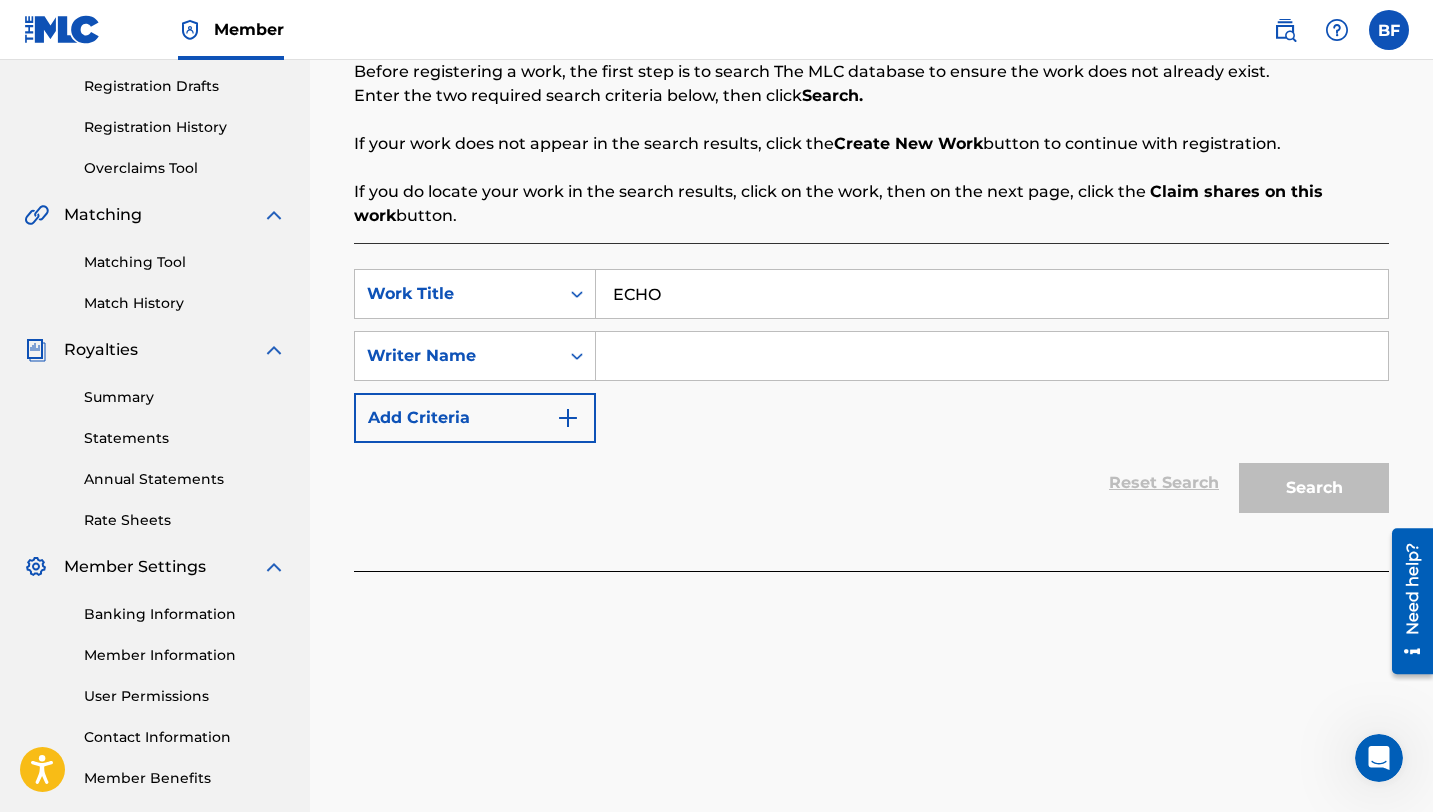 type on "ECHO" 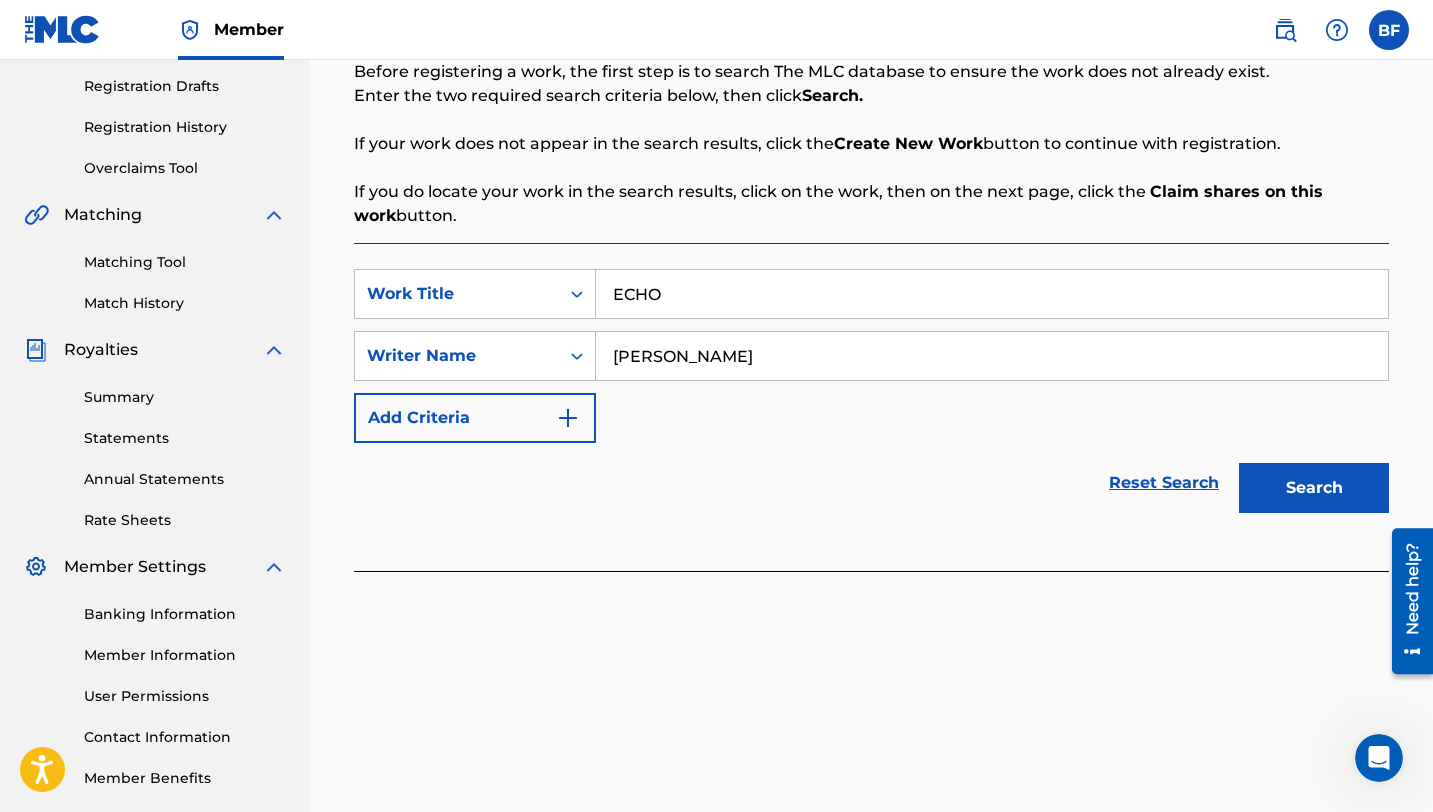 type on "[PERSON_NAME]" 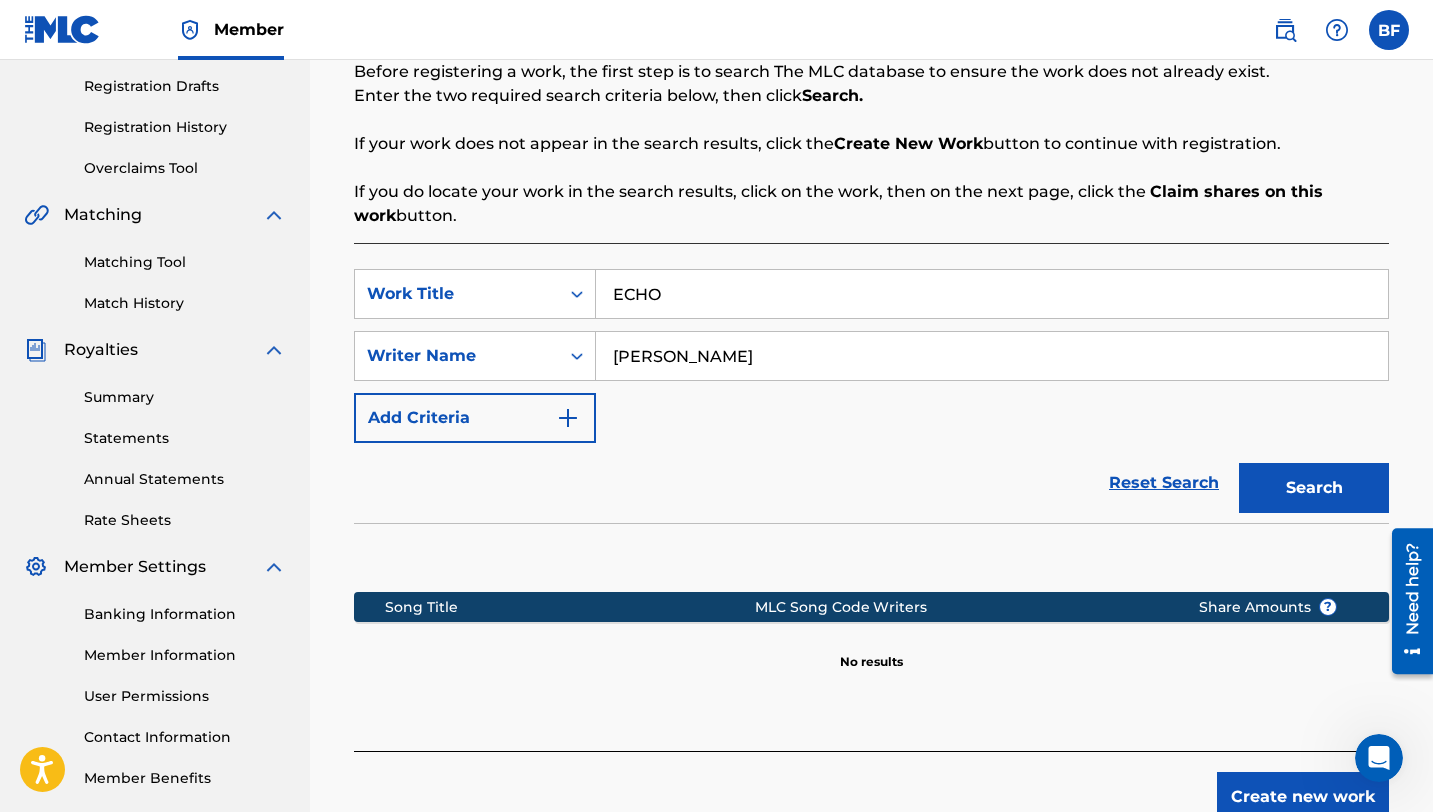 scroll, scrollTop: 457, scrollLeft: 0, axis: vertical 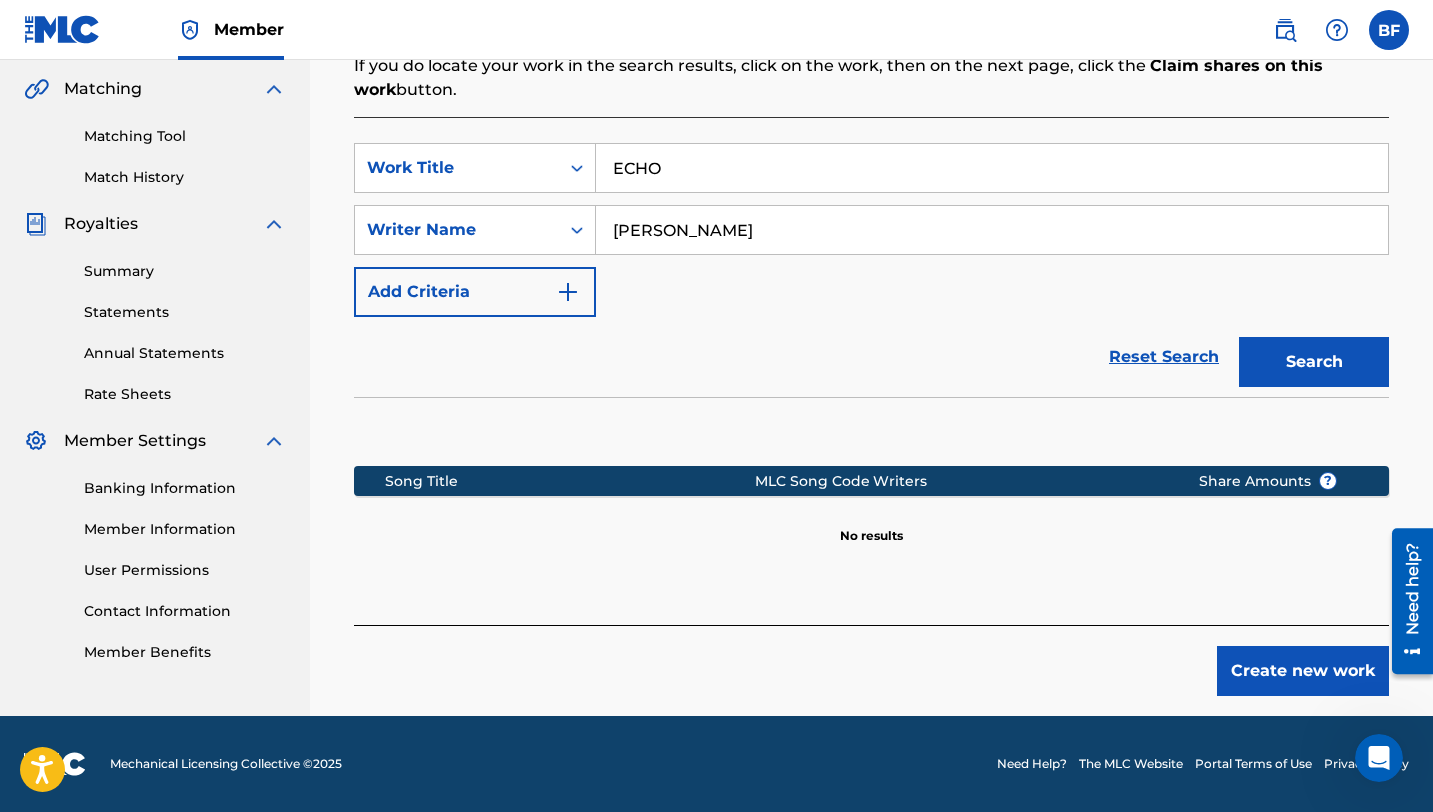 click on "Create new work" at bounding box center [1303, 671] 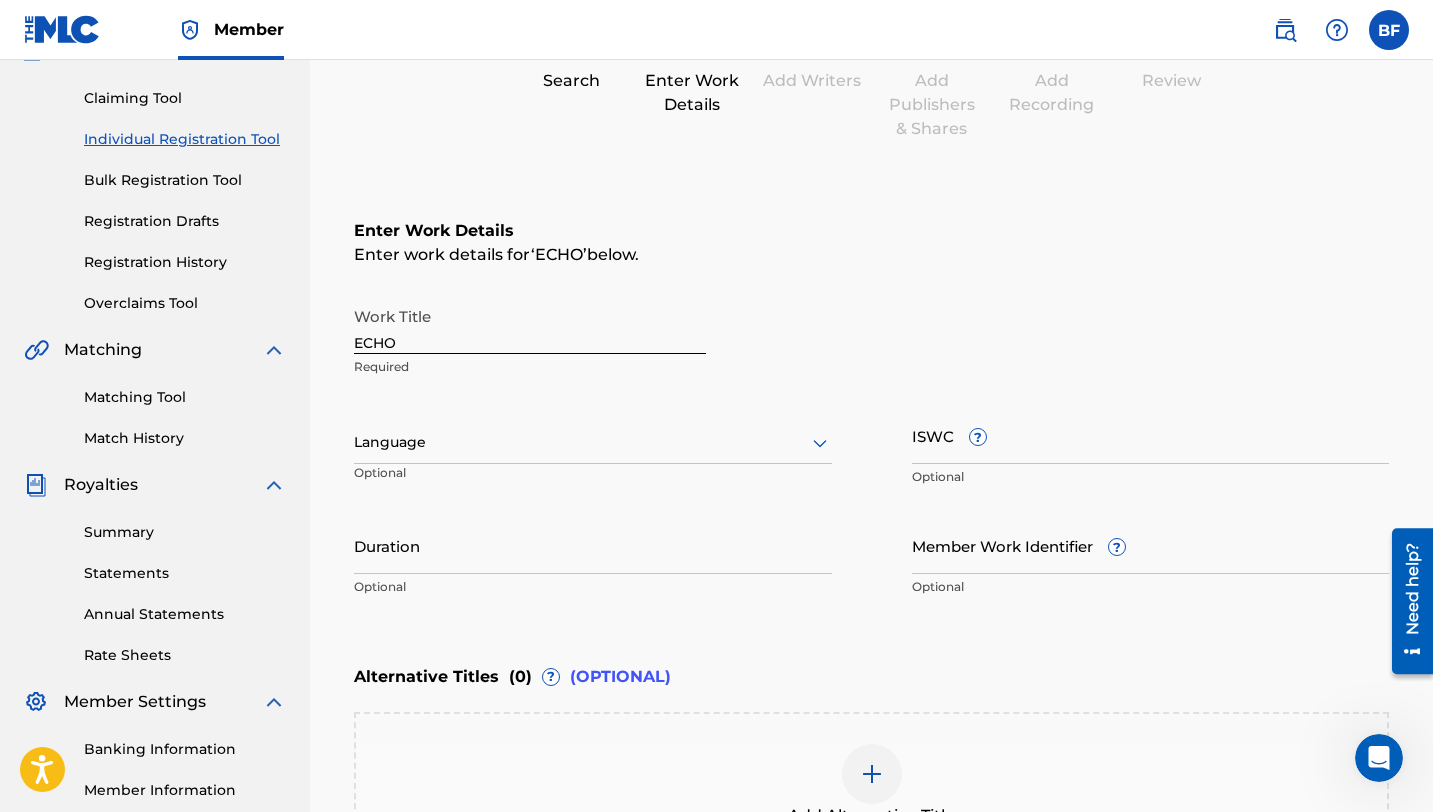 scroll, scrollTop: 193, scrollLeft: 0, axis: vertical 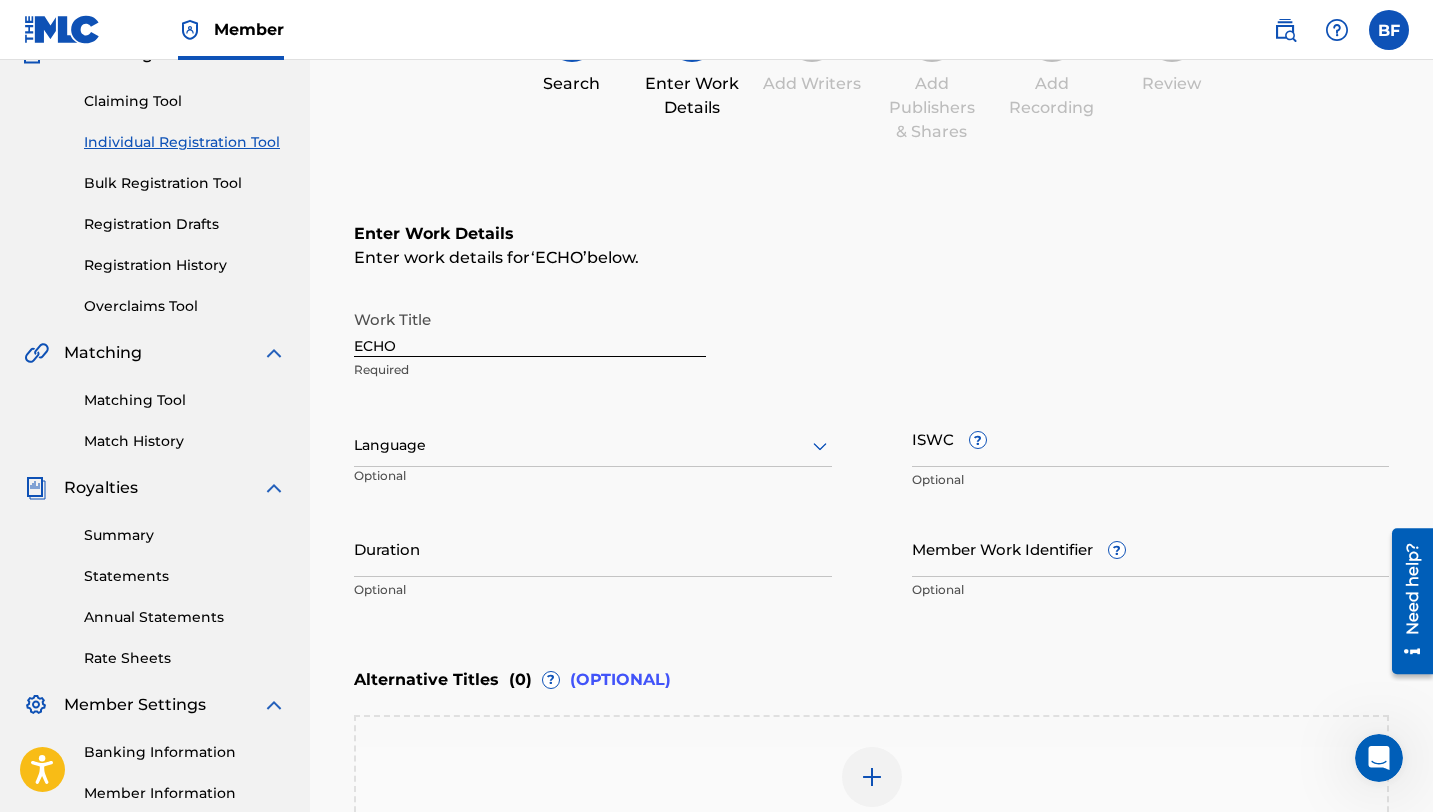 click at bounding box center [593, 445] 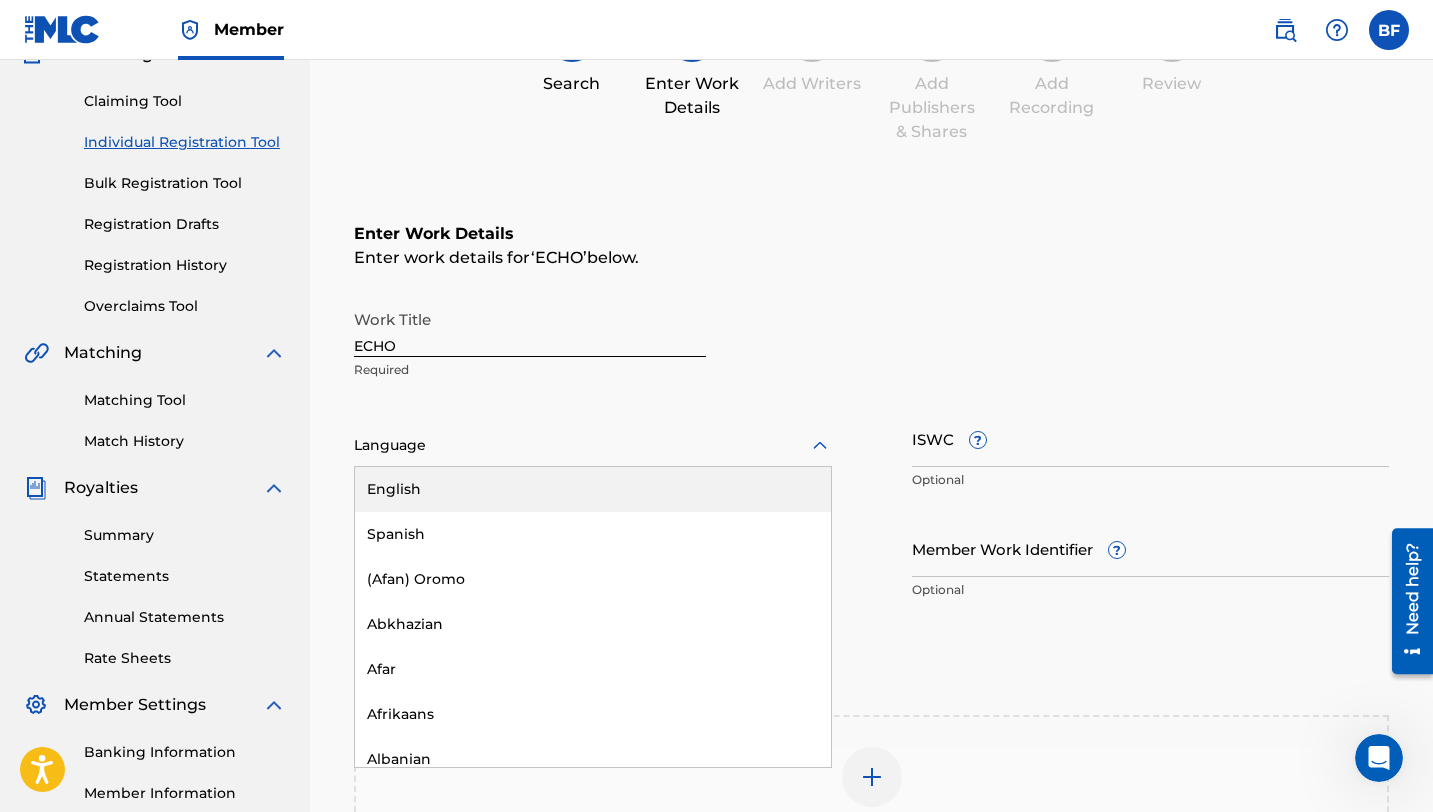 click on "English" at bounding box center (593, 489) 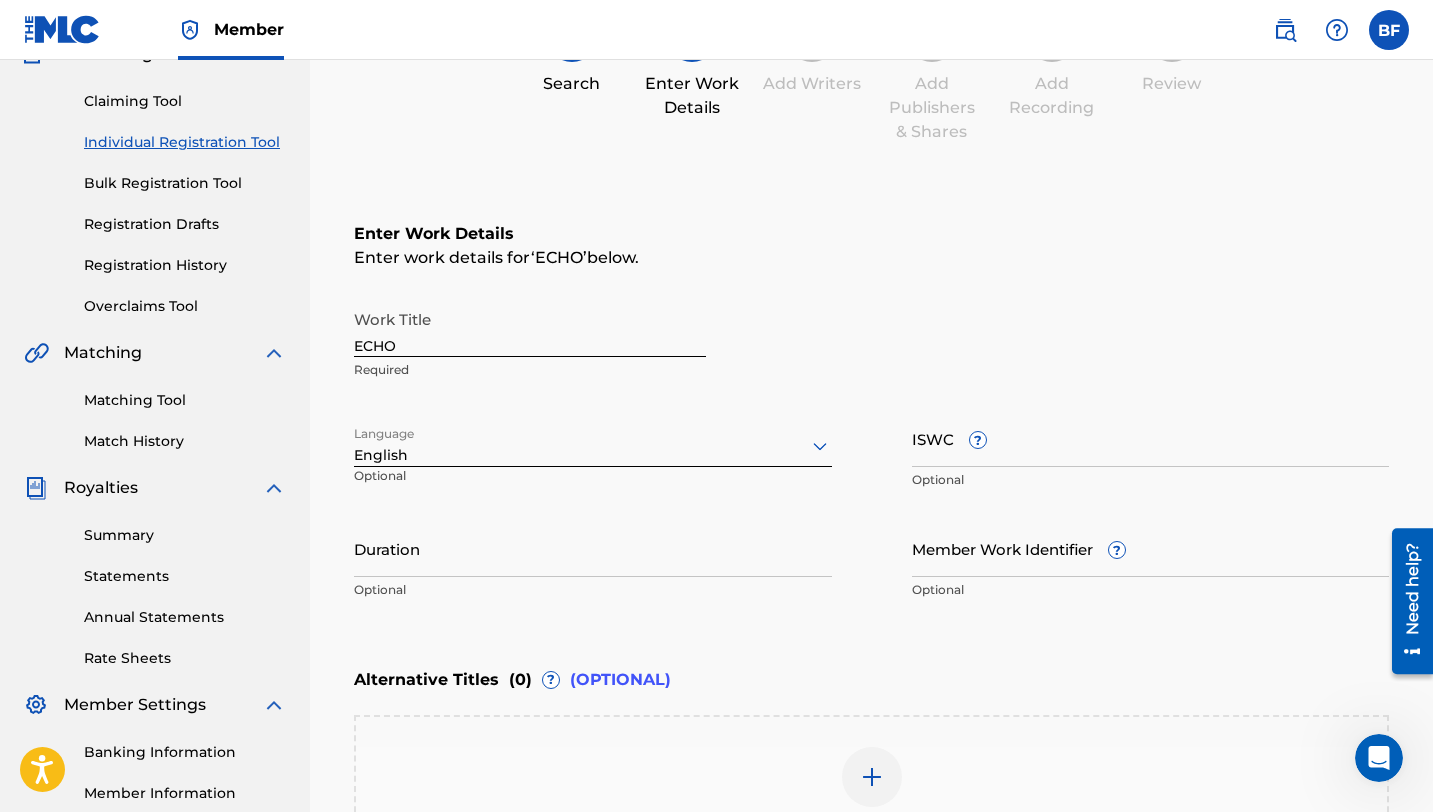 click on "ISWC   ?" at bounding box center (1151, 438) 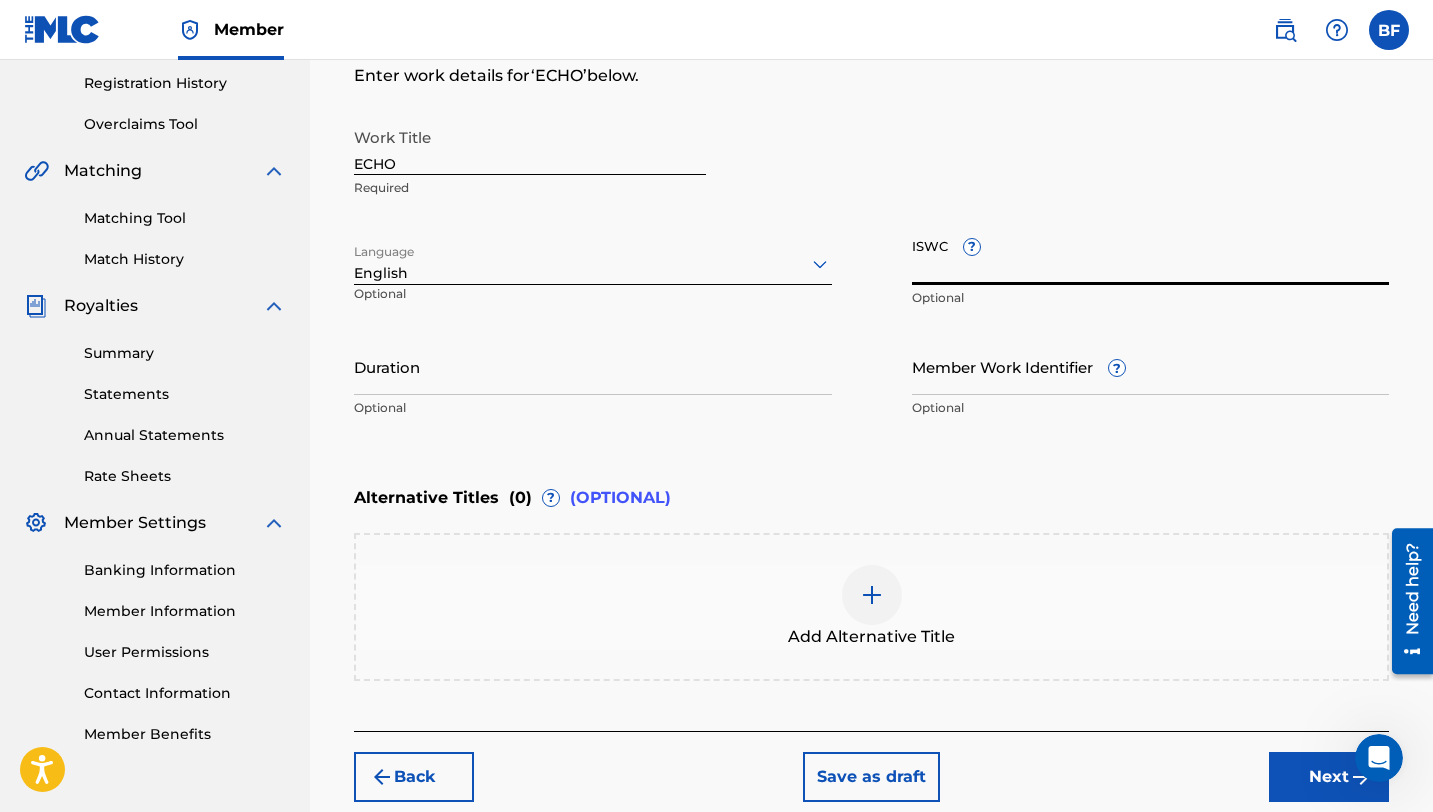 scroll, scrollTop: 374, scrollLeft: 0, axis: vertical 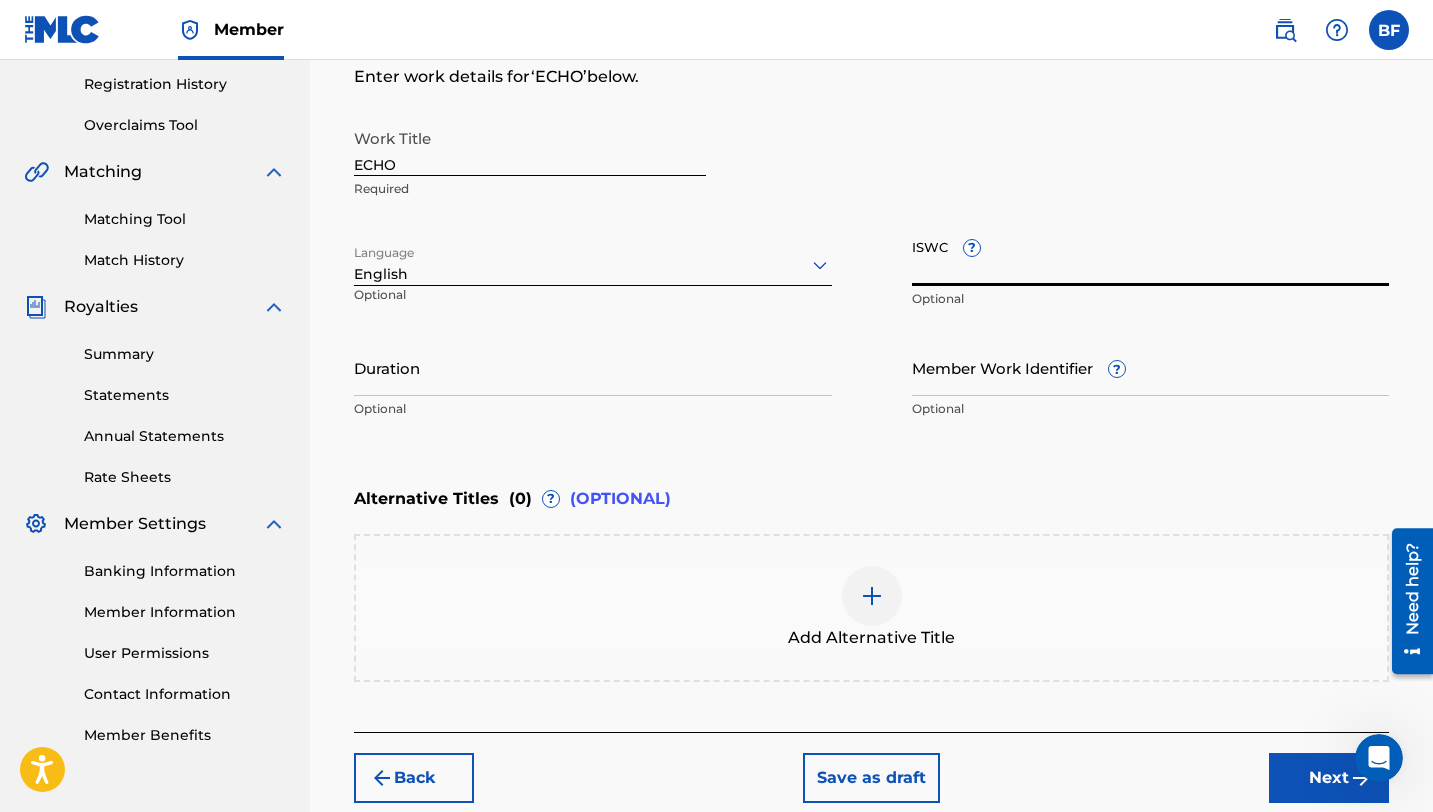 click on "Duration" at bounding box center (593, 367) 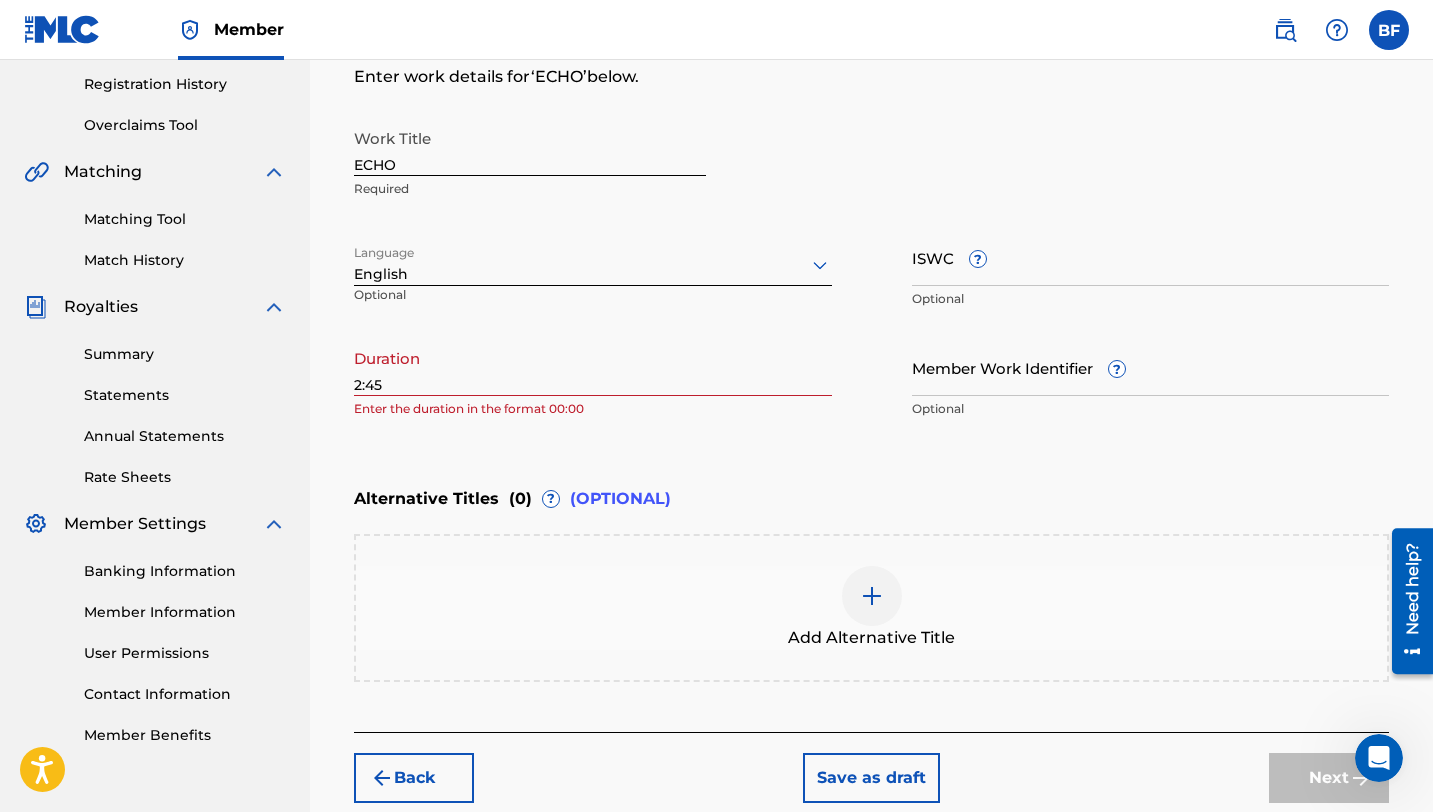 click on "Register Work Search Enter Work Details Add Writers Add Publishers & Shares Add Recording Review Enter Work Details Enter work details for  ‘ ECHO ’  below. Work Title   ECHO Required Language English Optional ISWC   ? Optional Duration   2:45 Enter the duration in the format 00:00 Member Work Identifier   ? Optional Alternative Titles ( 0 ) ? (OPTIONAL) Add Alternative Title Back Save as draft Next" at bounding box center [871, 279] 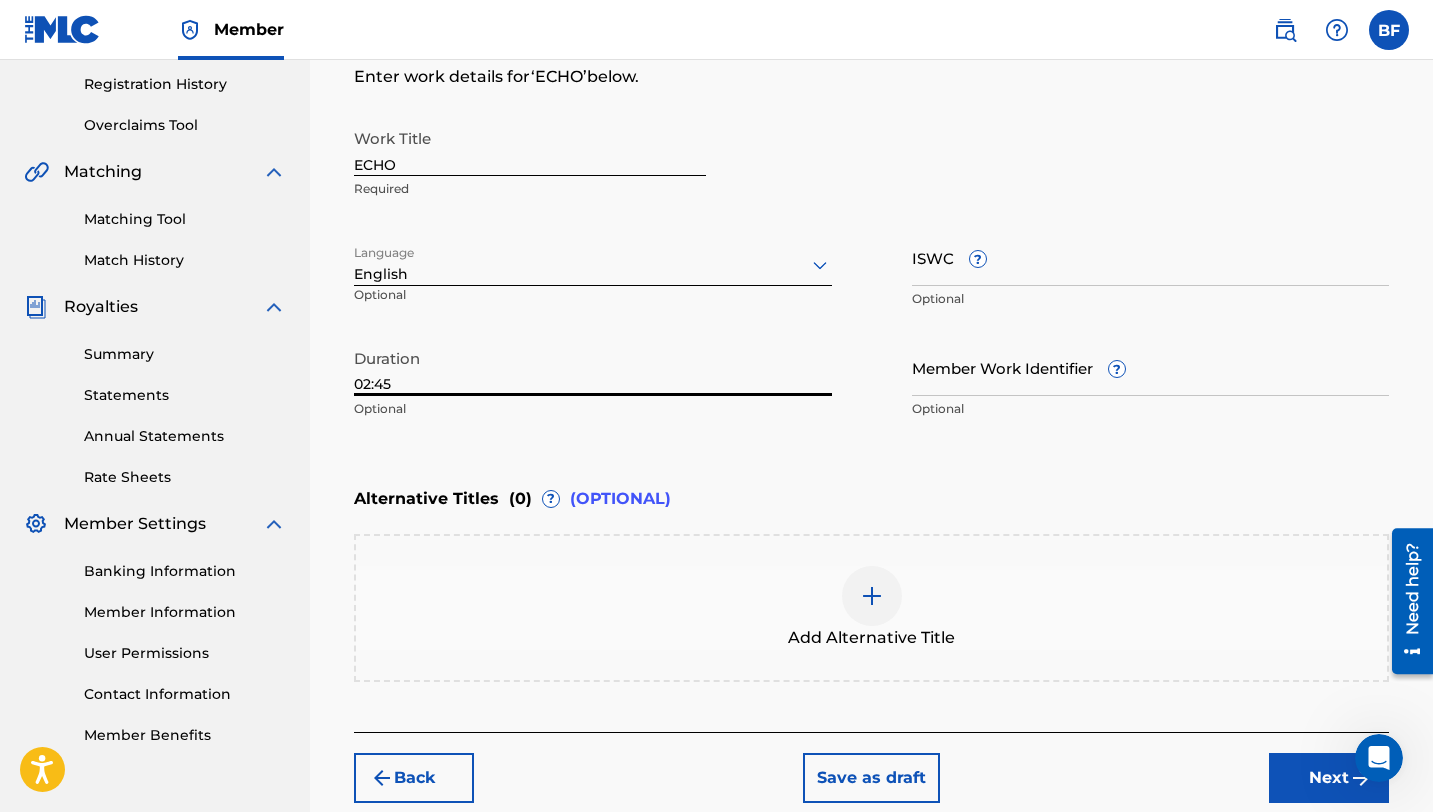 type on "02:45" 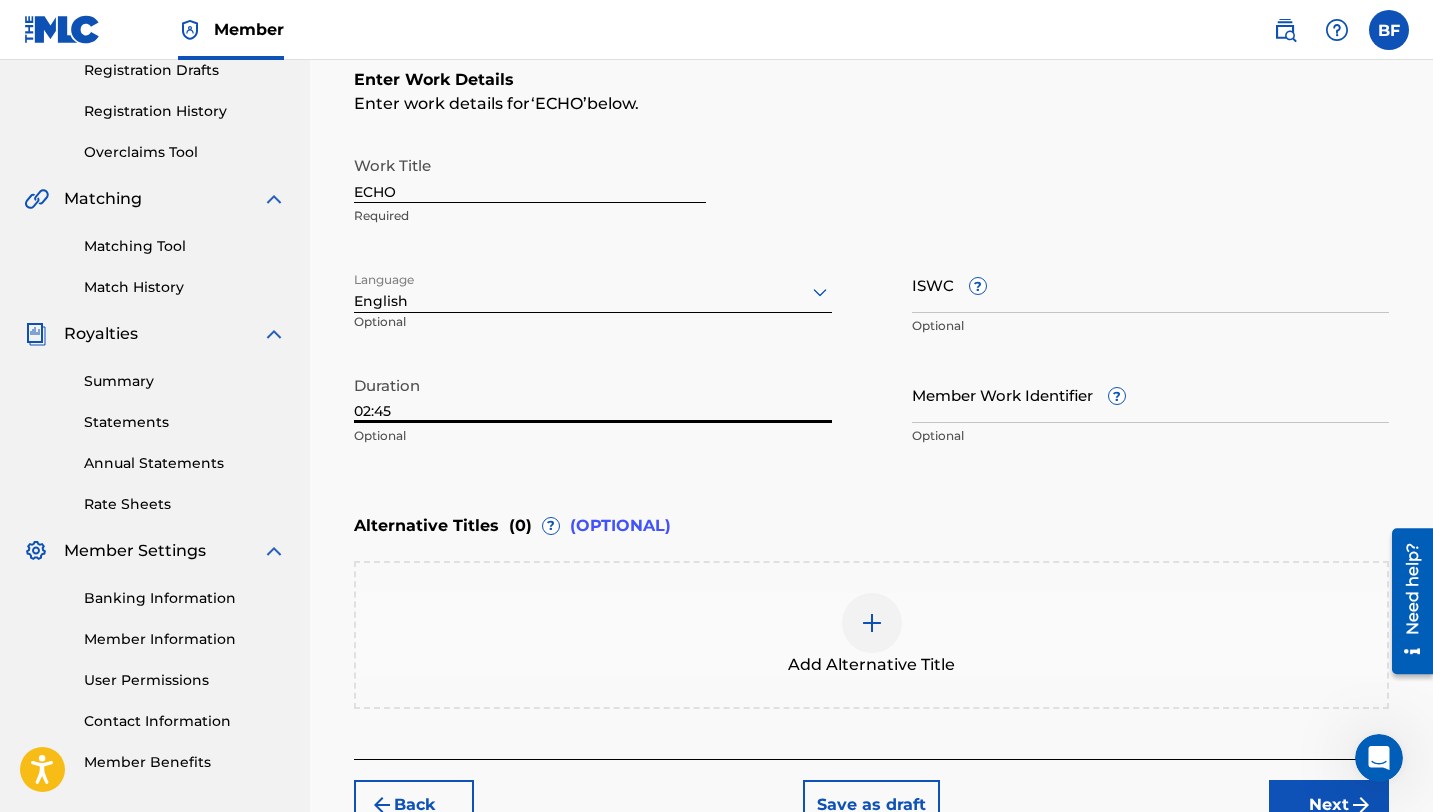scroll, scrollTop: 345, scrollLeft: 0, axis: vertical 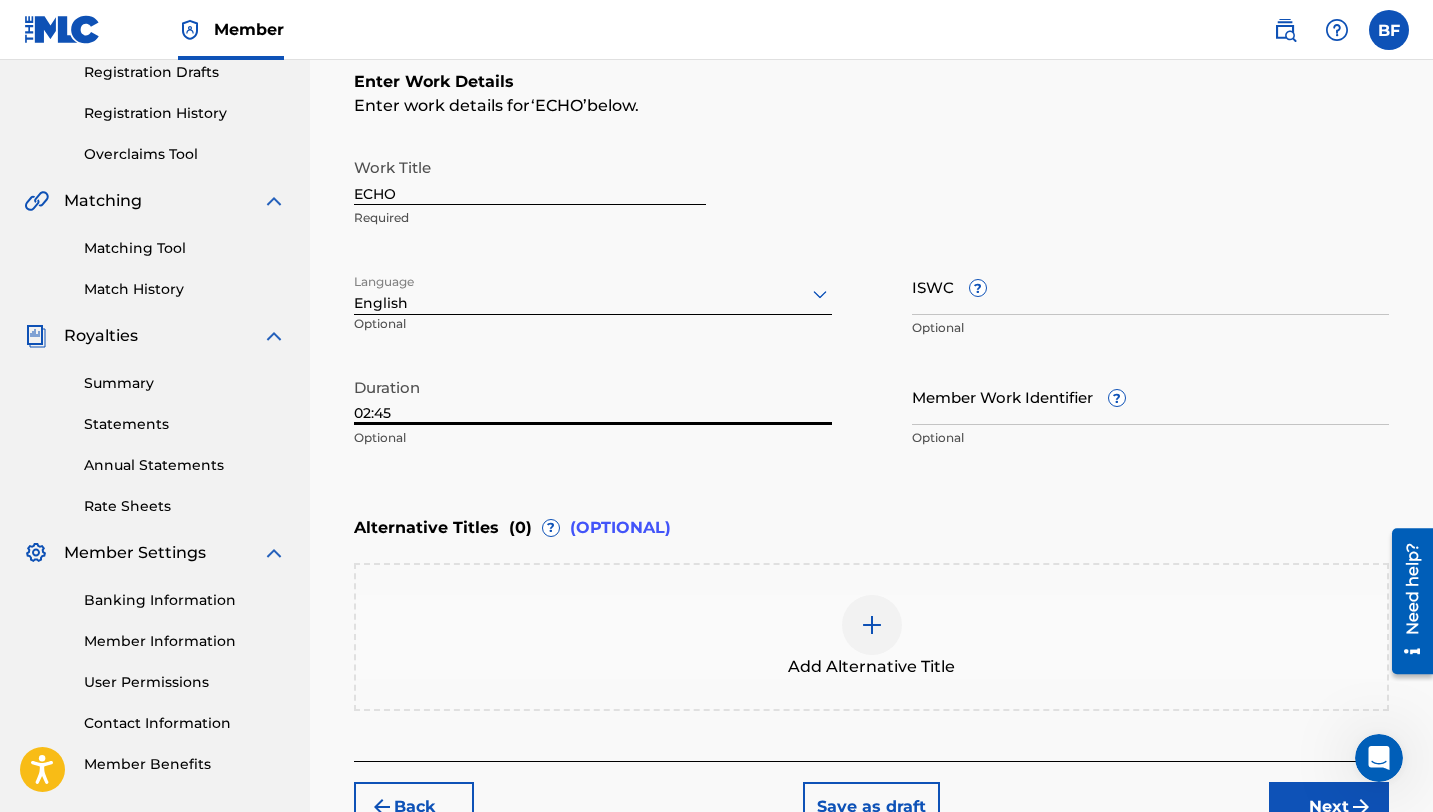 click on "Next" at bounding box center [1329, 807] 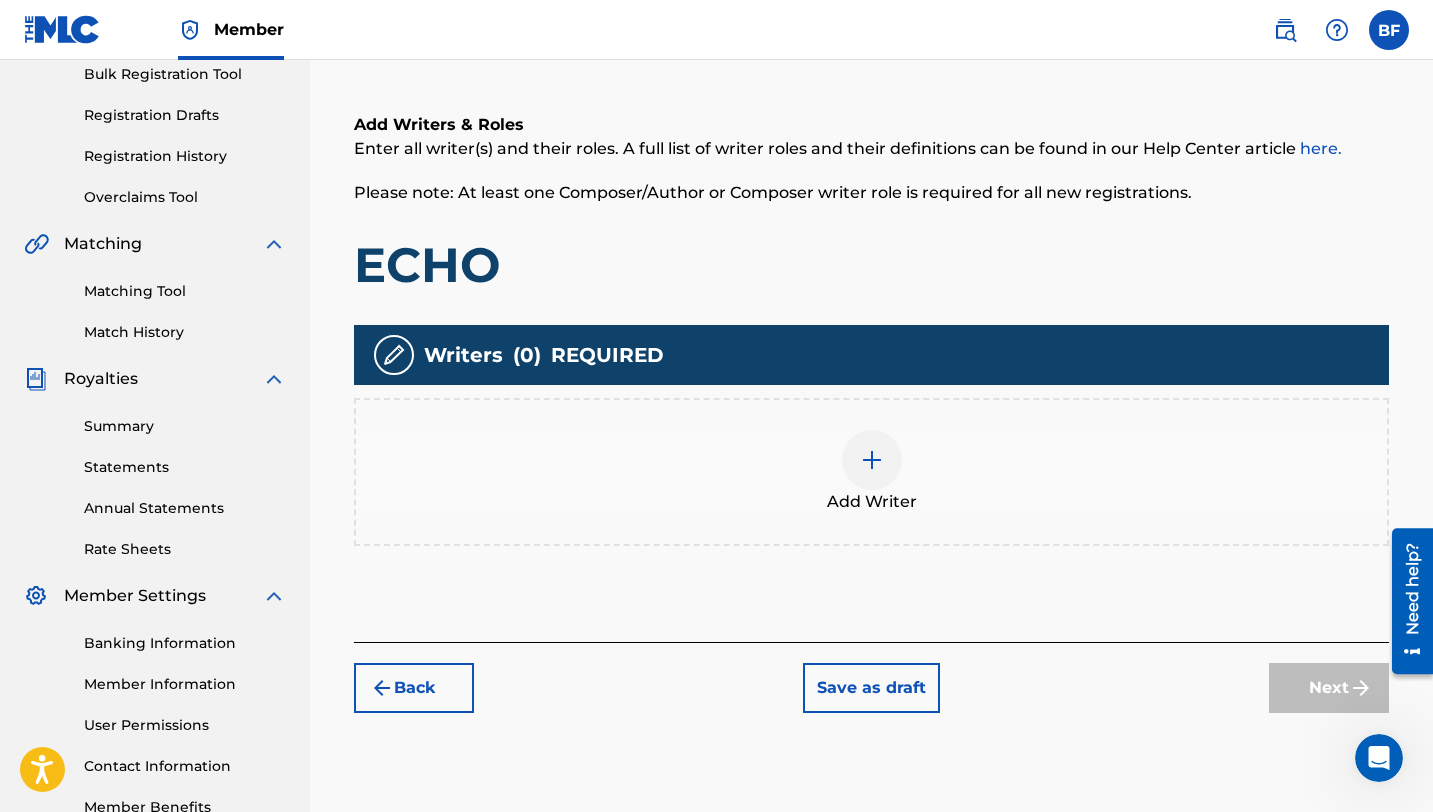 scroll, scrollTop: 303, scrollLeft: 0, axis: vertical 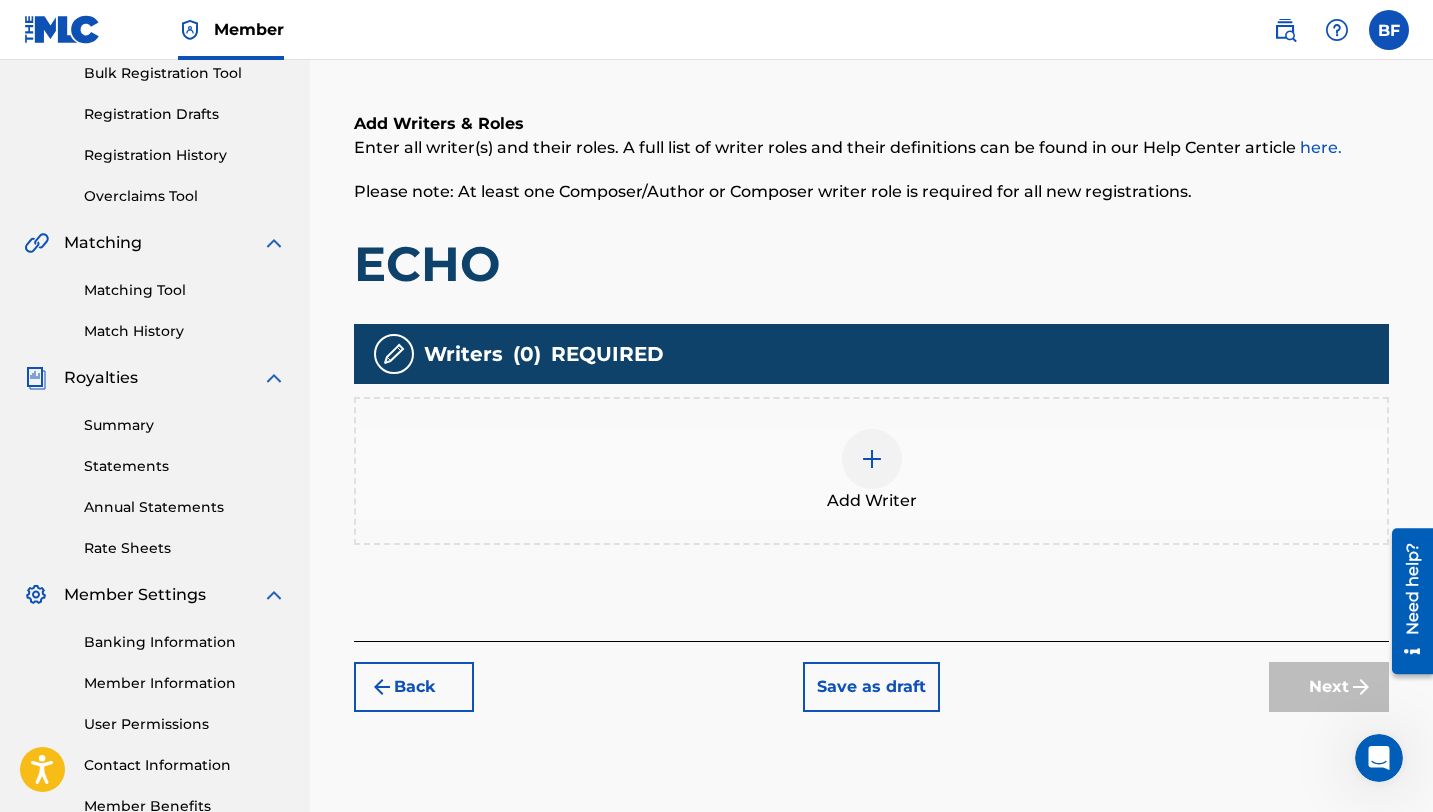 click on "Add Writer" at bounding box center (872, 501) 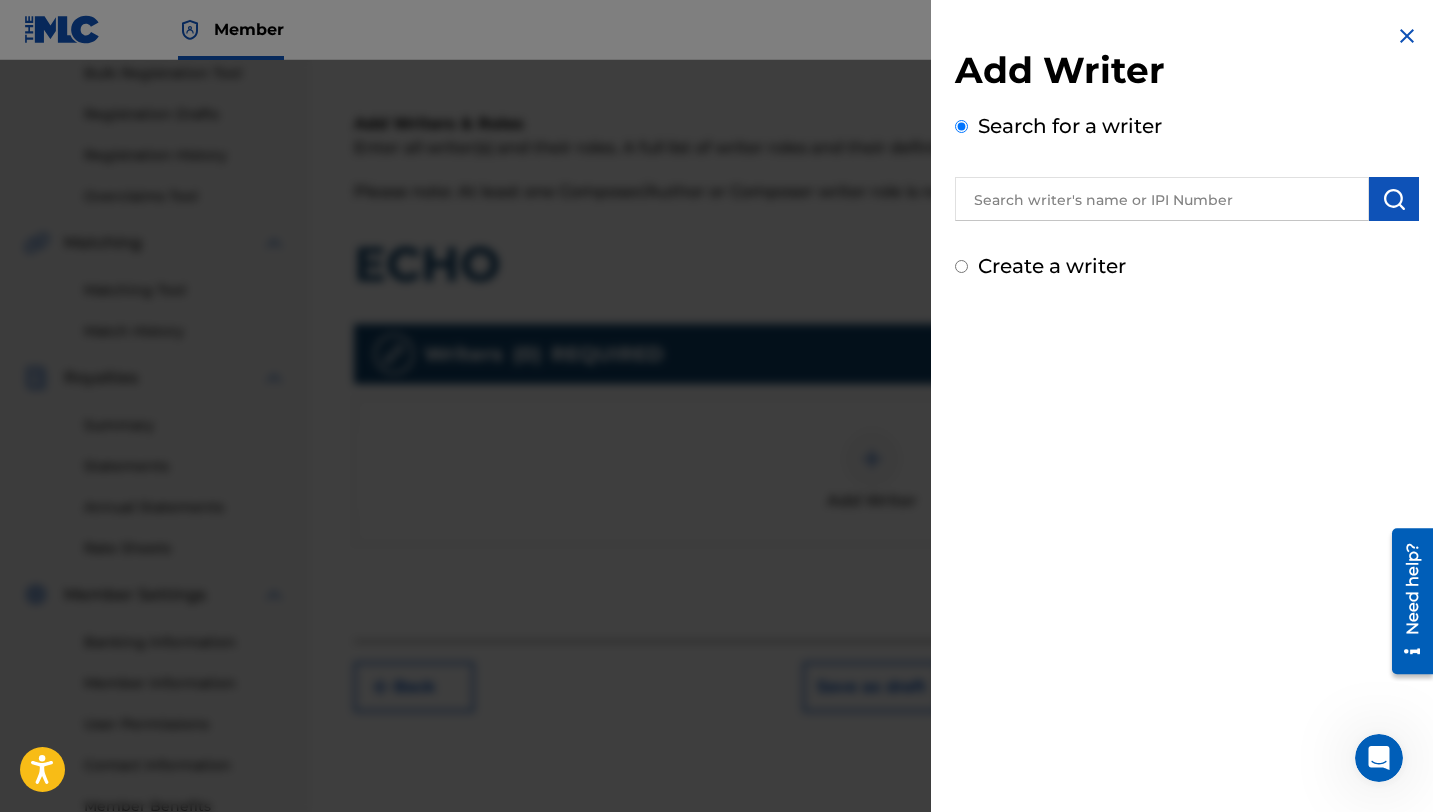 click at bounding box center [1162, 199] 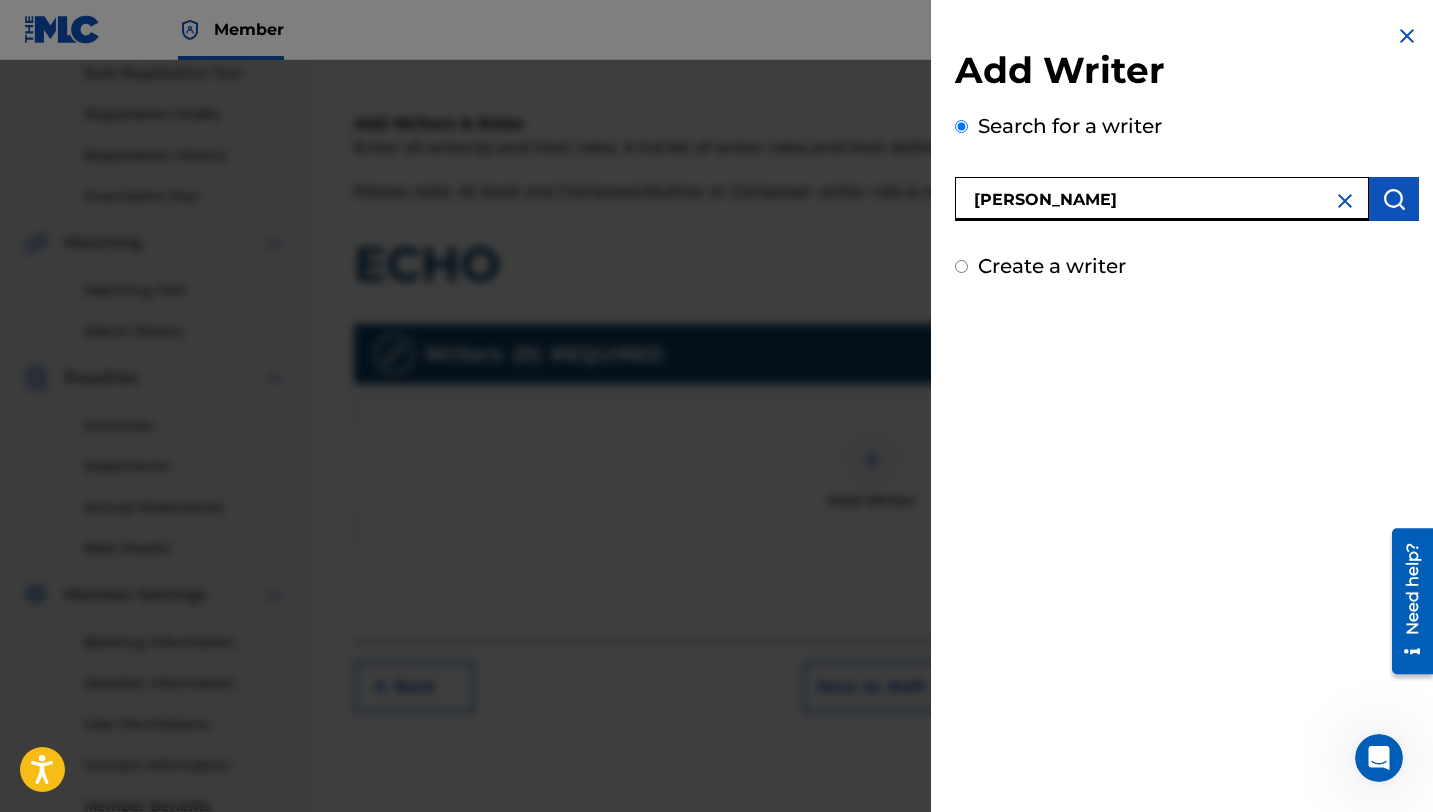 type on "[PERSON_NAME]" 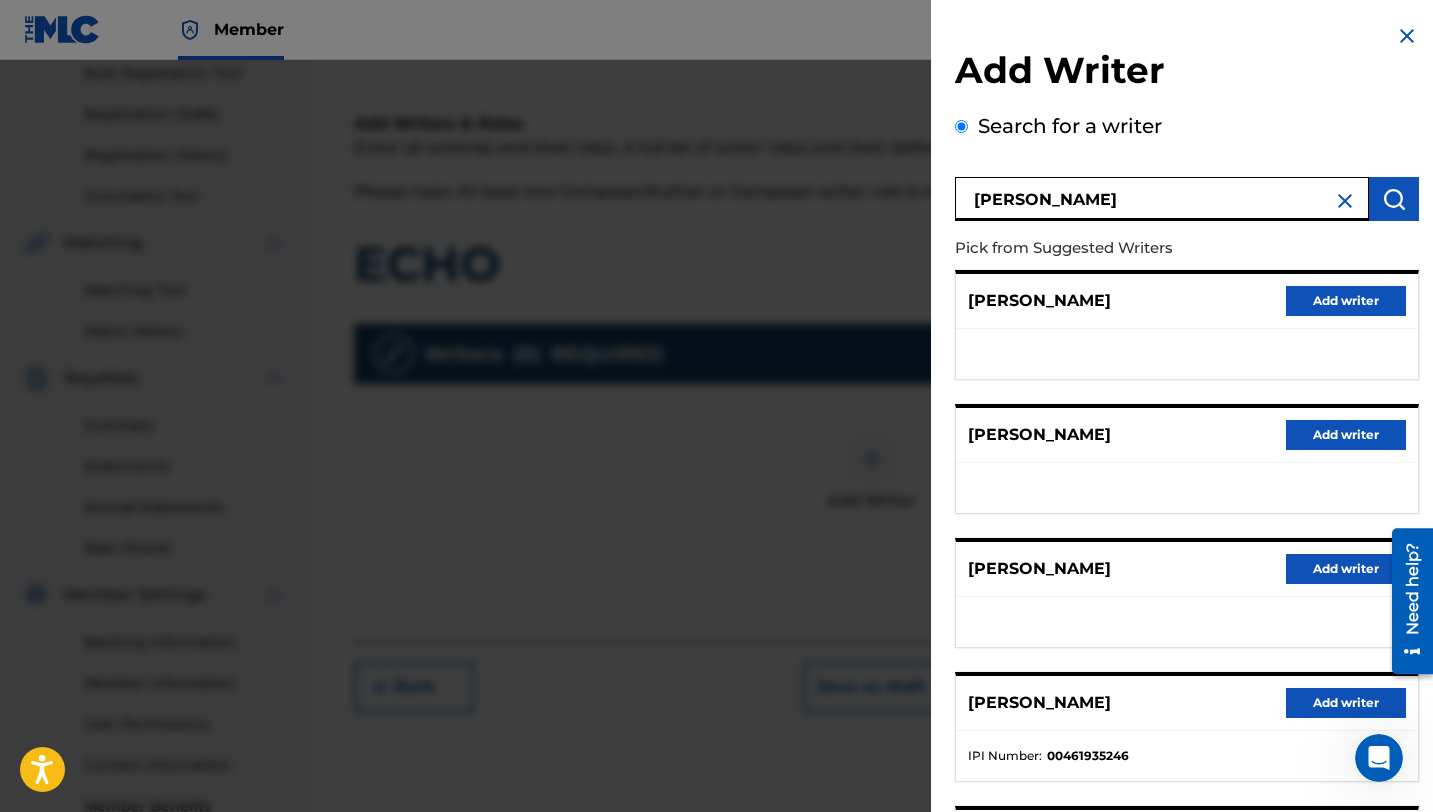 click at bounding box center [1345, 201] 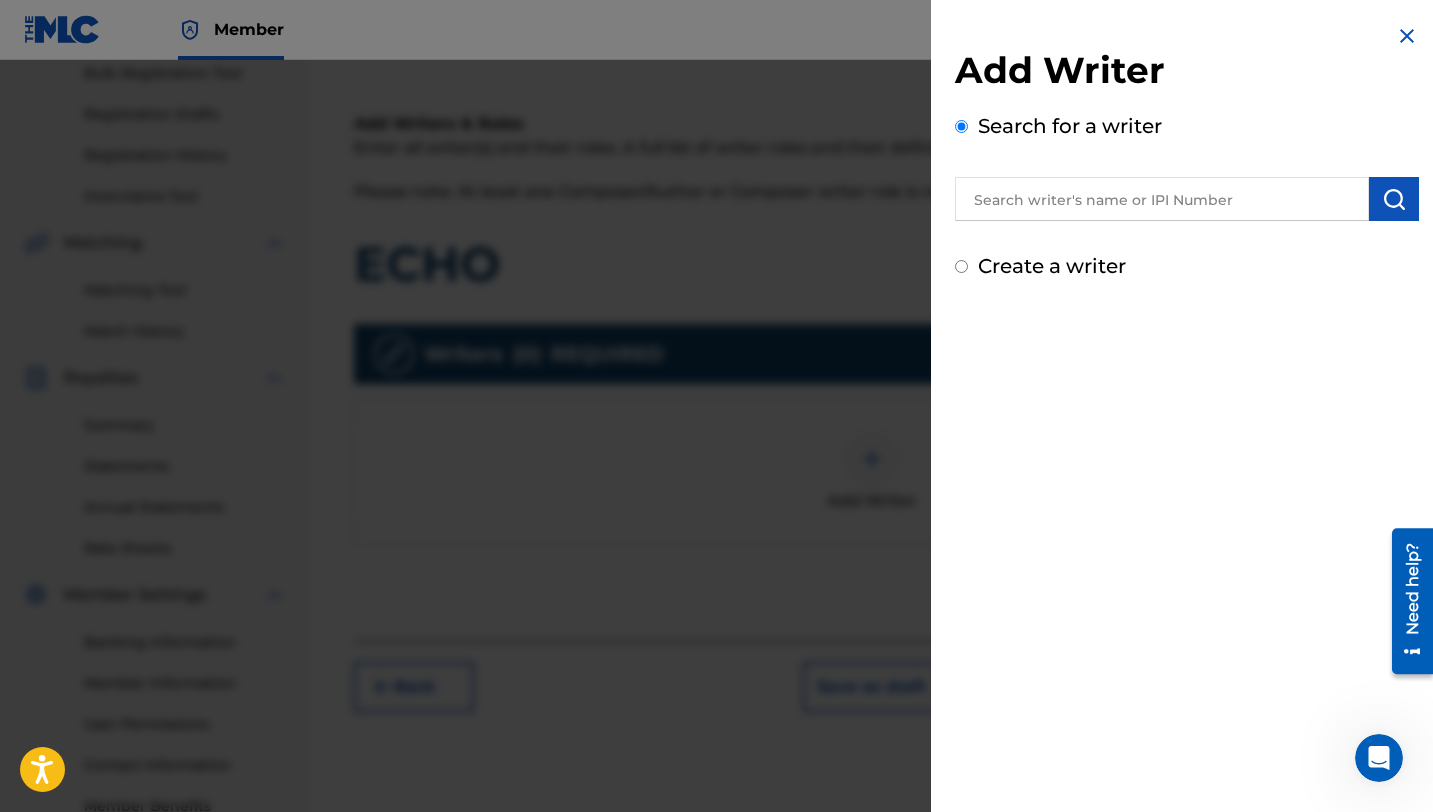 click at bounding box center (1162, 199) 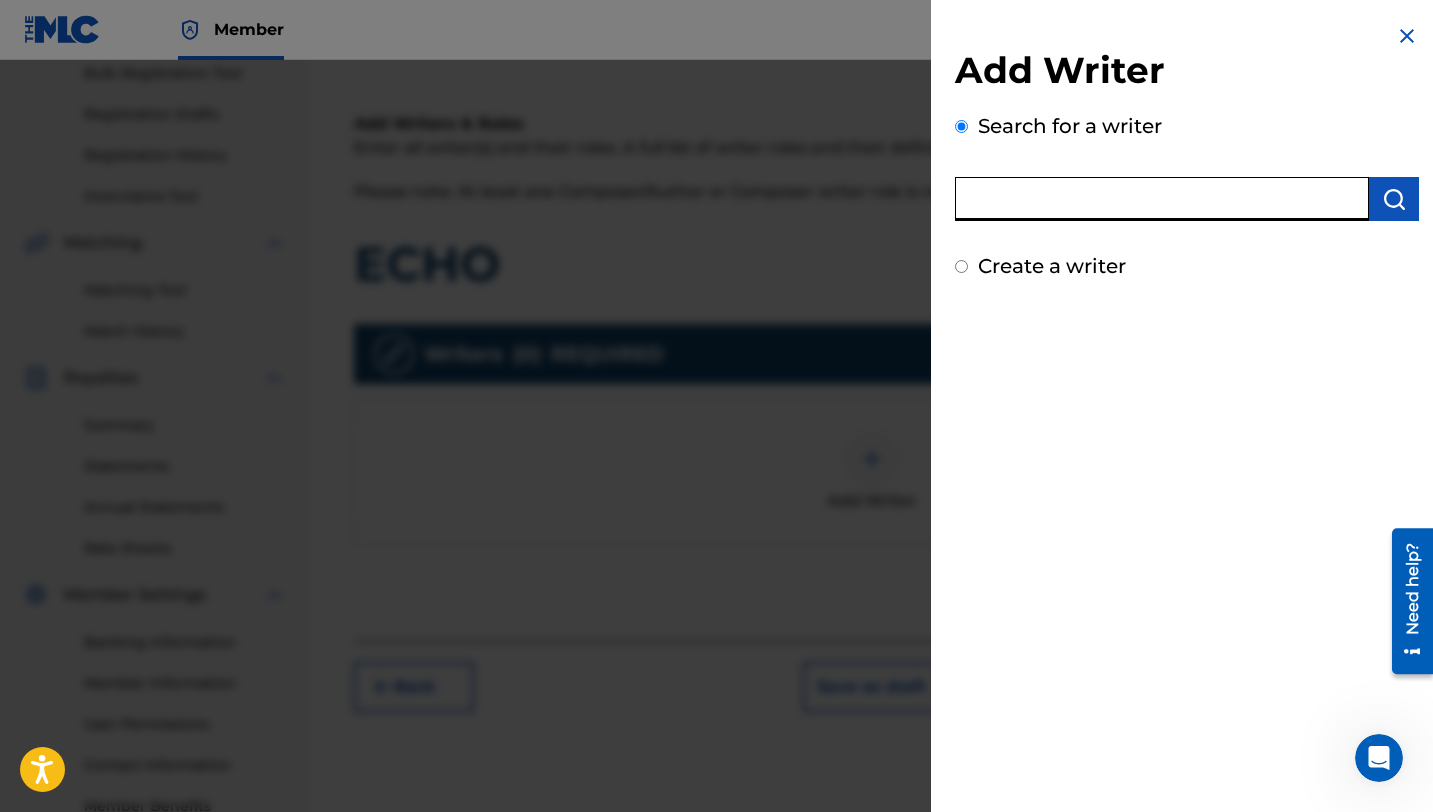 paste on "00722904161" 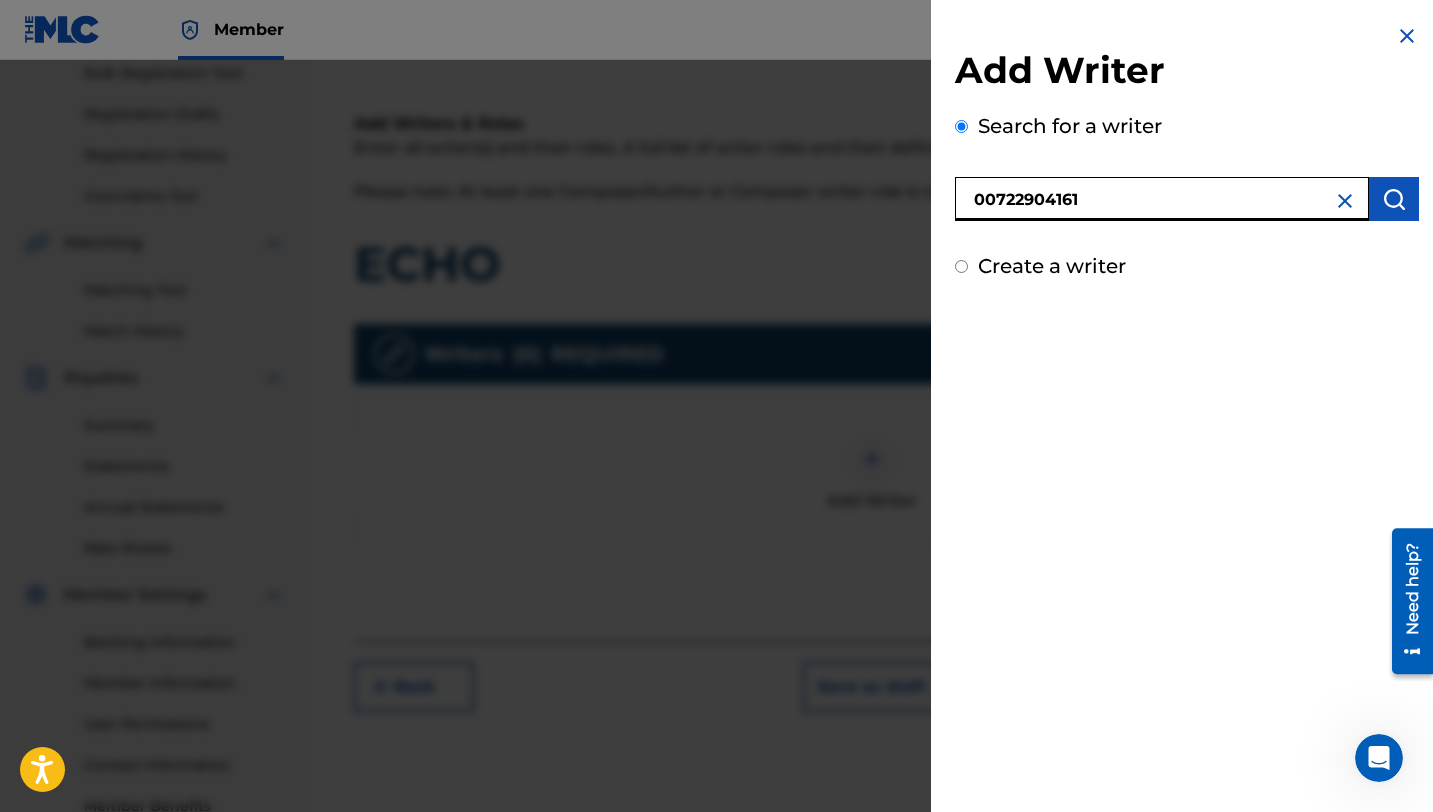 type on "00722904161" 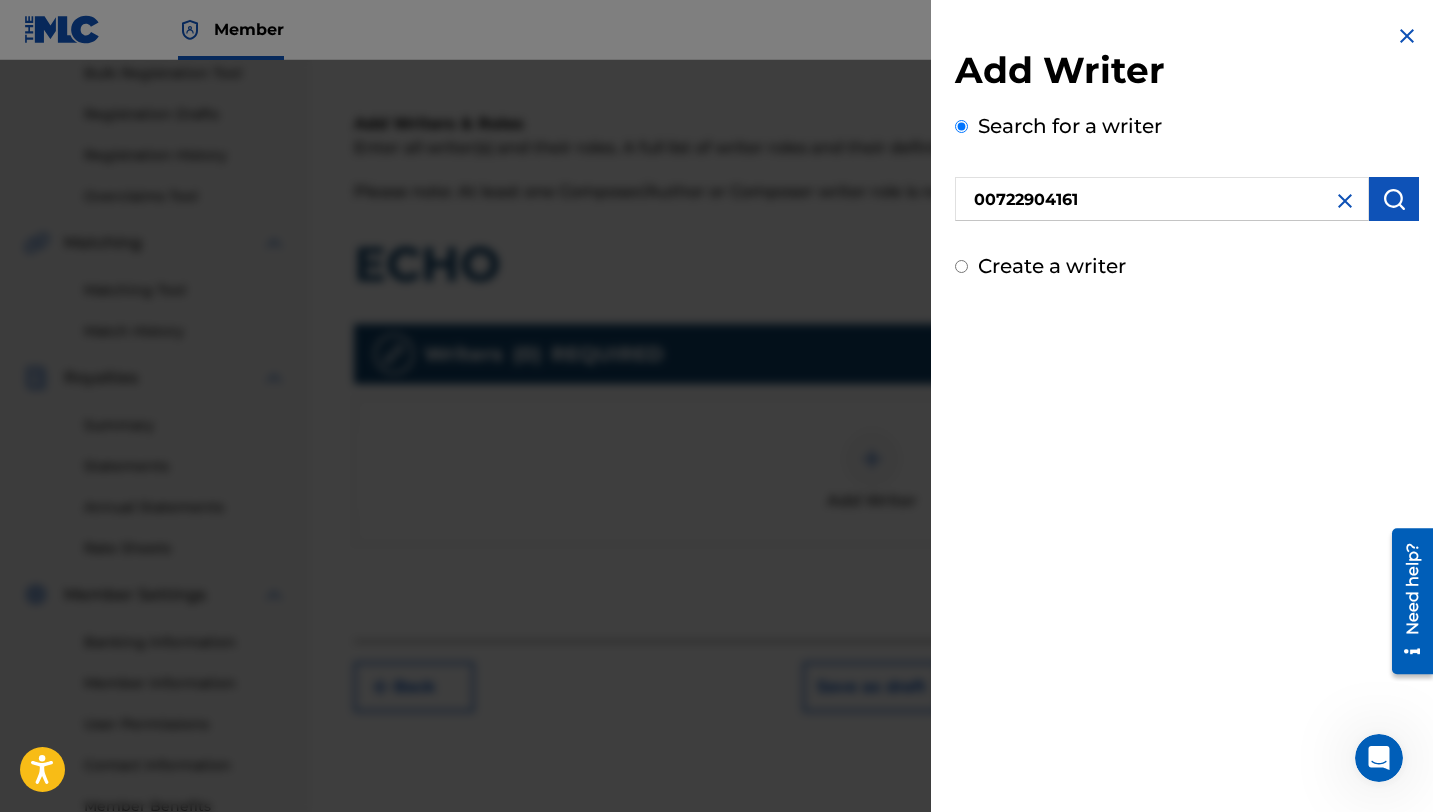 click at bounding box center [1394, 199] 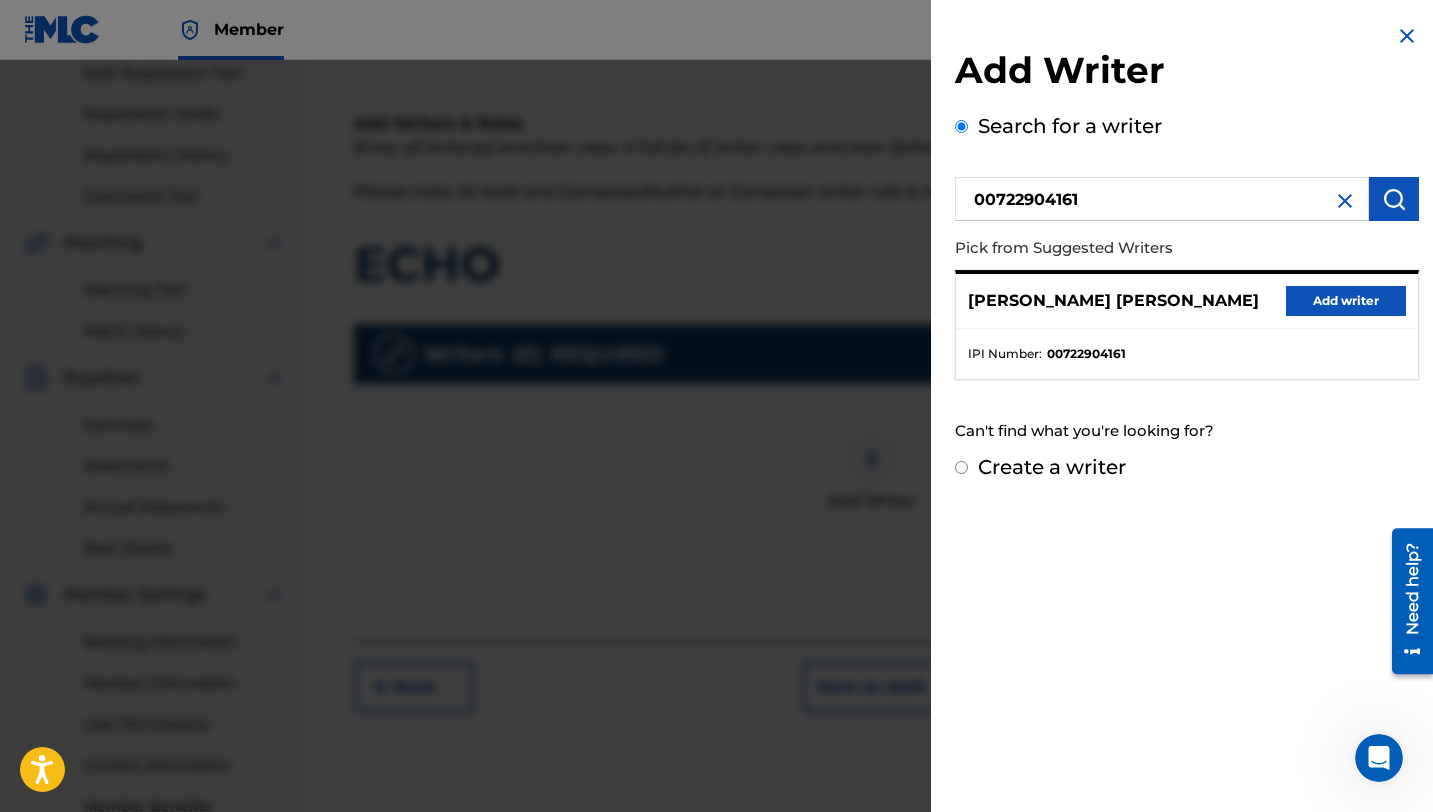 click on "Add writer" at bounding box center (1346, 301) 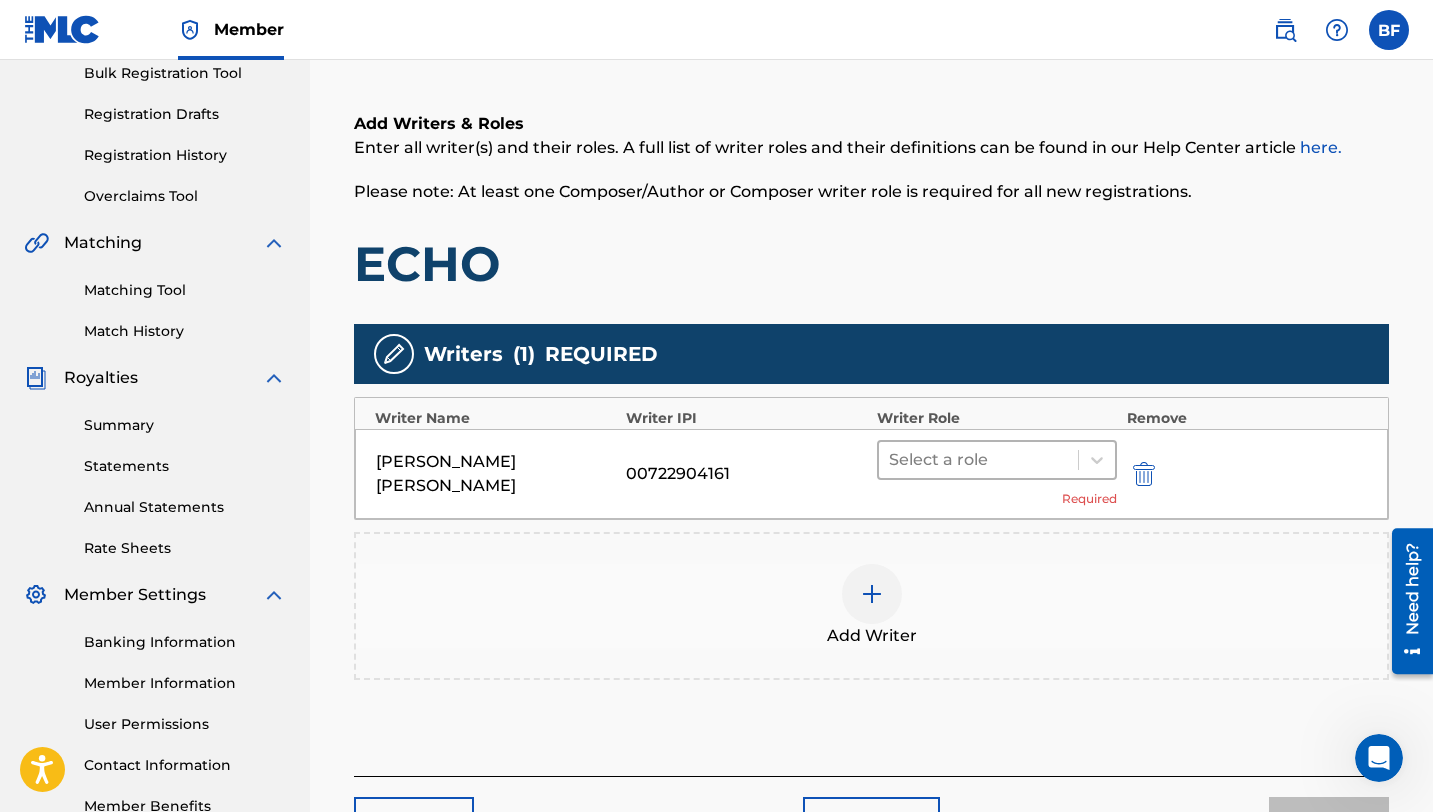 click at bounding box center [978, 460] 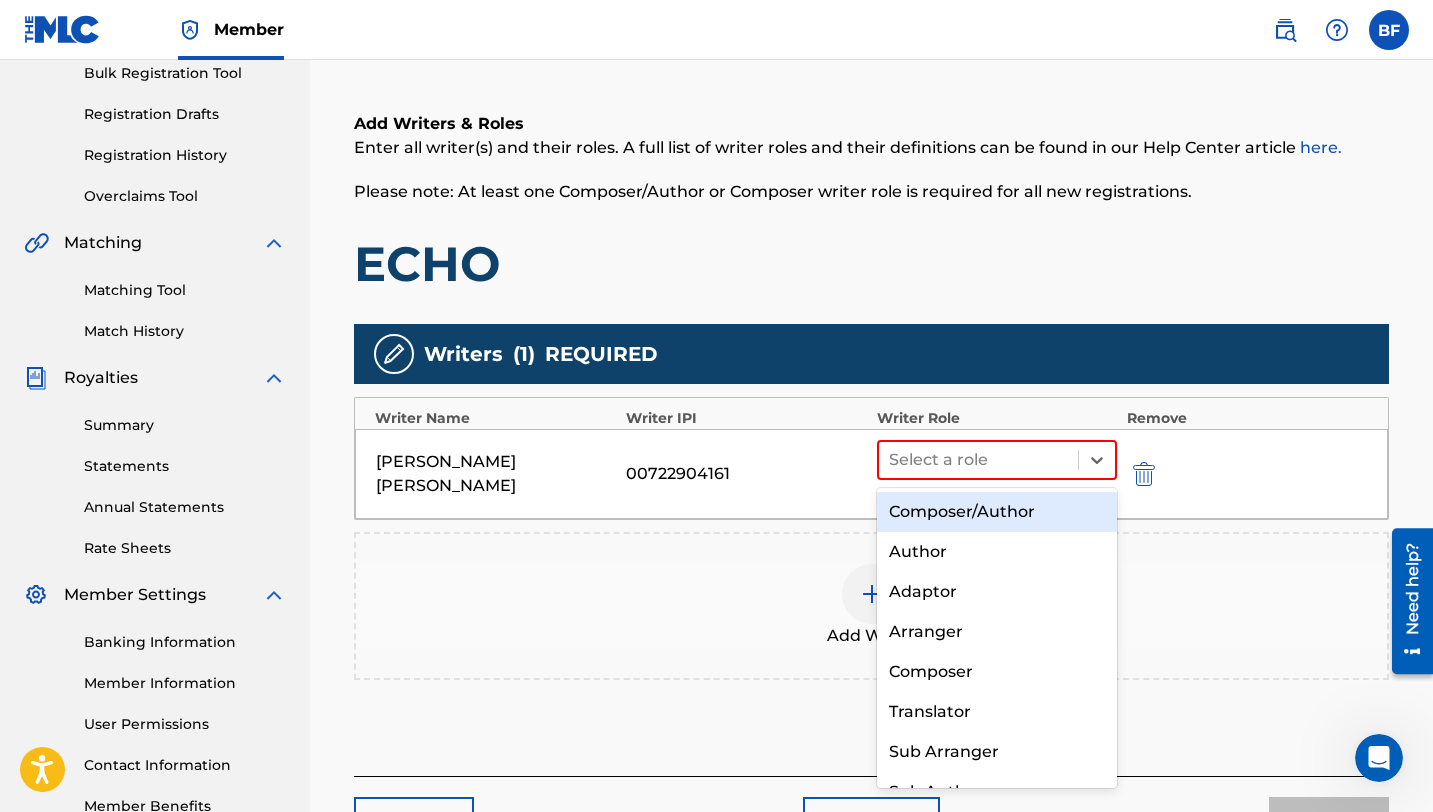 click on "Composer/Author" at bounding box center [997, 512] 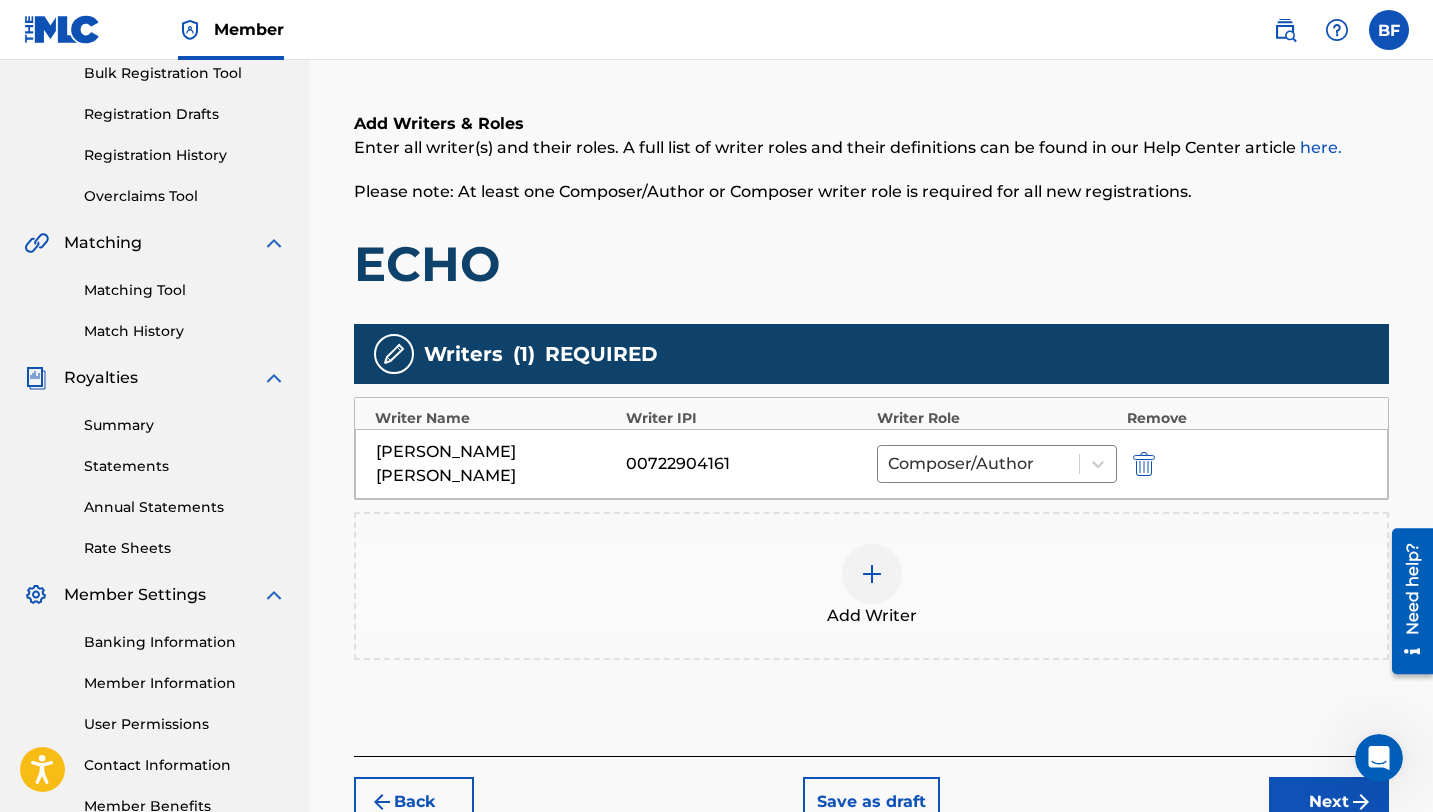 click at bounding box center [872, 574] 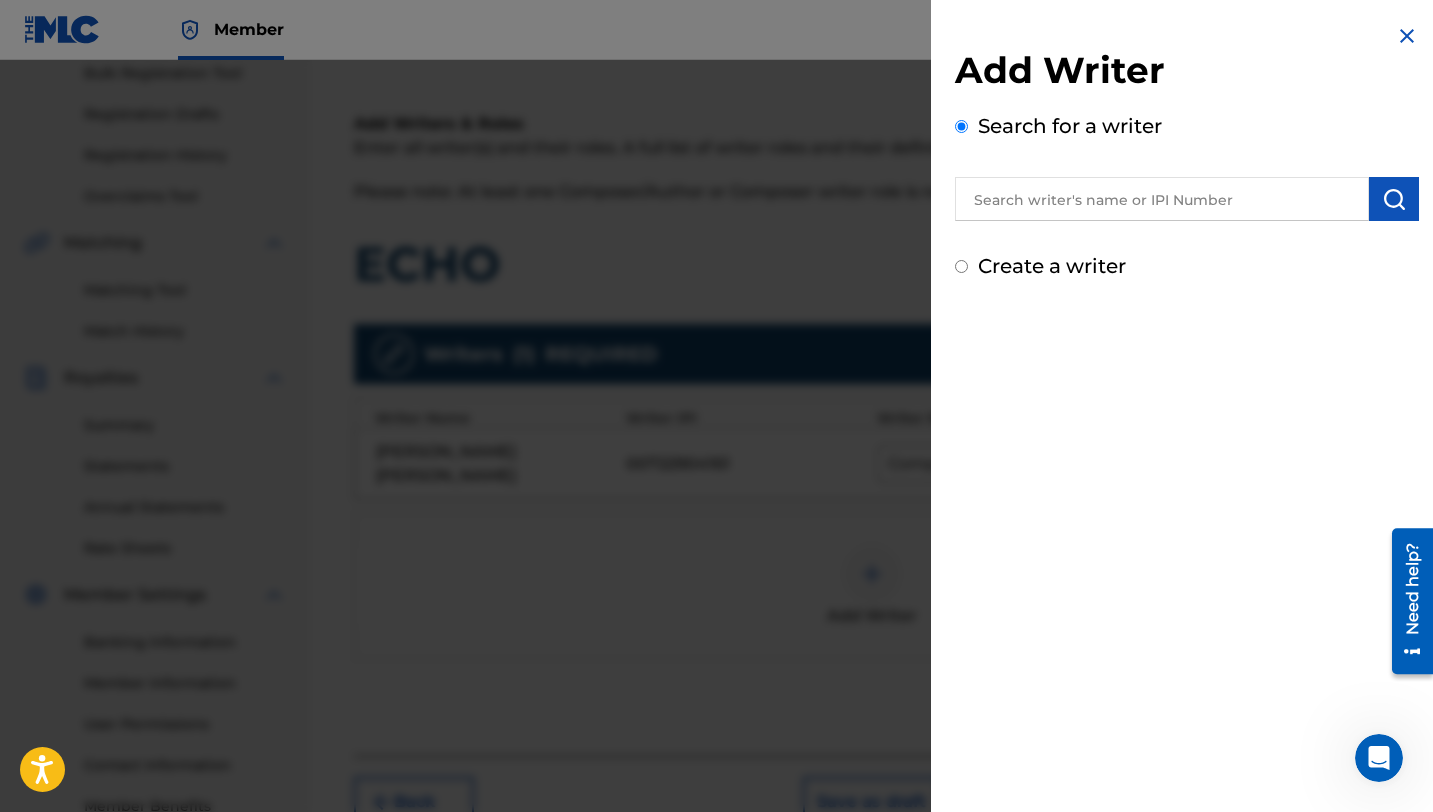 click at bounding box center (1162, 199) 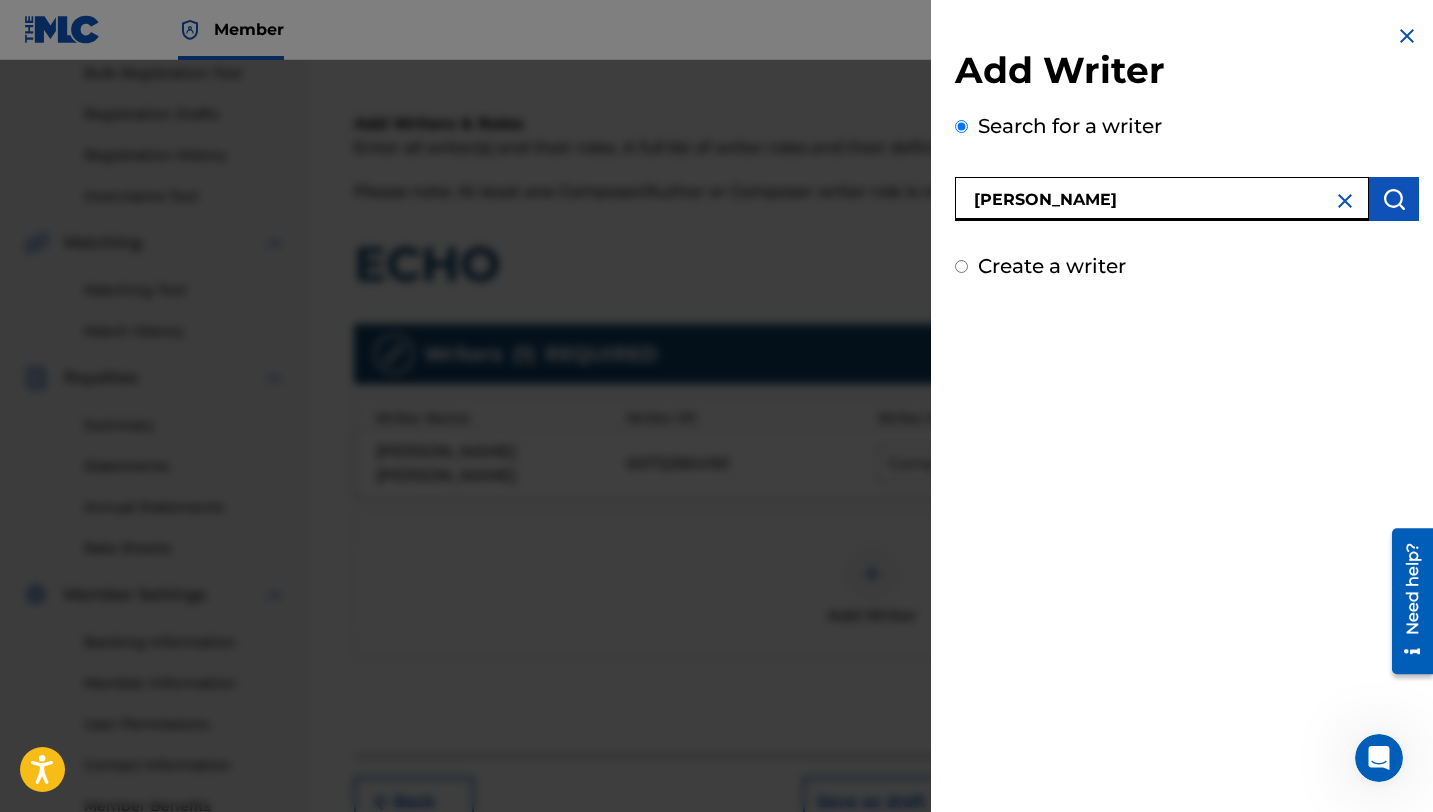 type on "[PERSON_NAME]" 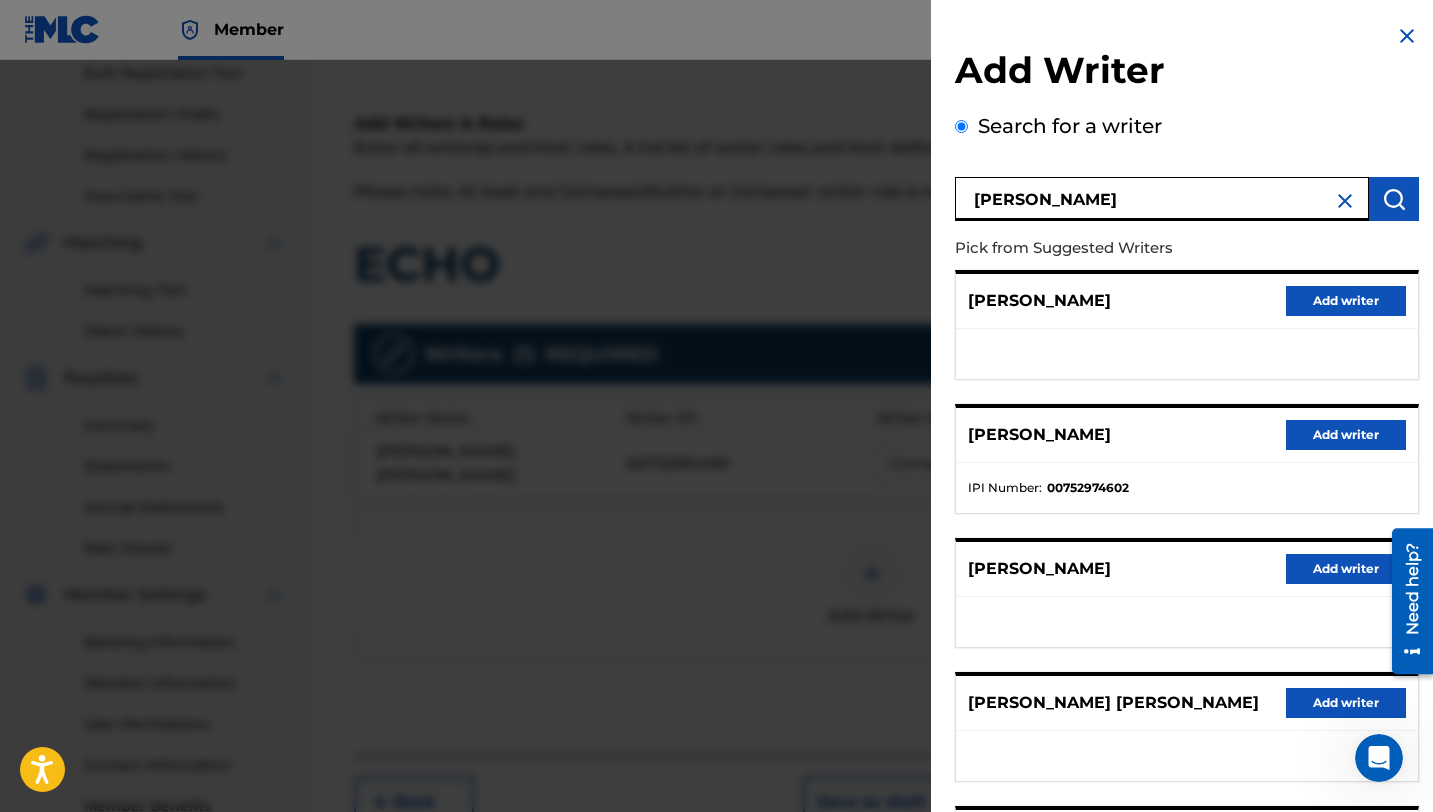scroll, scrollTop: 176, scrollLeft: 0, axis: vertical 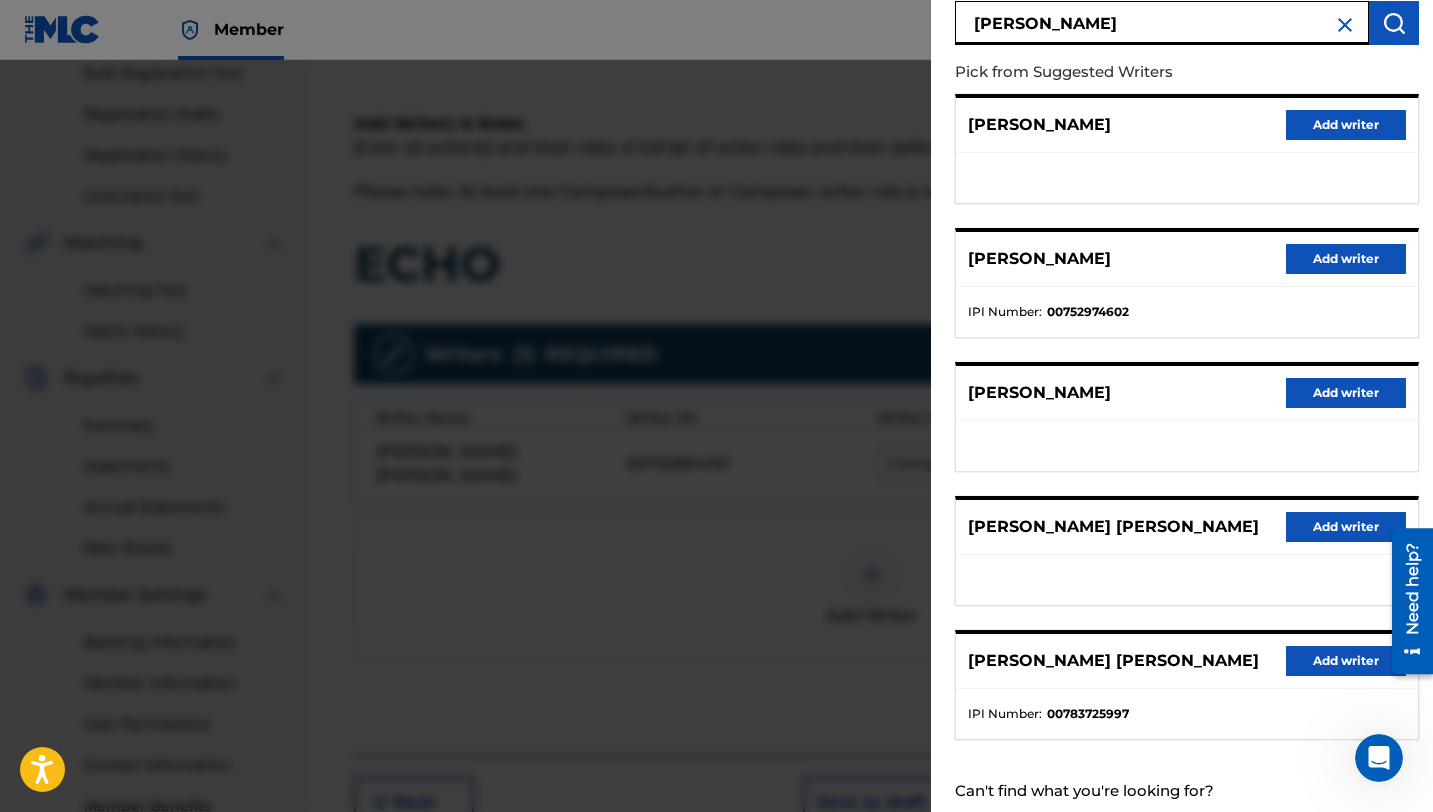 click on "Add writer" at bounding box center (1346, 661) 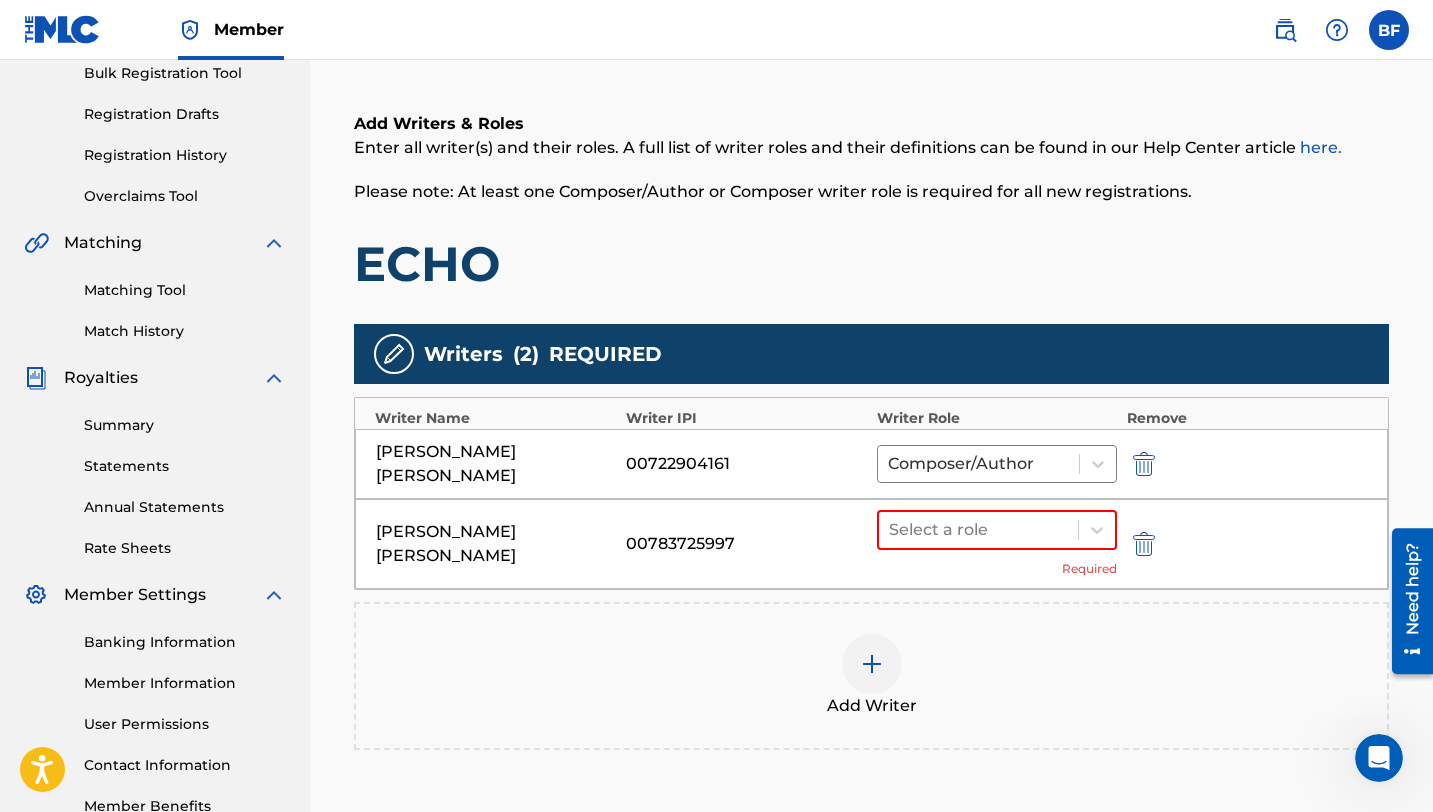 click on "Select a role Required" at bounding box center [997, 544] 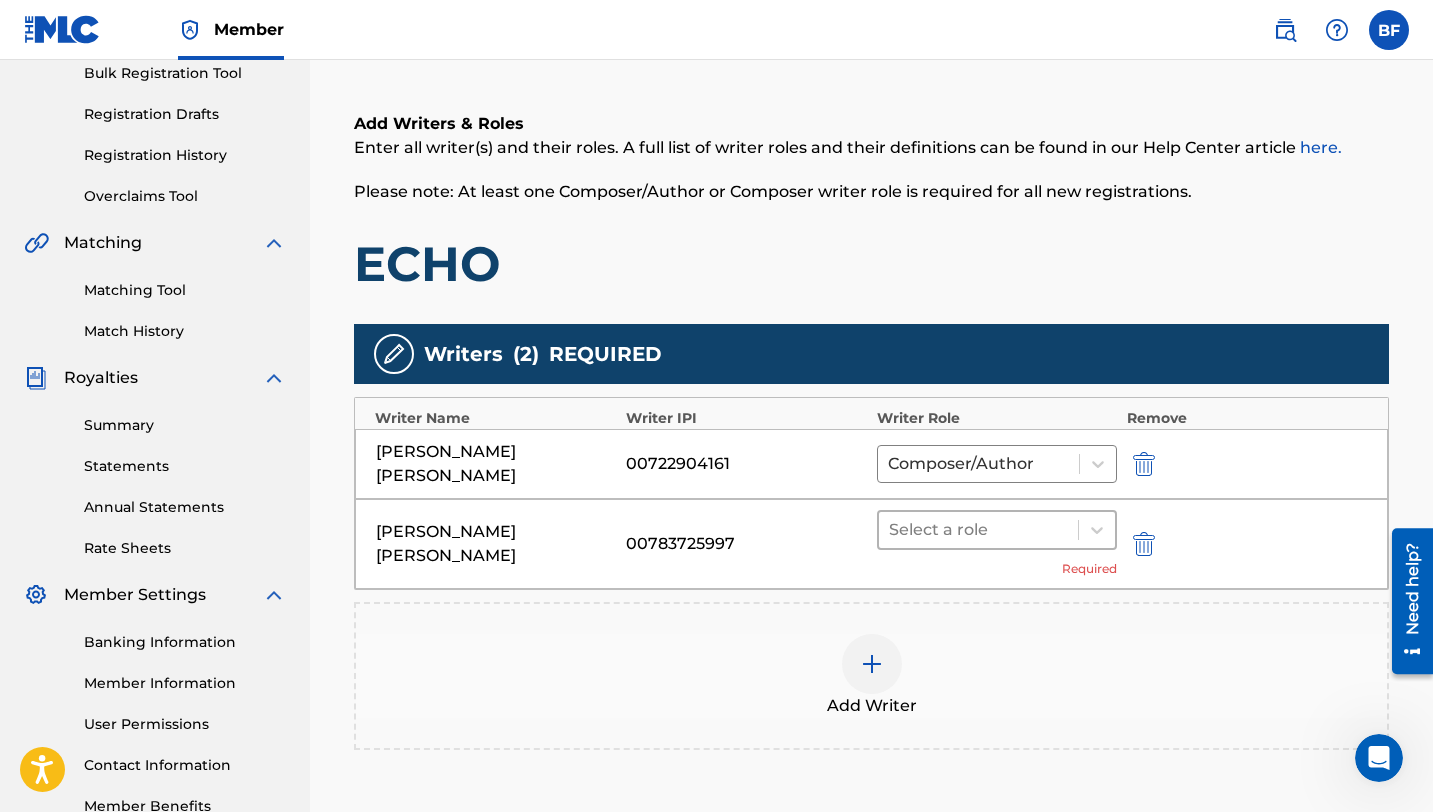 click at bounding box center (978, 530) 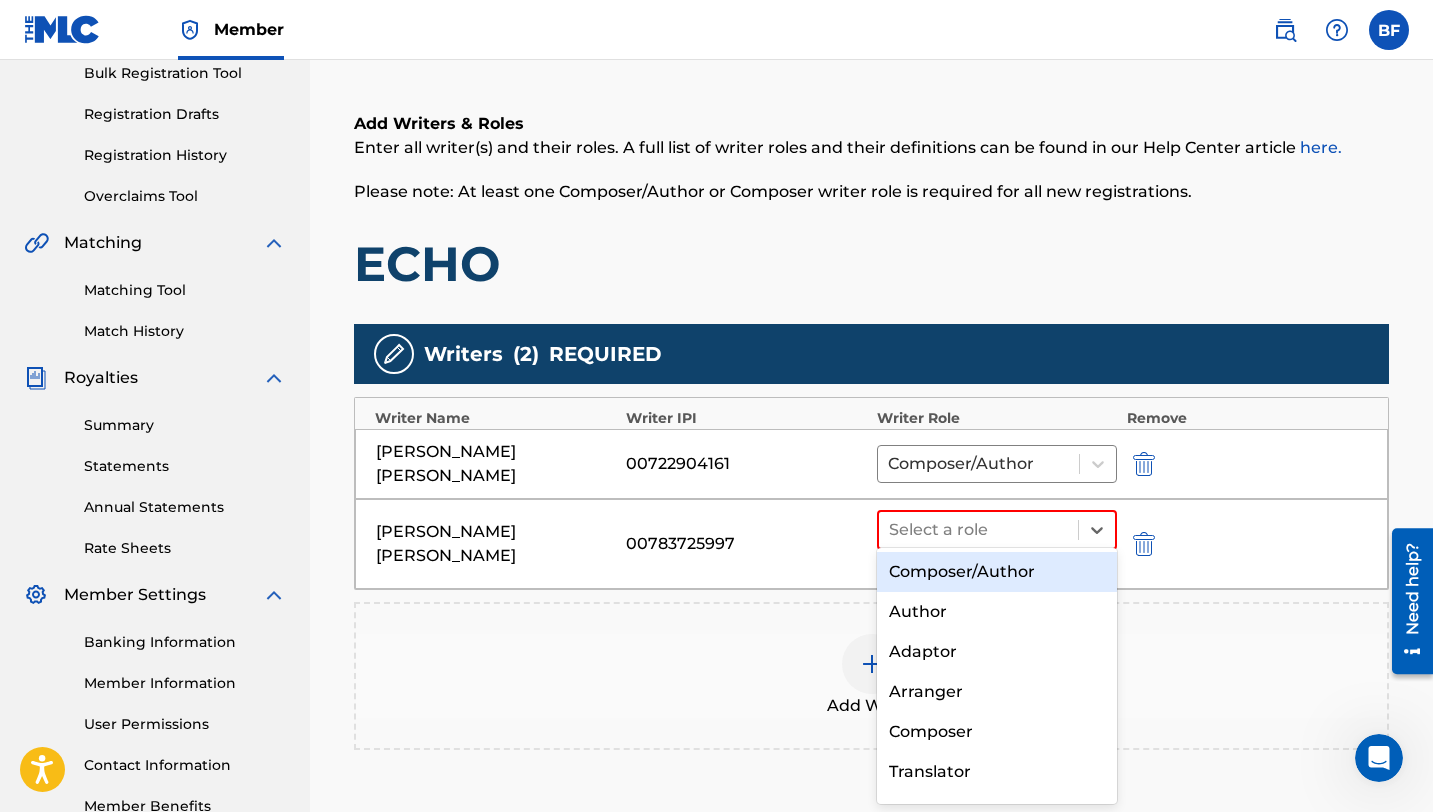 click on "Composer/Author" at bounding box center [997, 572] 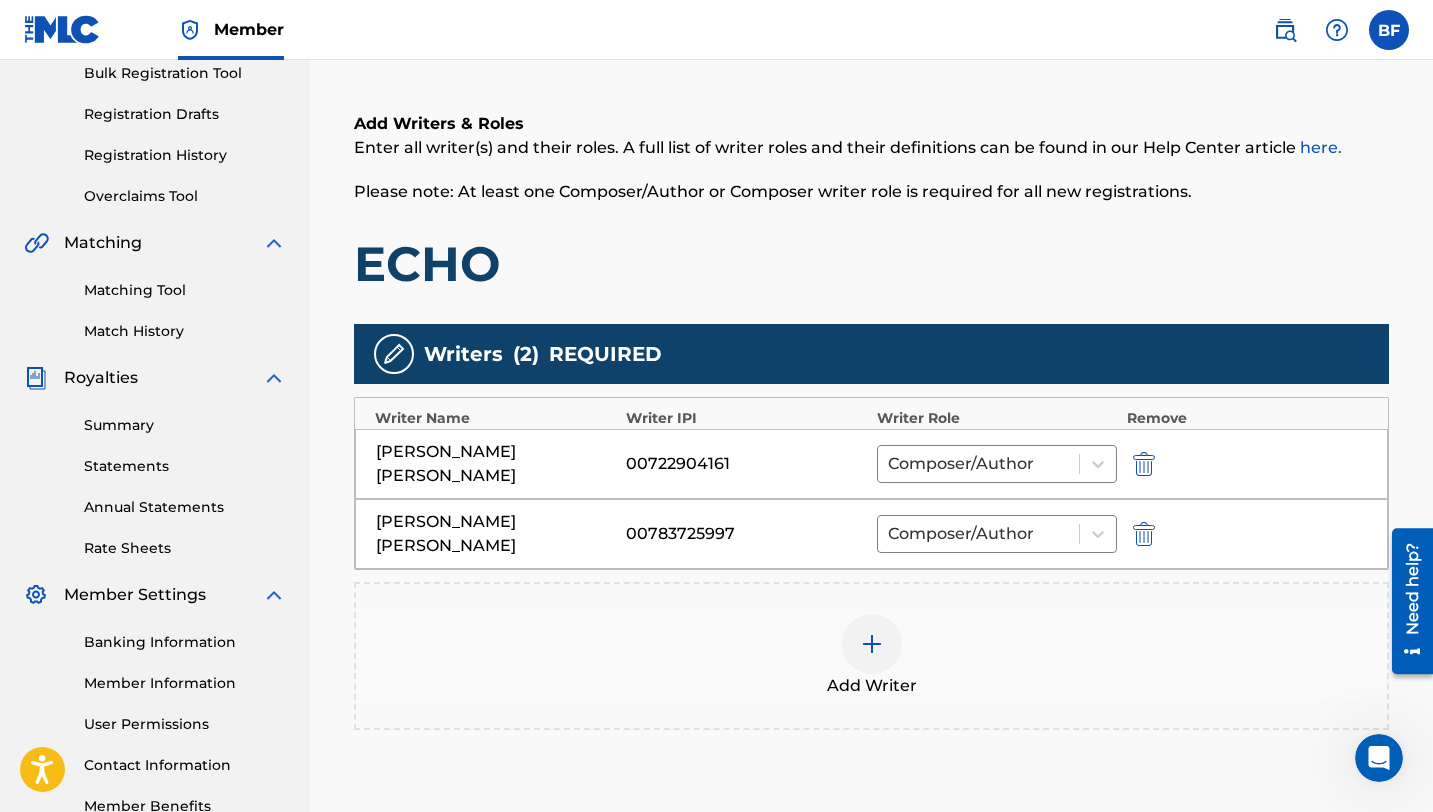 click on "Add Writer" at bounding box center (871, 656) 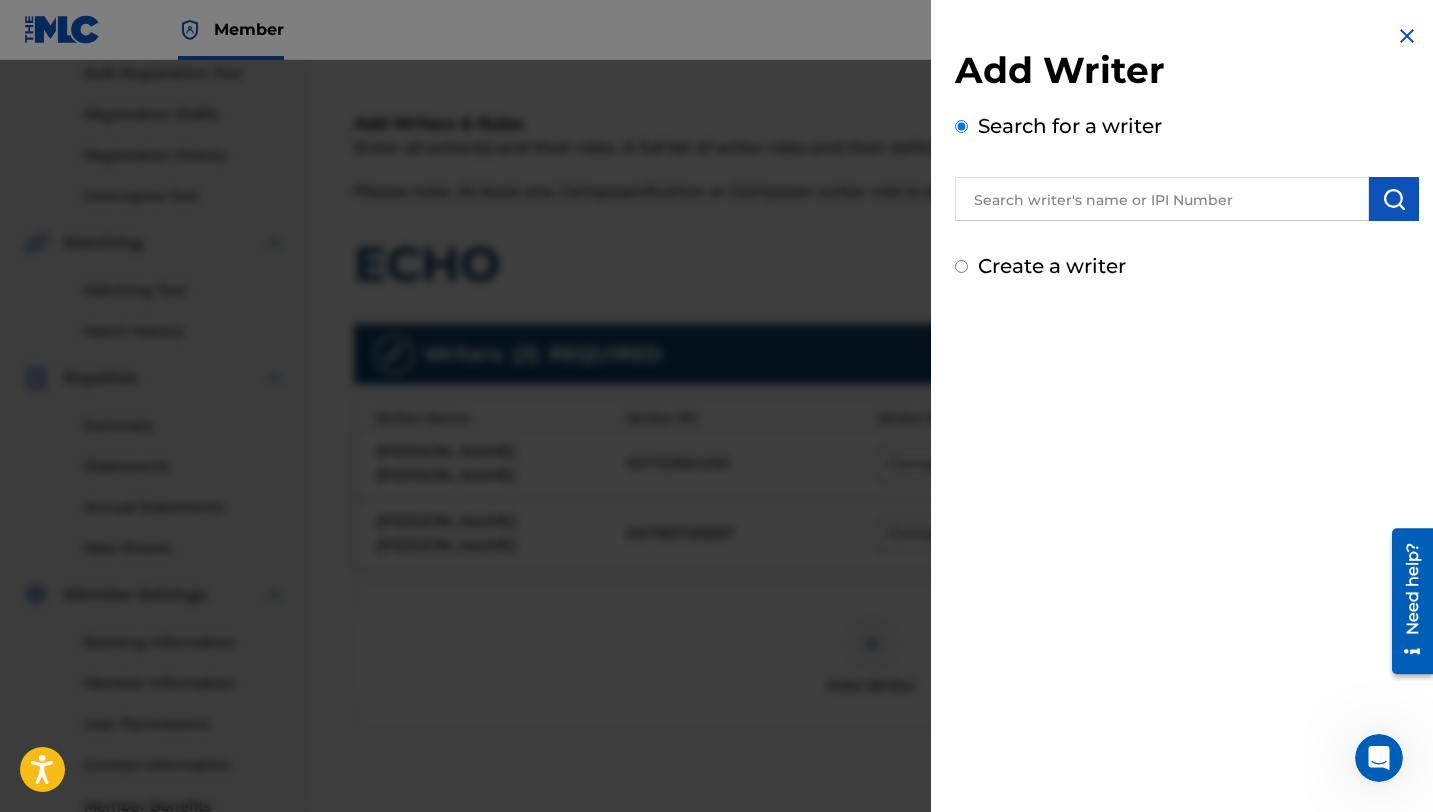 click at bounding box center (1162, 199) 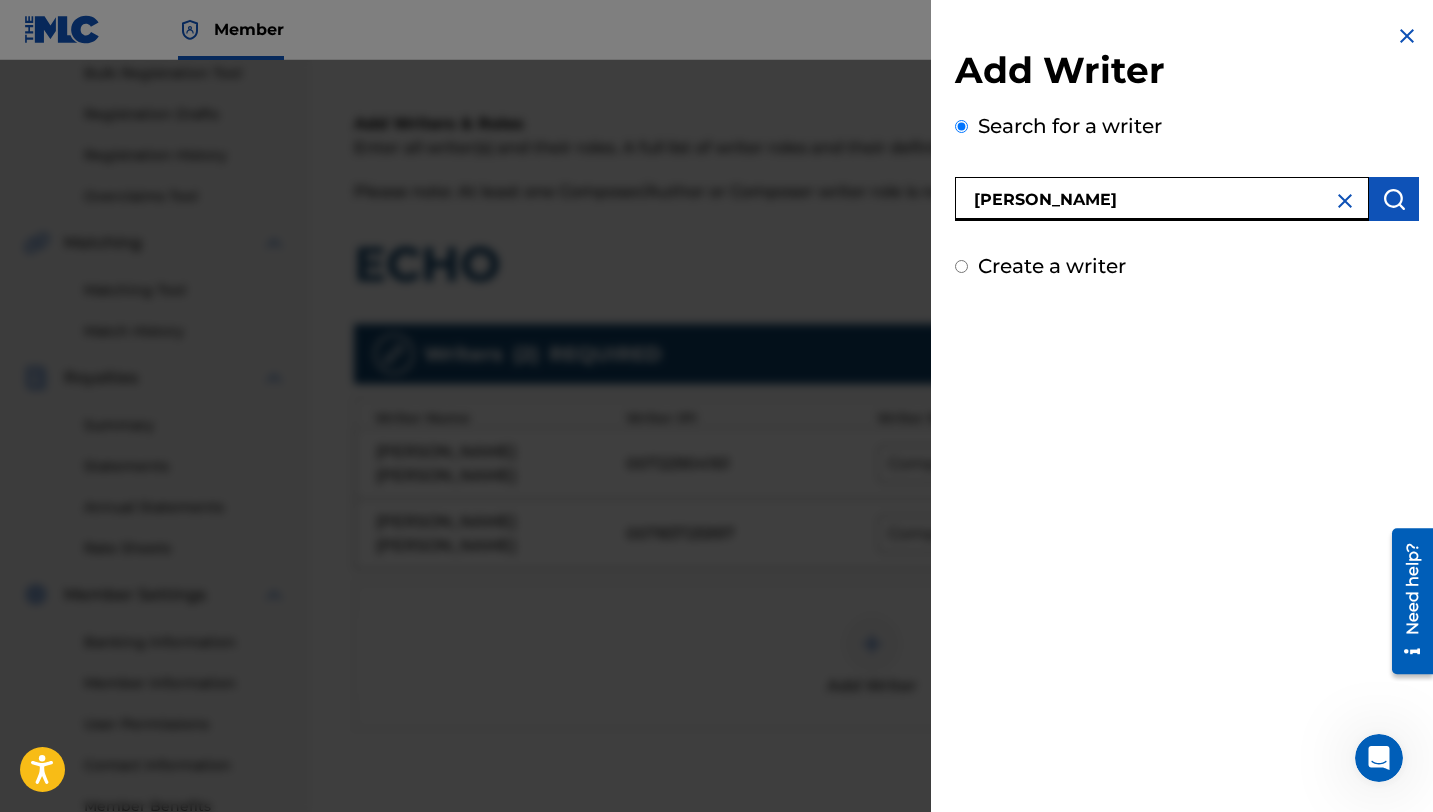 type on "[PERSON_NAME]" 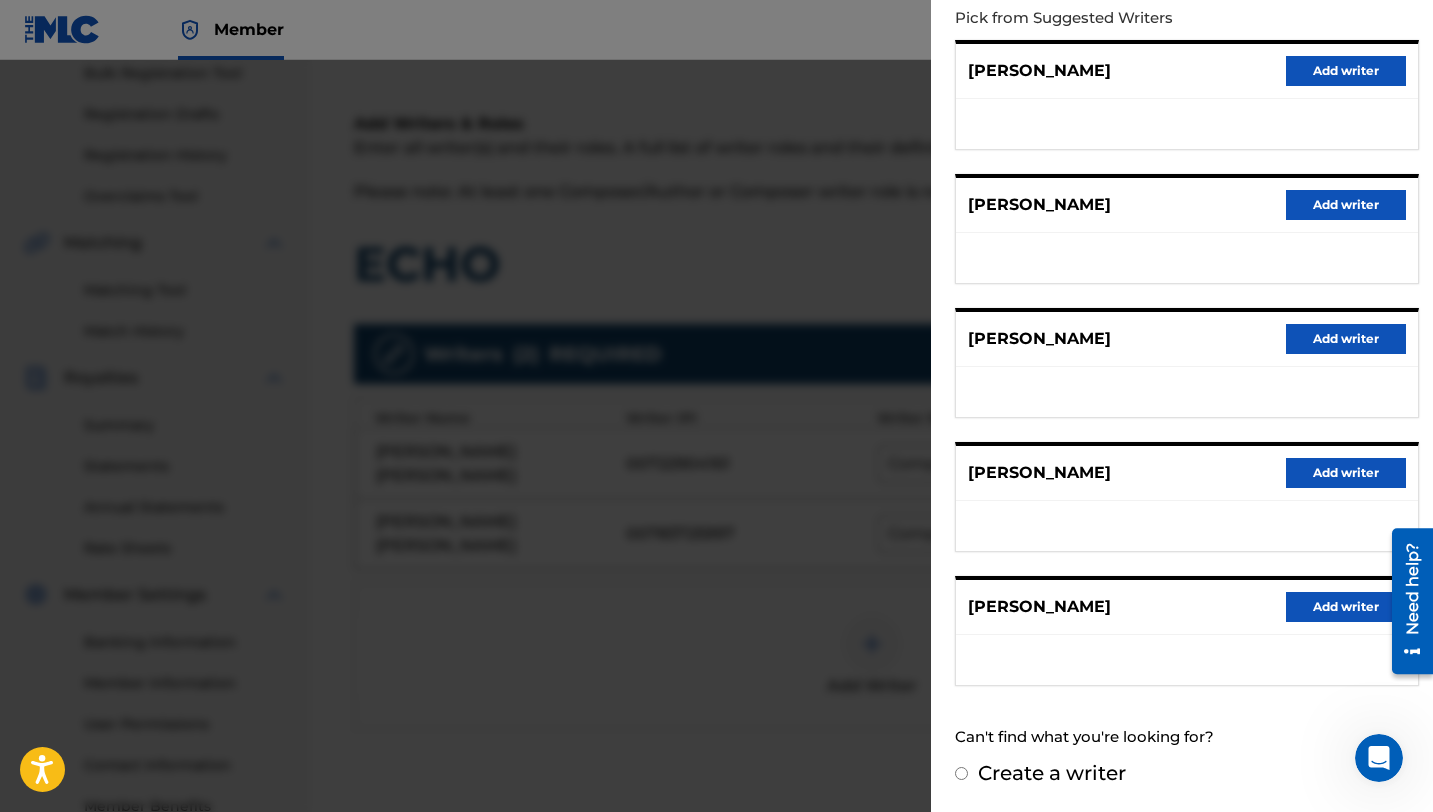 scroll, scrollTop: 0, scrollLeft: 0, axis: both 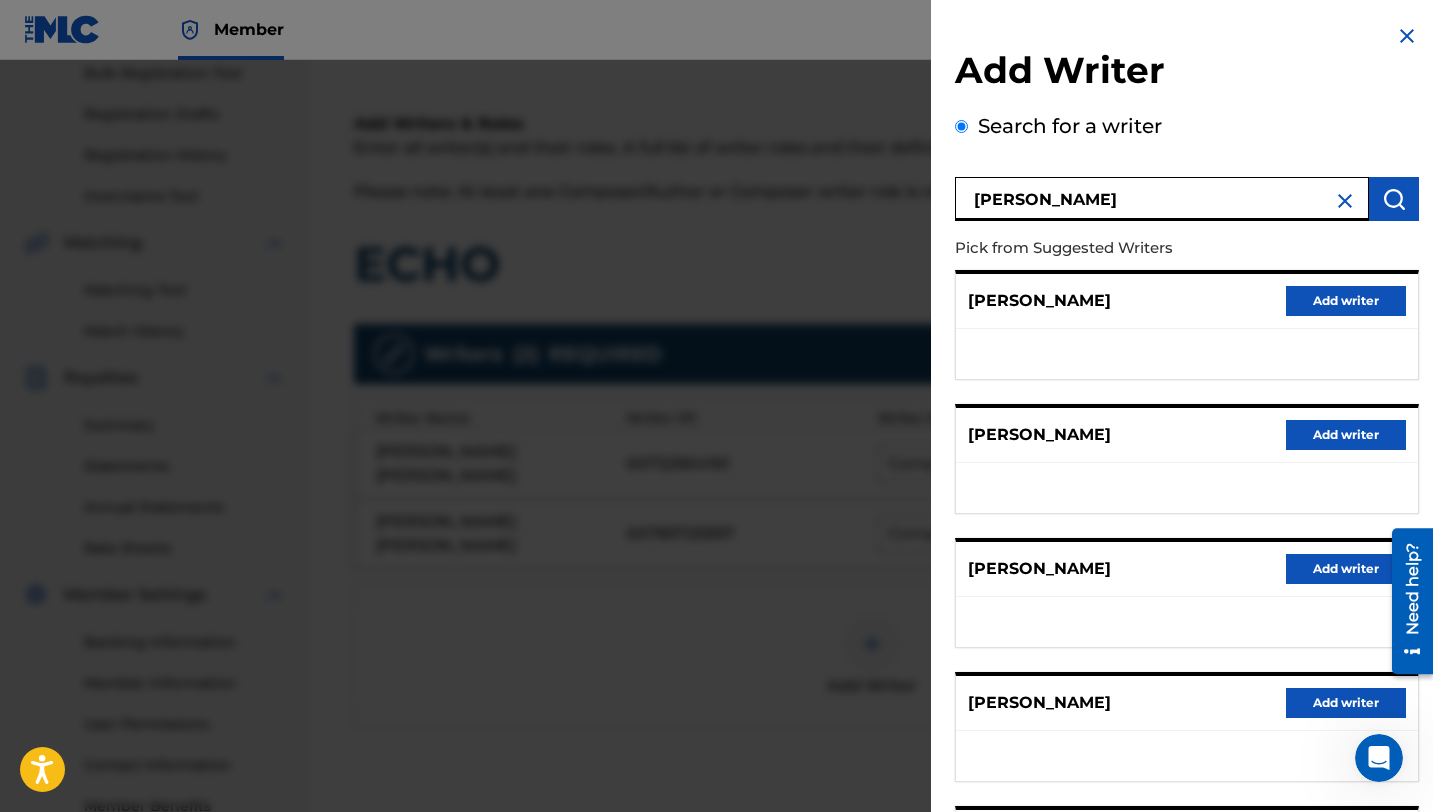 click on "Add writer" at bounding box center (1346, 703) 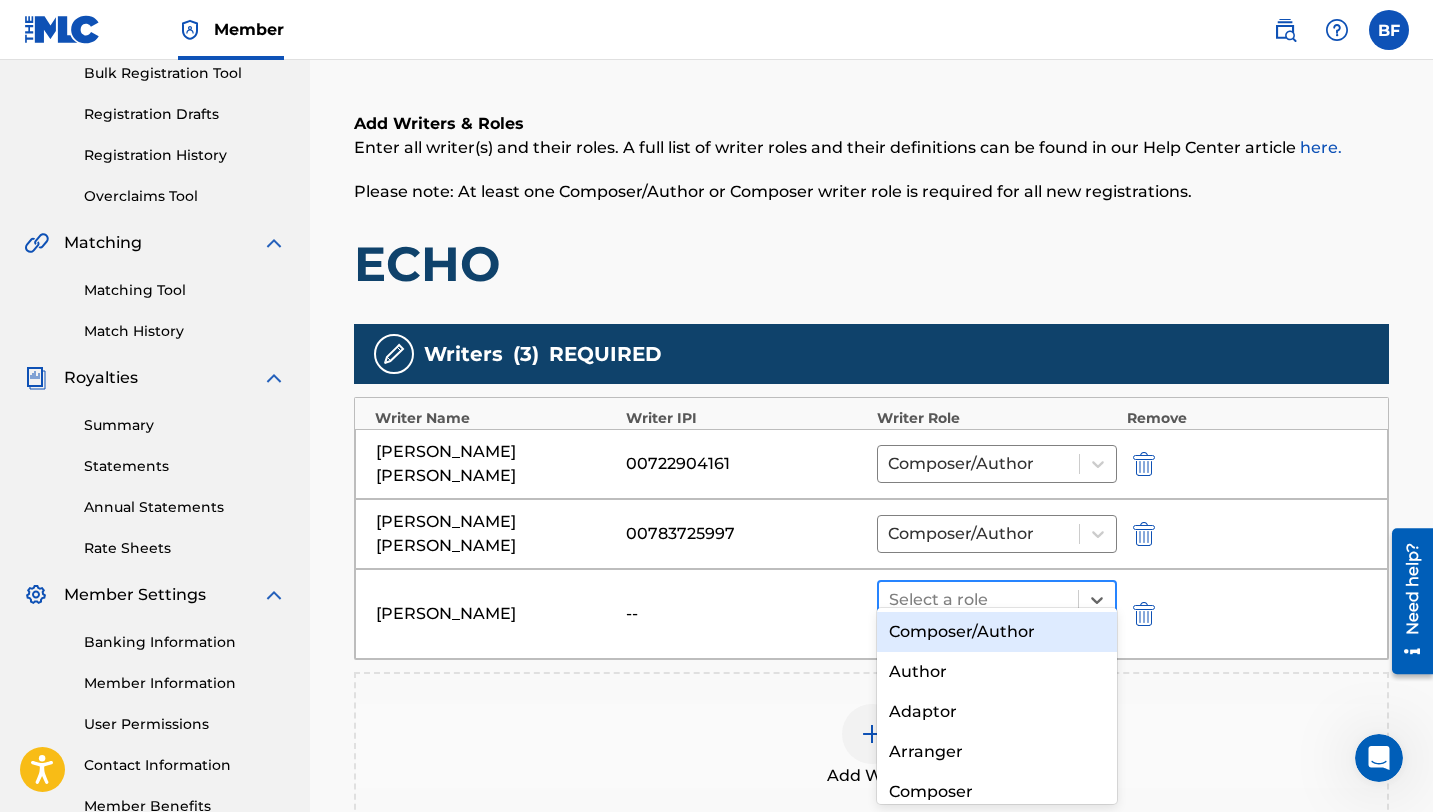 click at bounding box center [978, 600] 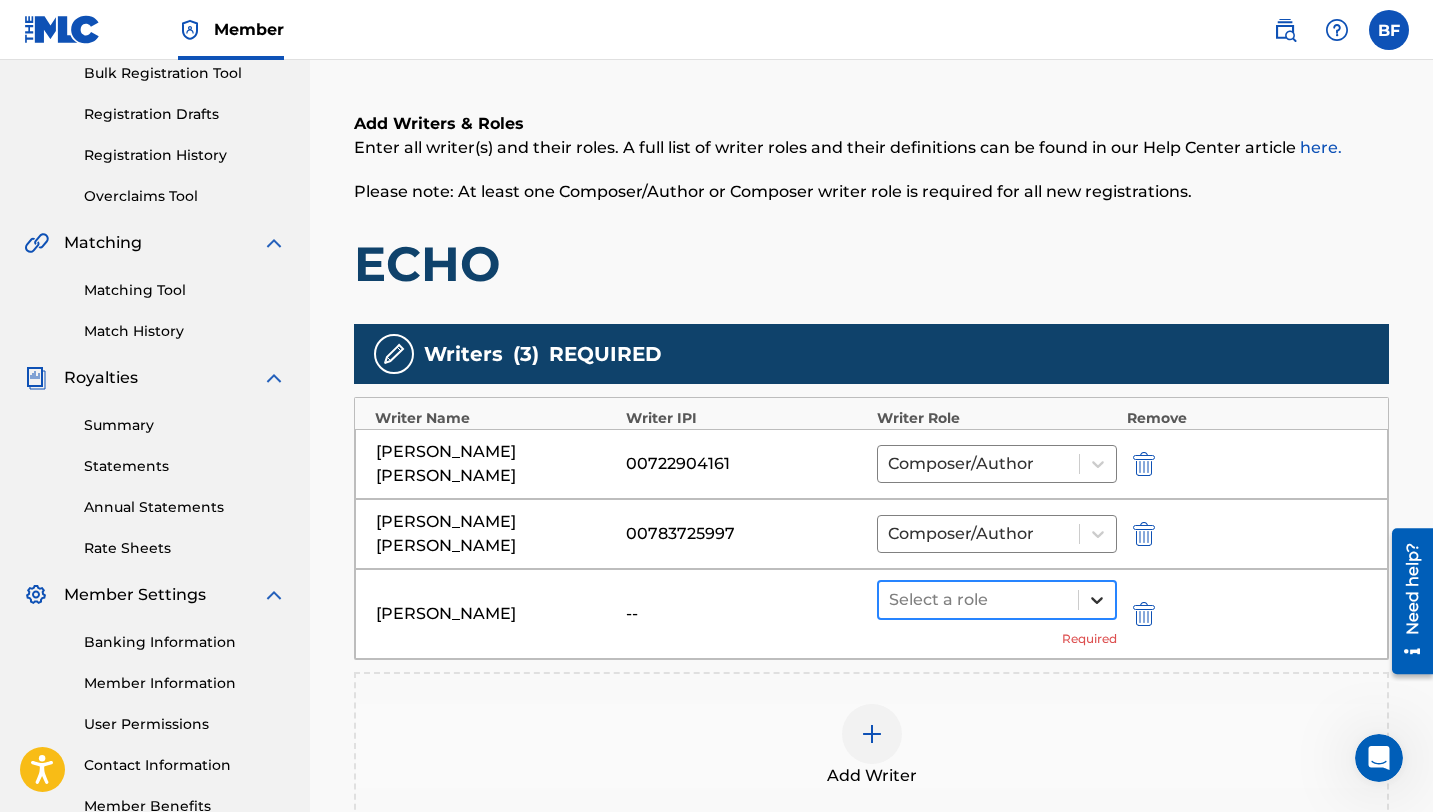 click 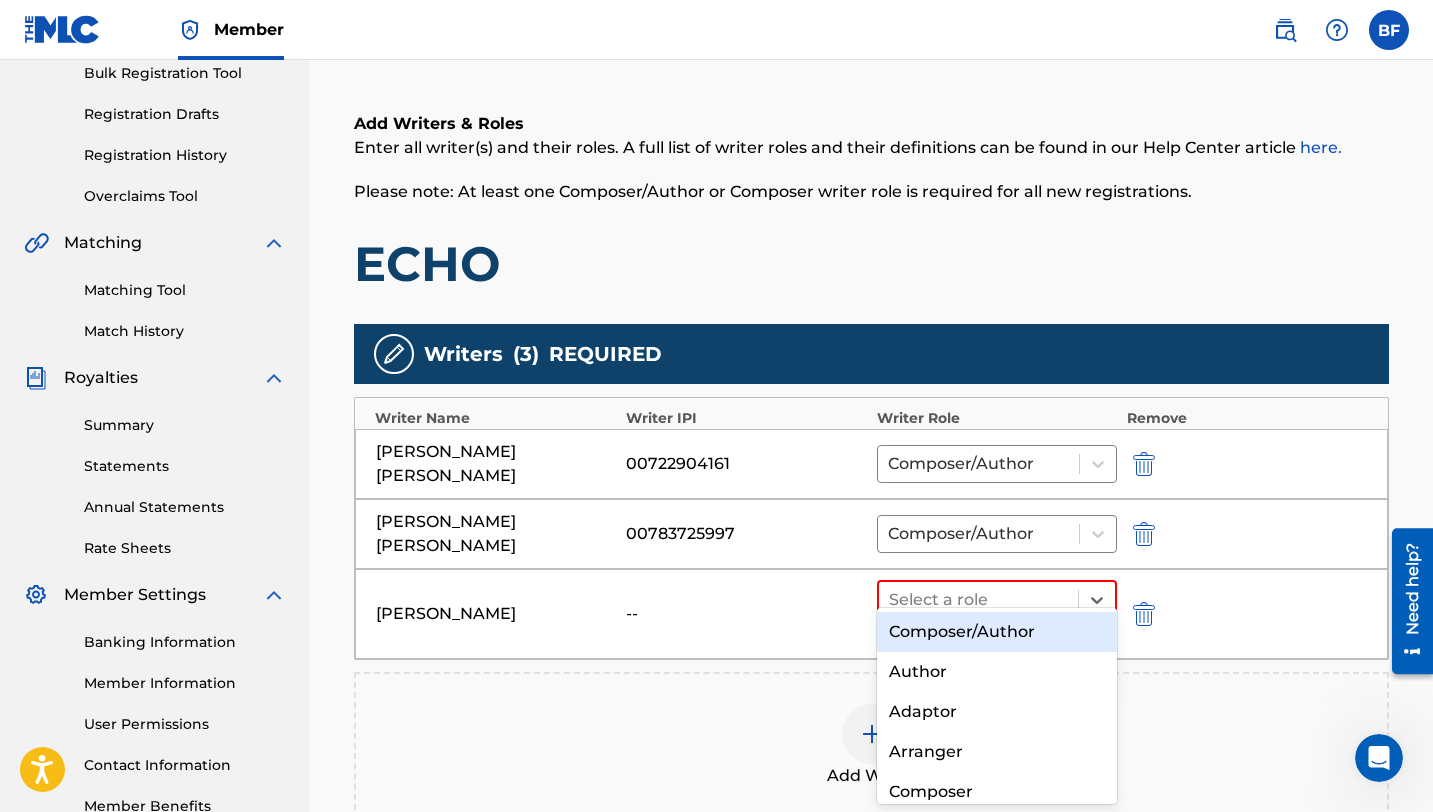 click at bounding box center [1144, 614] 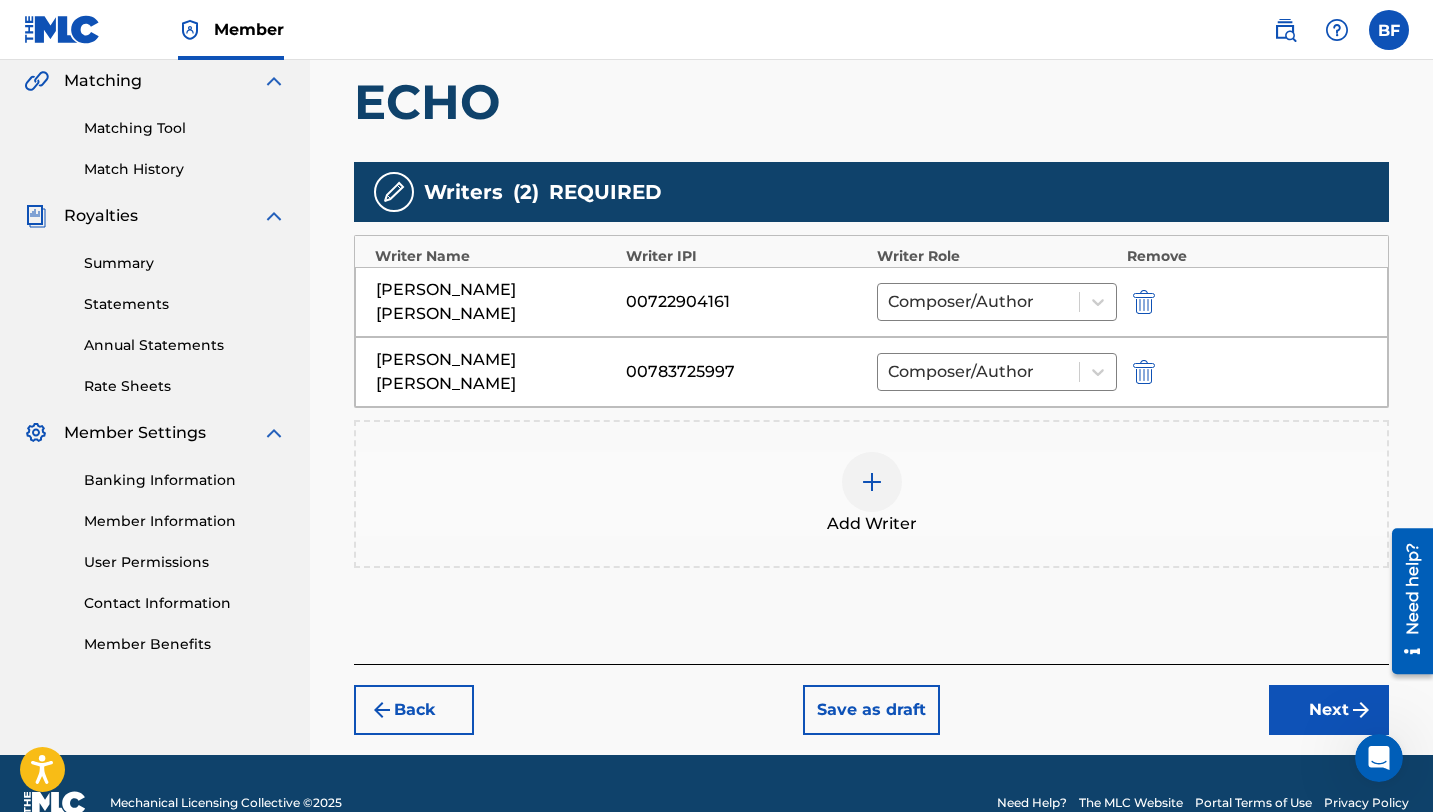 click on "Next" at bounding box center (1329, 710) 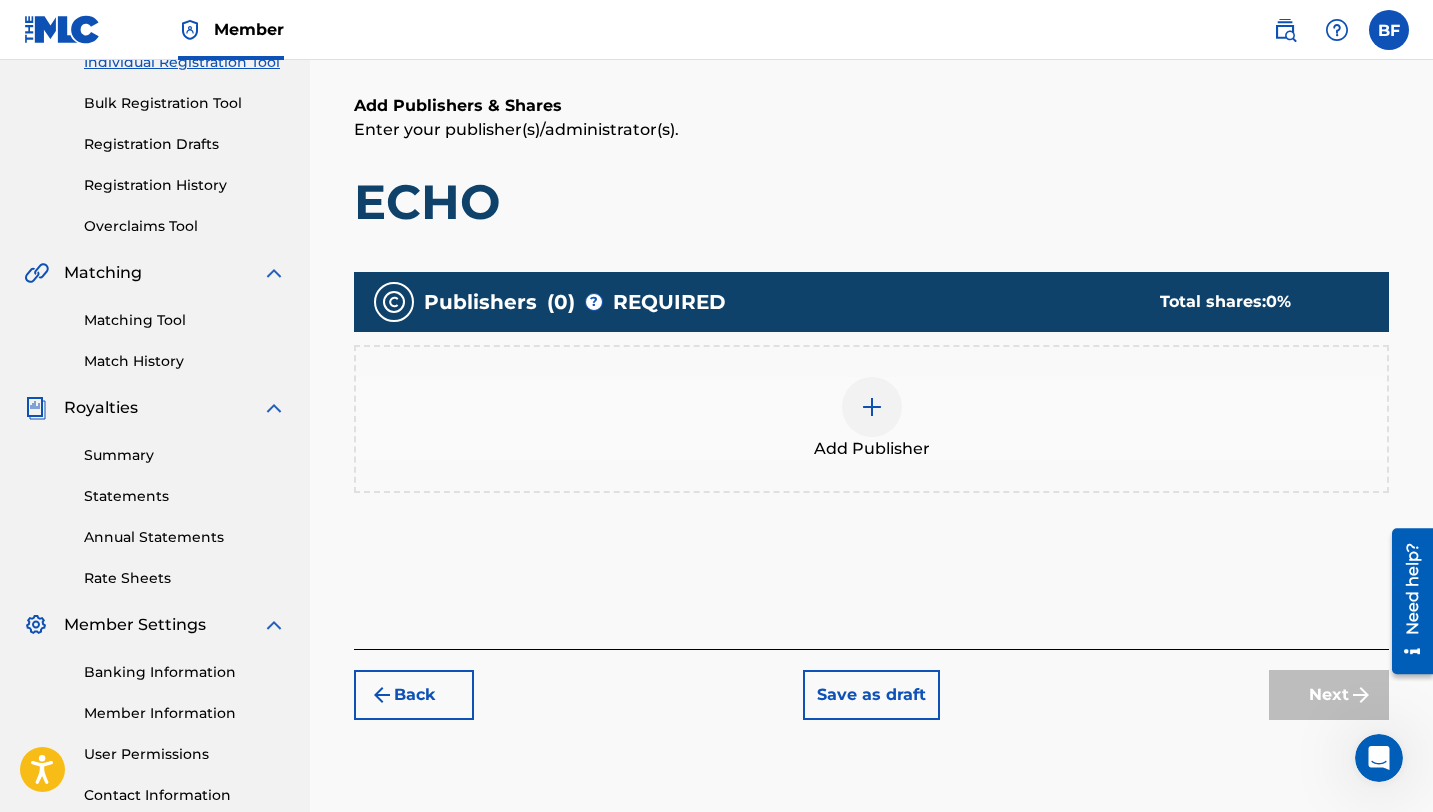 scroll, scrollTop: 90, scrollLeft: 0, axis: vertical 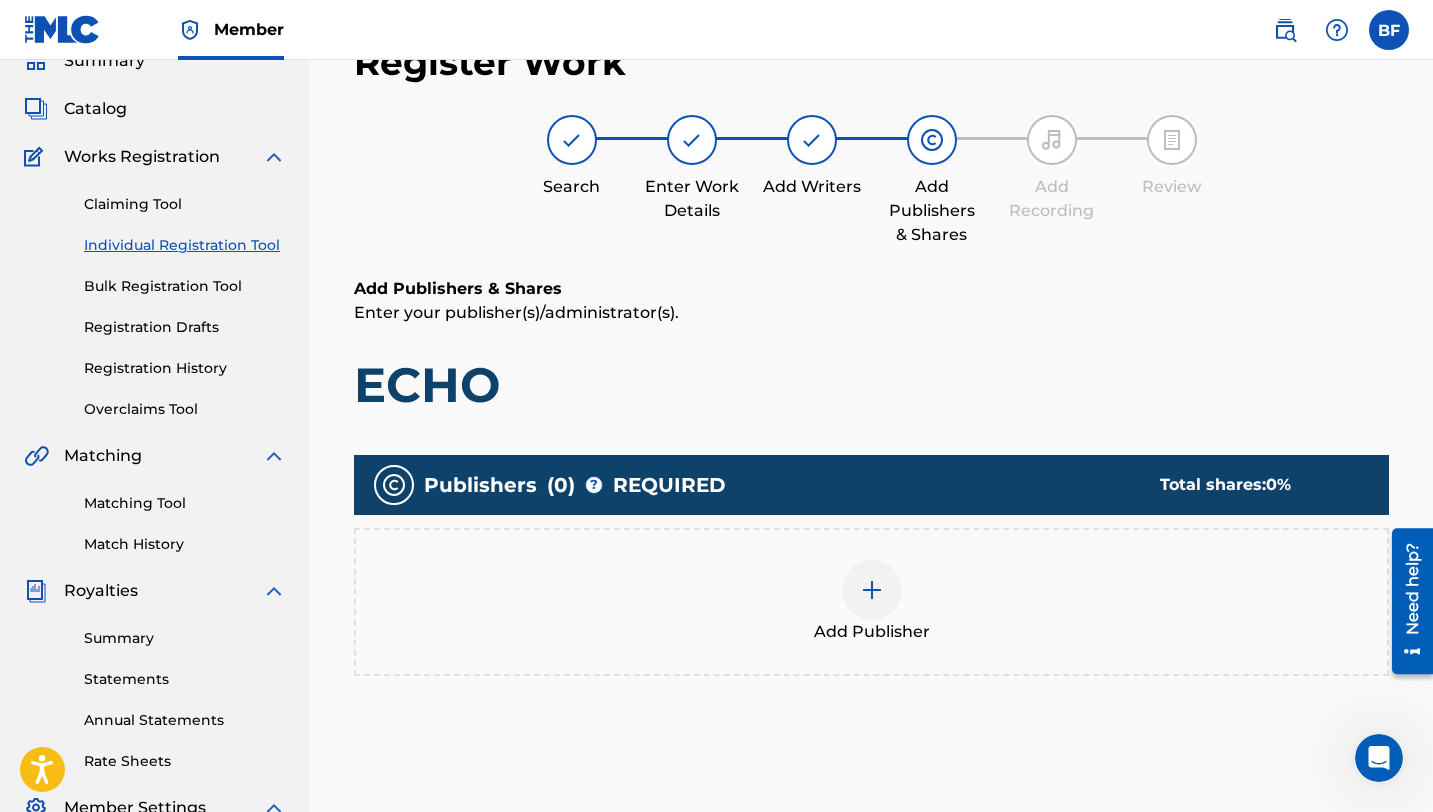click on "Add Publisher" at bounding box center (871, 602) 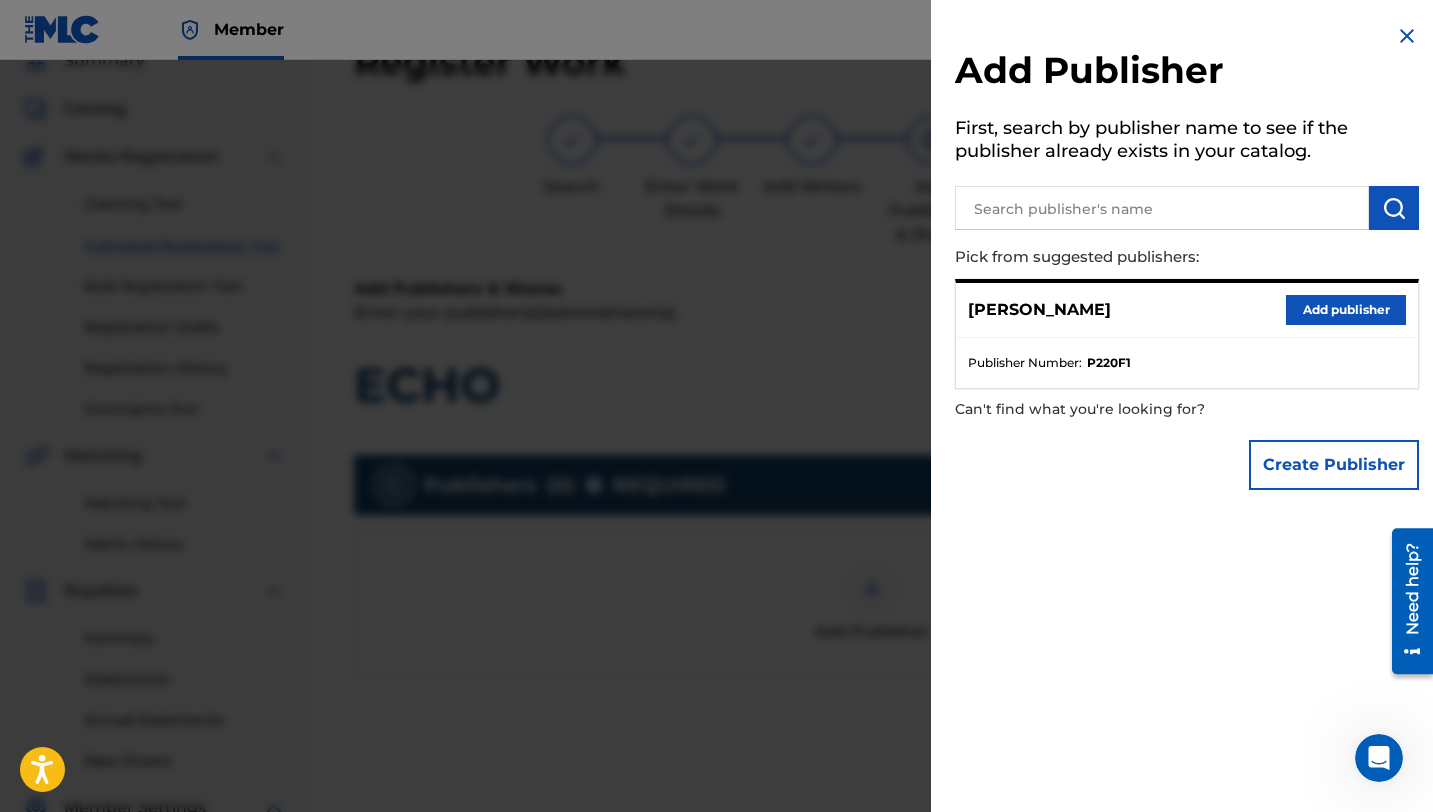 click on "Add publisher" at bounding box center (1346, 310) 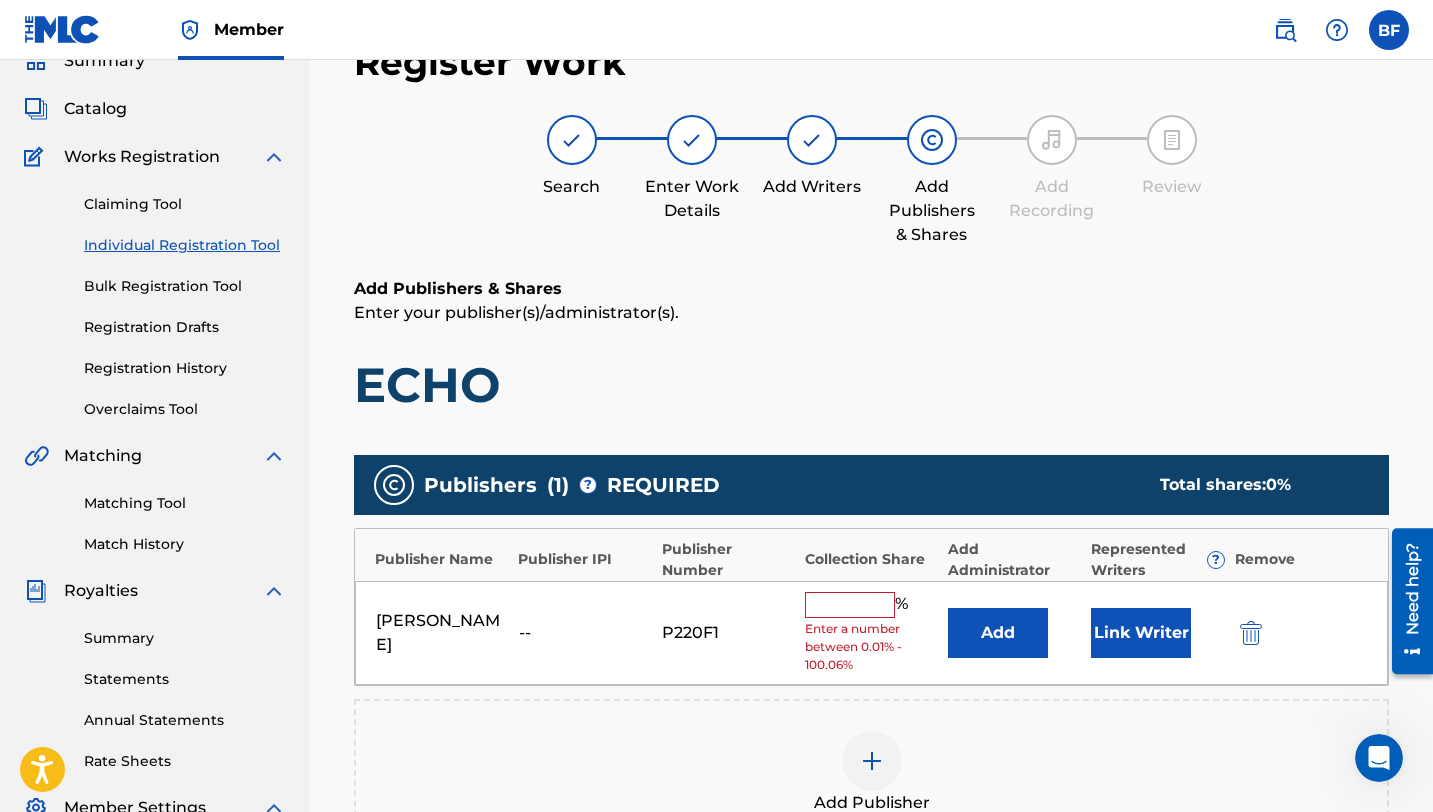 scroll, scrollTop: 297, scrollLeft: 0, axis: vertical 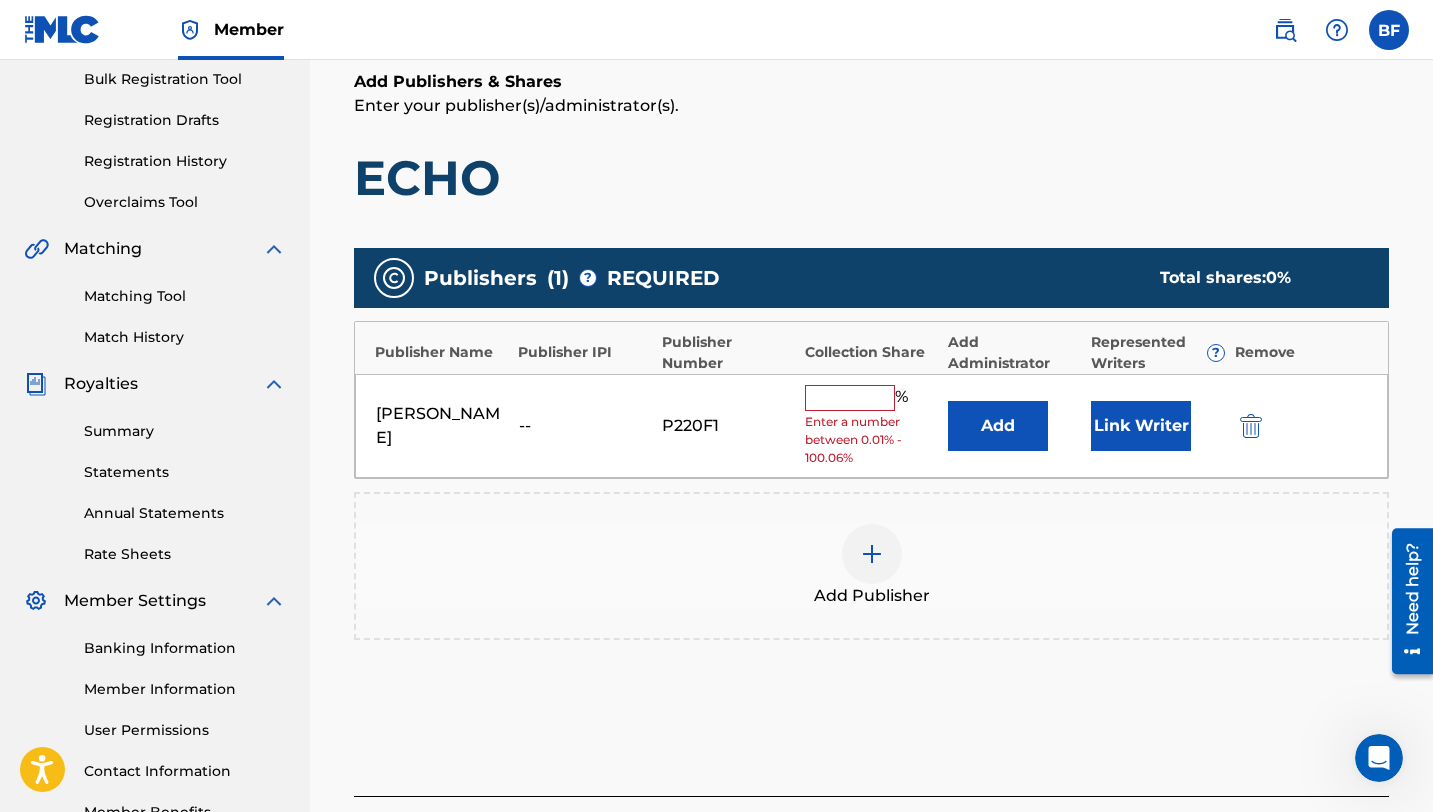 click at bounding box center [850, 398] 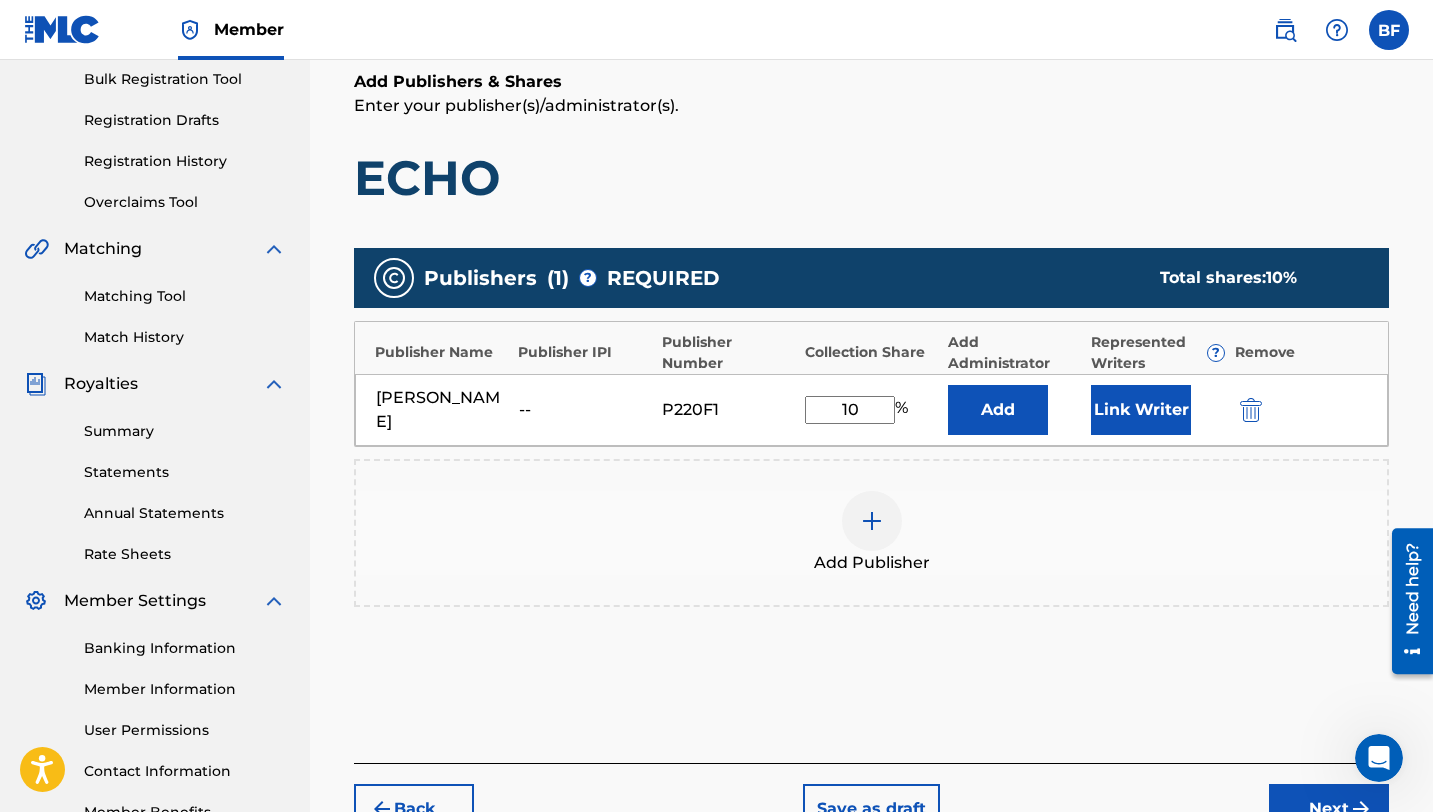 type on "100" 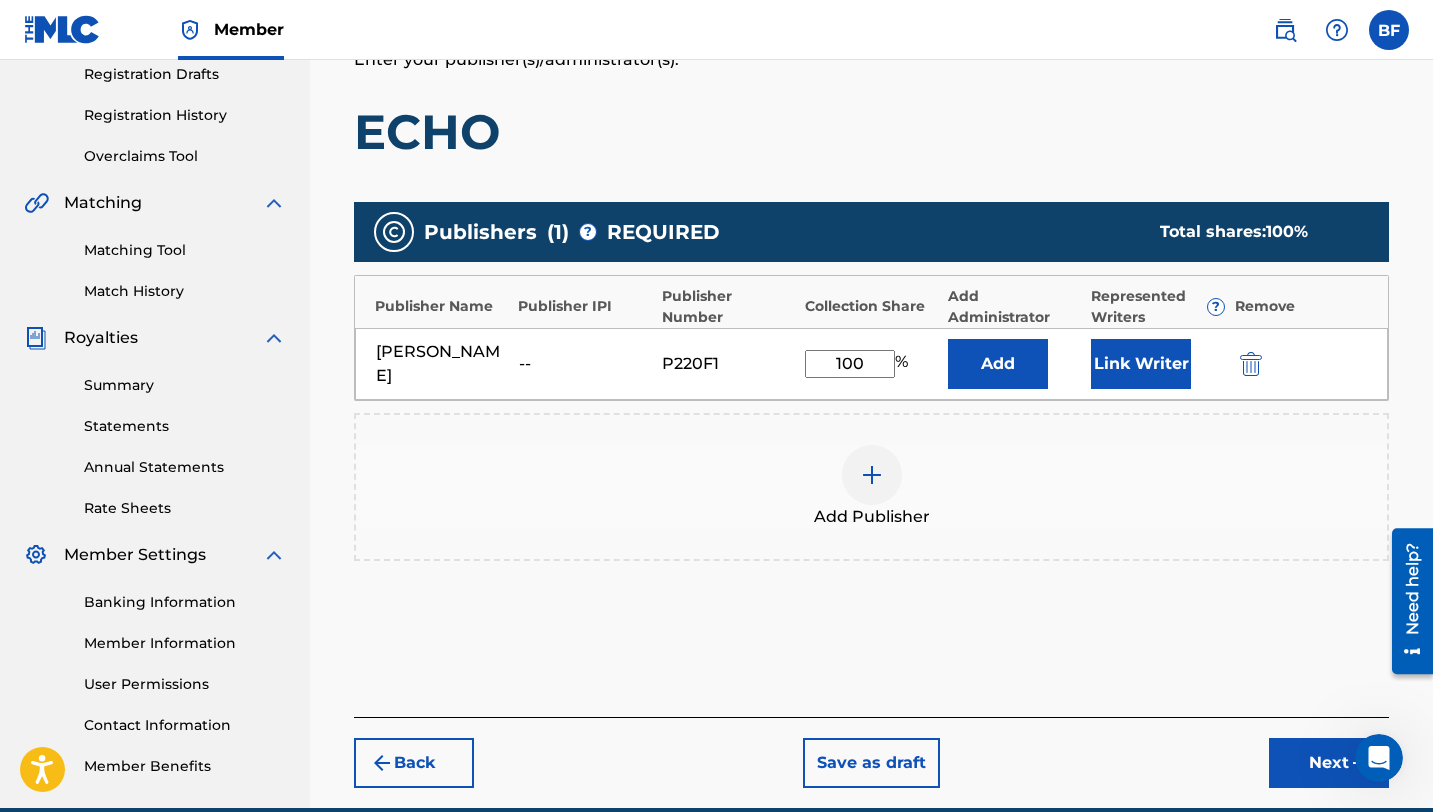 scroll, scrollTop: 350, scrollLeft: 0, axis: vertical 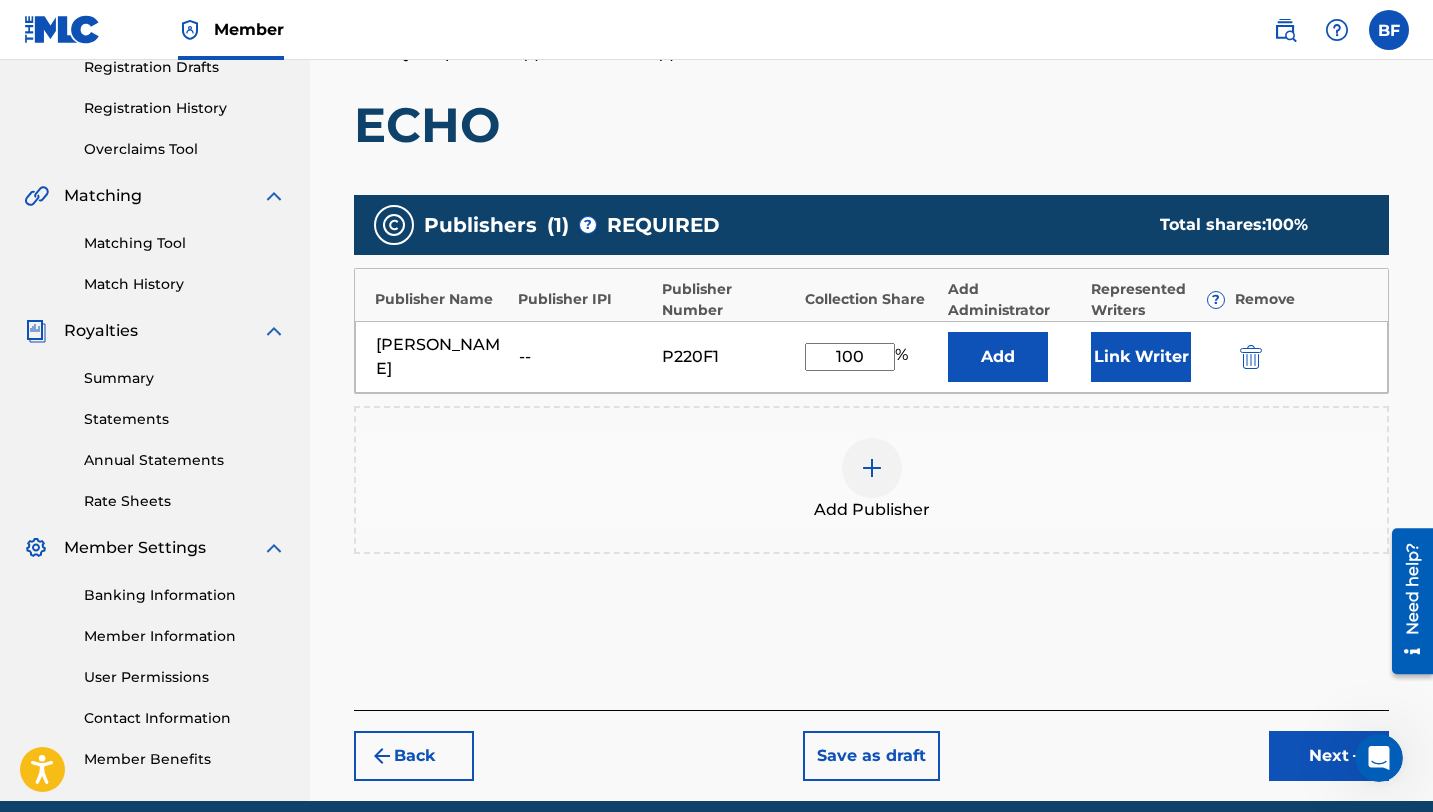 click on "Next" at bounding box center (1329, 756) 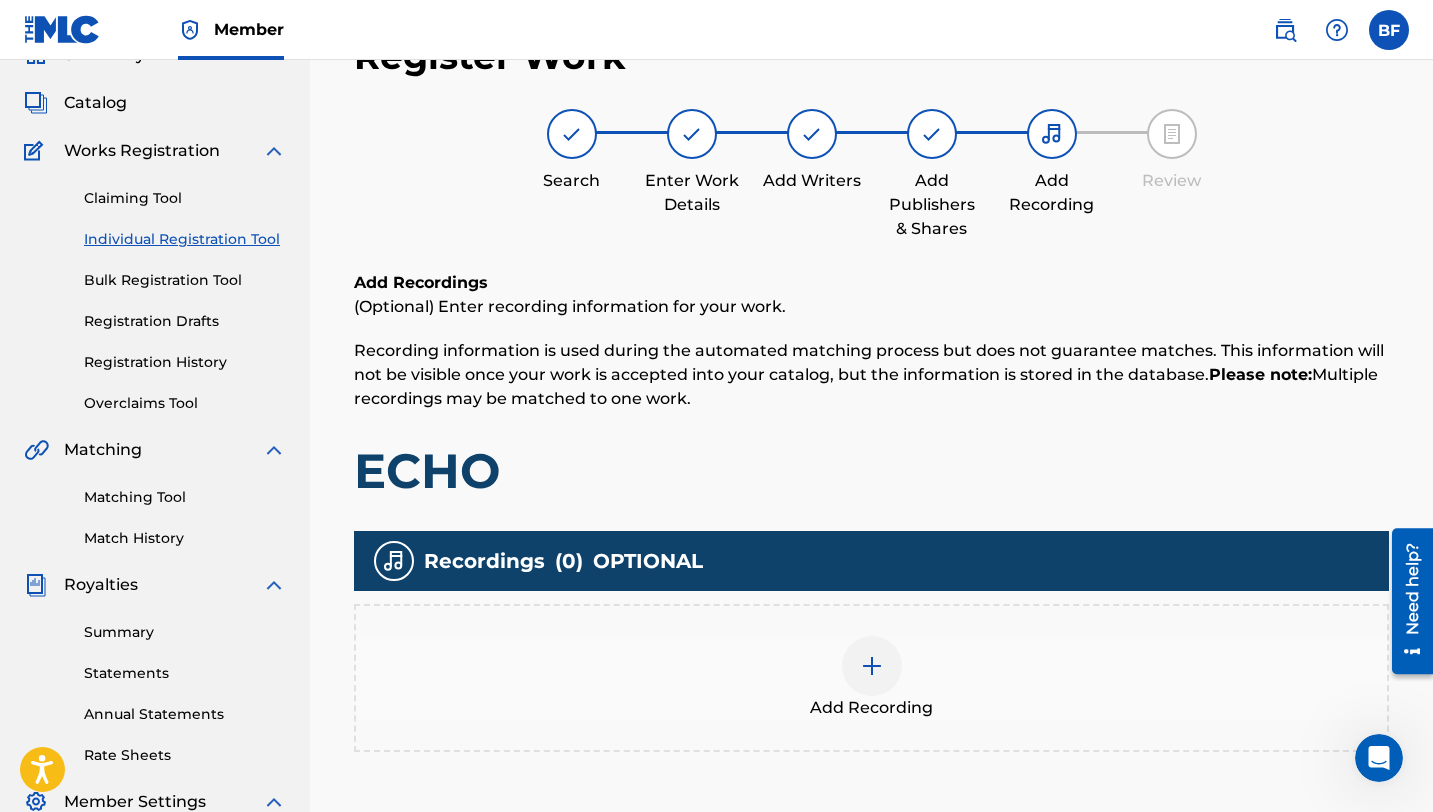 scroll, scrollTop: 90, scrollLeft: 0, axis: vertical 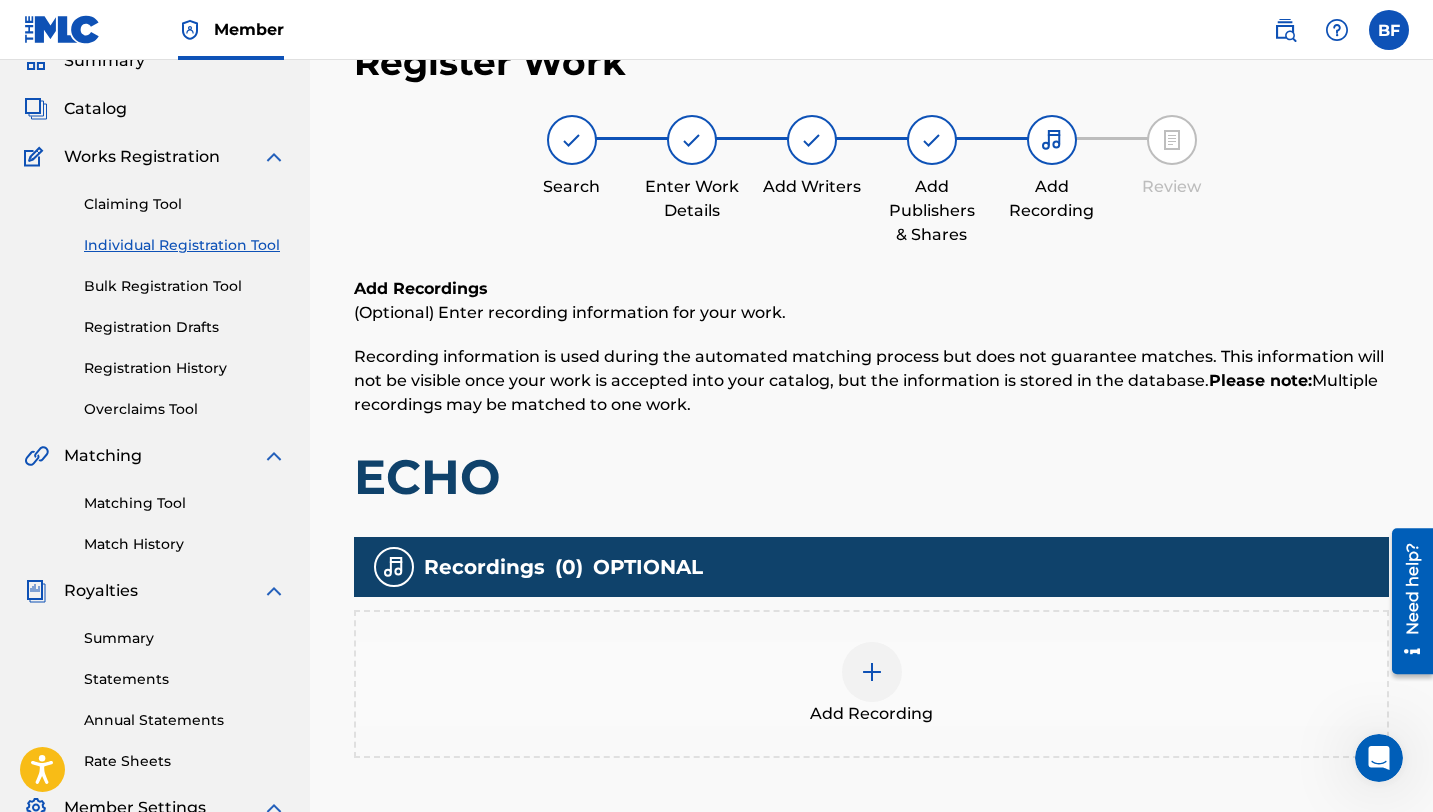 click on "Add Recording" at bounding box center (871, 714) 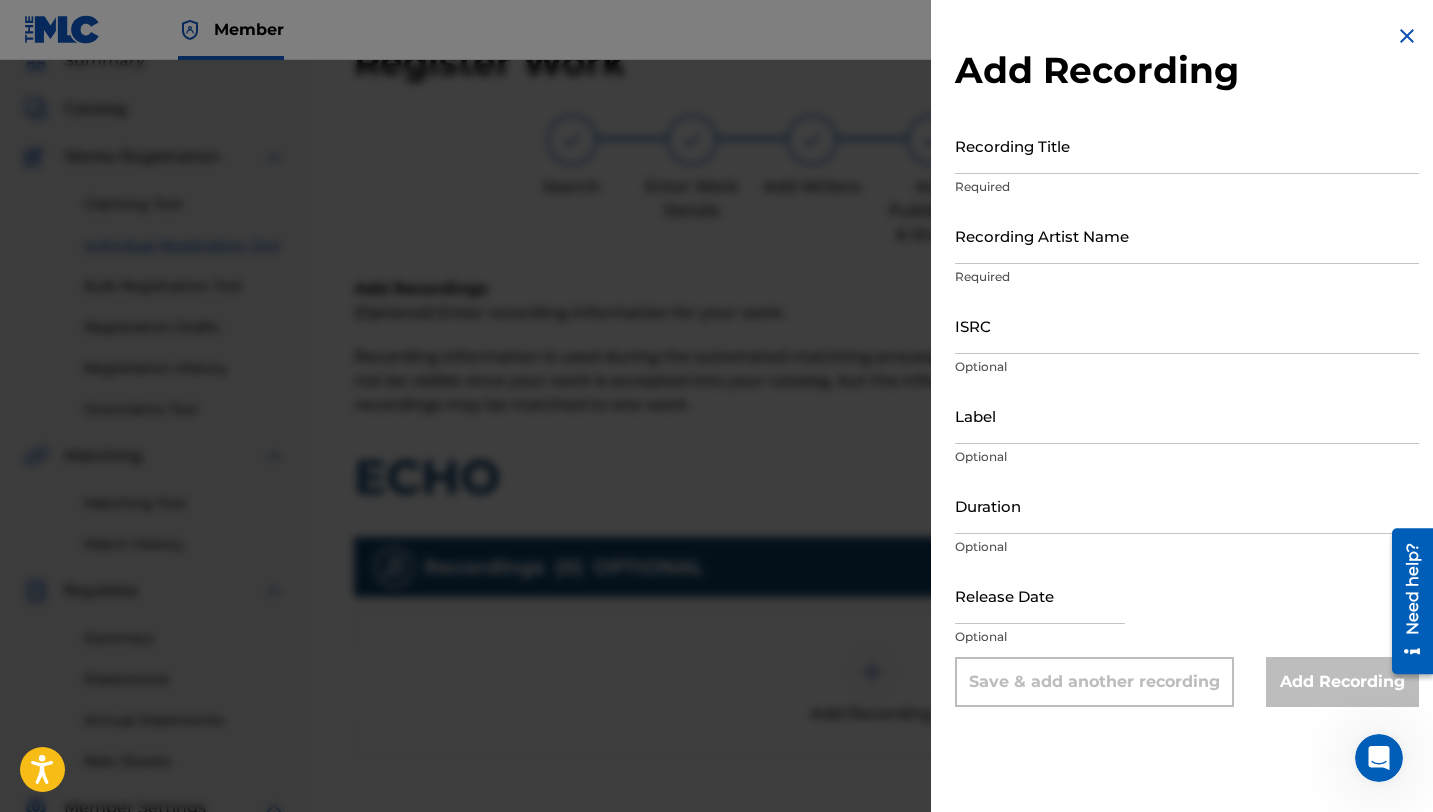 click on "ISRC" at bounding box center [1187, 325] 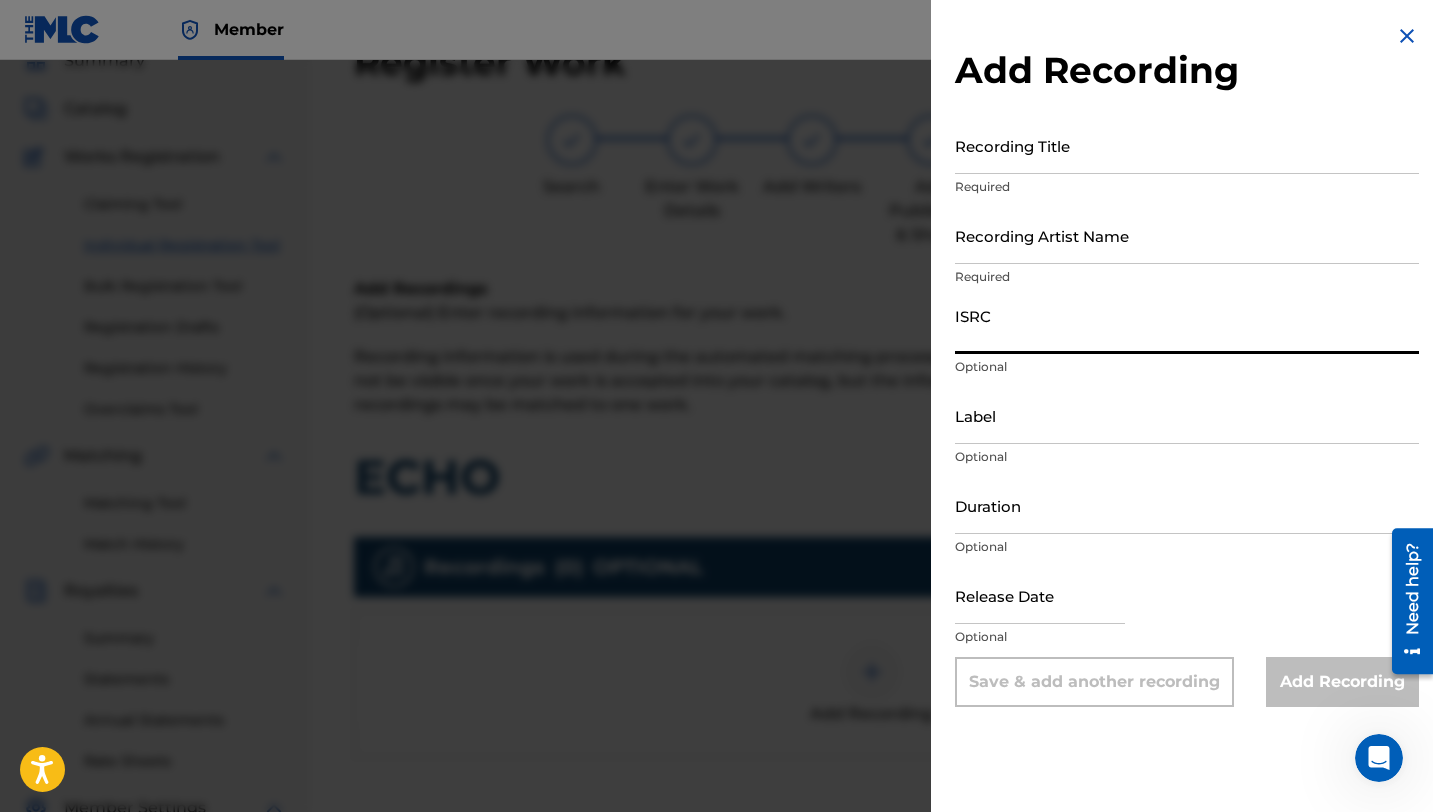paste on "00722904161" 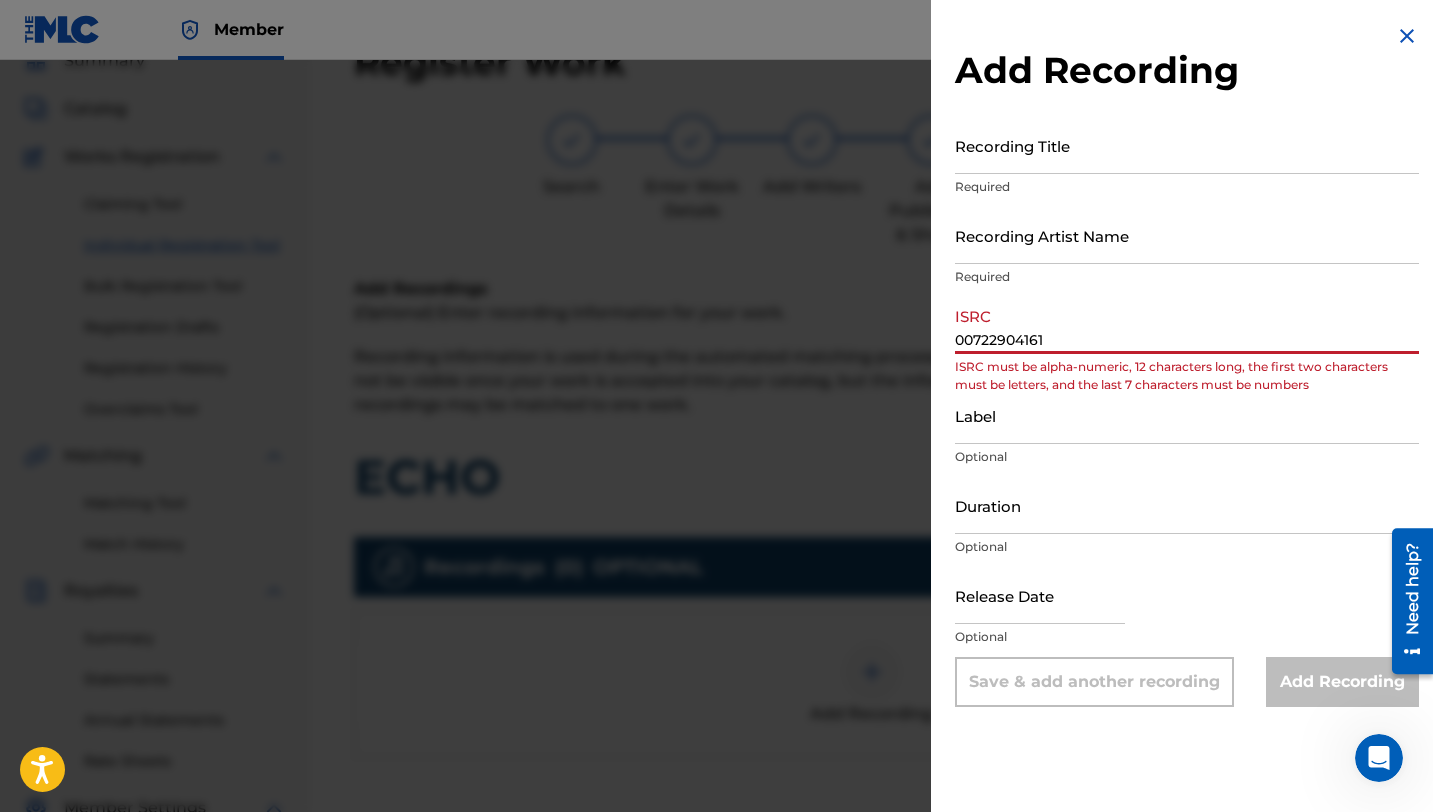 click on "00722904161" at bounding box center [1187, 325] 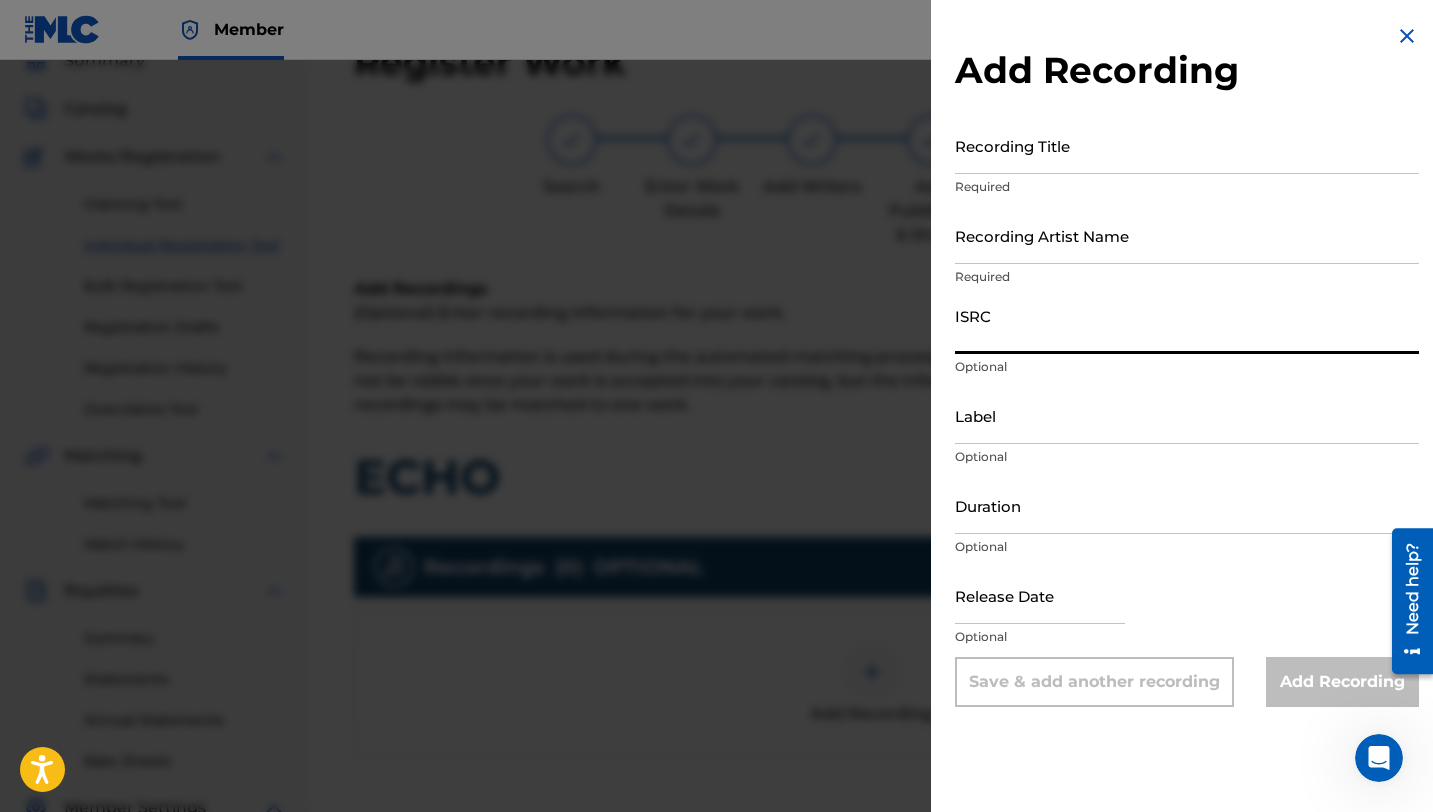 paste on "QZMEN2536456" 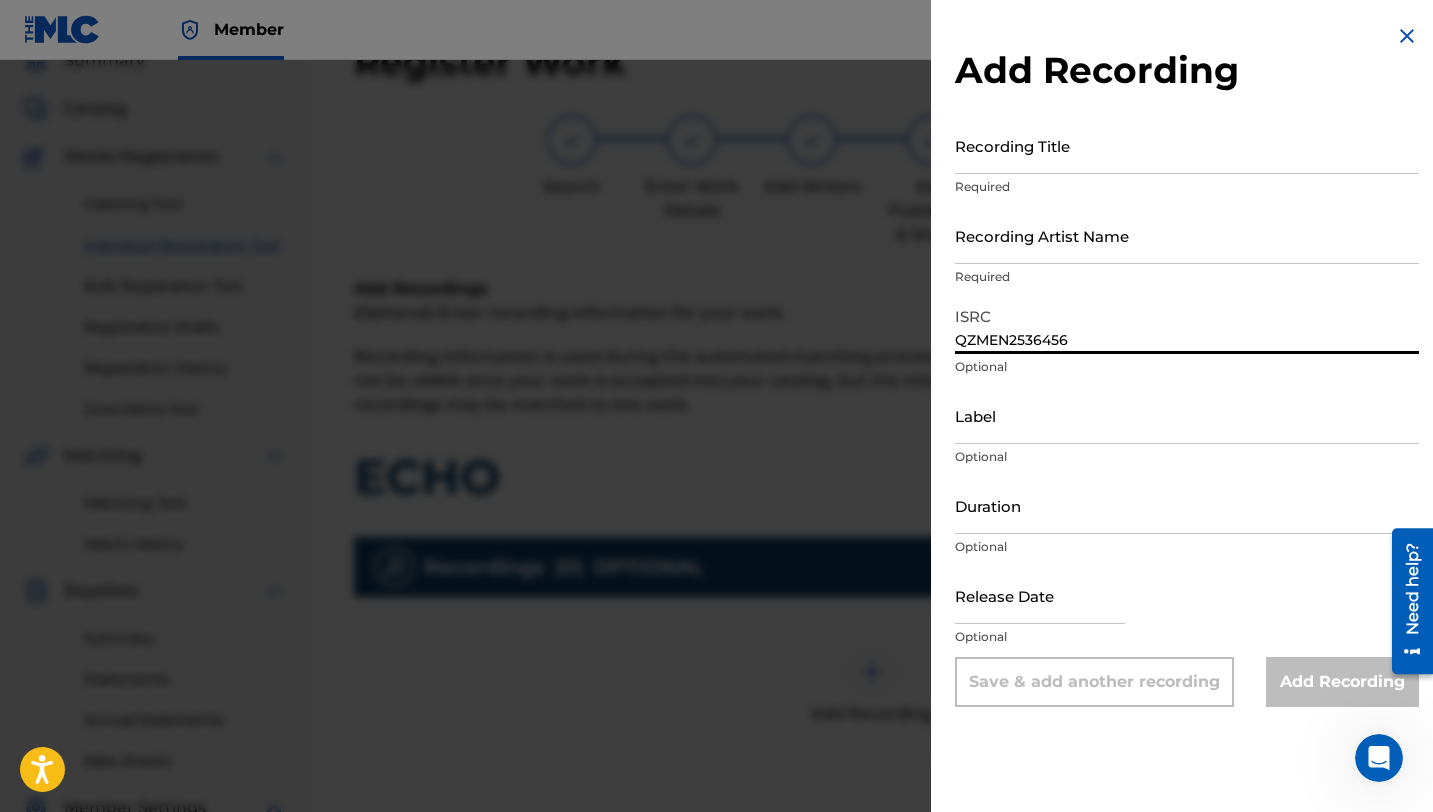 type on "QZMEN2536456" 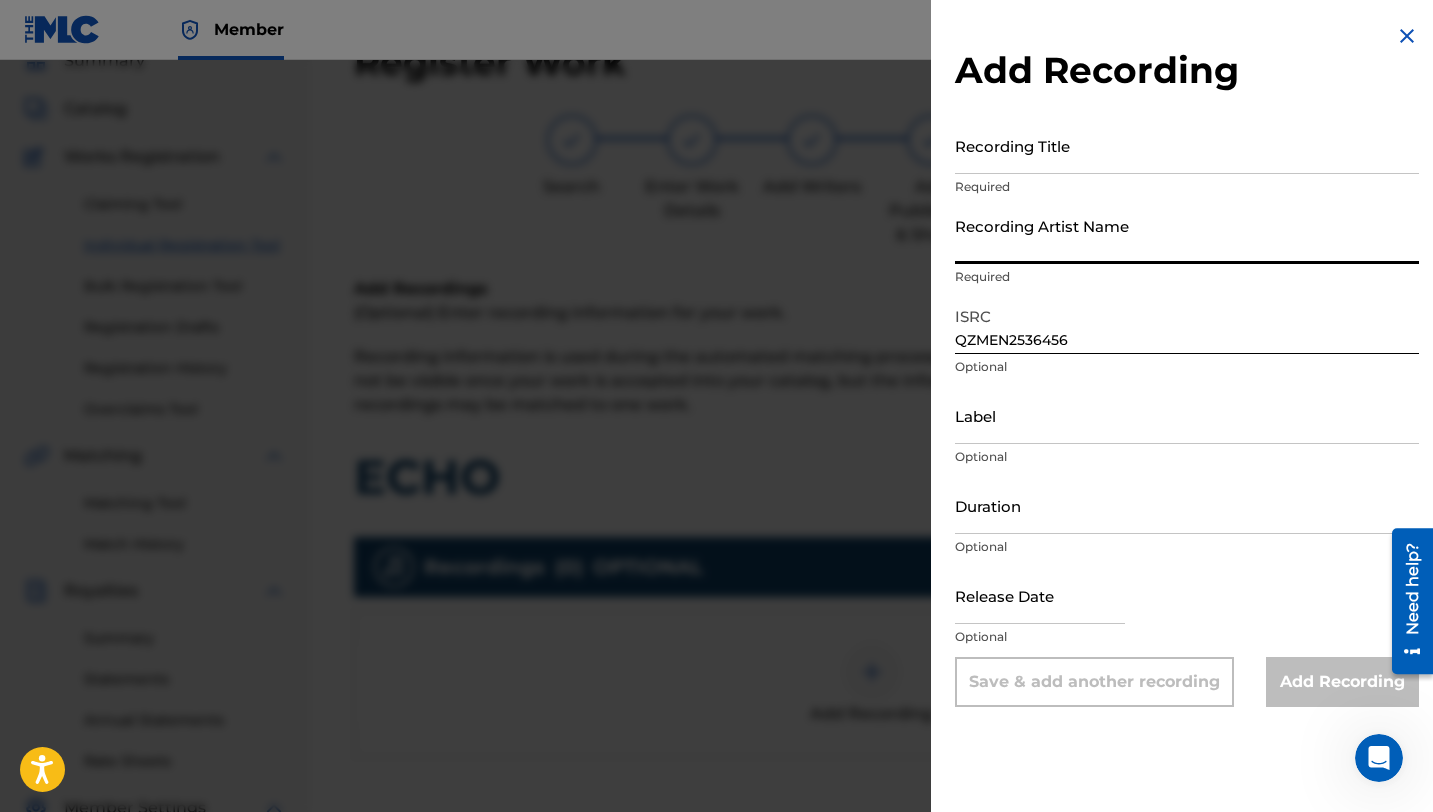 click on "Recording Artist Name" at bounding box center (1187, 235) 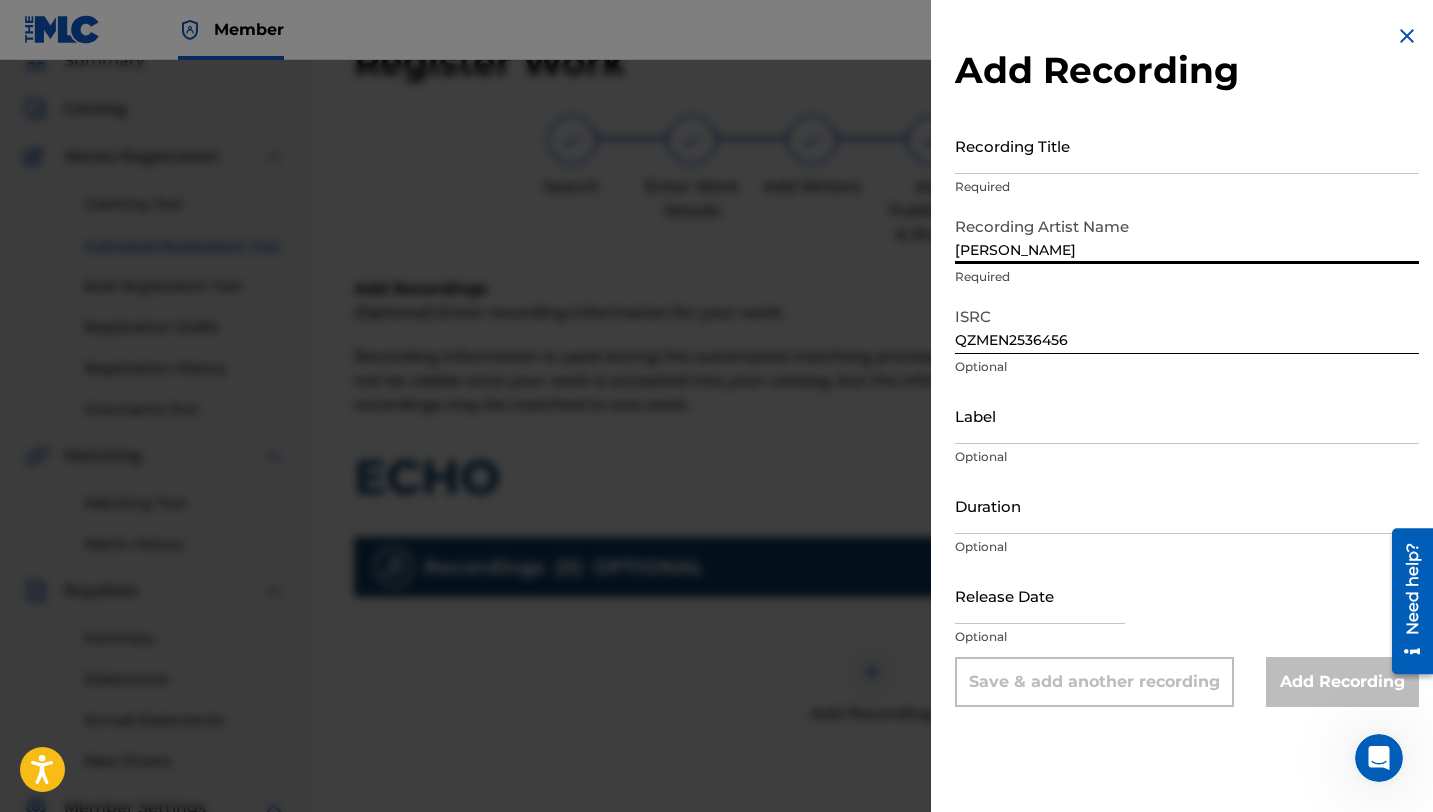 type on "[PERSON_NAME]" 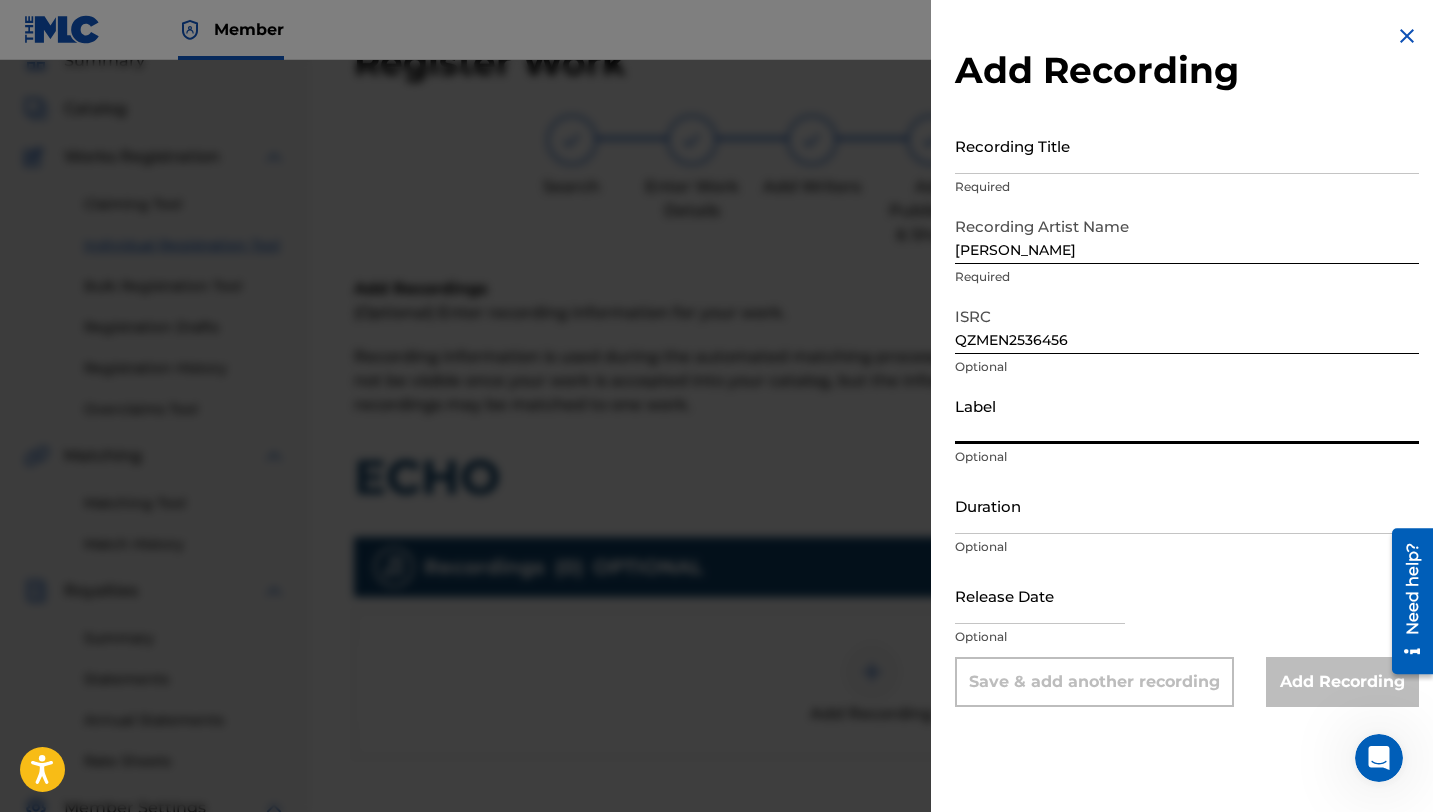 click on "Label" at bounding box center (1187, 415) 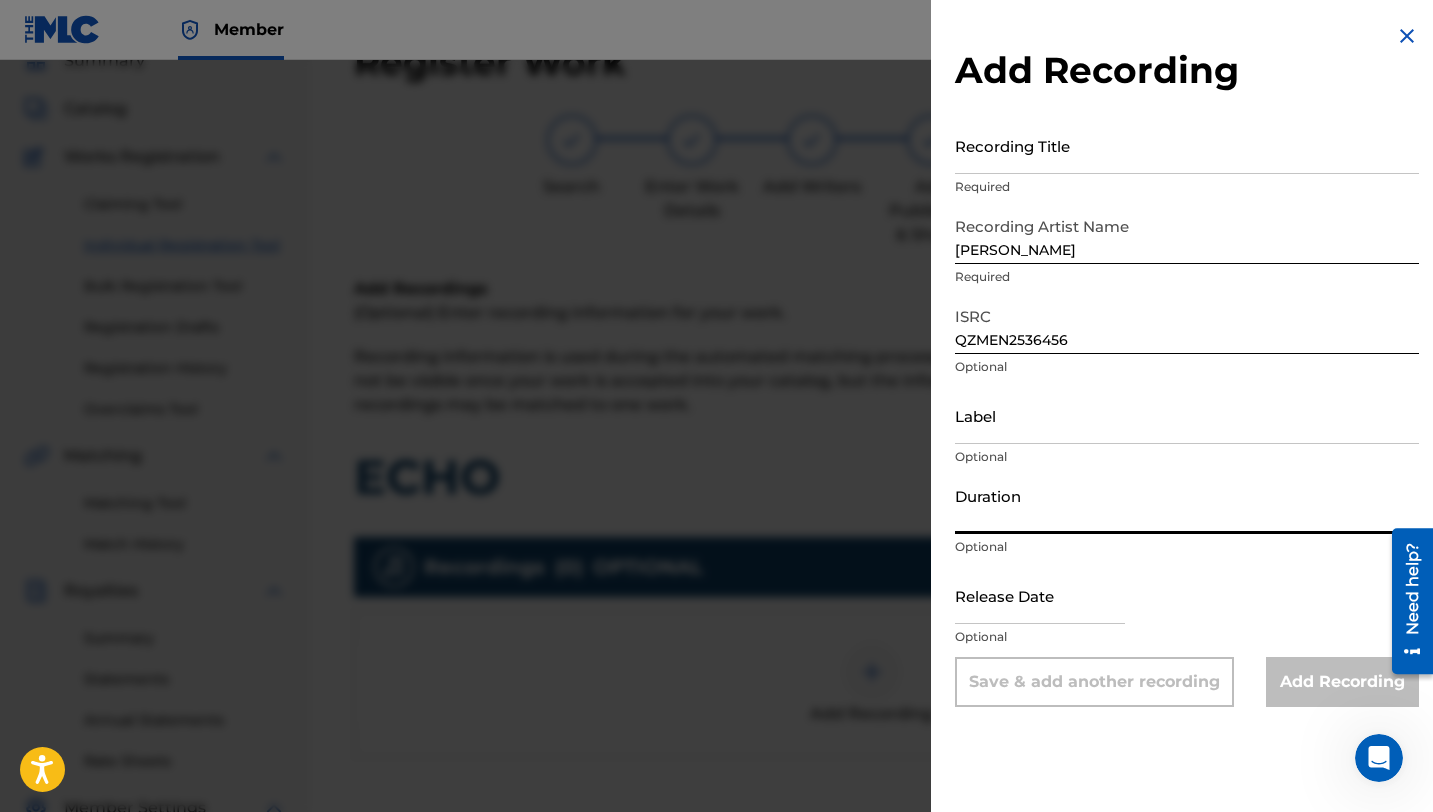 type on "2" 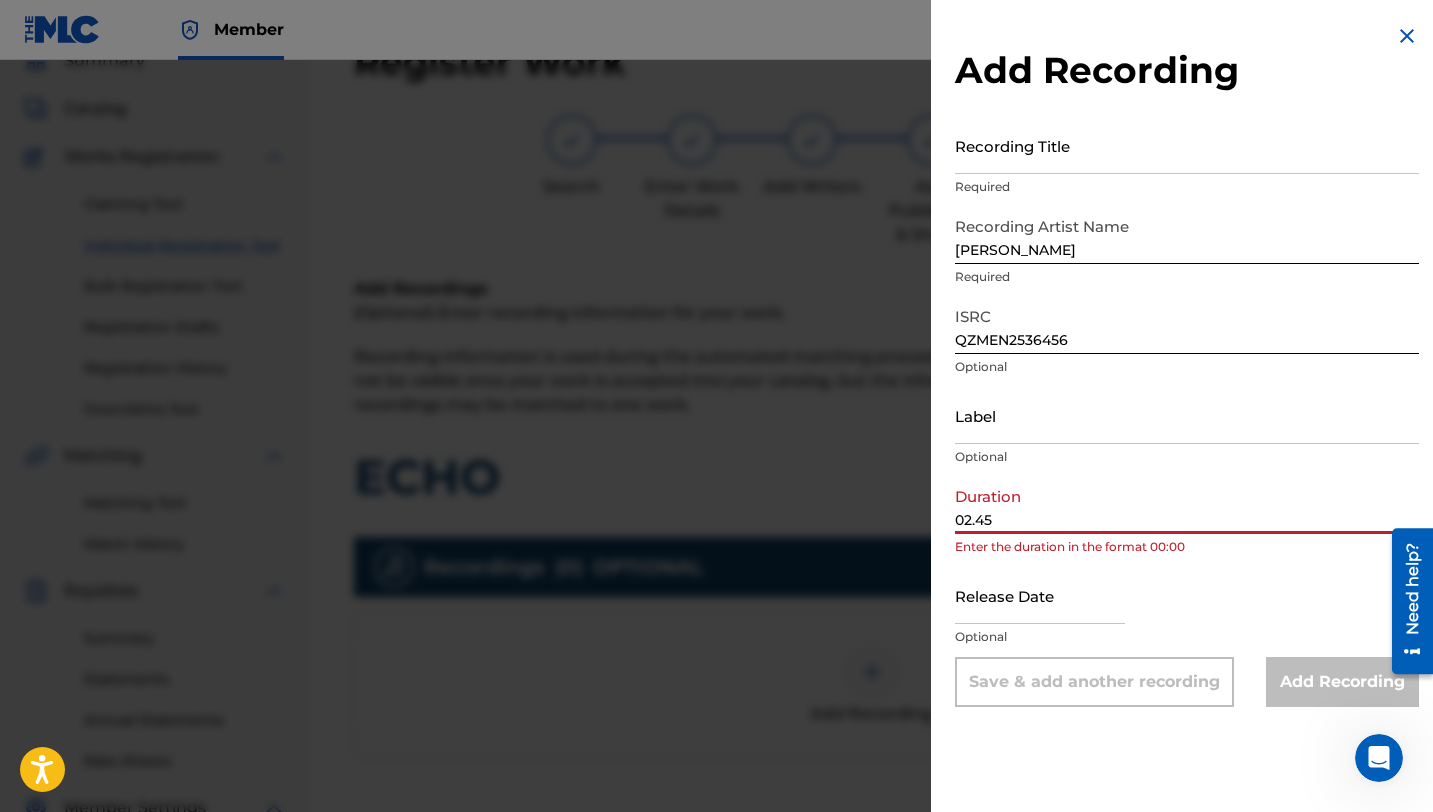 type on "02.45" 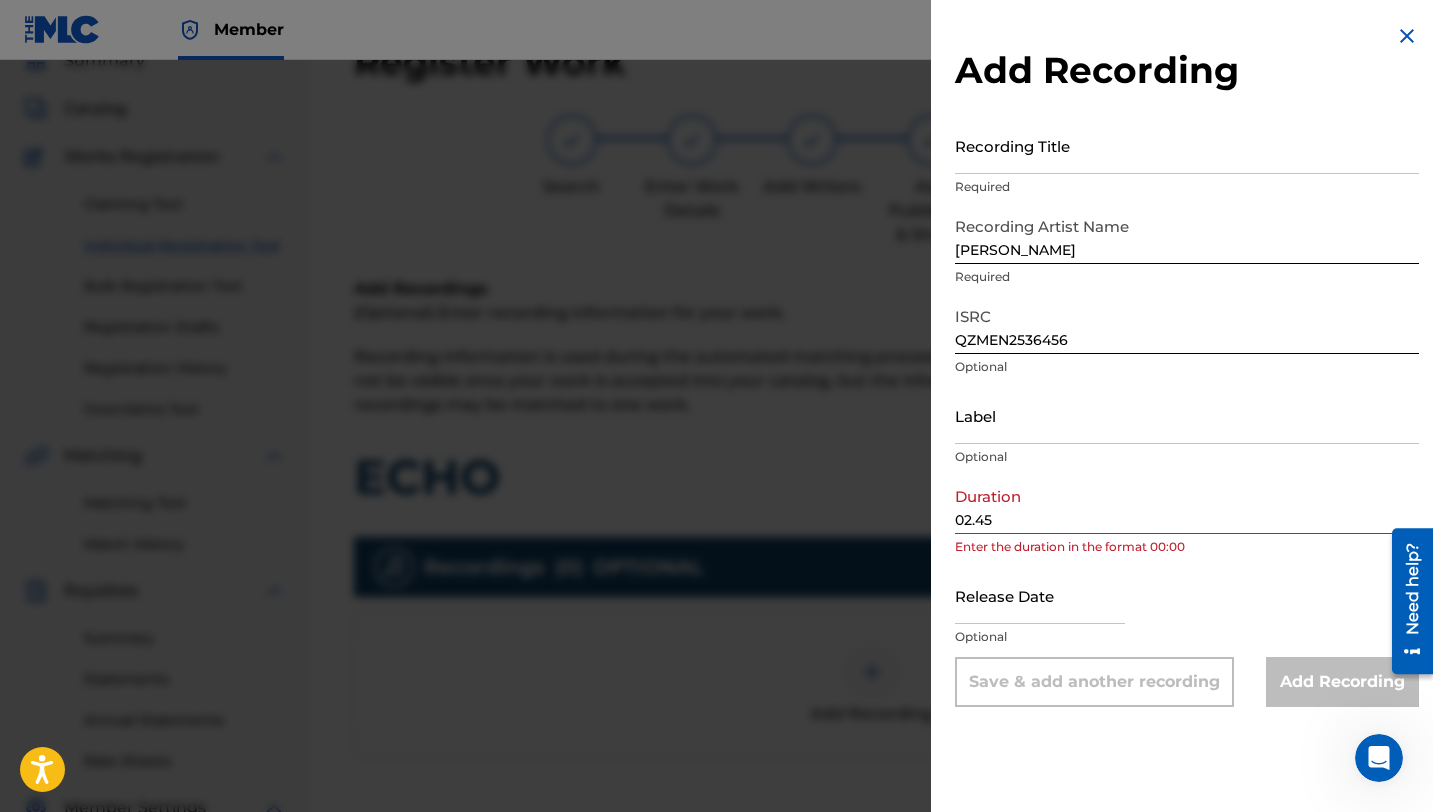 click at bounding box center (1040, 595) 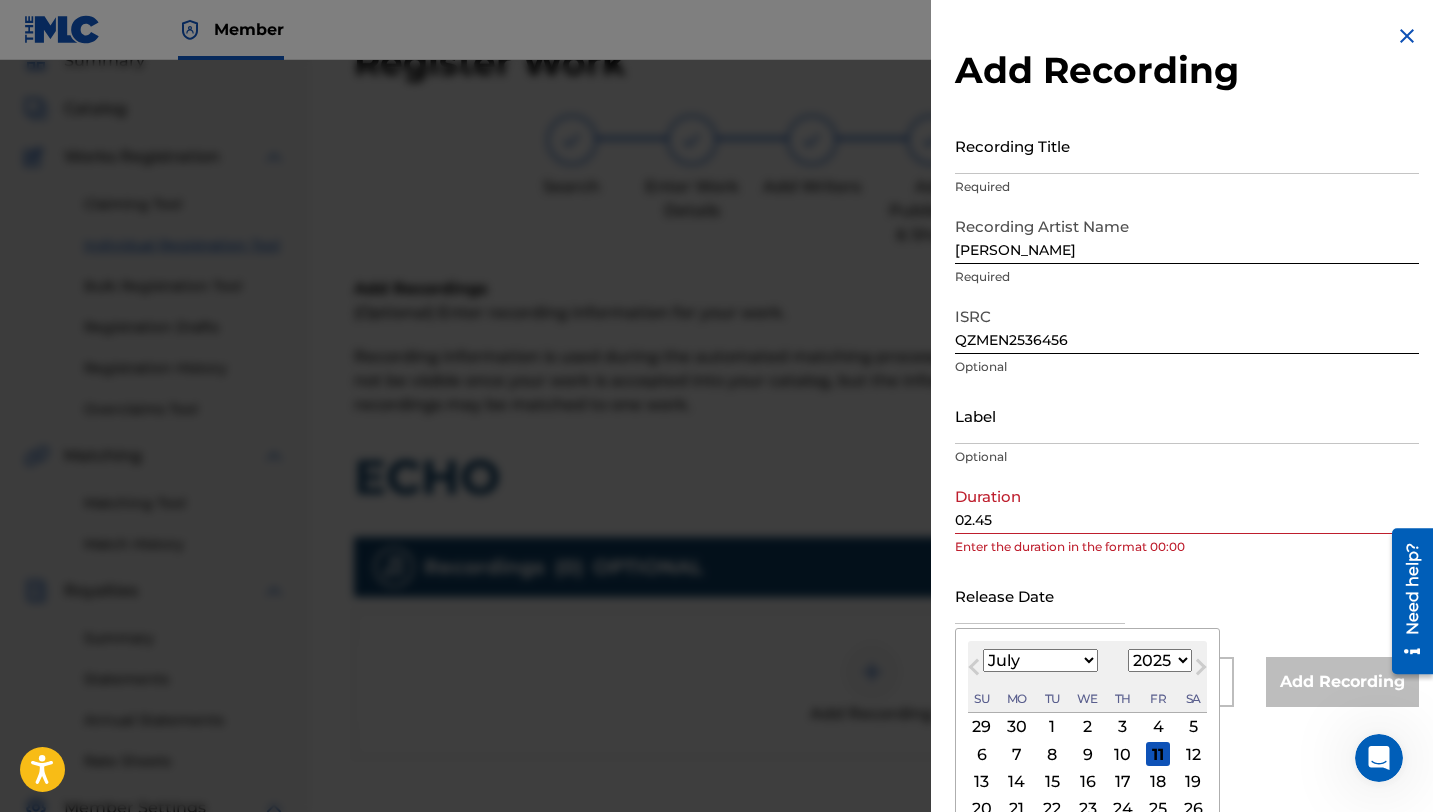 click on "Previous Month" at bounding box center (976, 670) 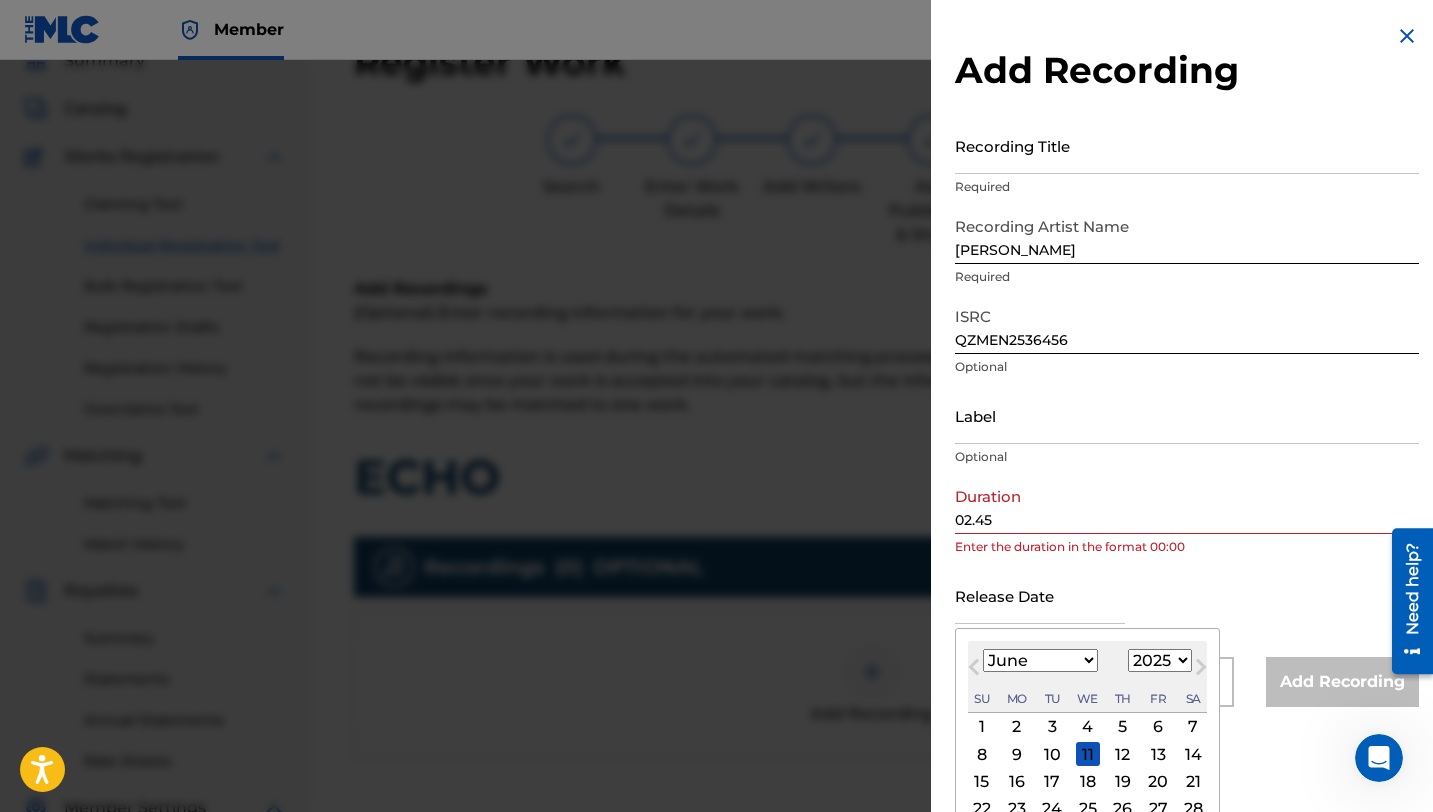 click on "Previous Month" at bounding box center [976, 670] 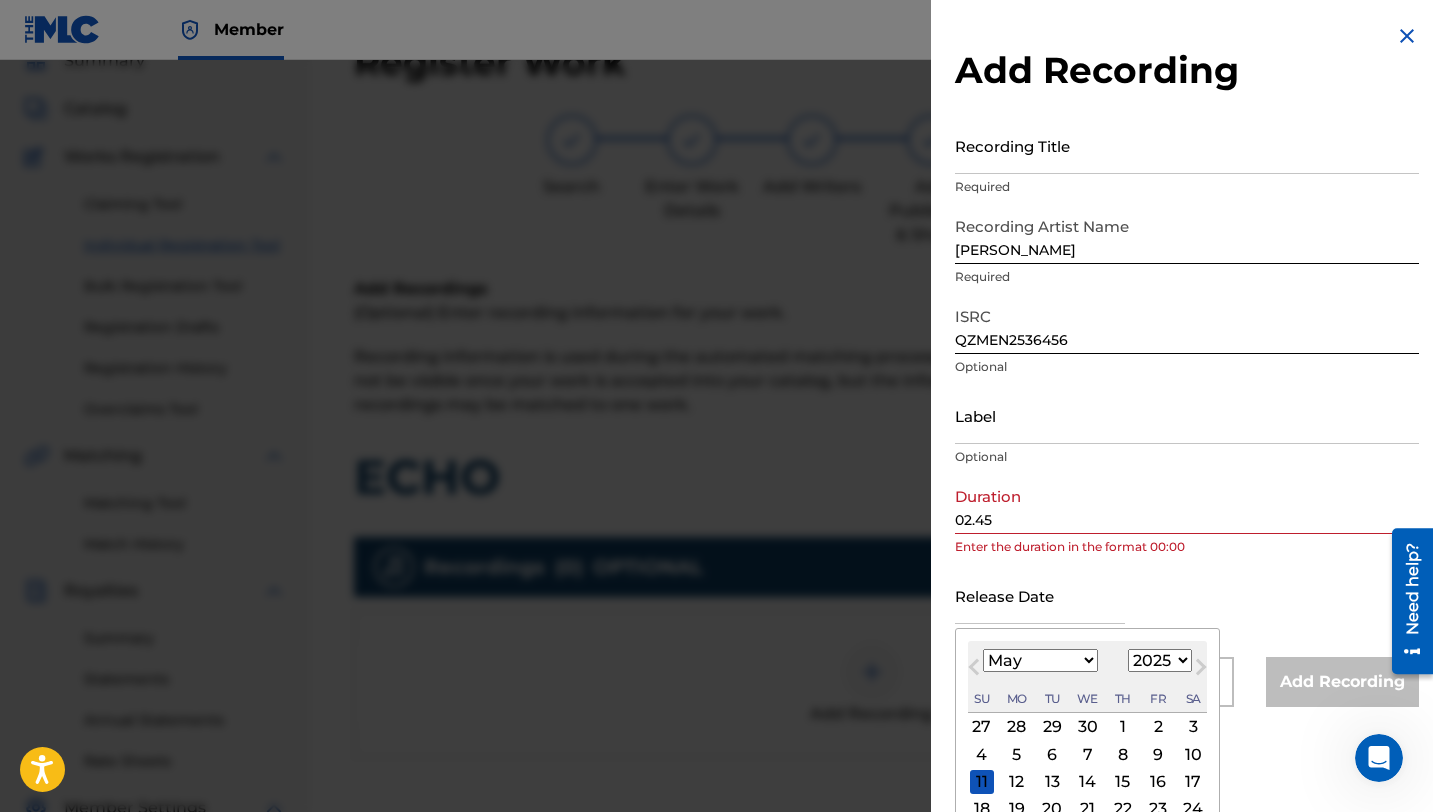 click on "2" at bounding box center (1158, 727) 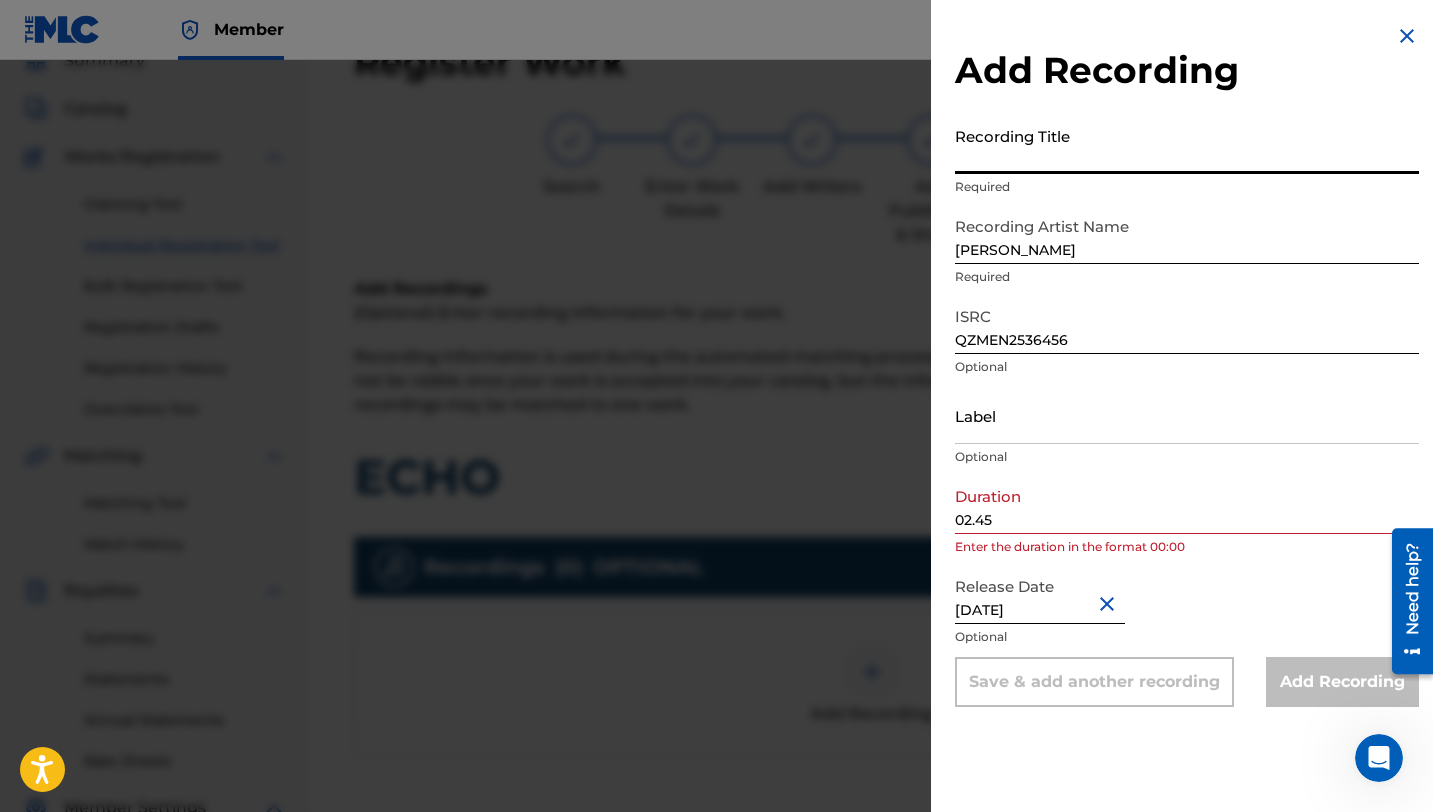 click on "Recording Title" at bounding box center (1187, 145) 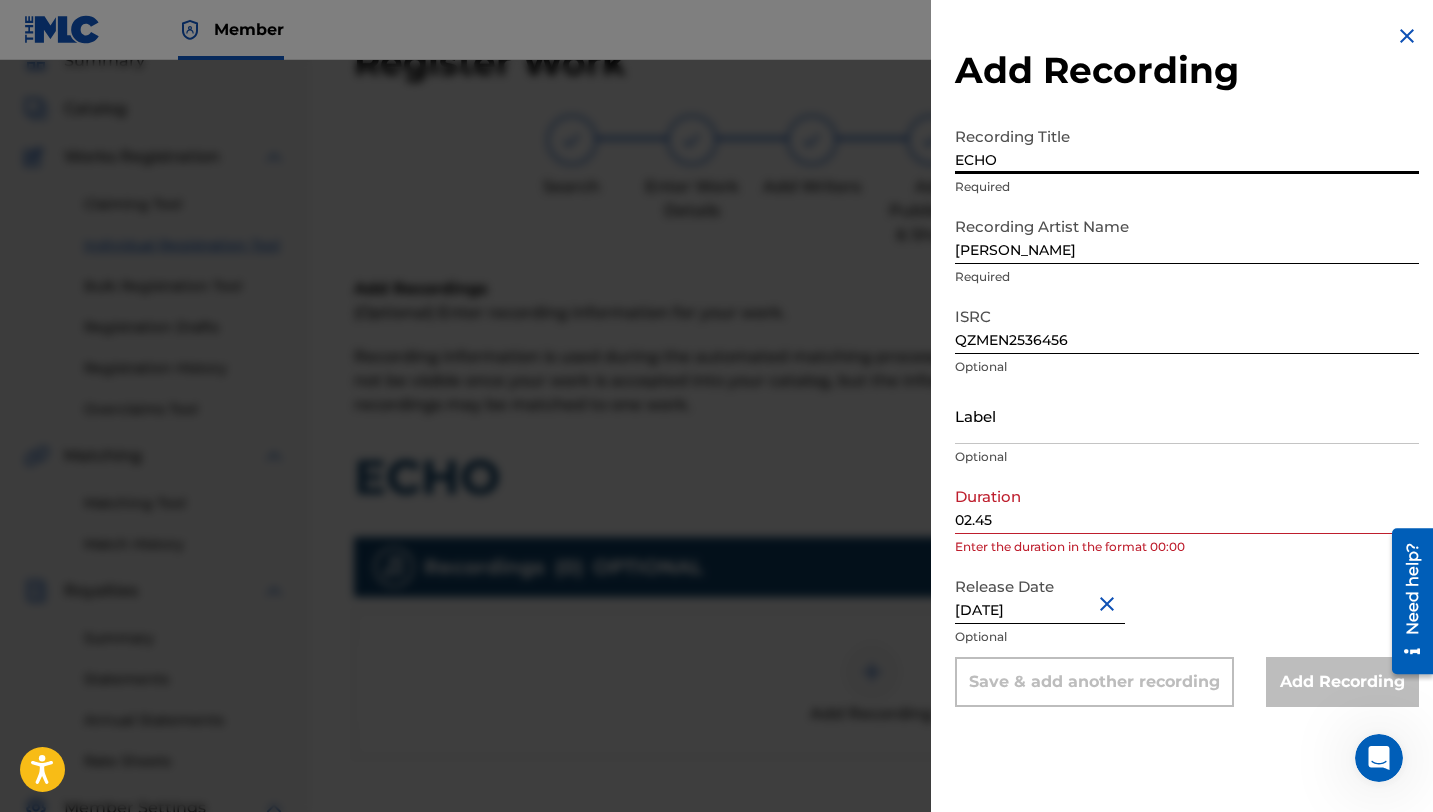 type on "ECHO" 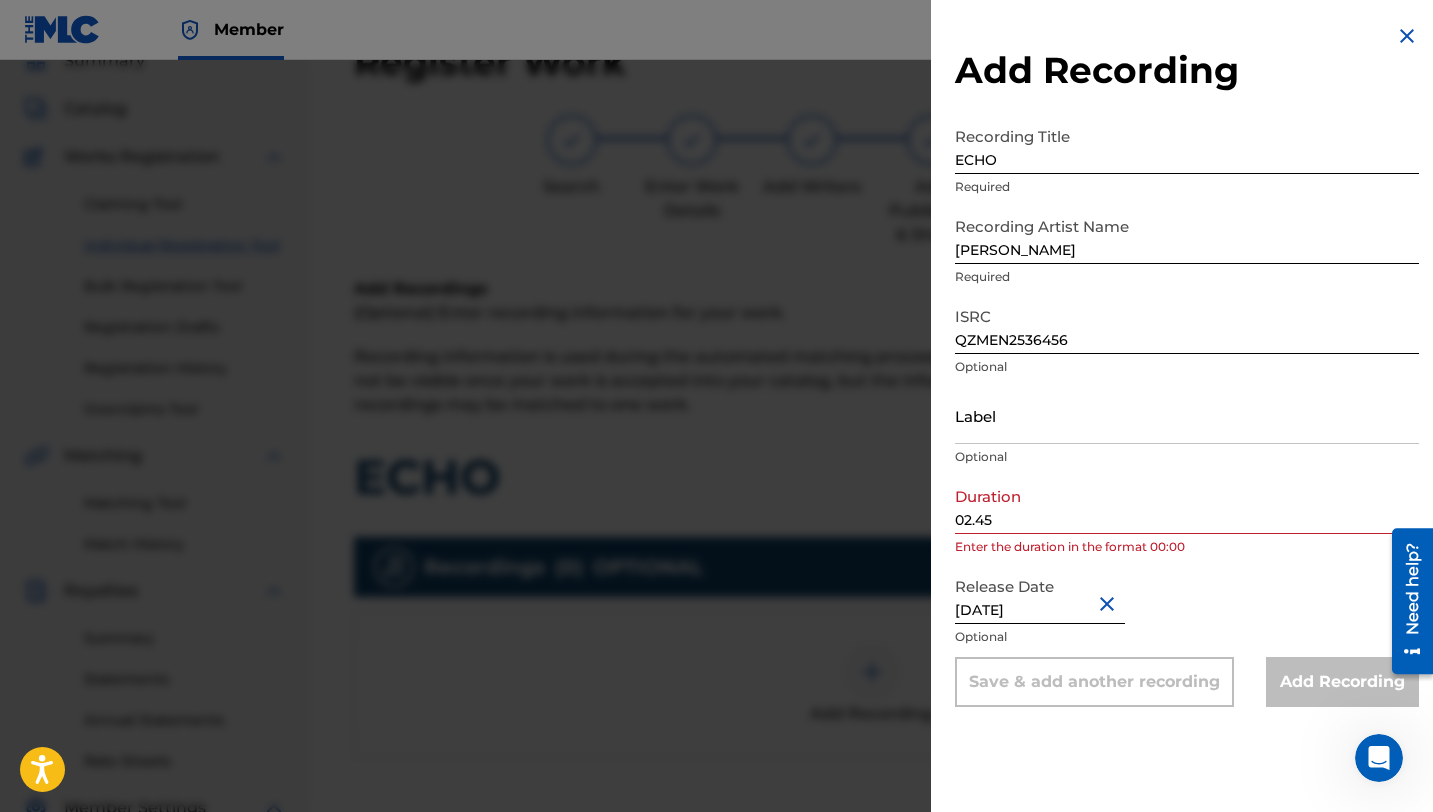 click on "Add Recording Recording Title ECHO Required Recording Artist Name [PERSON_NAME] Required ISRC QZMEN2536456 Optional Label Optional Duration 02.45 Enter the duration in the format 00:00 Release Date [DATE] Optional Save & add another recording Add Recording" at bounding box center (1187, 406) 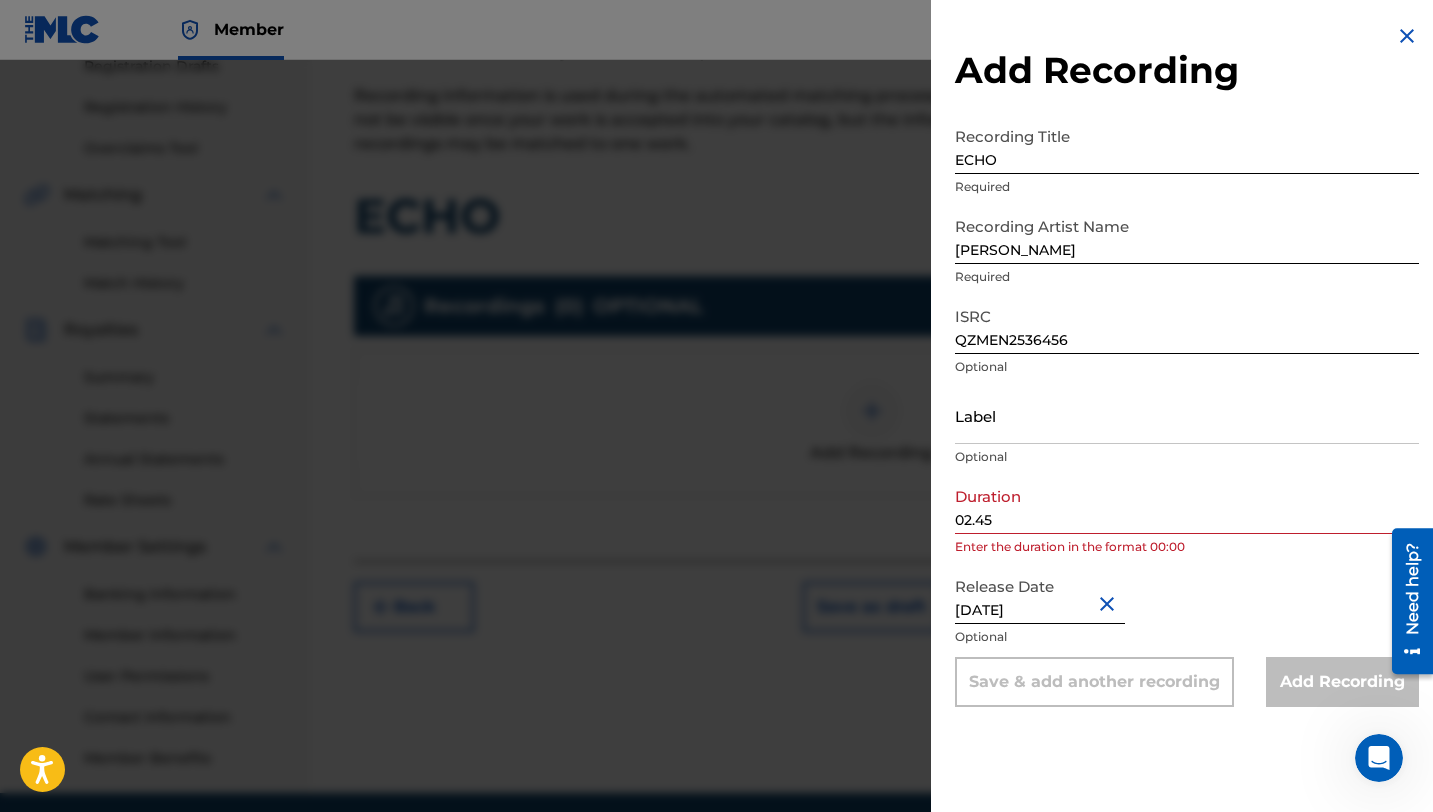 scroll, scrollTop: 428, scrollLeft: 0, axis: vertical 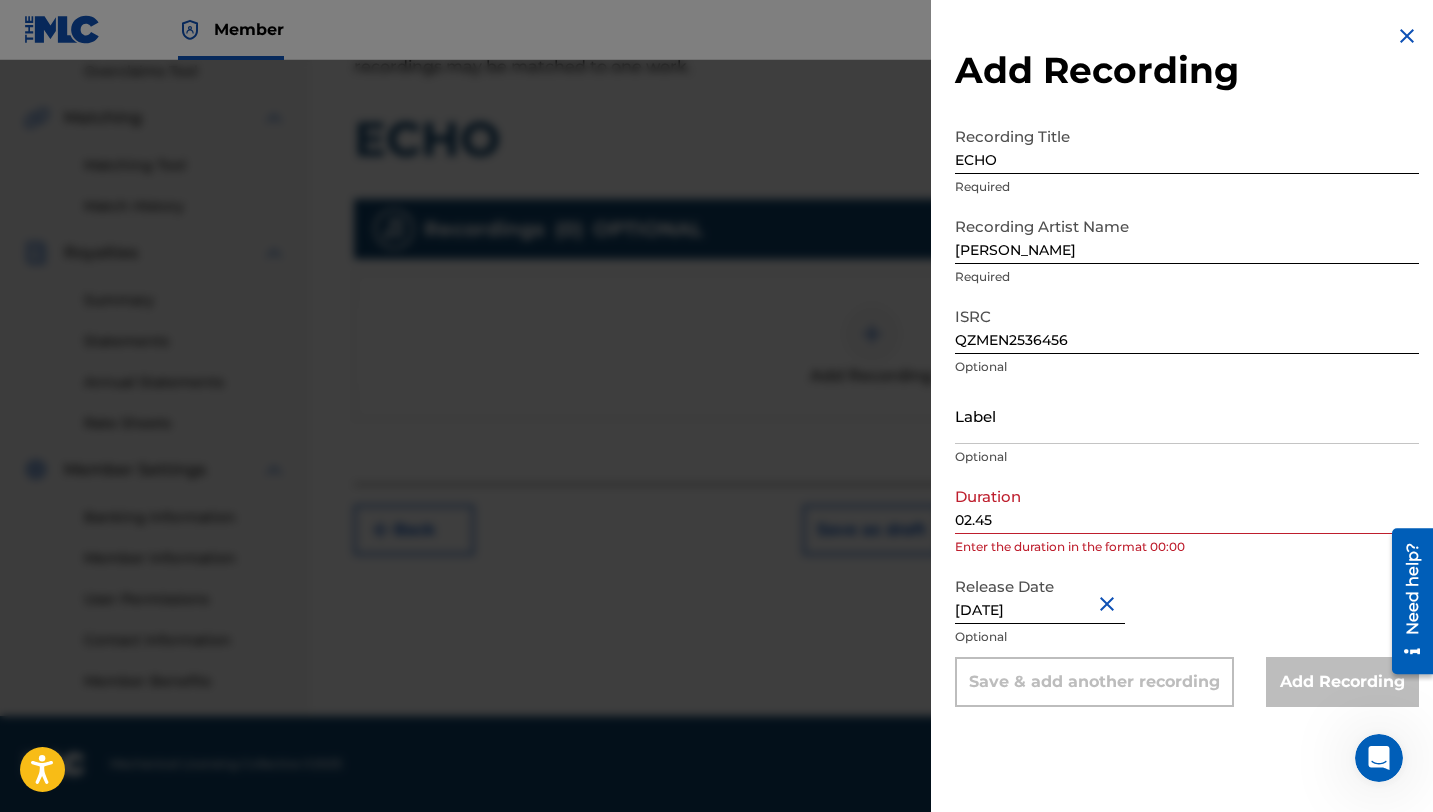 click on "02.45" at bounding box center [1187, 505] 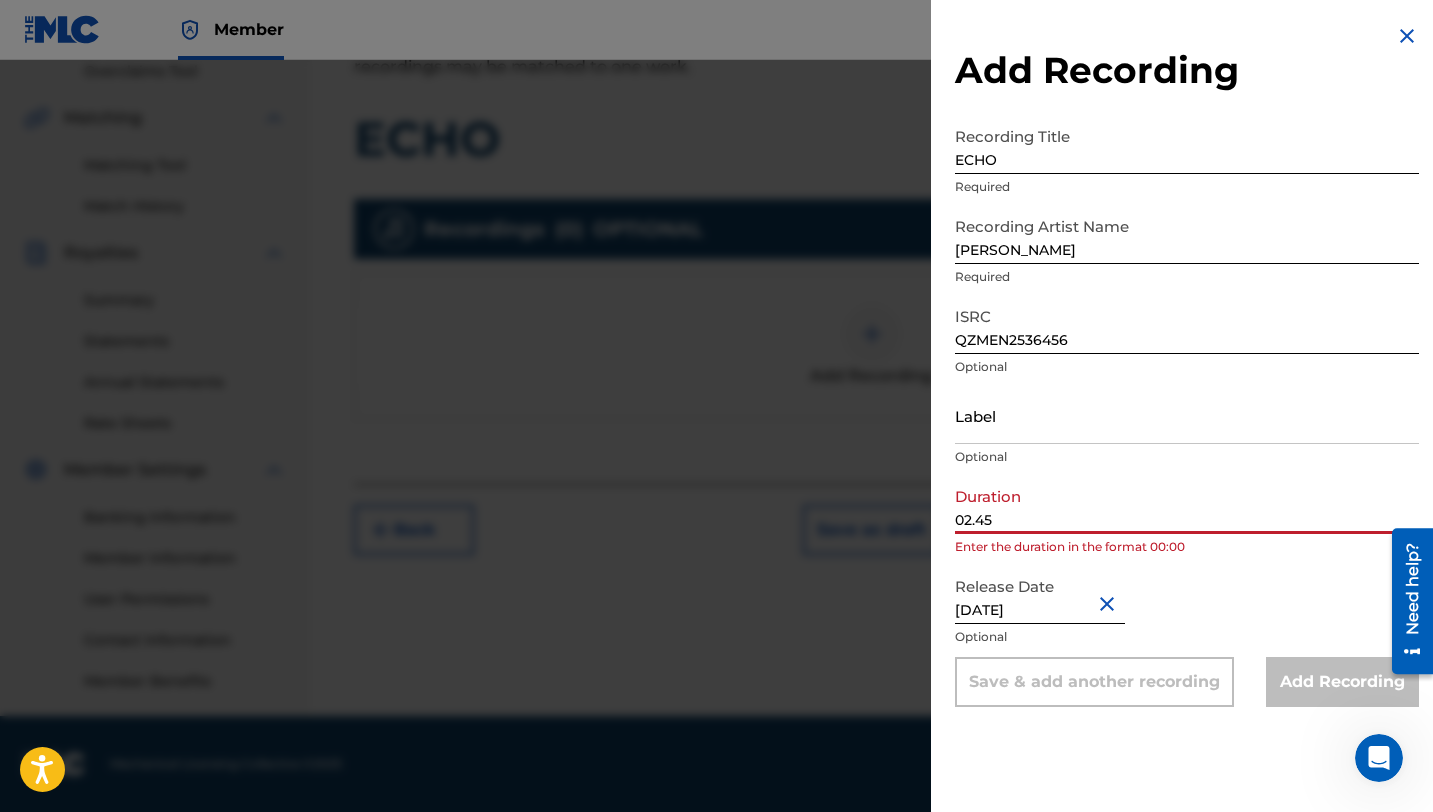 click on "02.45" at bounding box center (1187, 505) 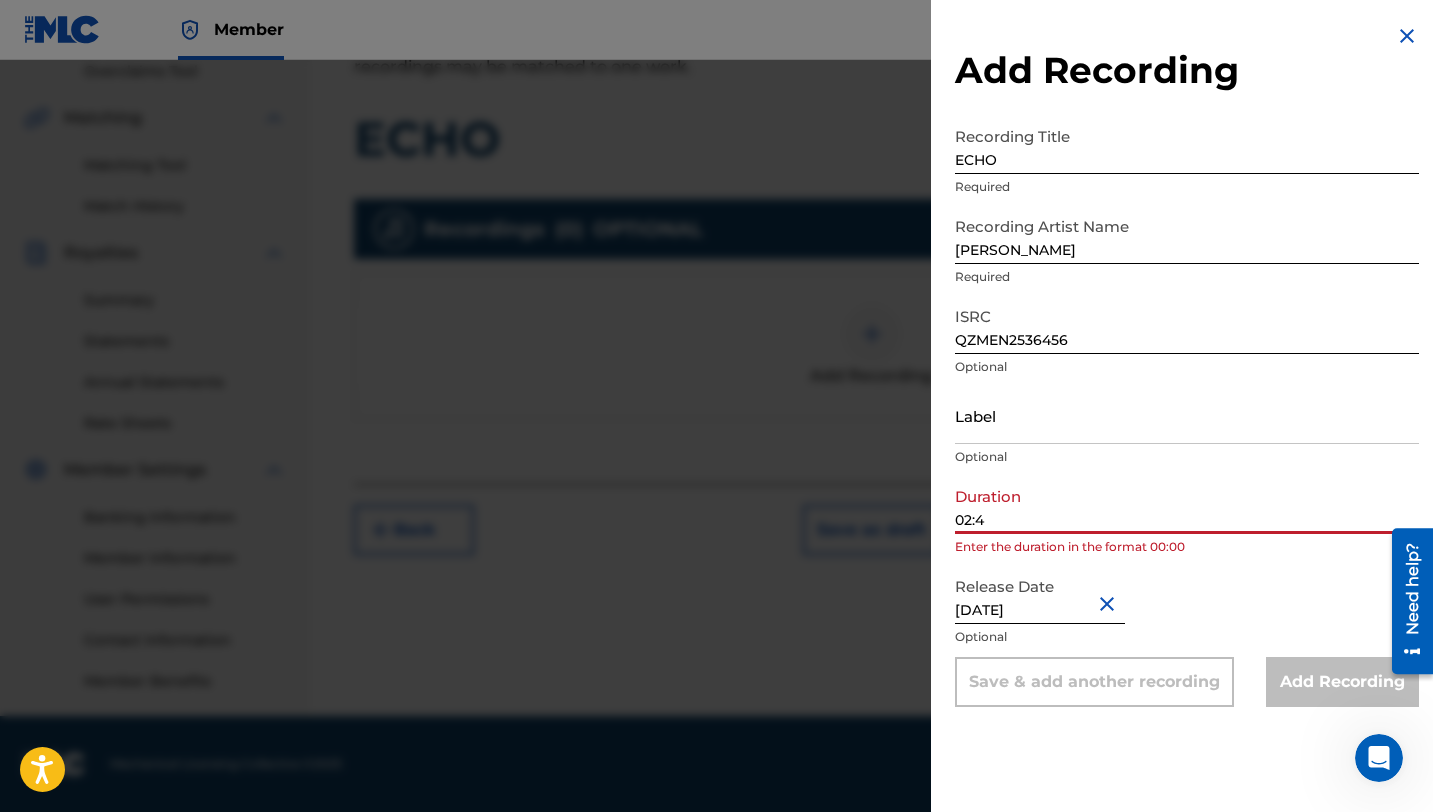 type on "02:45" 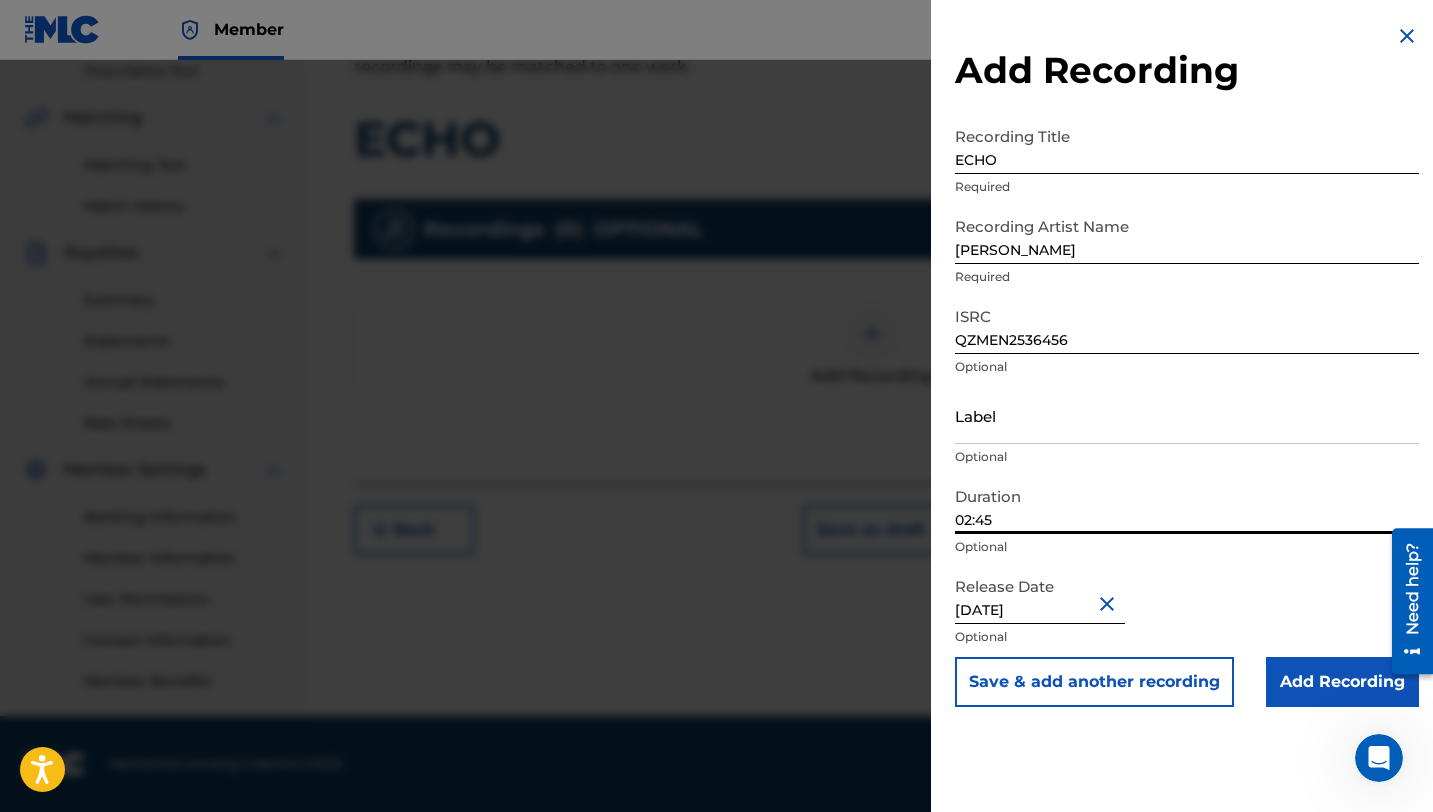 click on "Add Recording" at bounding box center (1342, 682) 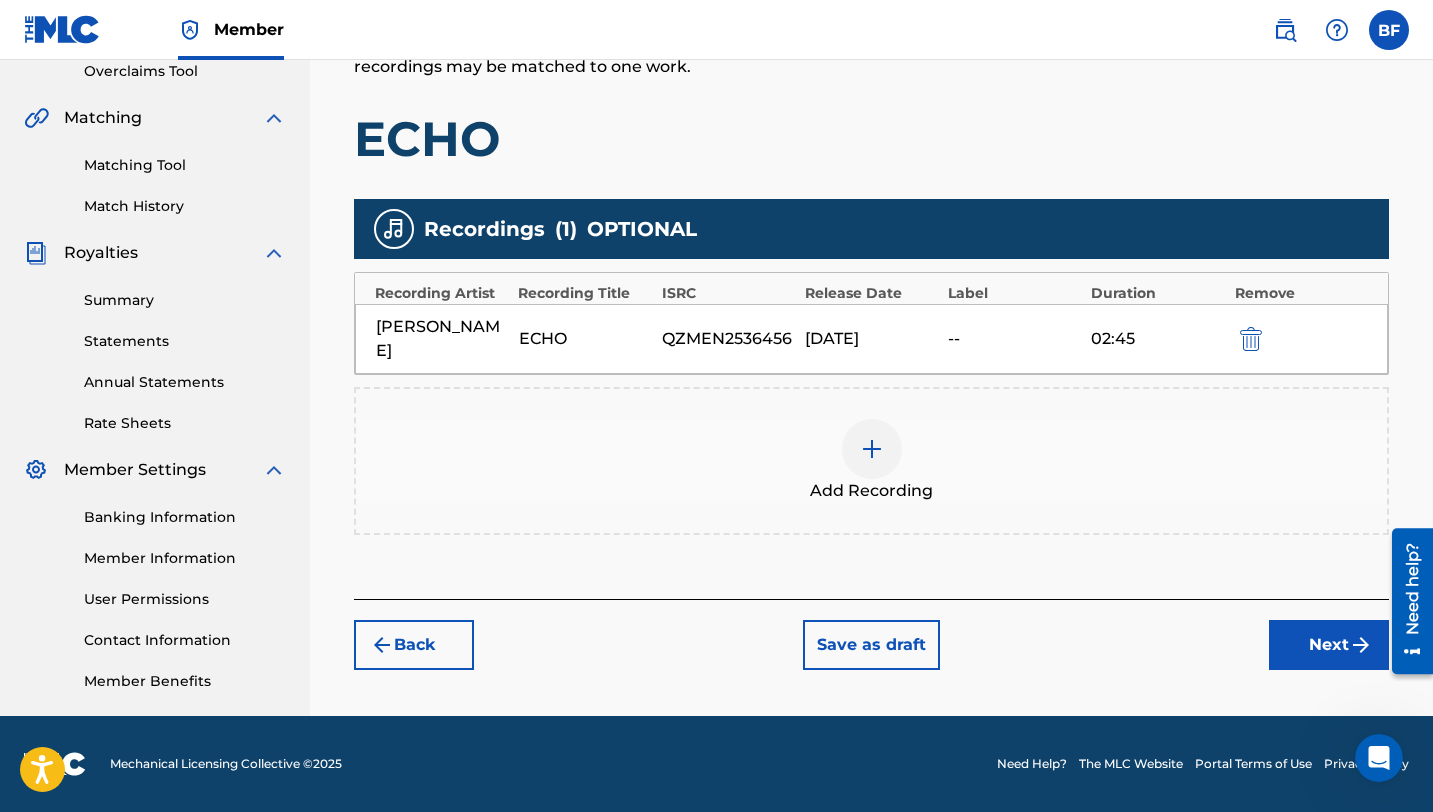 click on "Next" at bounding box center (1329, 645) 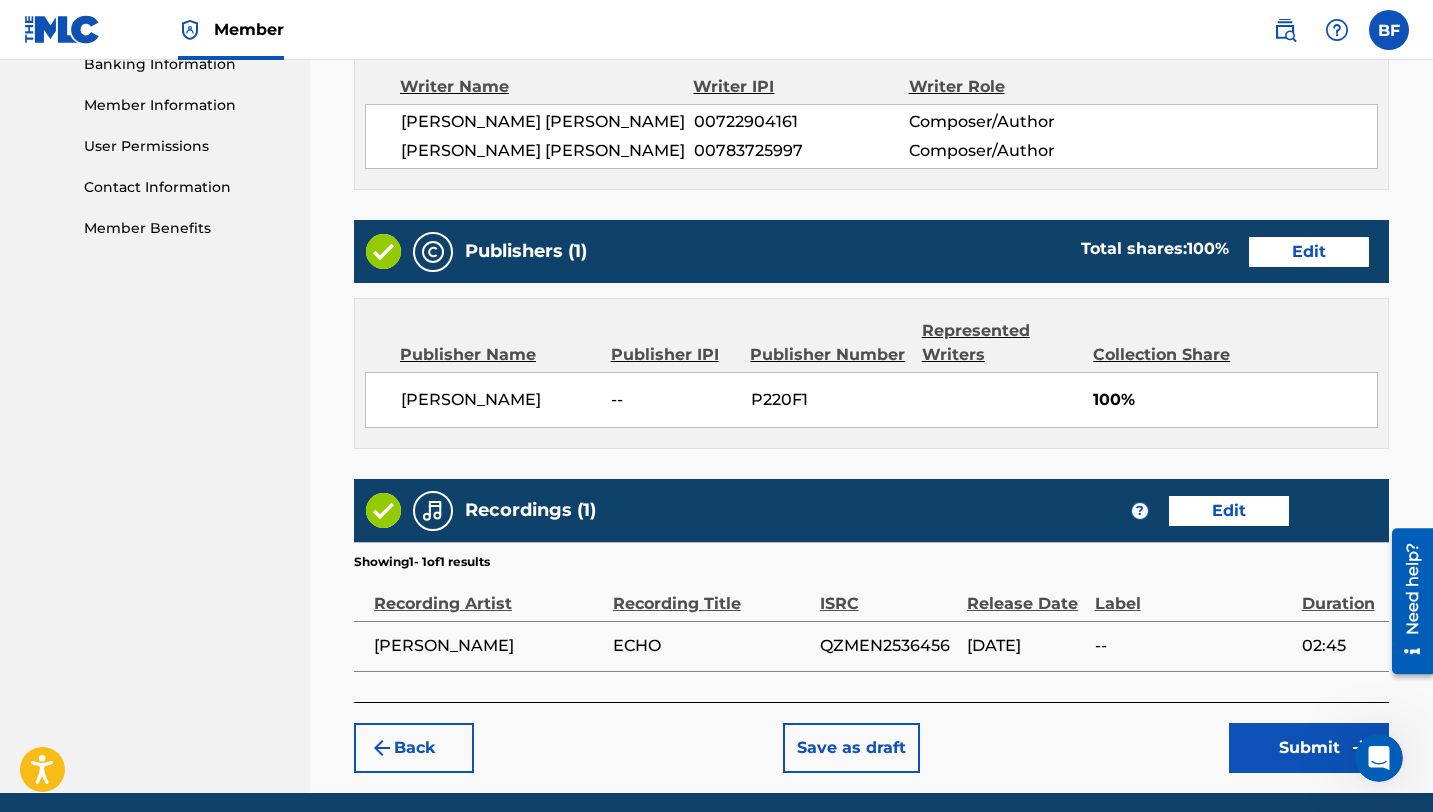 scroll, scrollTop: 955, scrollLeft: 0, axis: vertical 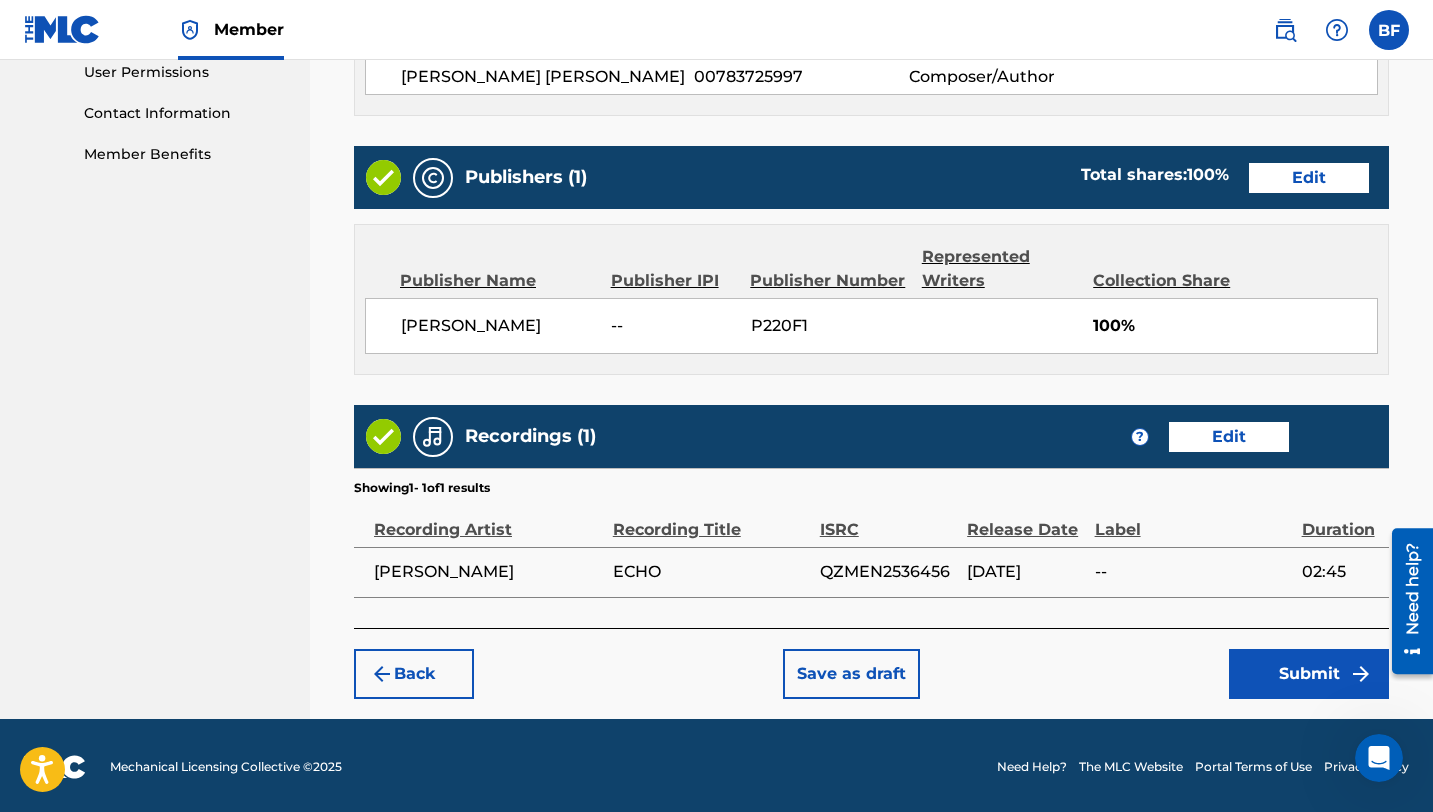 click on "Submit" at bounding box center (1309, 674) 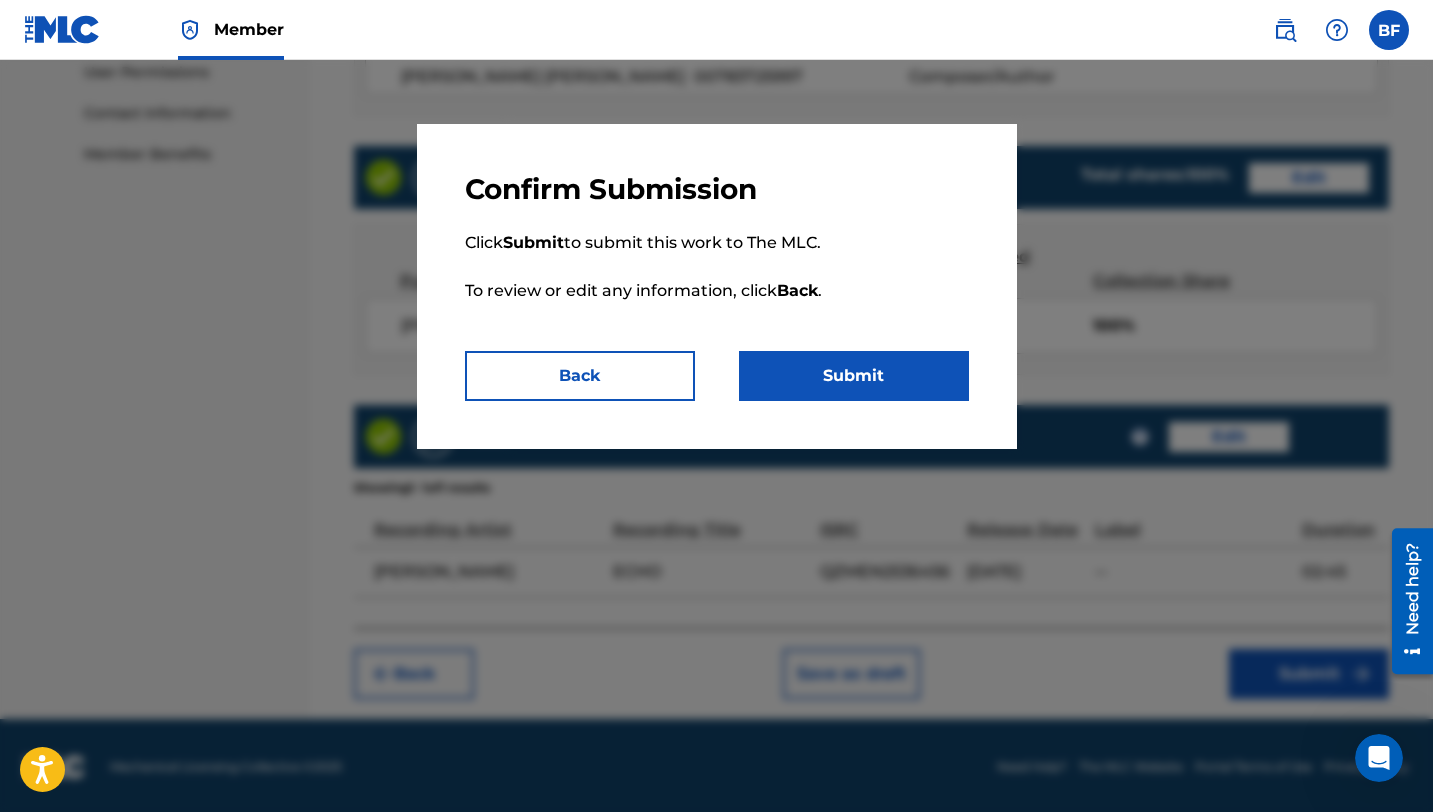click on "Confirm Submission Click  Submit  to submit this work to The MLC. To review or edit any information, click  Back . Back Submit" at bounding box center [717, 286] 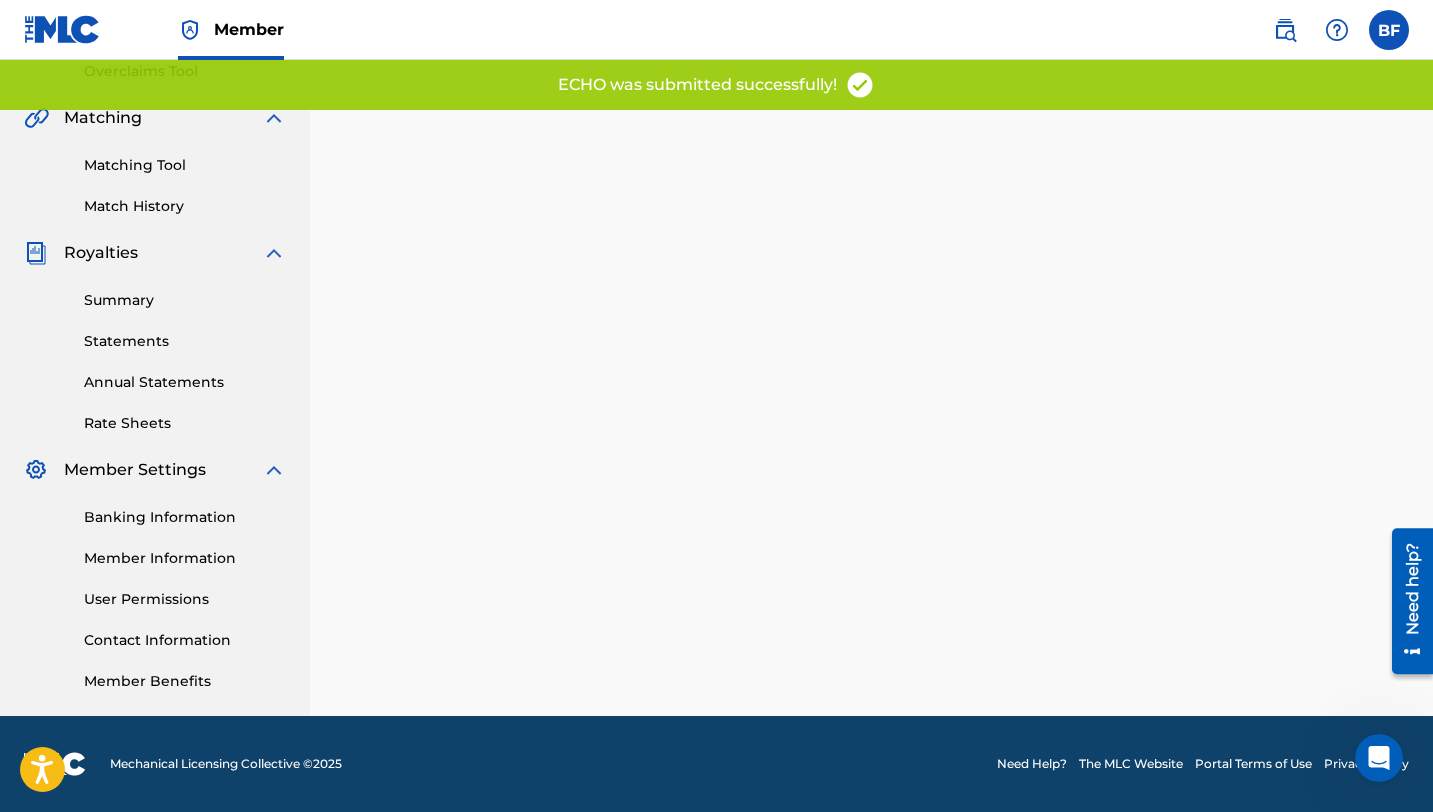 scroll, scrollTop: 0, scrollLeft: 0, axis: both 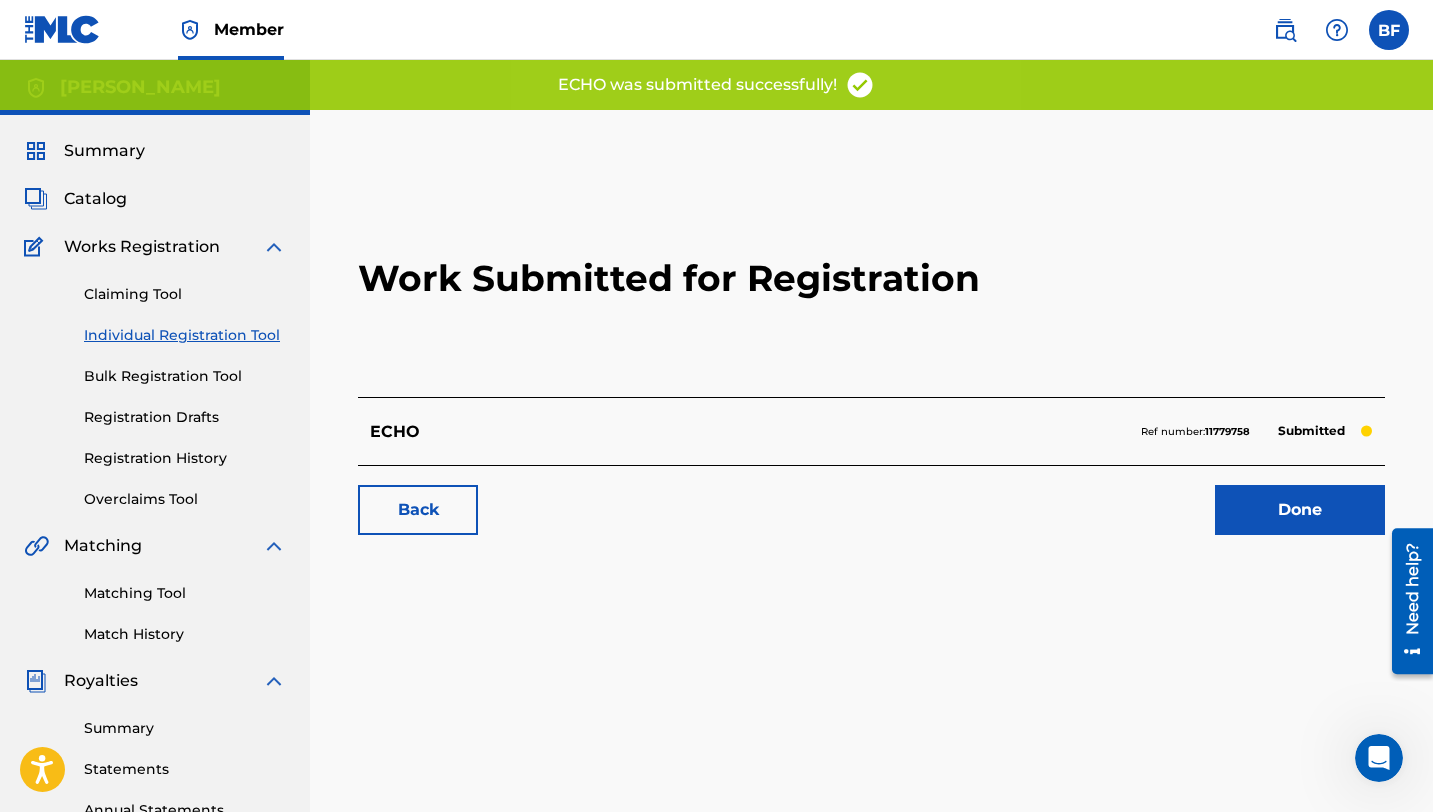 click on "Done" at bounding box center (1300, 510) 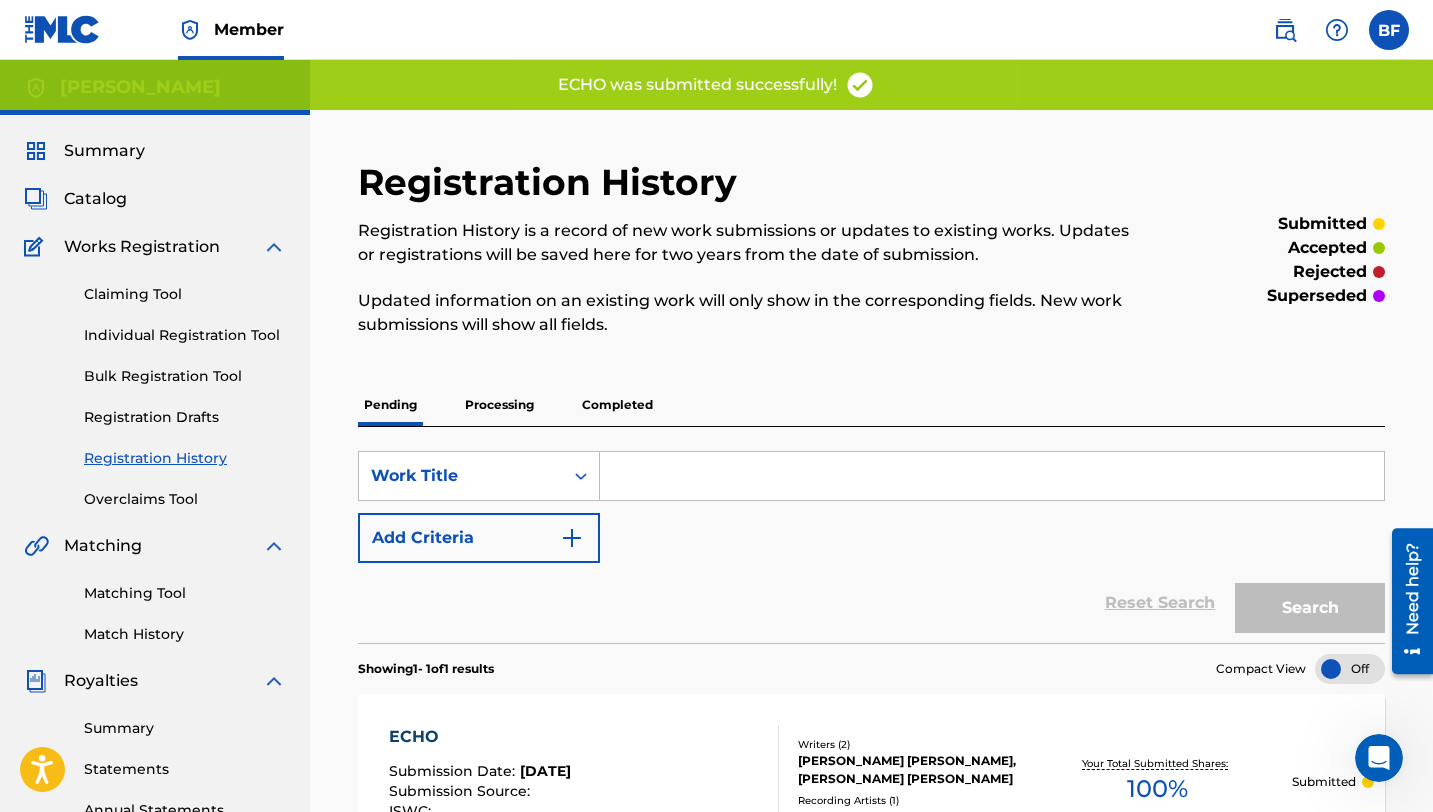 scroll, scrollTop: 428, scrollLeft: 0, axis: vertical 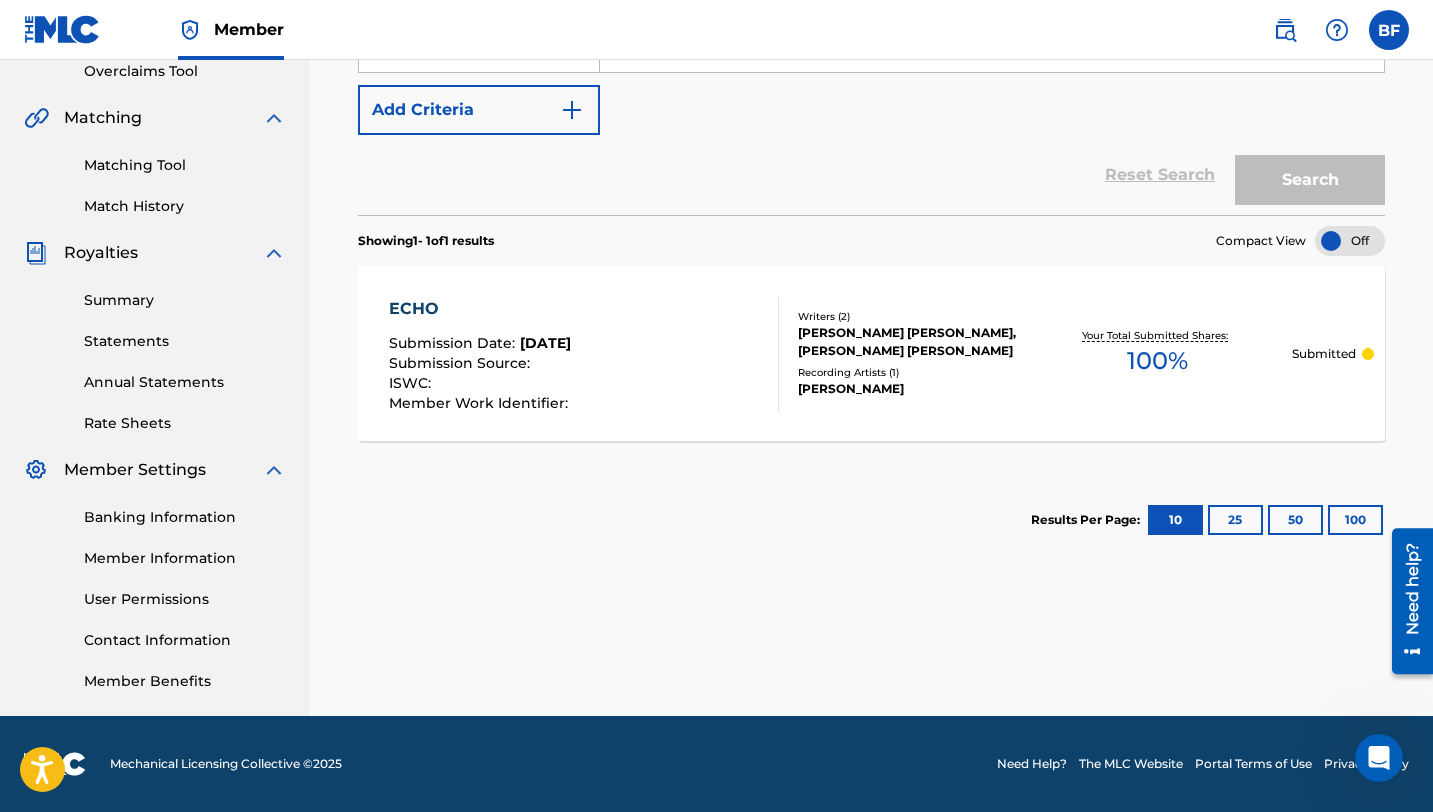 click on "Matching Tool" at bounding box center [185, 165] 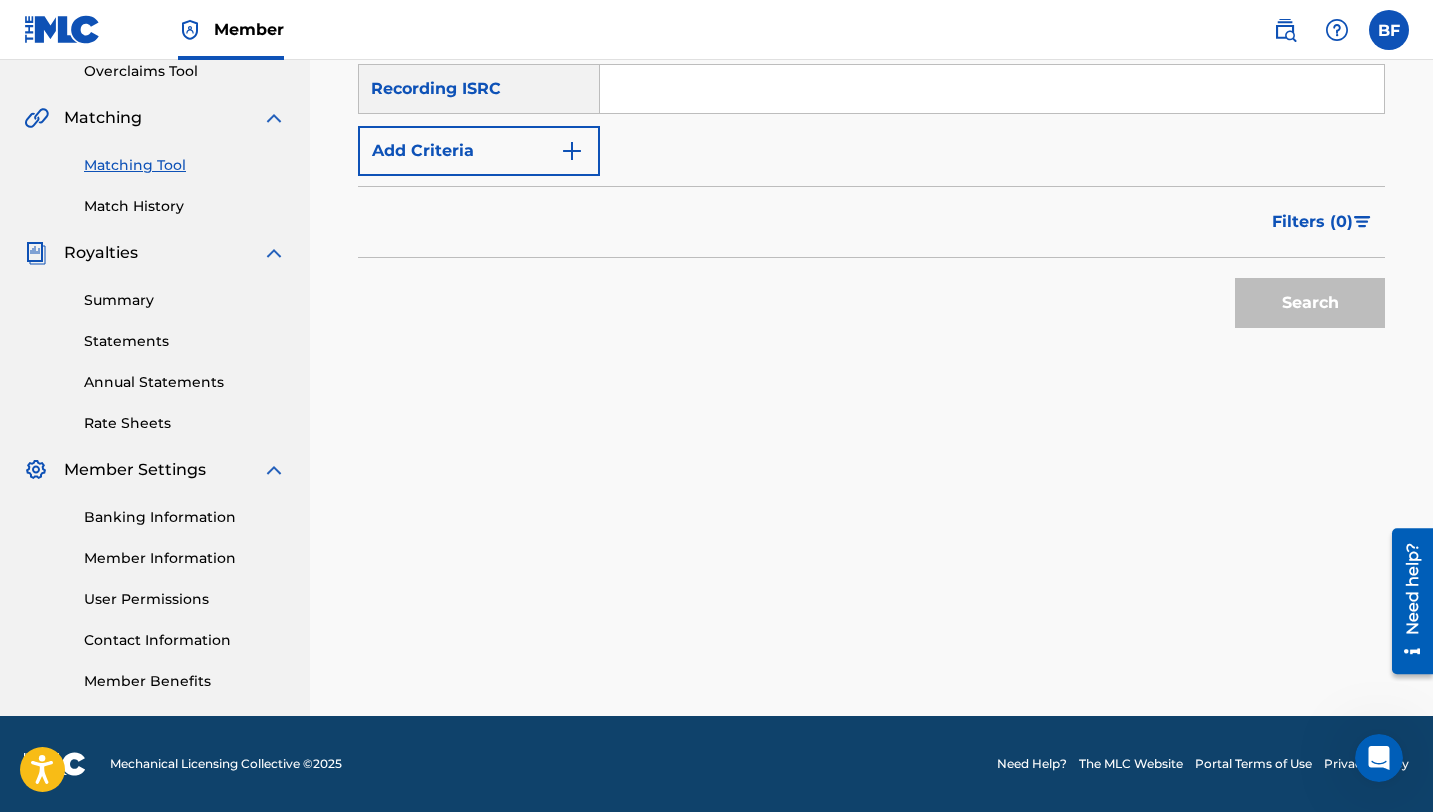 scroll, scrollTop: 0, scrollLeft: 0, axis: both 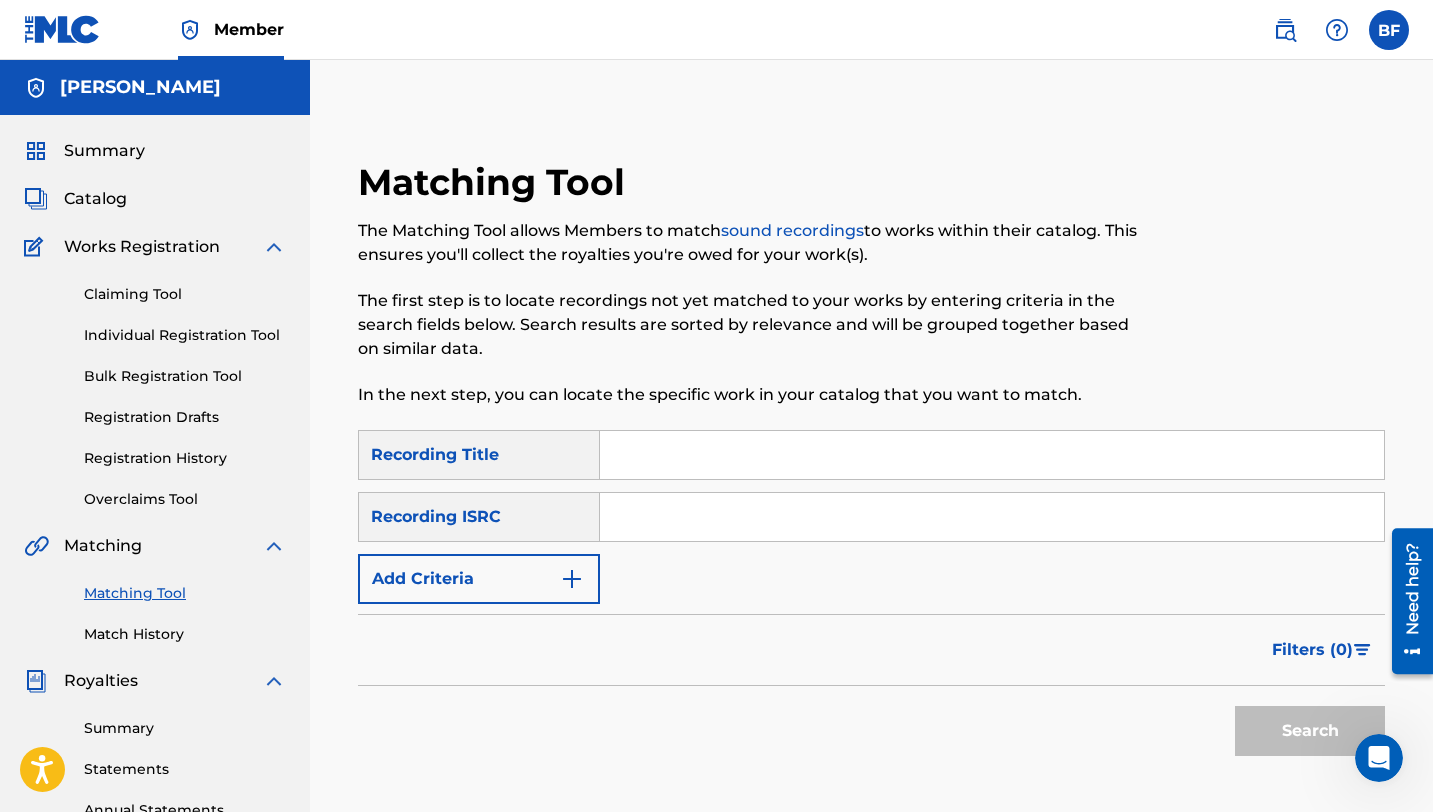 click at bounding box center [992, 455] 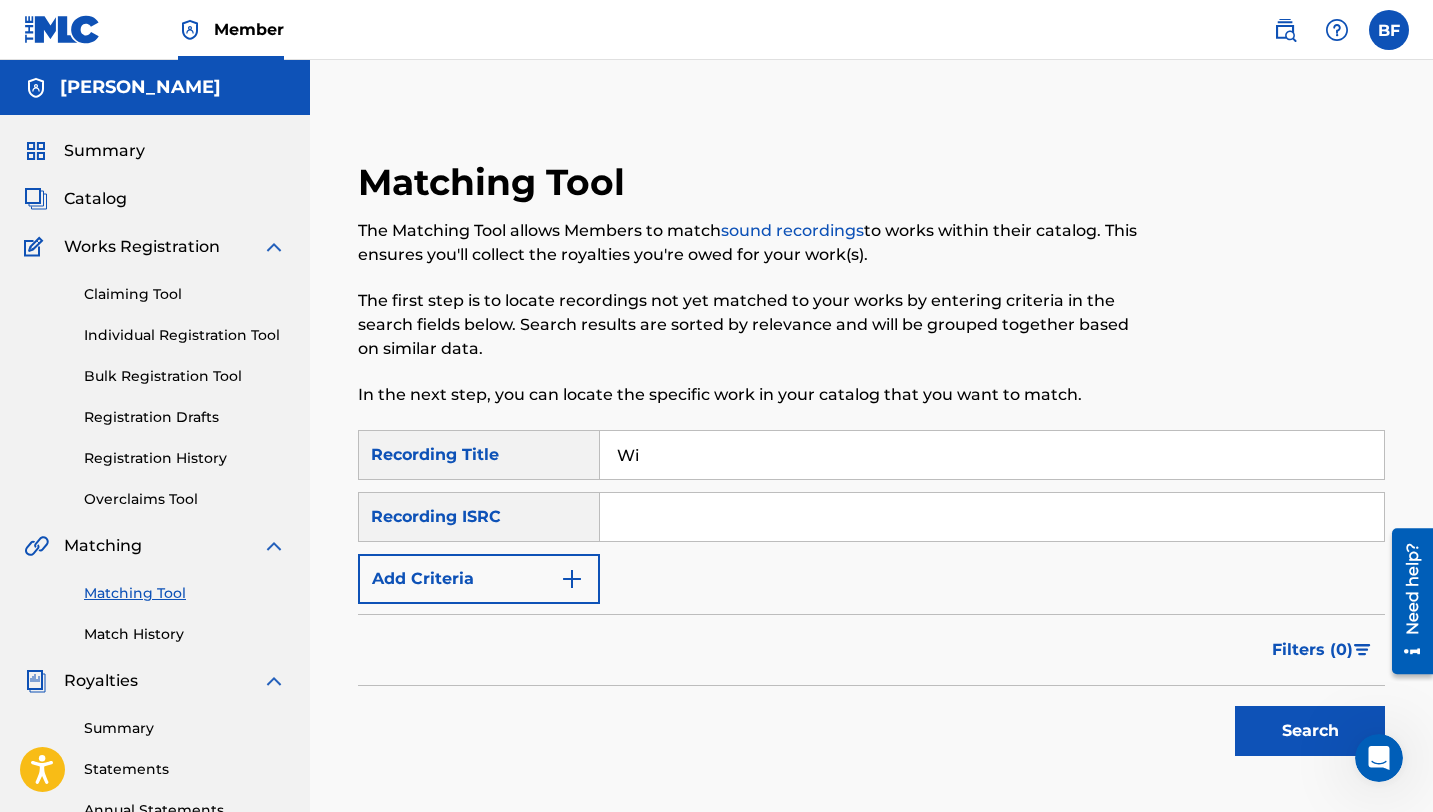 type on "W" 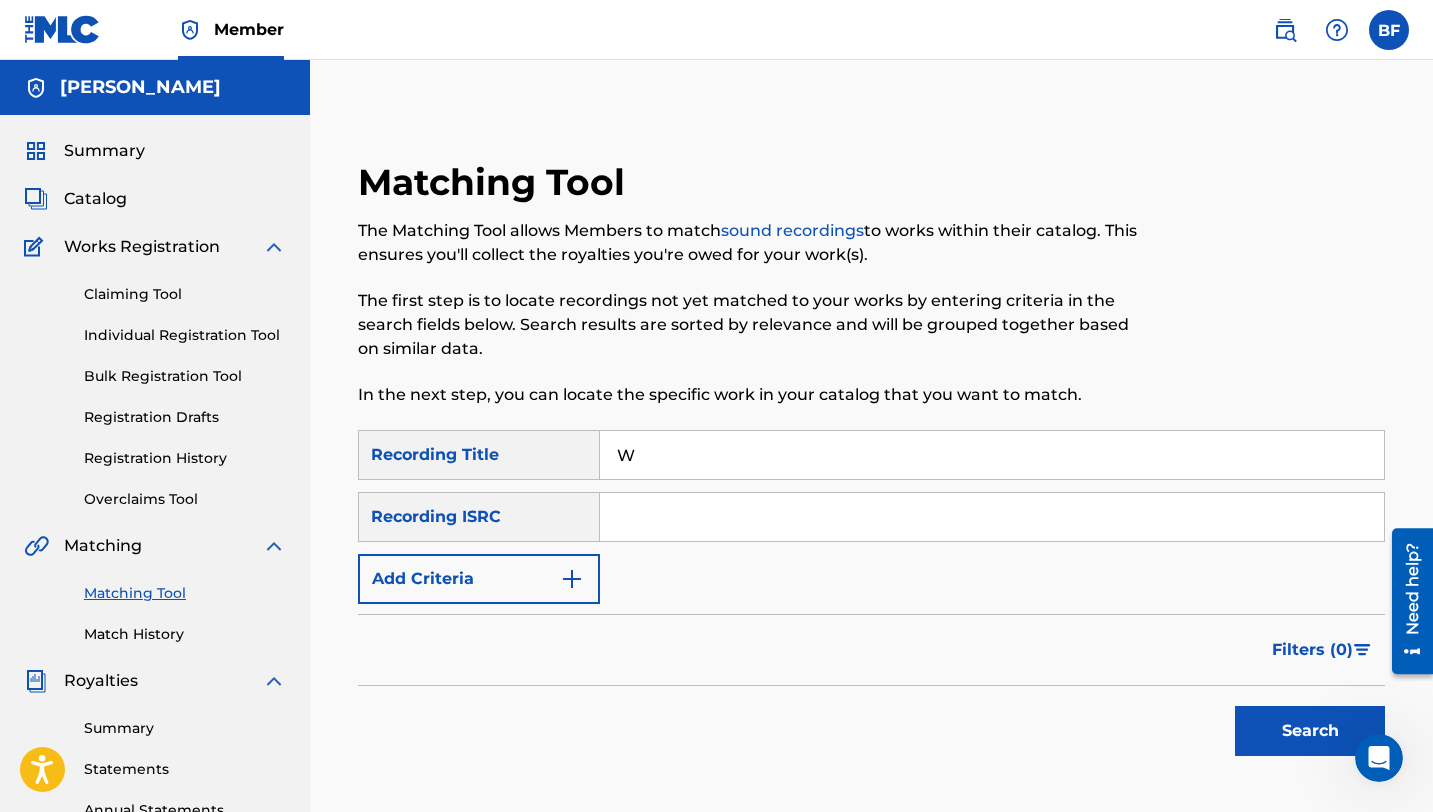 type 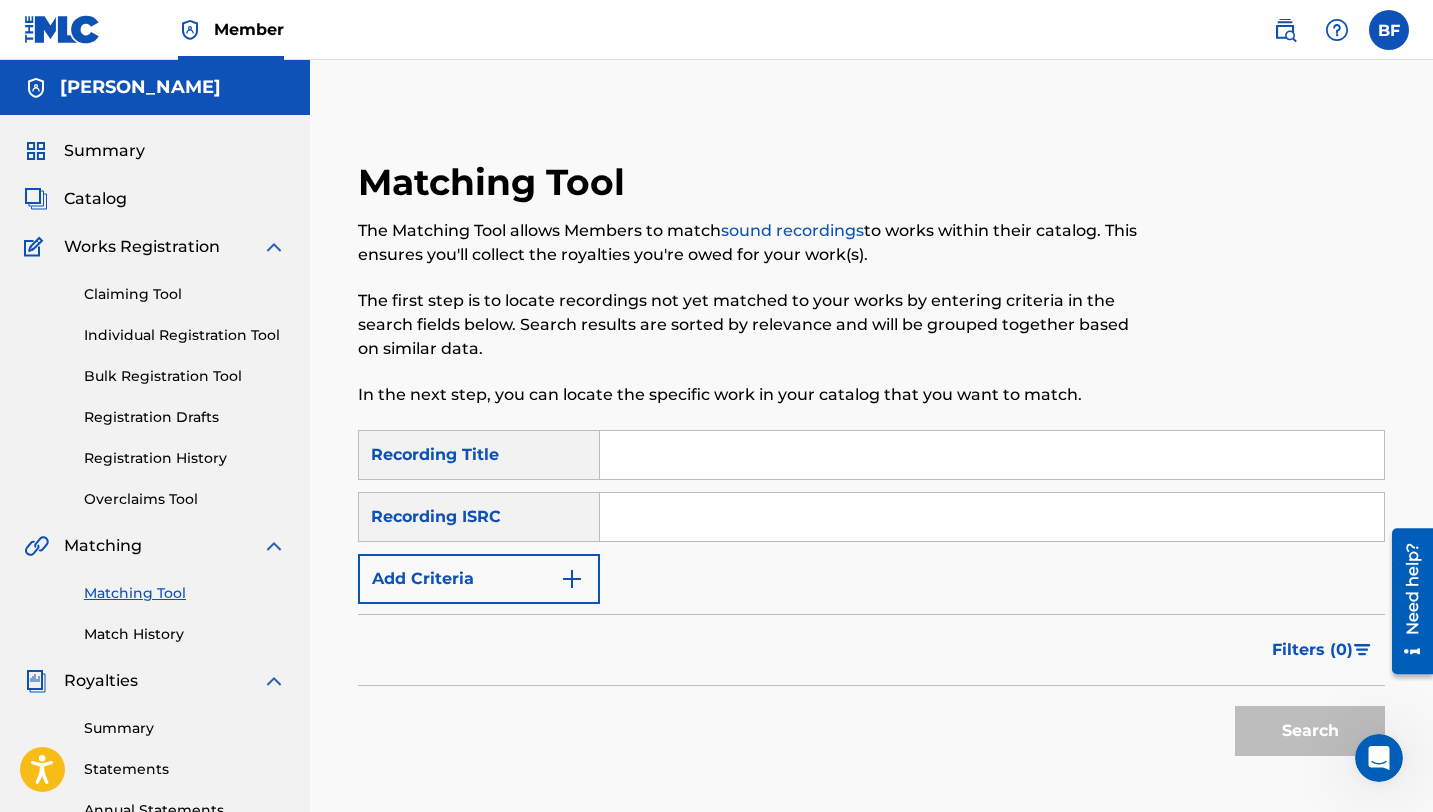 click on "Overclaims Tool" at bounding box center [185, 499] 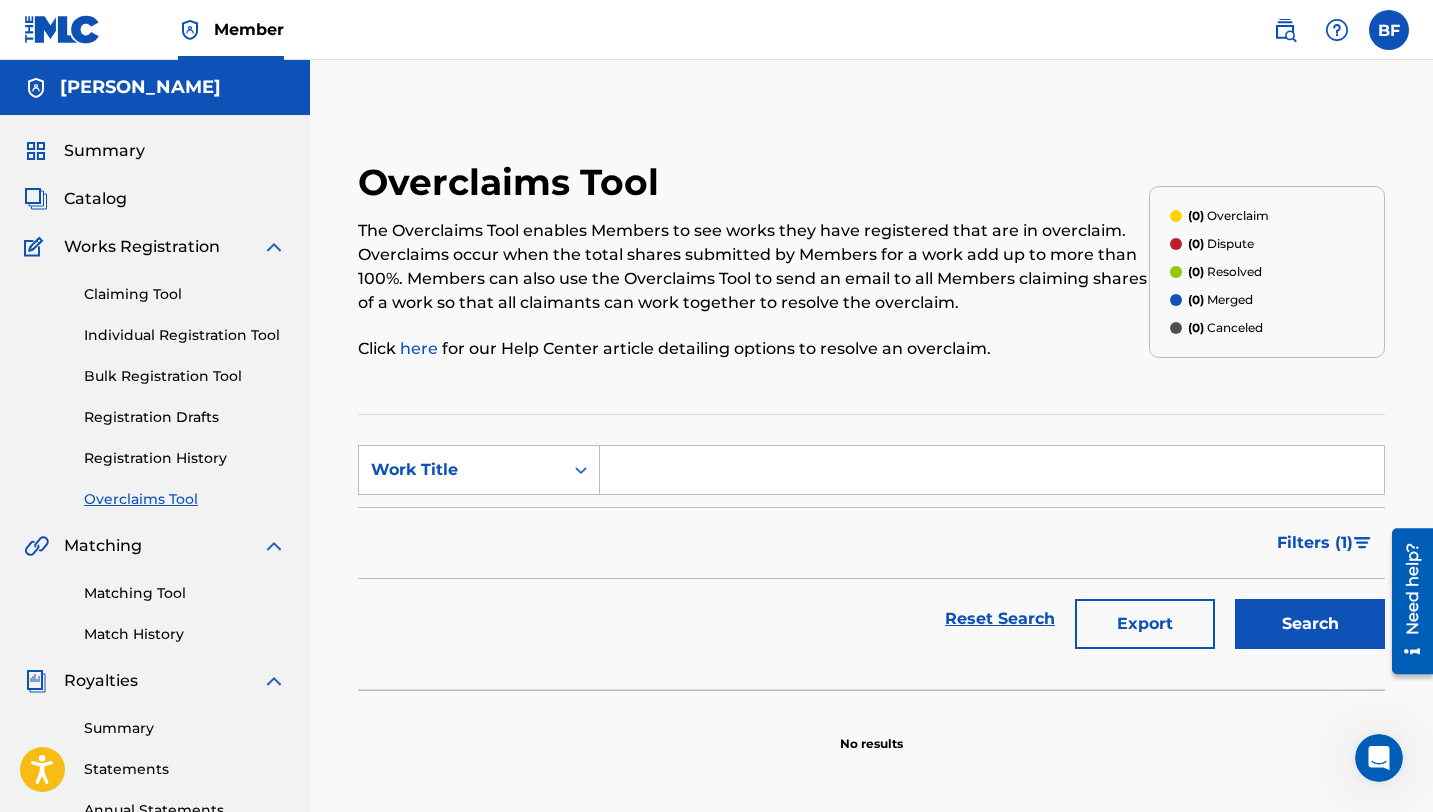 click on "Registration History" at bounding box center (185, 458) 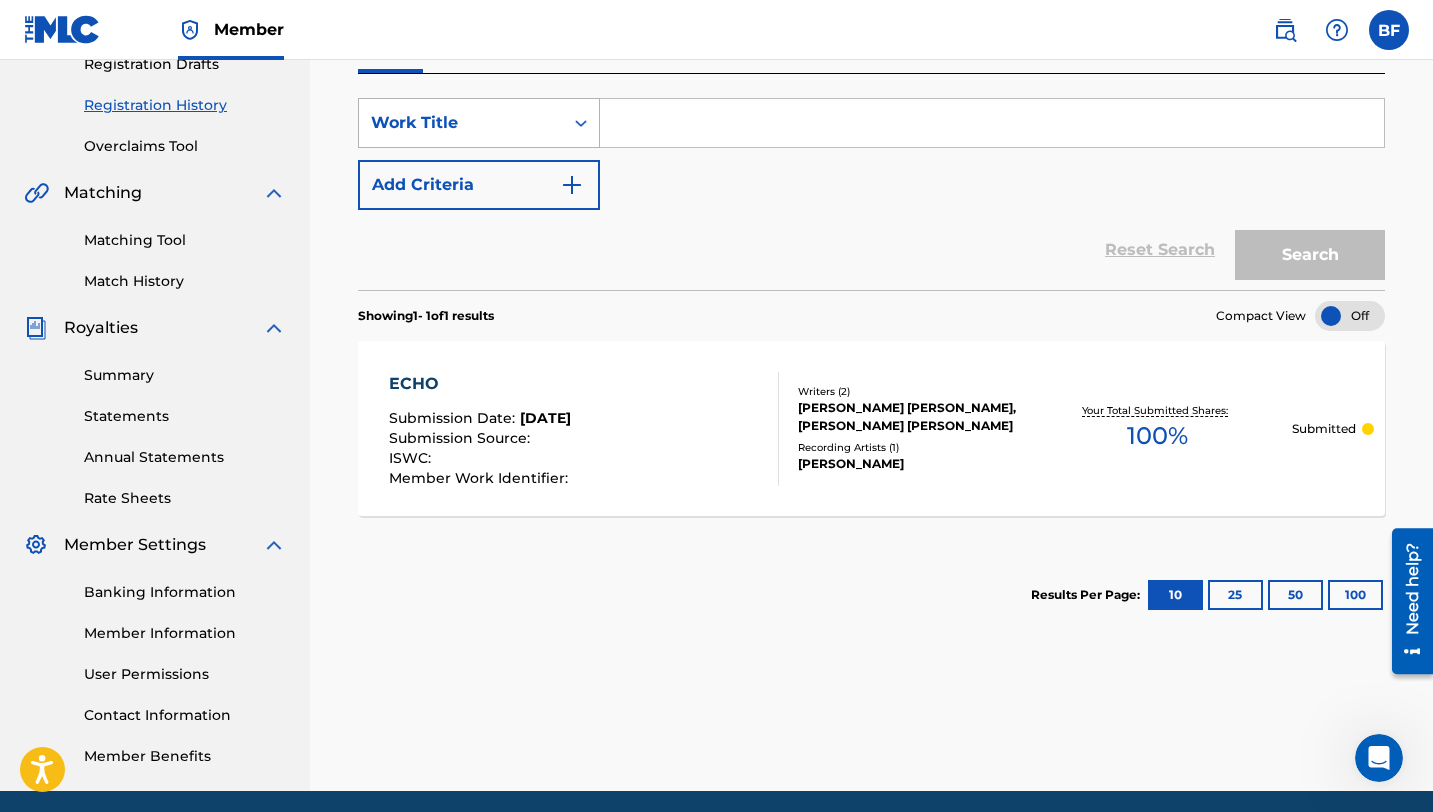 scroll, scrollTop: 366, scrollLeft: 0, axis: vertical 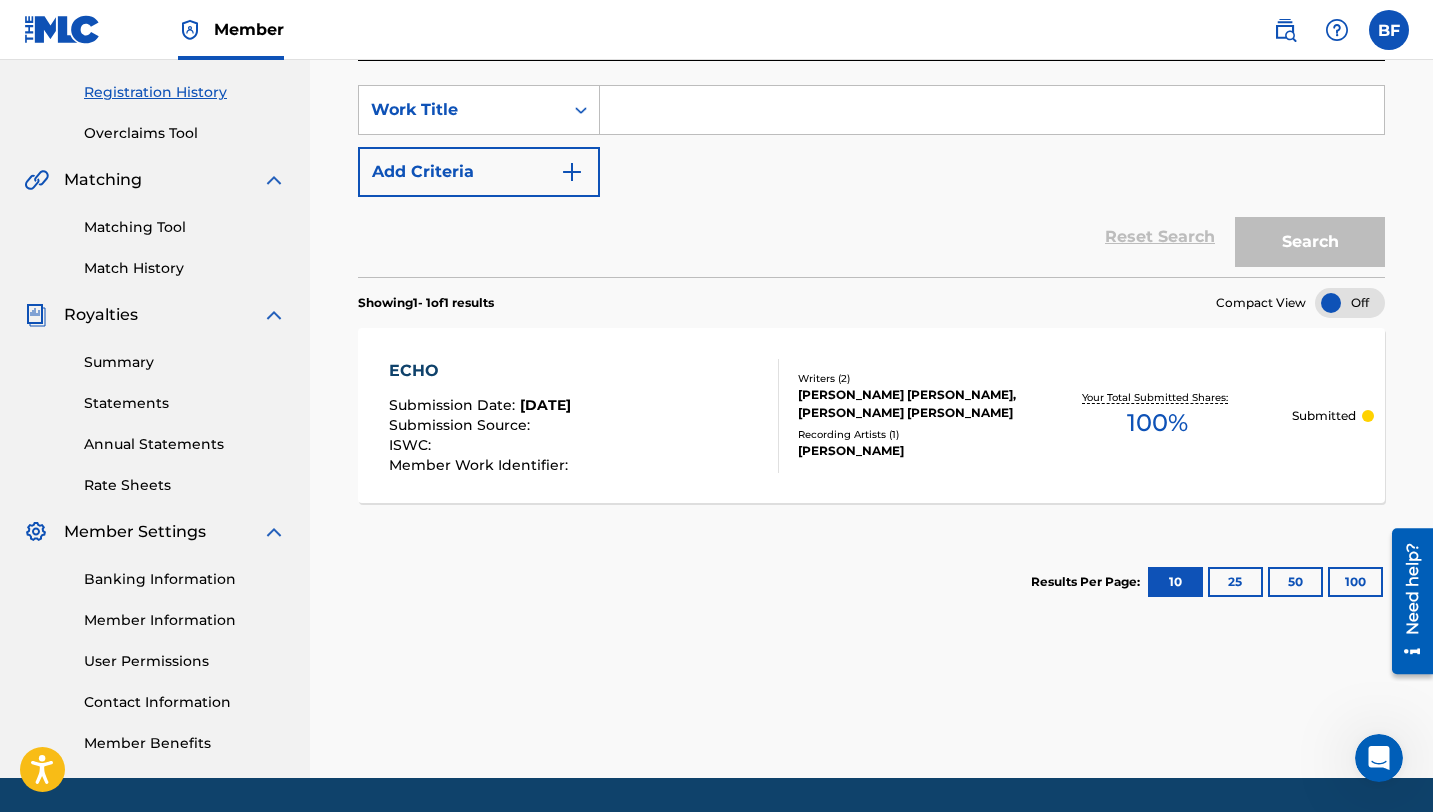 click on "Statements" at bounding box center (185, 403) 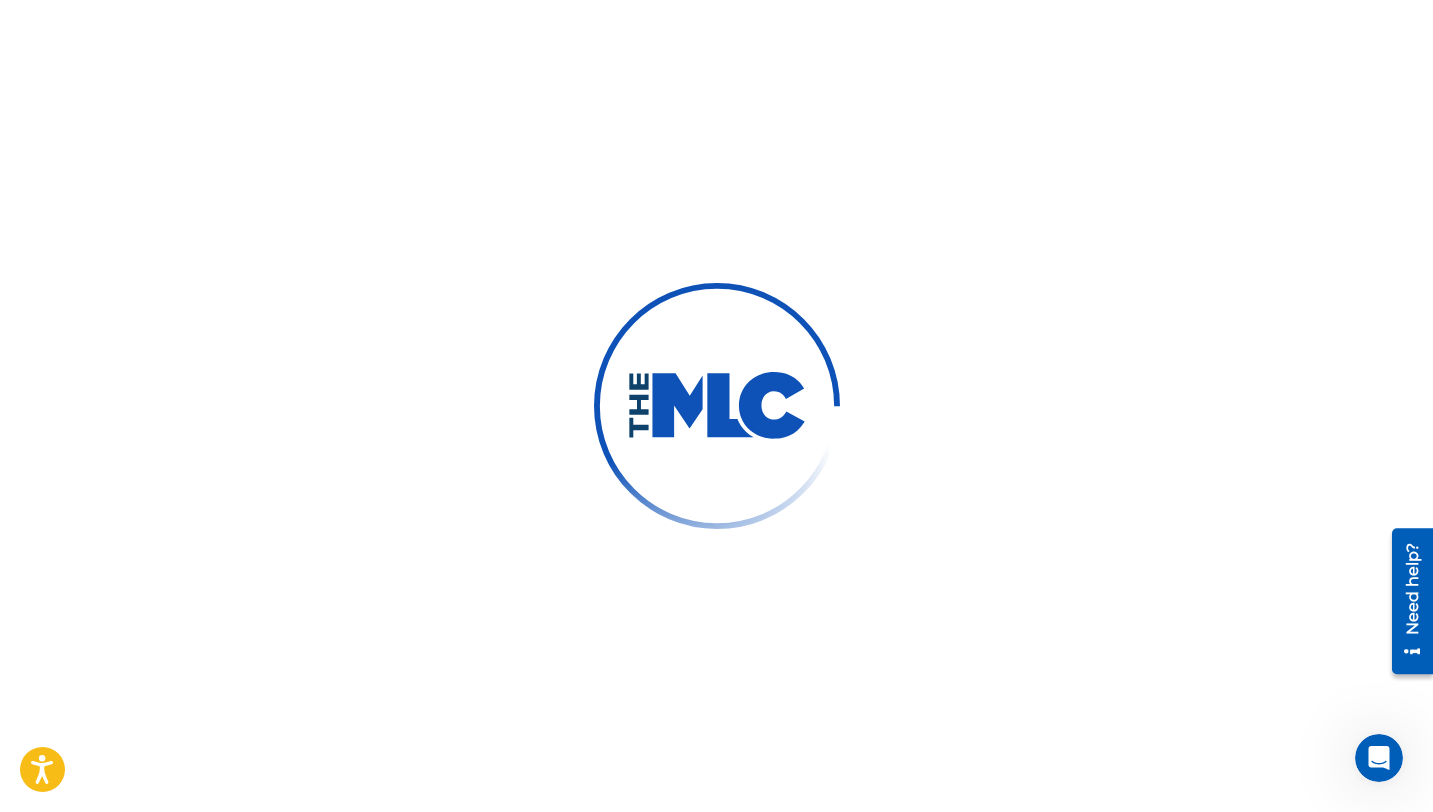 scroll, scrollTop: 0, scrollLeft: 0, axis: both 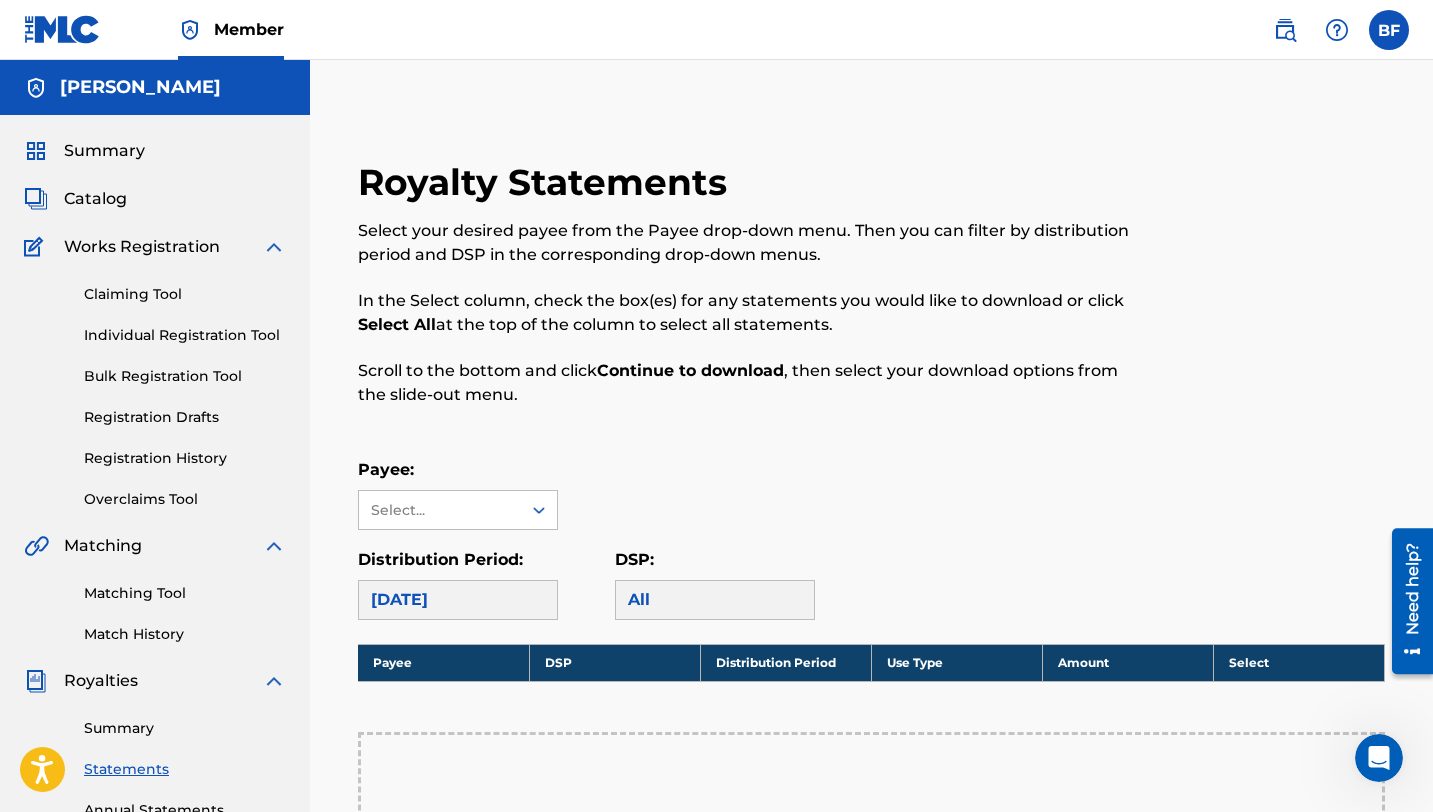 click on "Claiming Tool Individual Registration Tool Bulk Registration Tool Registration Drafts Registration History Overclaims Tool" at bounding box center [155, 384] 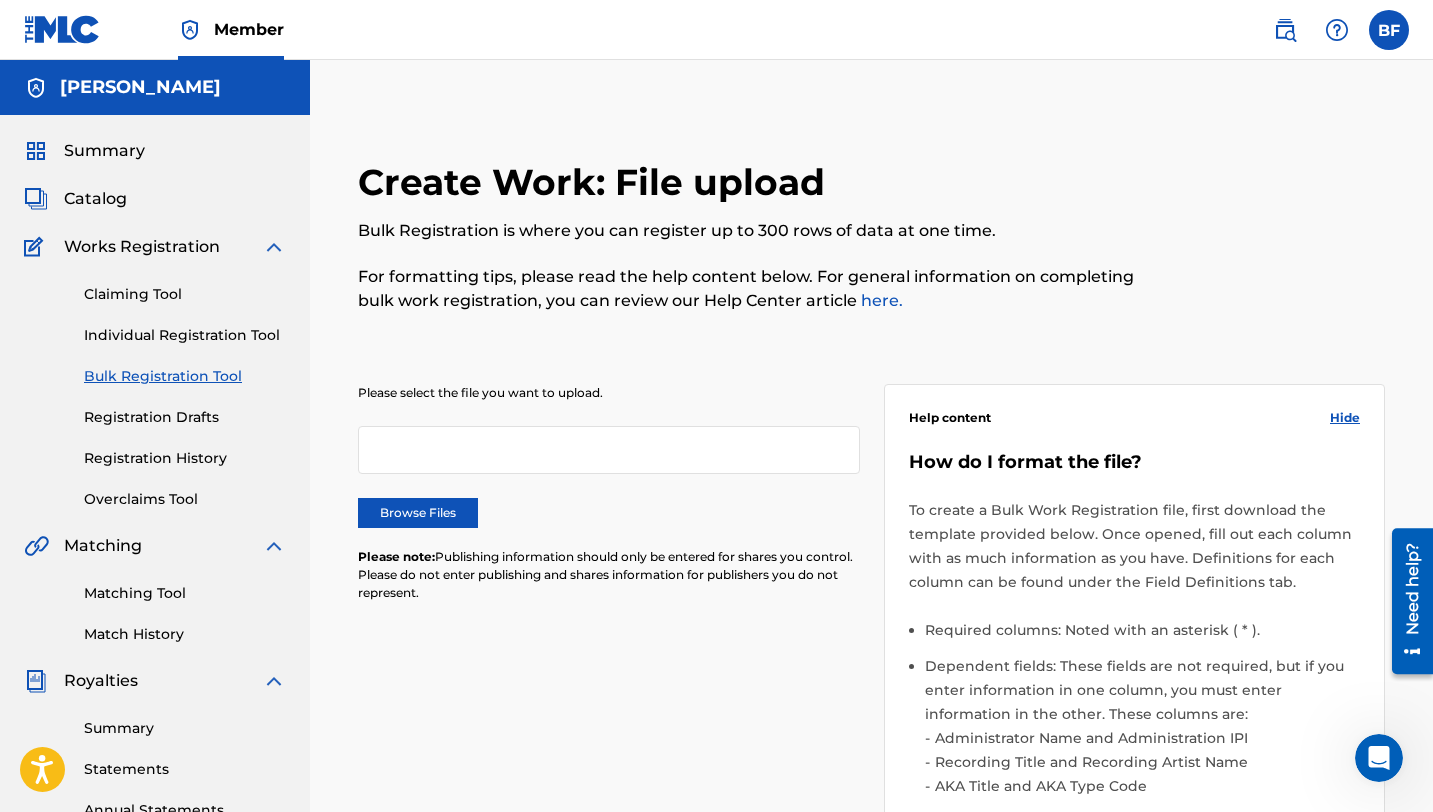 click on "Individual Registration Tool" at bounding box center (185, 335) 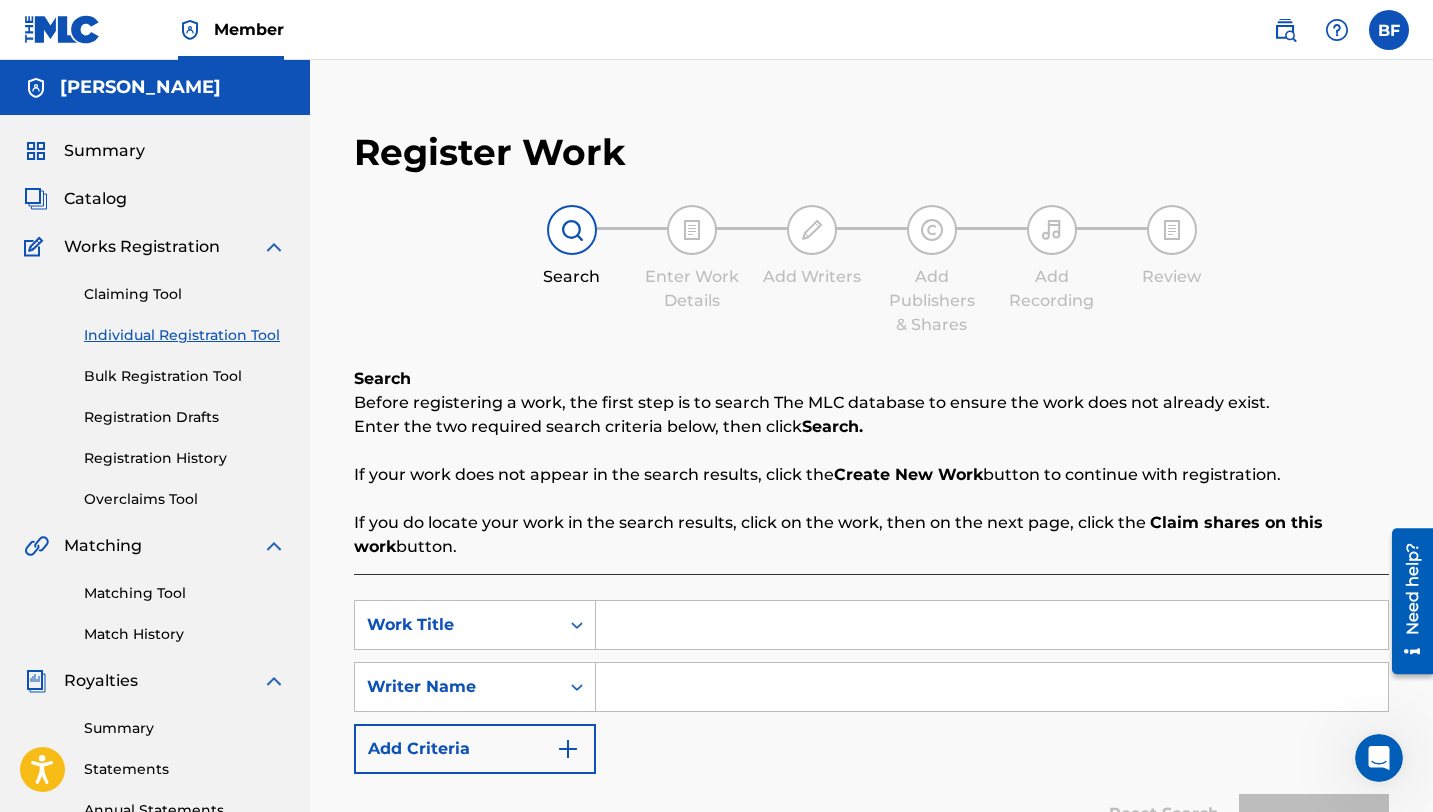 click on "Catalog" at bounding box center (95, 199) 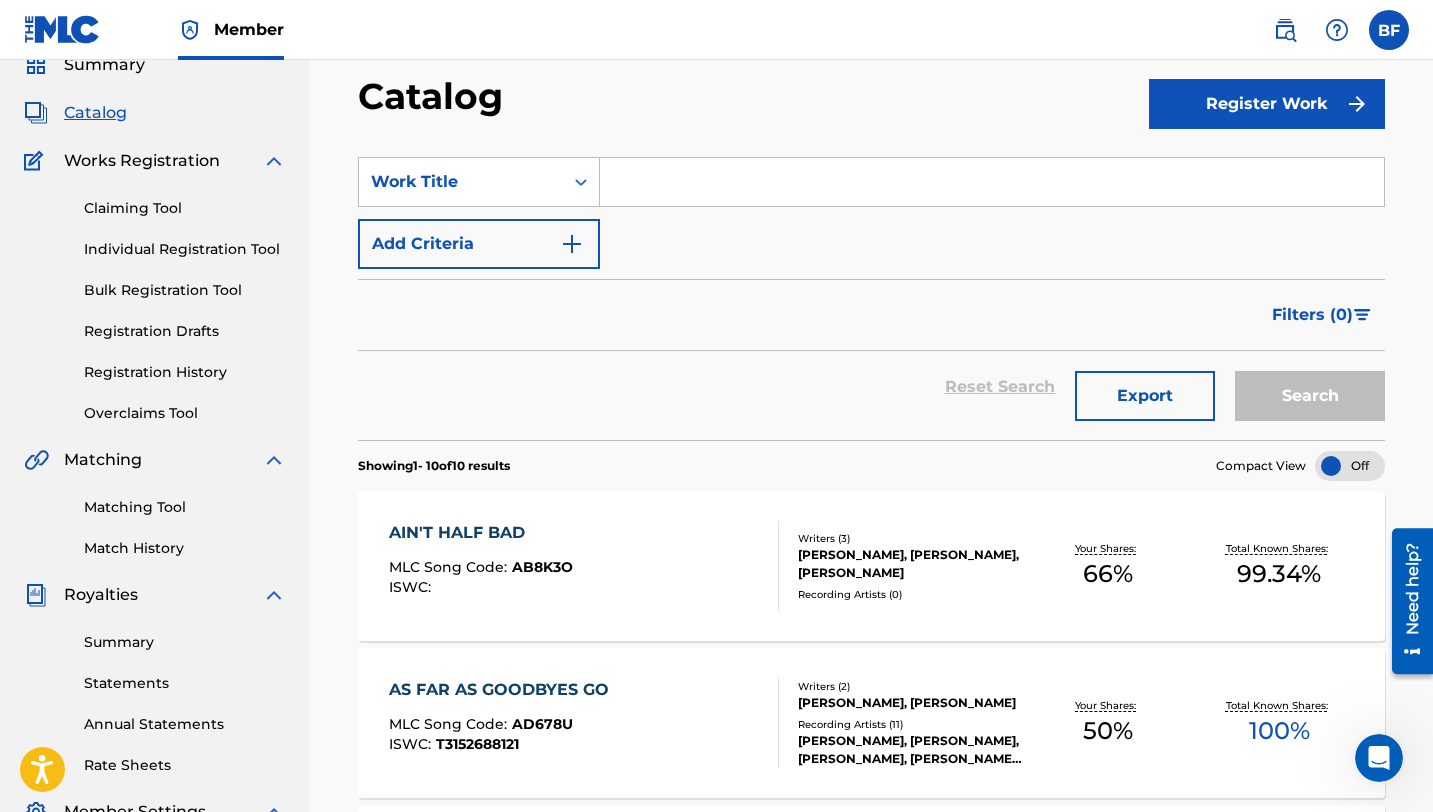 scroll, scrollTop: 72, scrollLeft: 0, axis: vertical 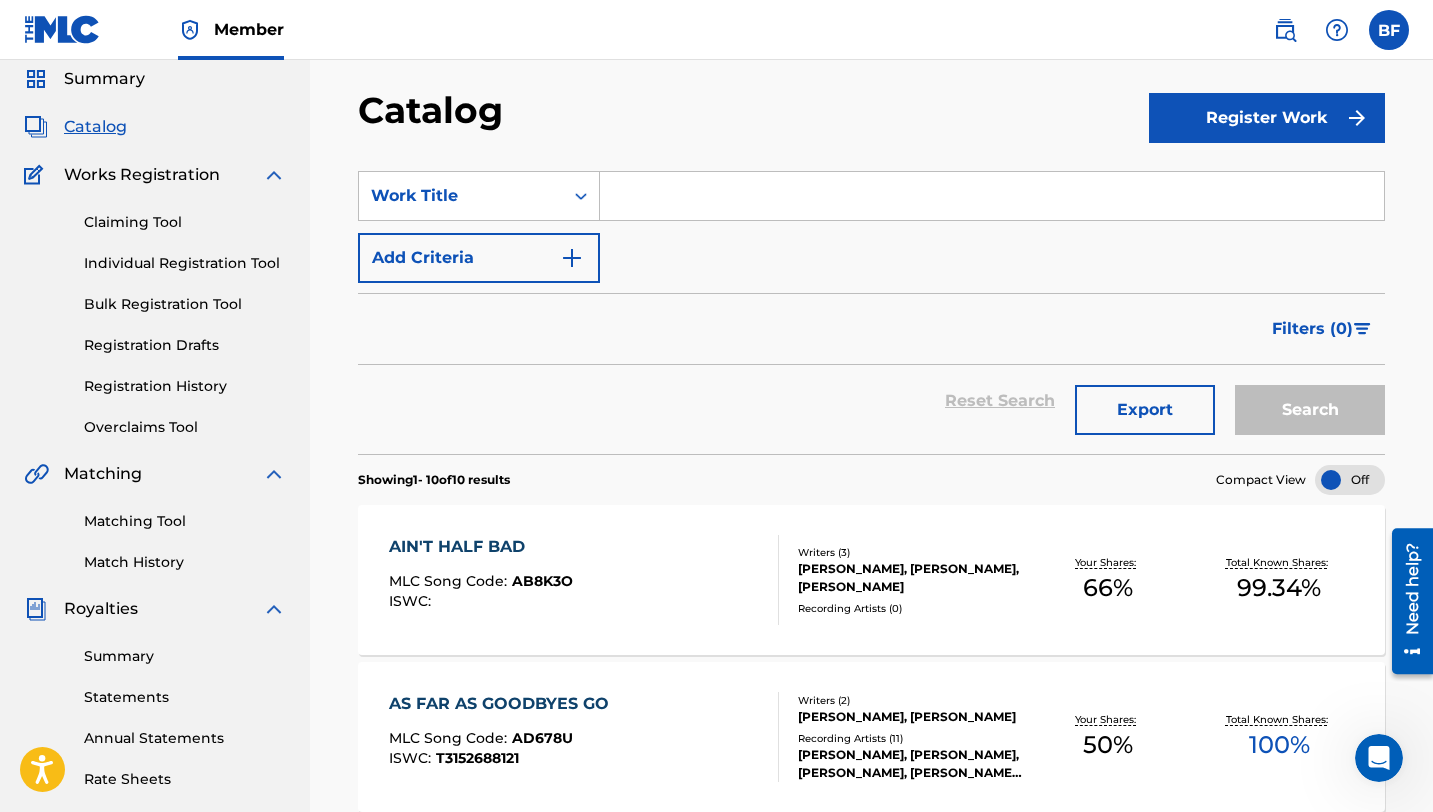 click on "Claiming Tool Individual Registration Tool Bulk Registration Tool Registration Drafts Registration History Overclaims Tool" at bounding box center (155, 312) 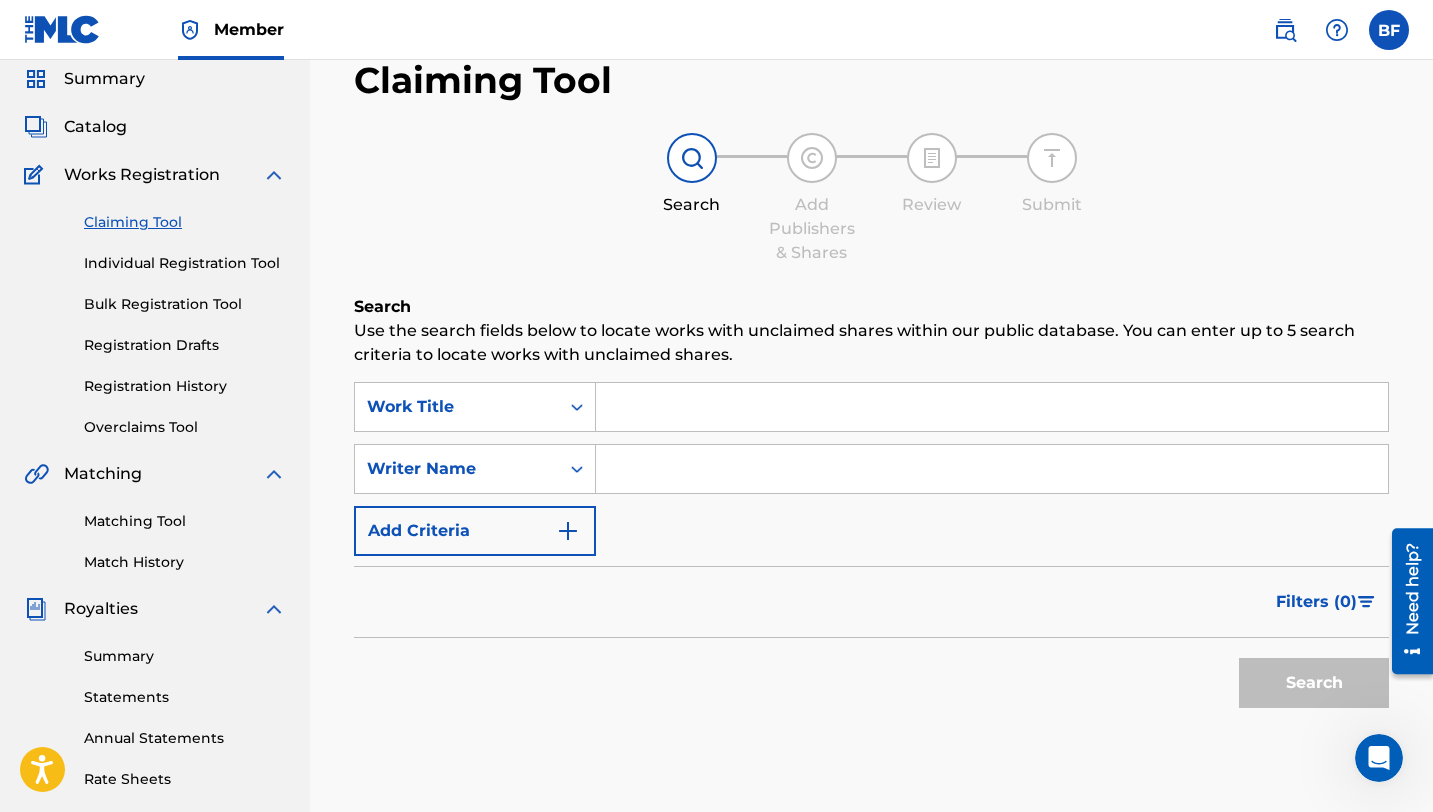 scroll, scrollTop: 0, scrollLeft: 0, axis: both 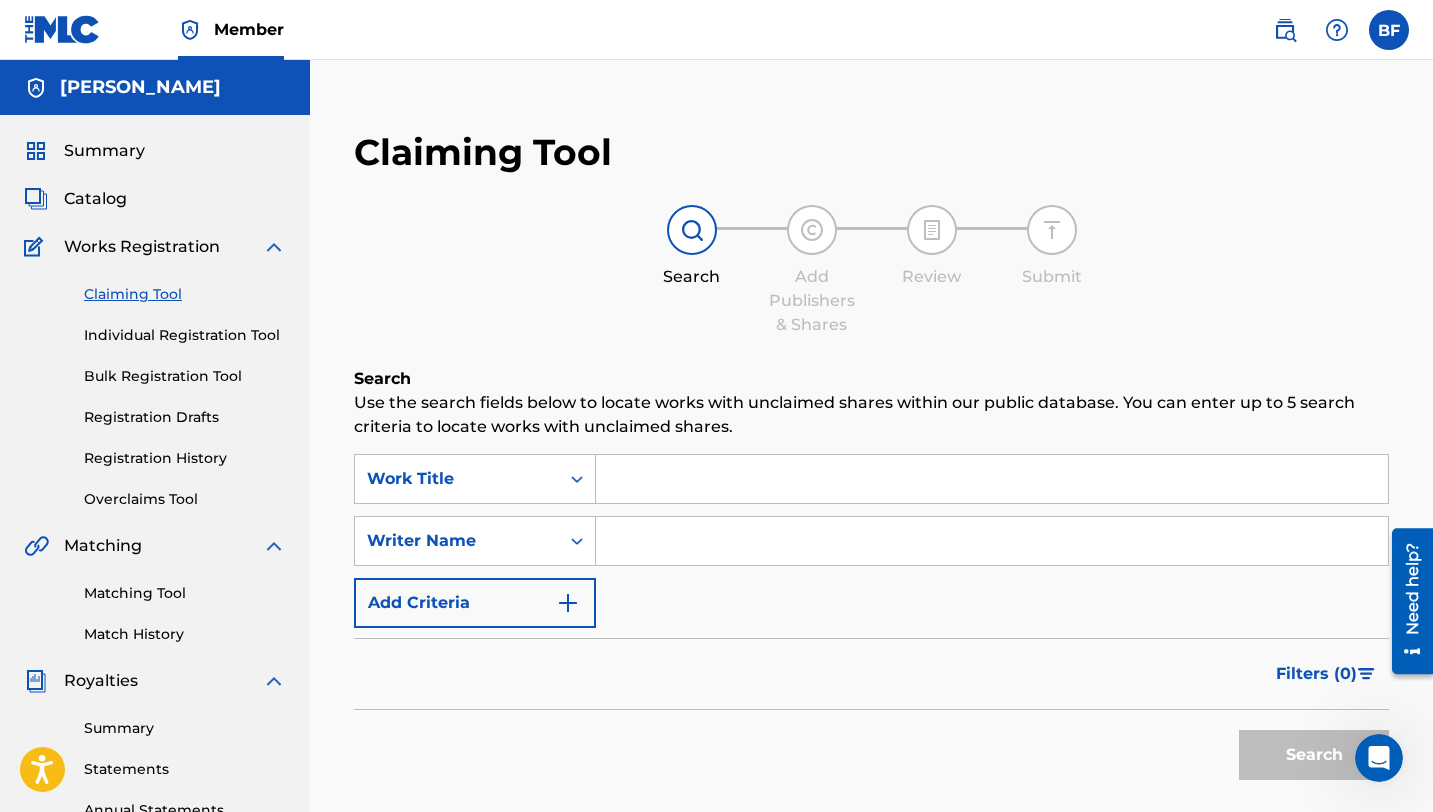 click at bounding box center (992, 479) 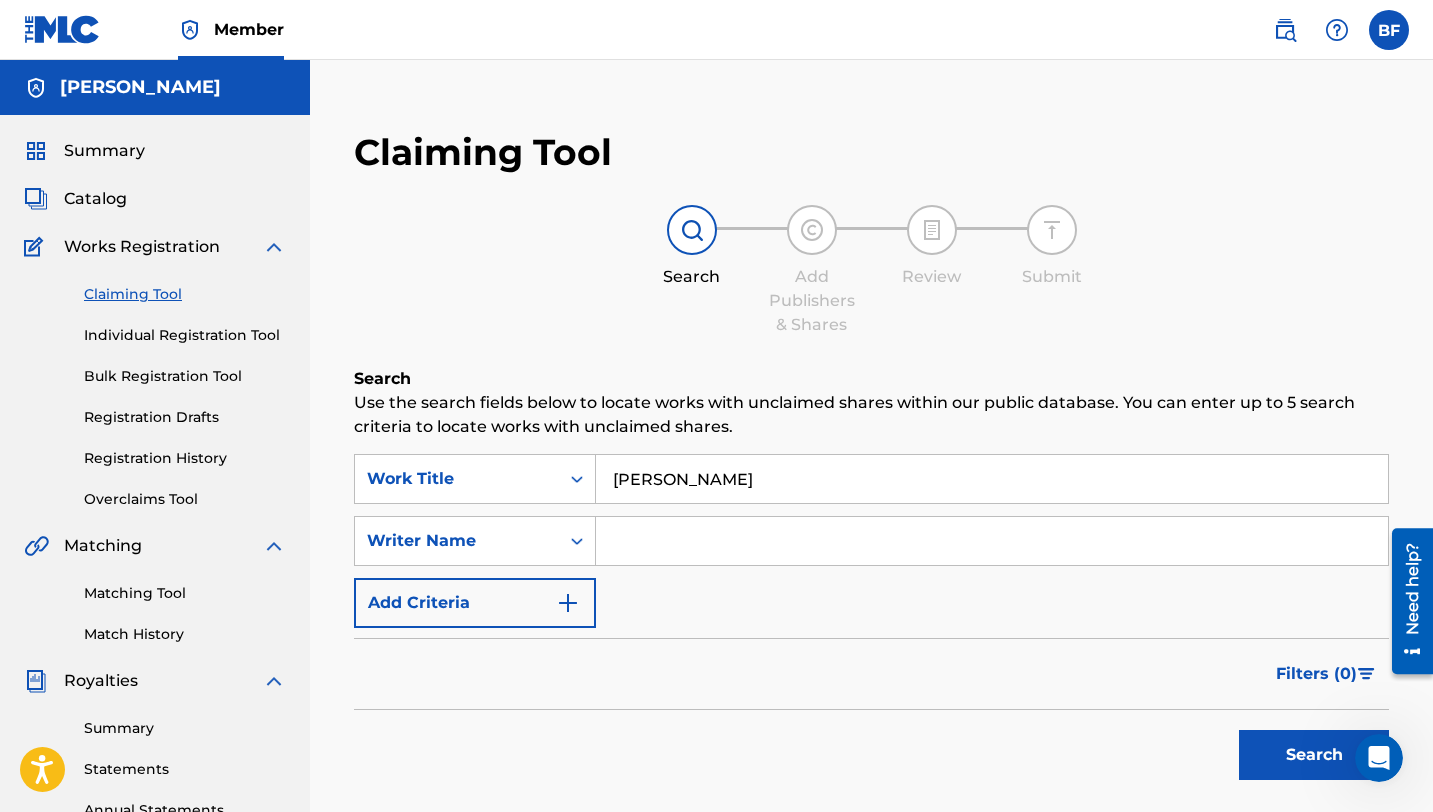 type on "[PERSON_NAME]" 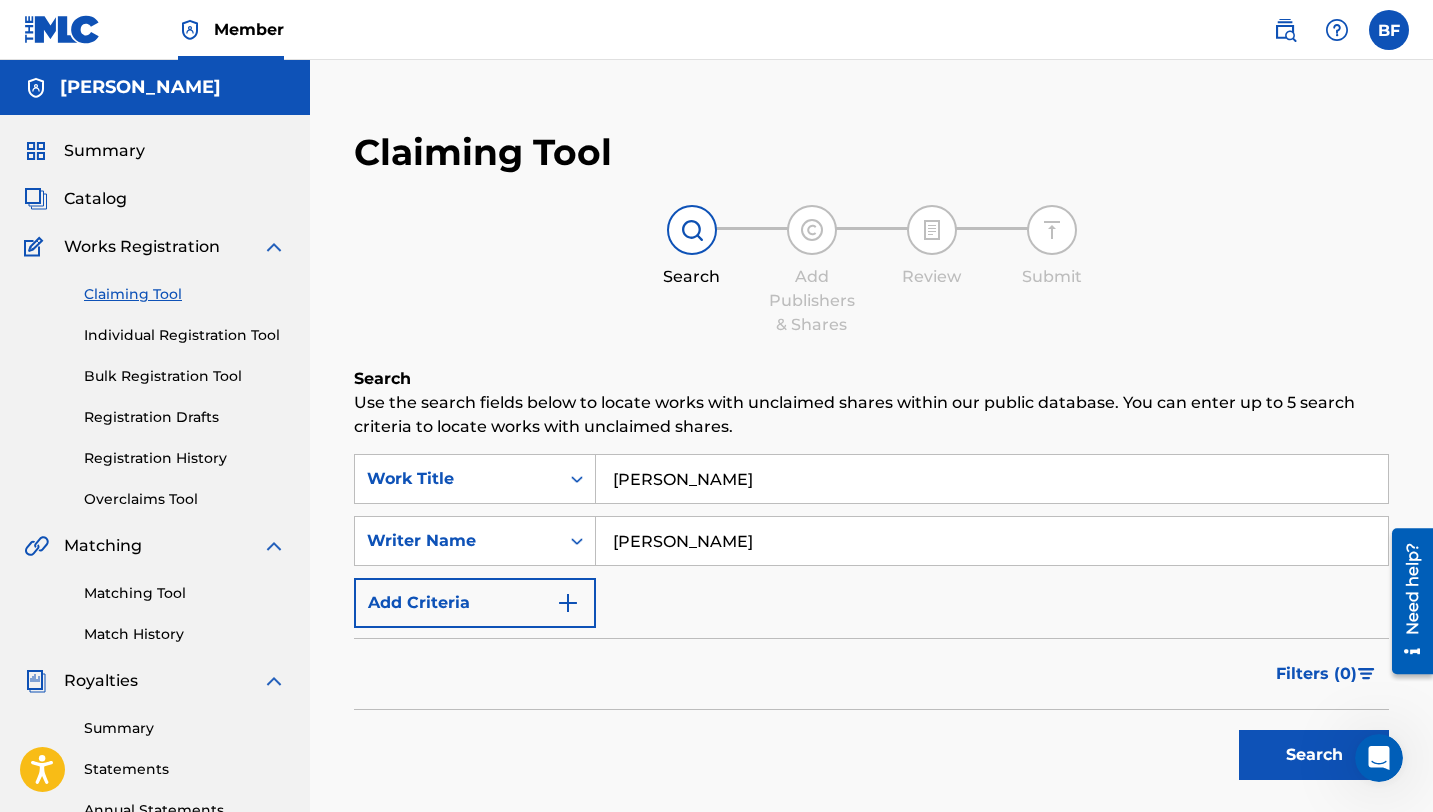type on "[PERSON_NAME]" 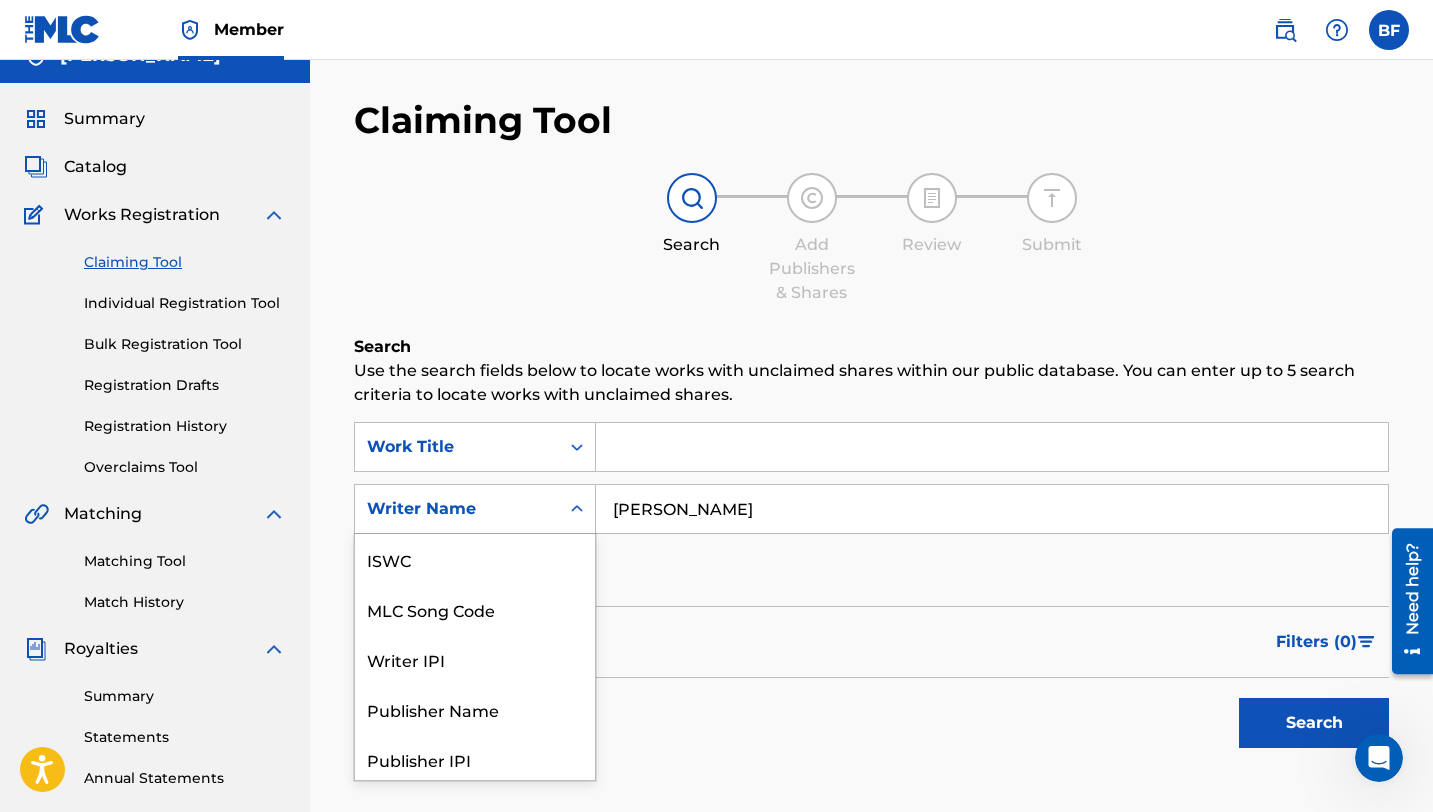 click on "Writer Name selected, 7 of 7. 7 results available. Use Up and Down to choose options, press Enter to select the currently focused option, press Escape to exit the menu, press Tab to select the option and exit the menu. Writer Name ISWC MLC Song Code Writer IPI Publisher Name Publisher IPI MLC Publisher Number Writer Name" at bounding box center [475, 509] 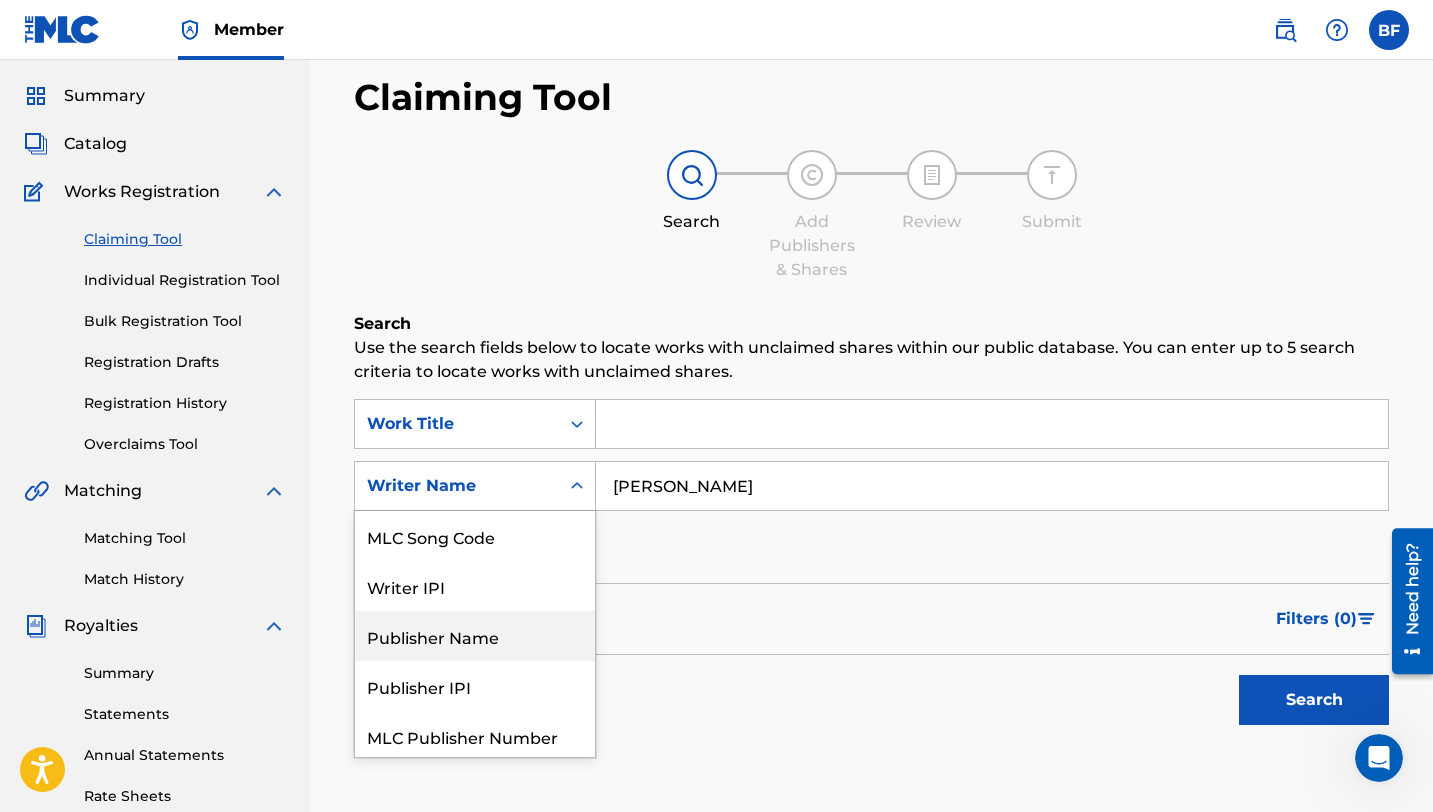 scroll, scrollTop: 104, scrollLeft: 0, axis: vertical 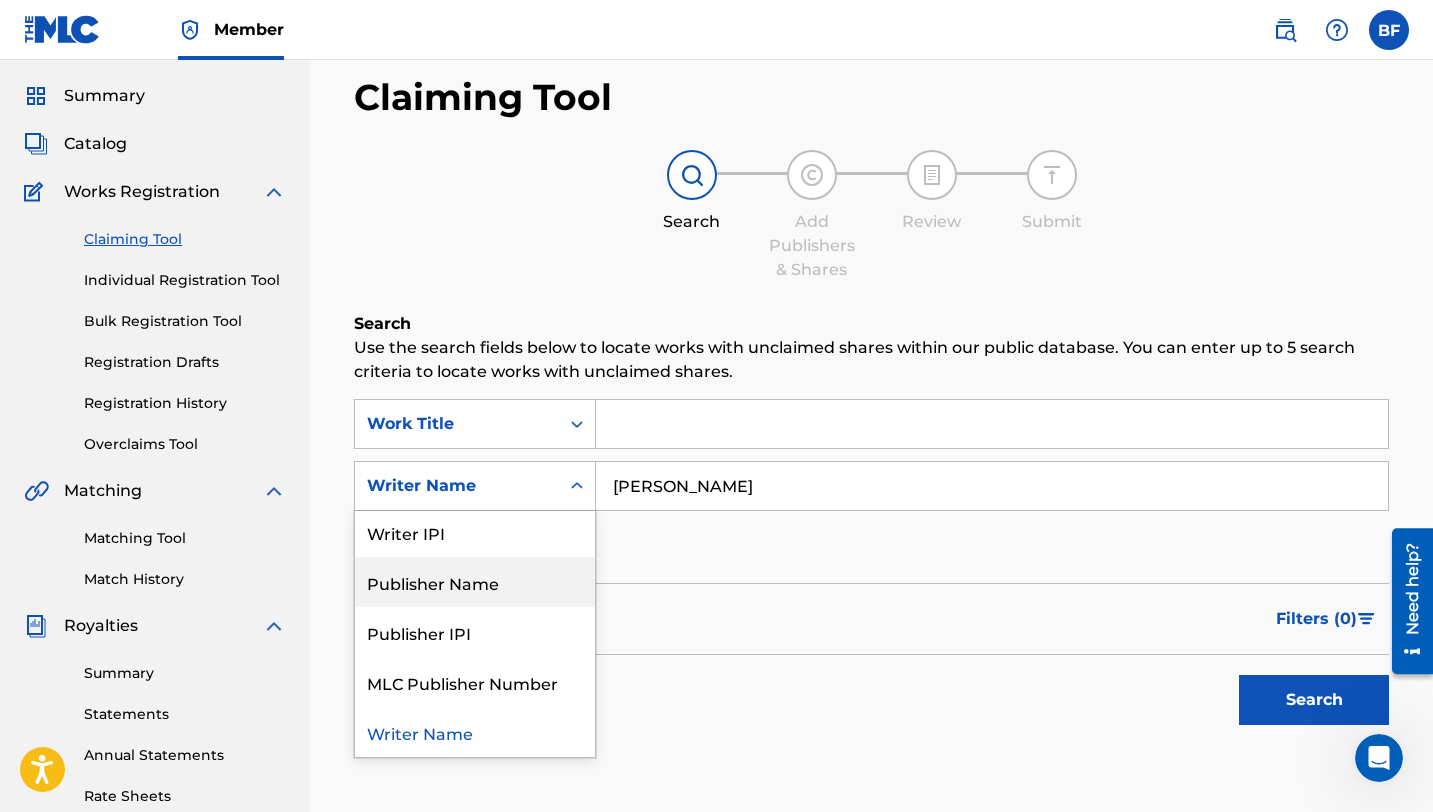 click at bounding box center [992, 424] 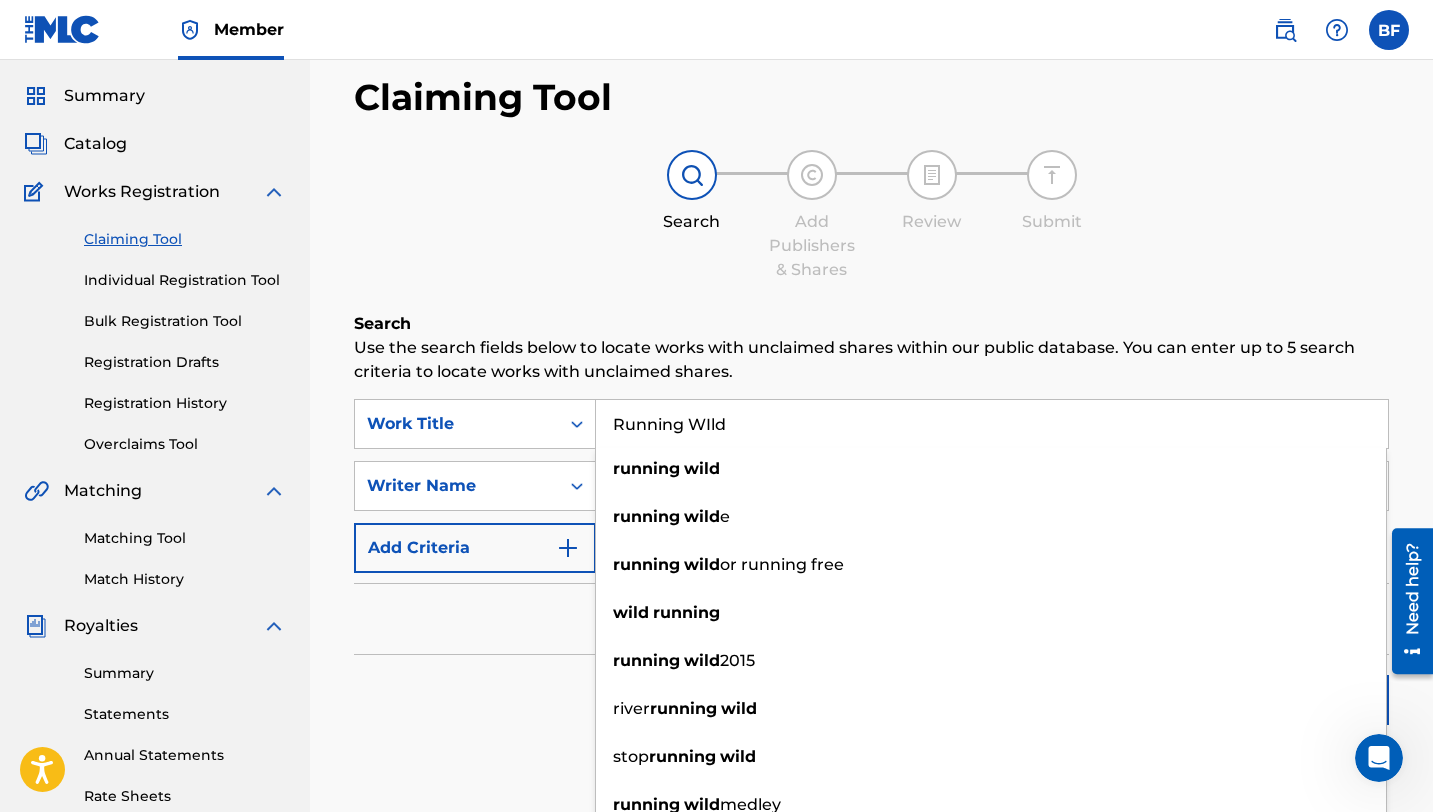 click on "Search" at bounding box center [1314, 700] 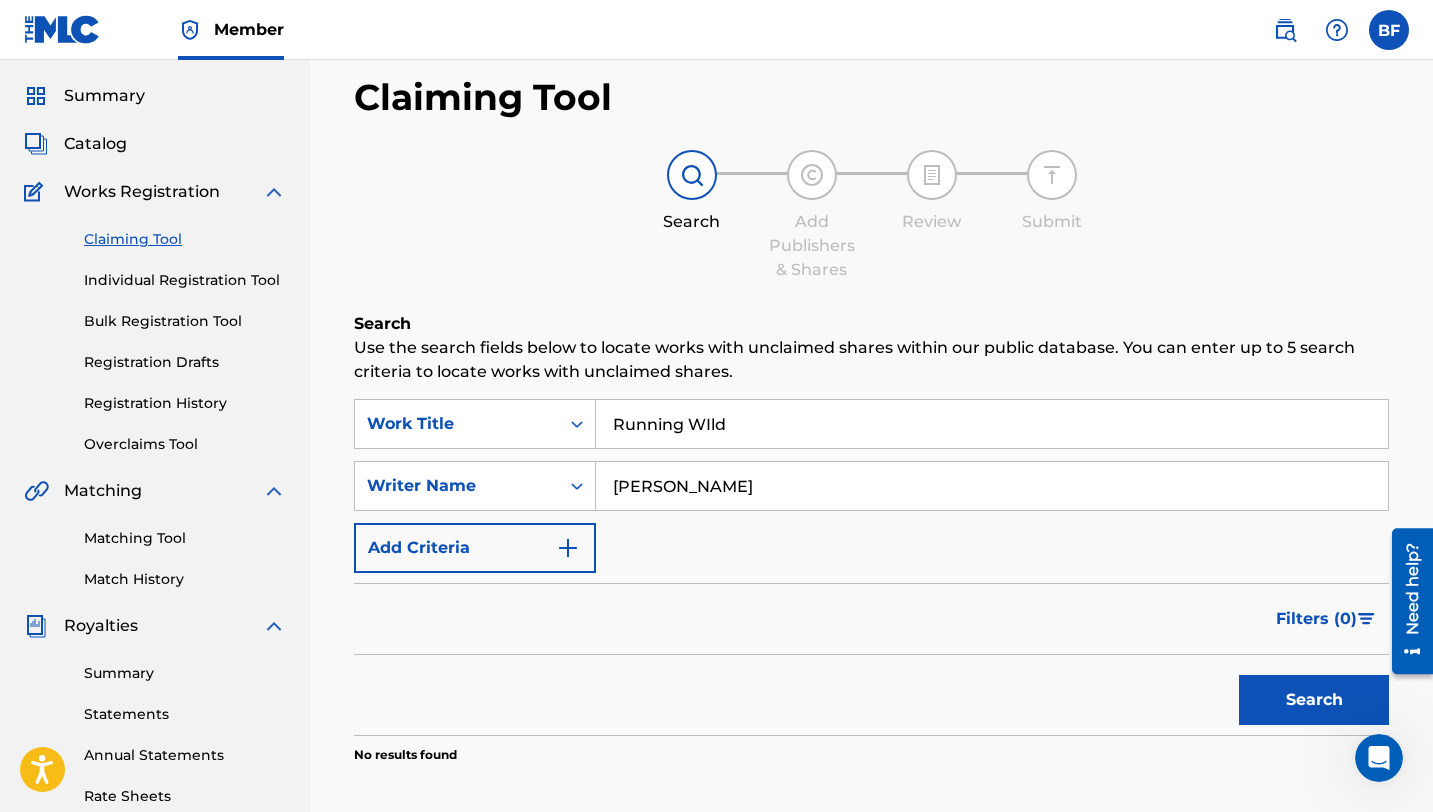 click on "Running WIld" at bounding box center (992, 424) 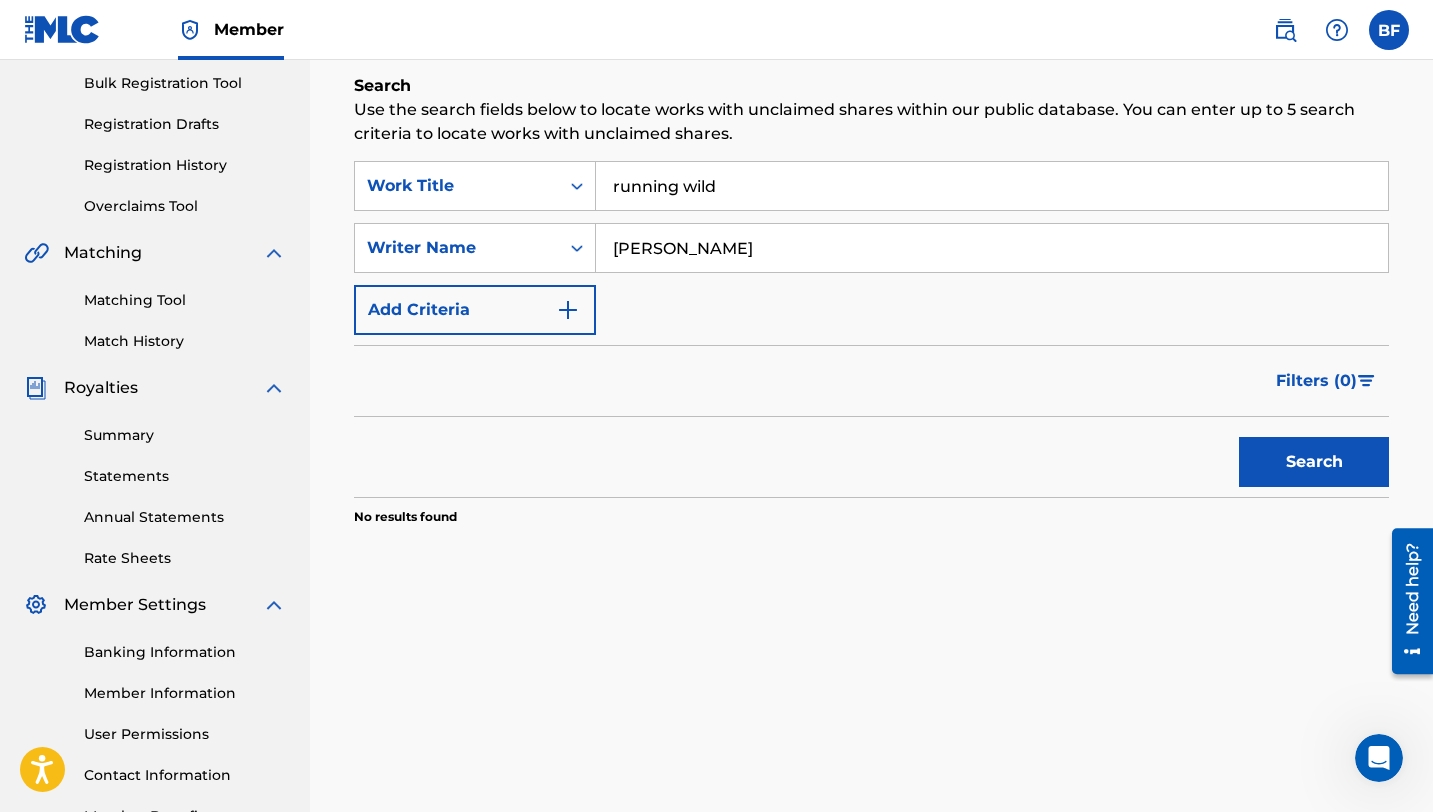 scroll, scrollTop: 297, scrollLeft: 0, axis: vertical 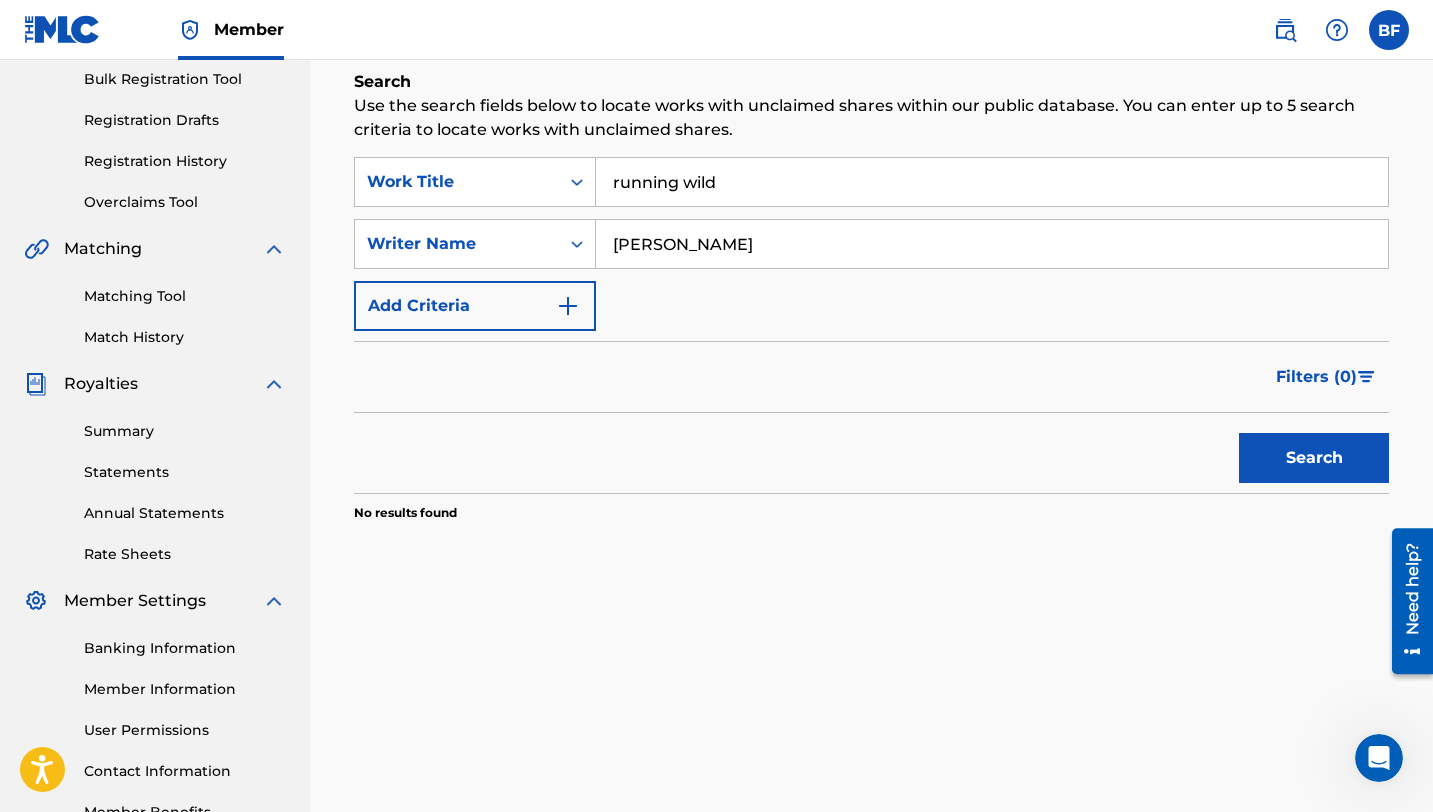type on "running wild" 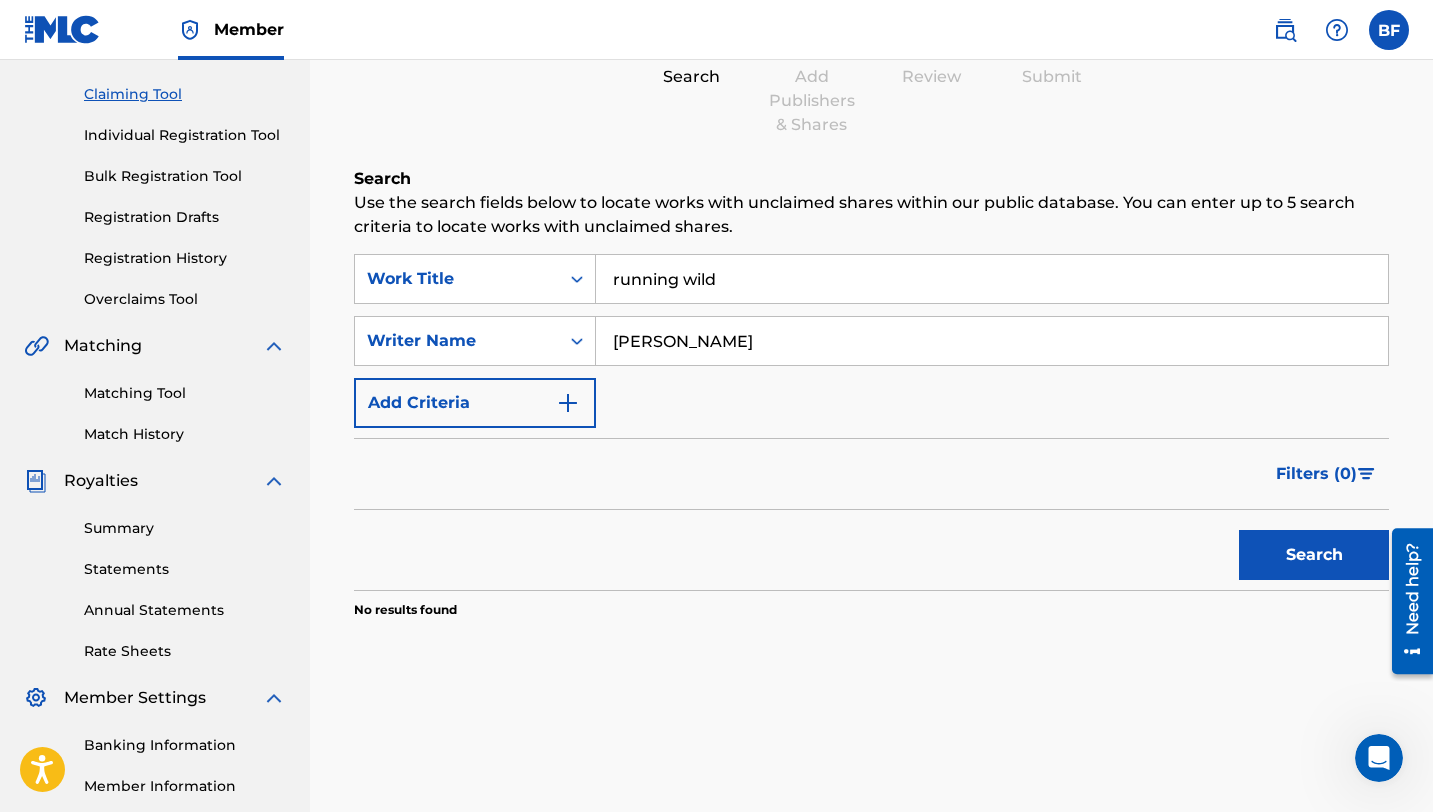 scroll, scrollTop: 192, scrollLeft: 0, axis: vertical 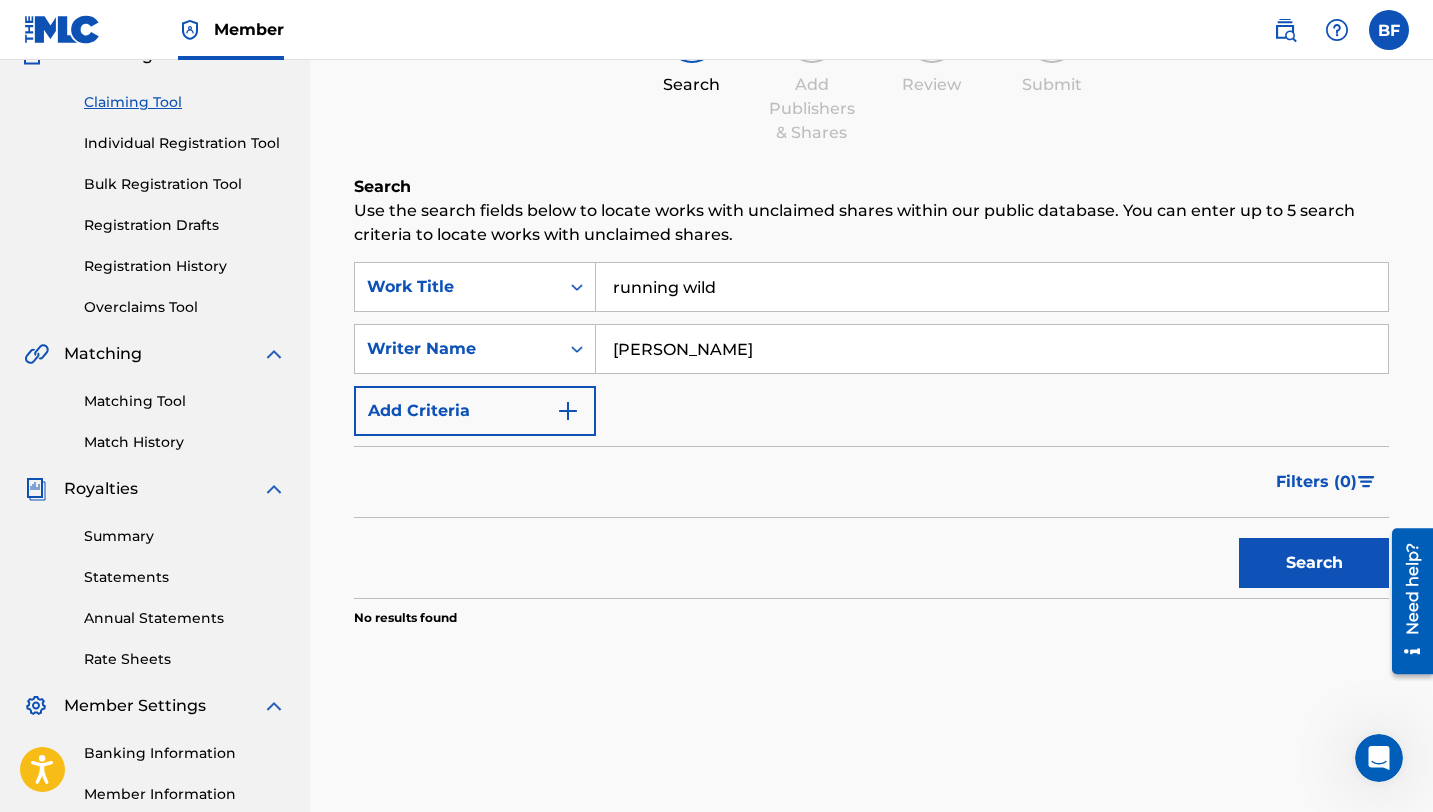 click on "Individual Registration Tool" at bounding box center [185, 143] 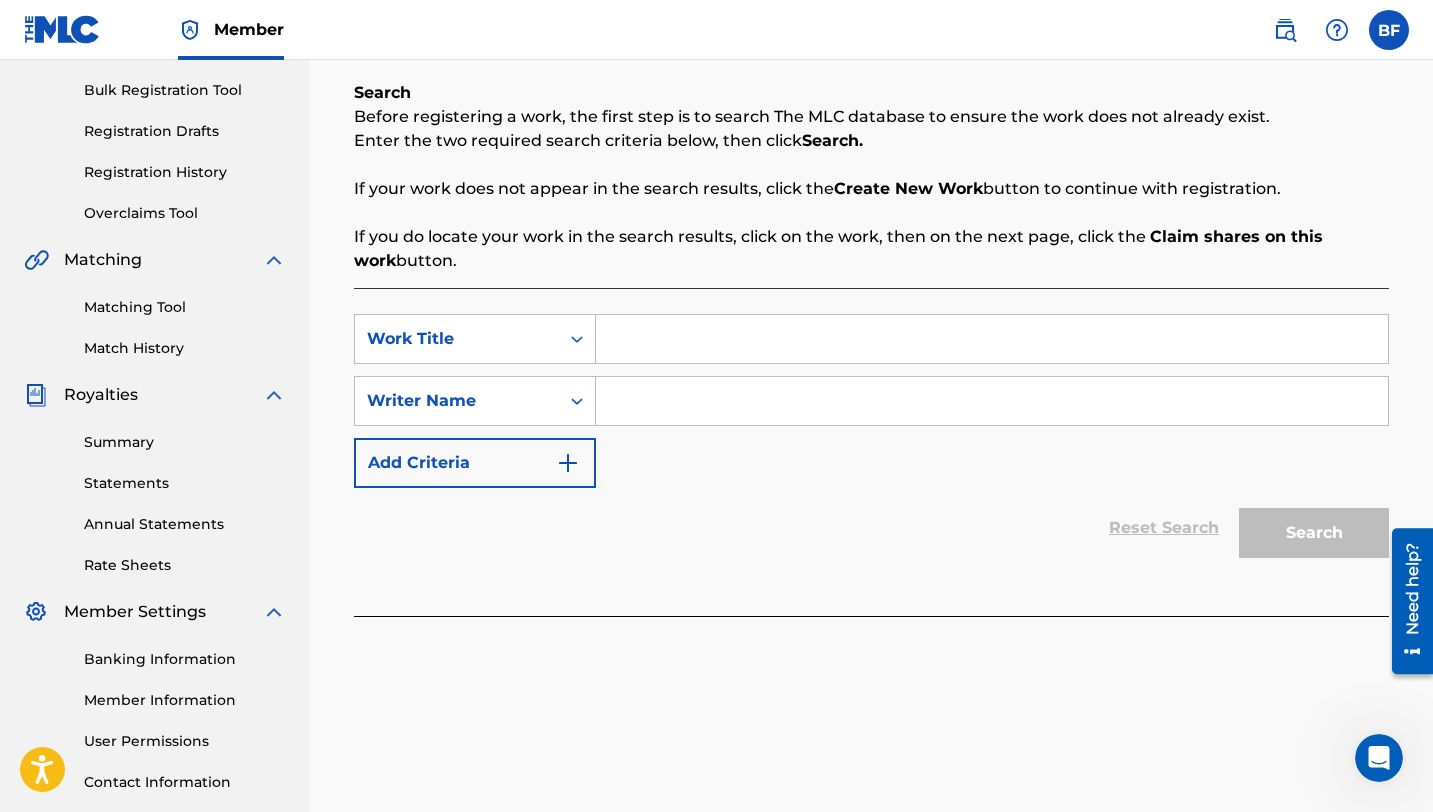 scroll, scrollTop: 288, scrollLeft: 0, axis: vertical 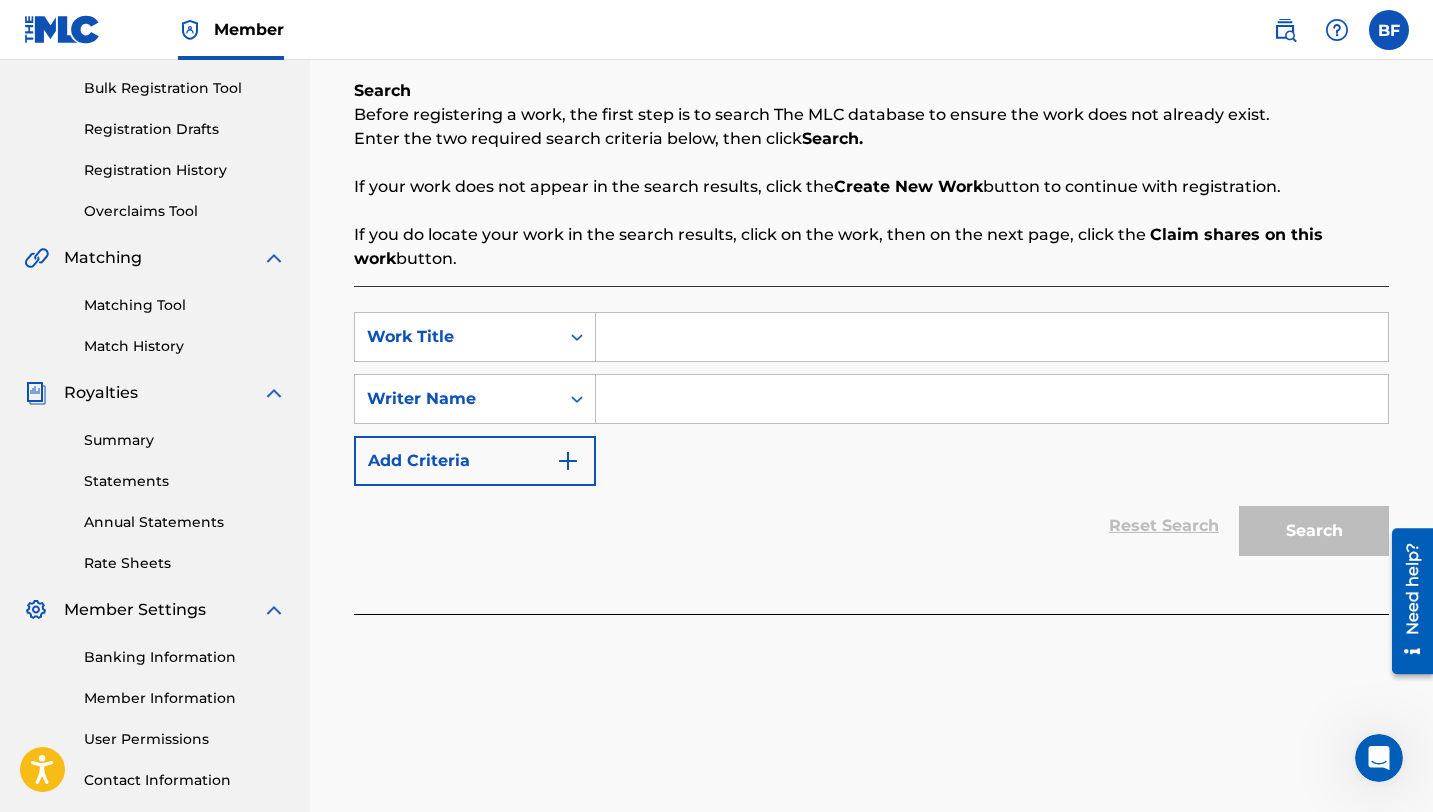 click at bounding box center (992, 337) 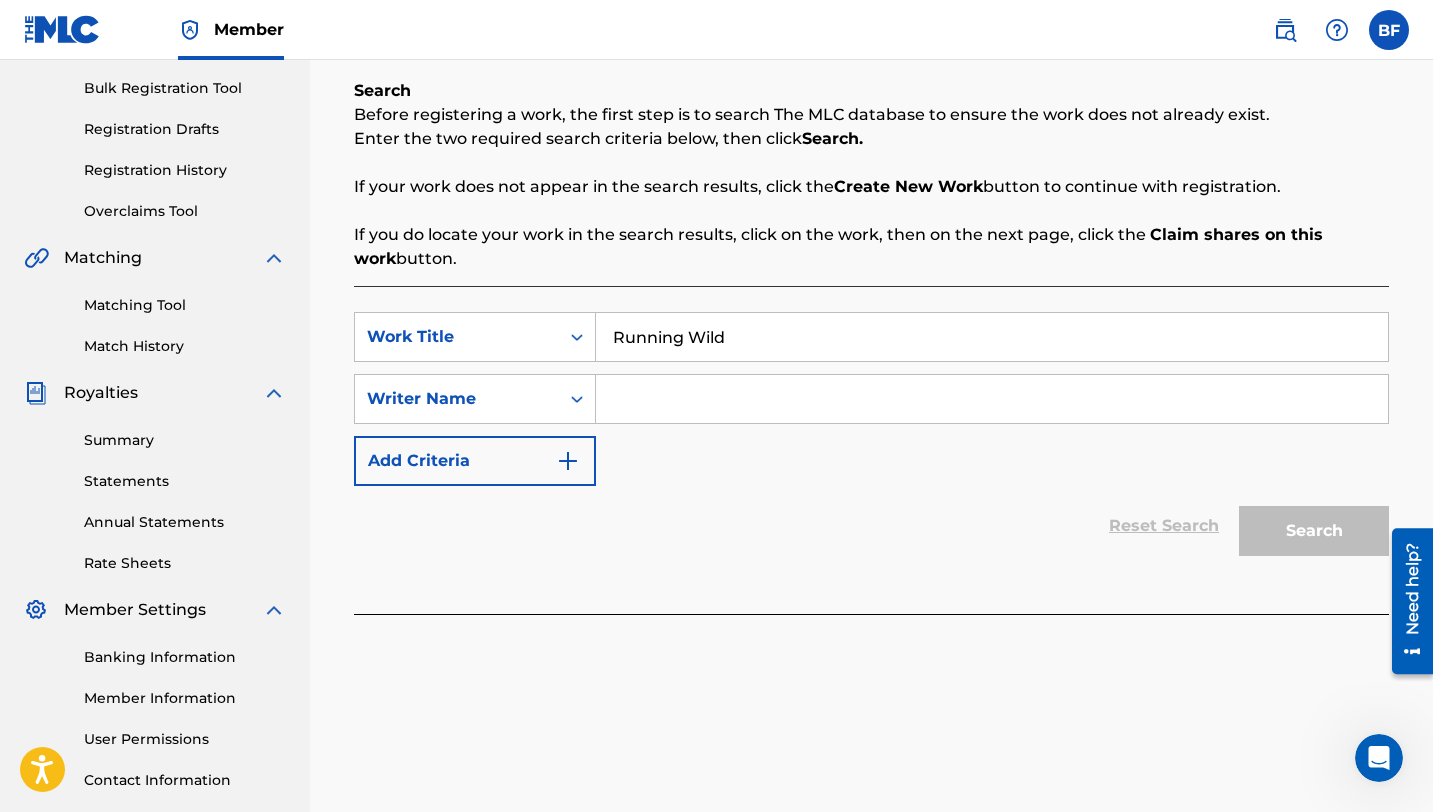 type on "Running Wild" 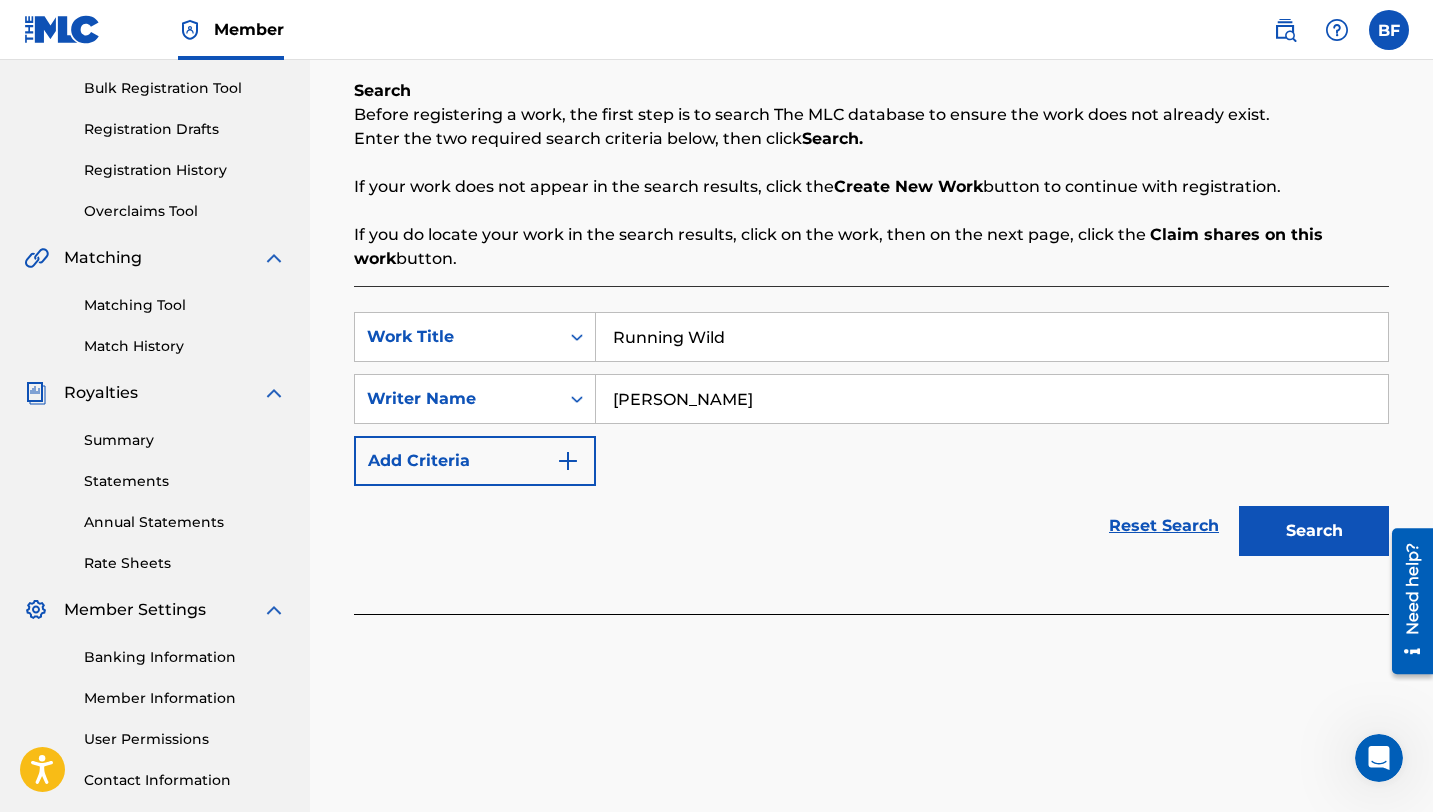 type on "[PERSON_NAME]" 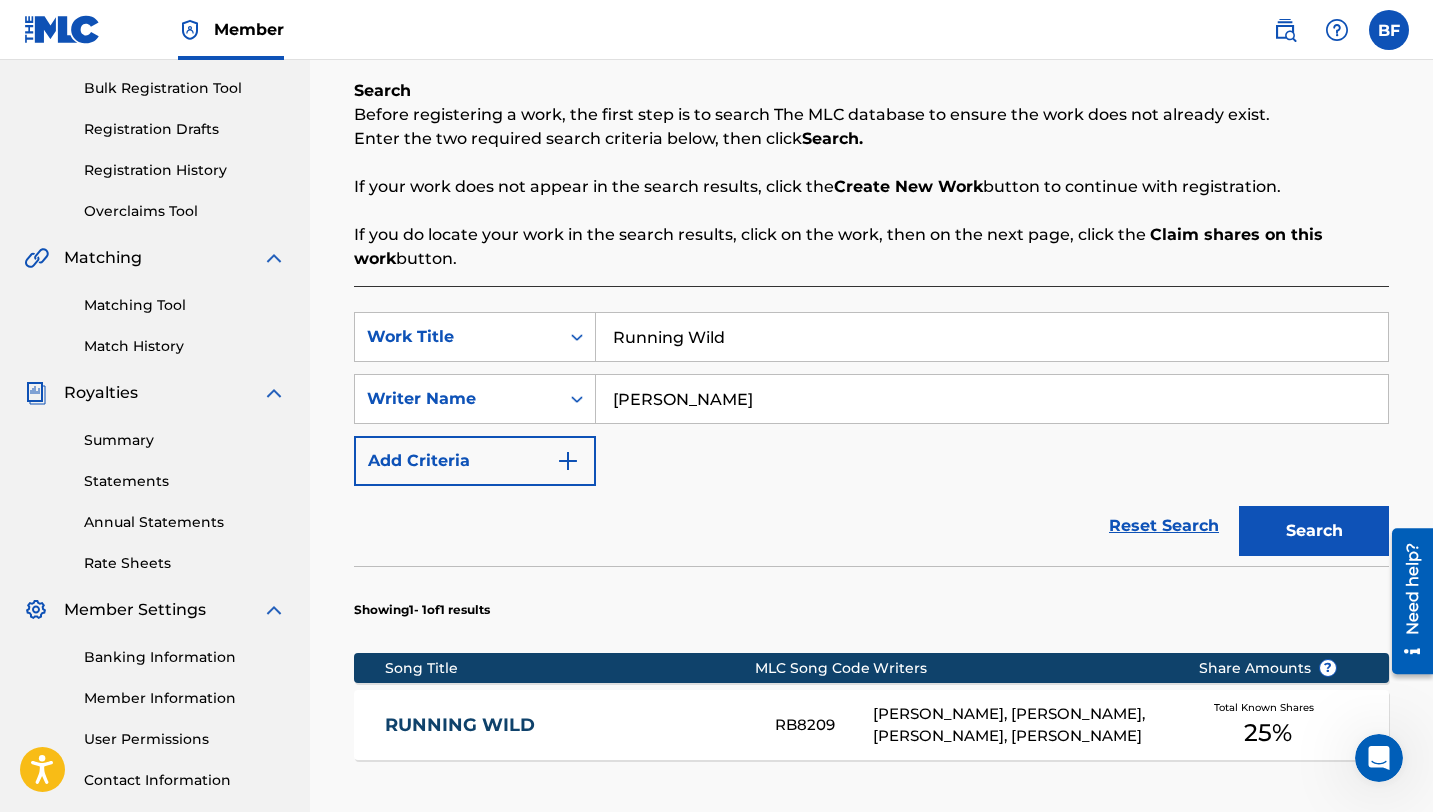 click on "RUNNING WILD RB8209 [PERSON_NAME], [PERSON_NAME], [PERSON_NAME], [PERSON_NAME] Total Known Shares 25 %" at bounding box center [871, 725] 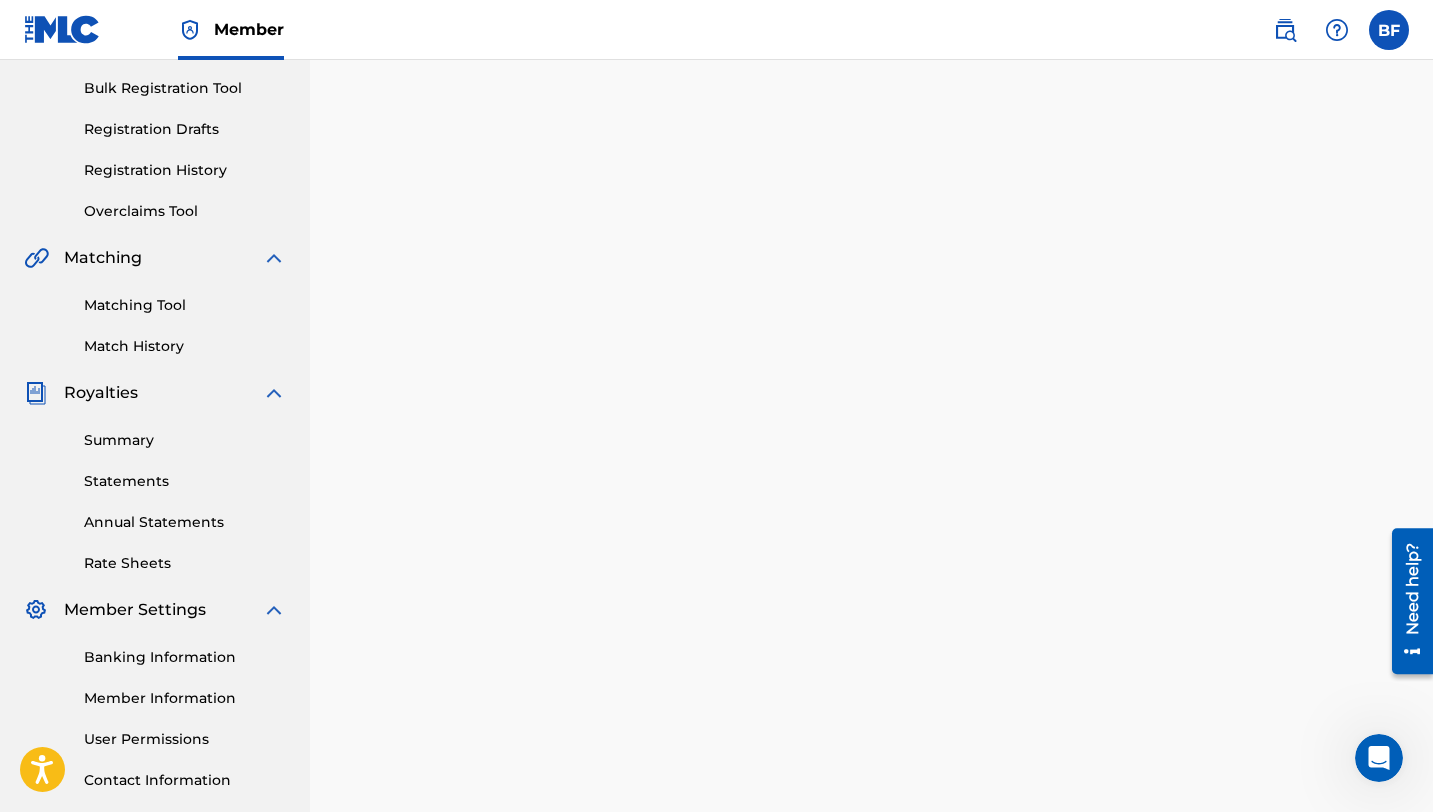 scroll, scrollTop: 0, scrollLeft: 0, axis: both 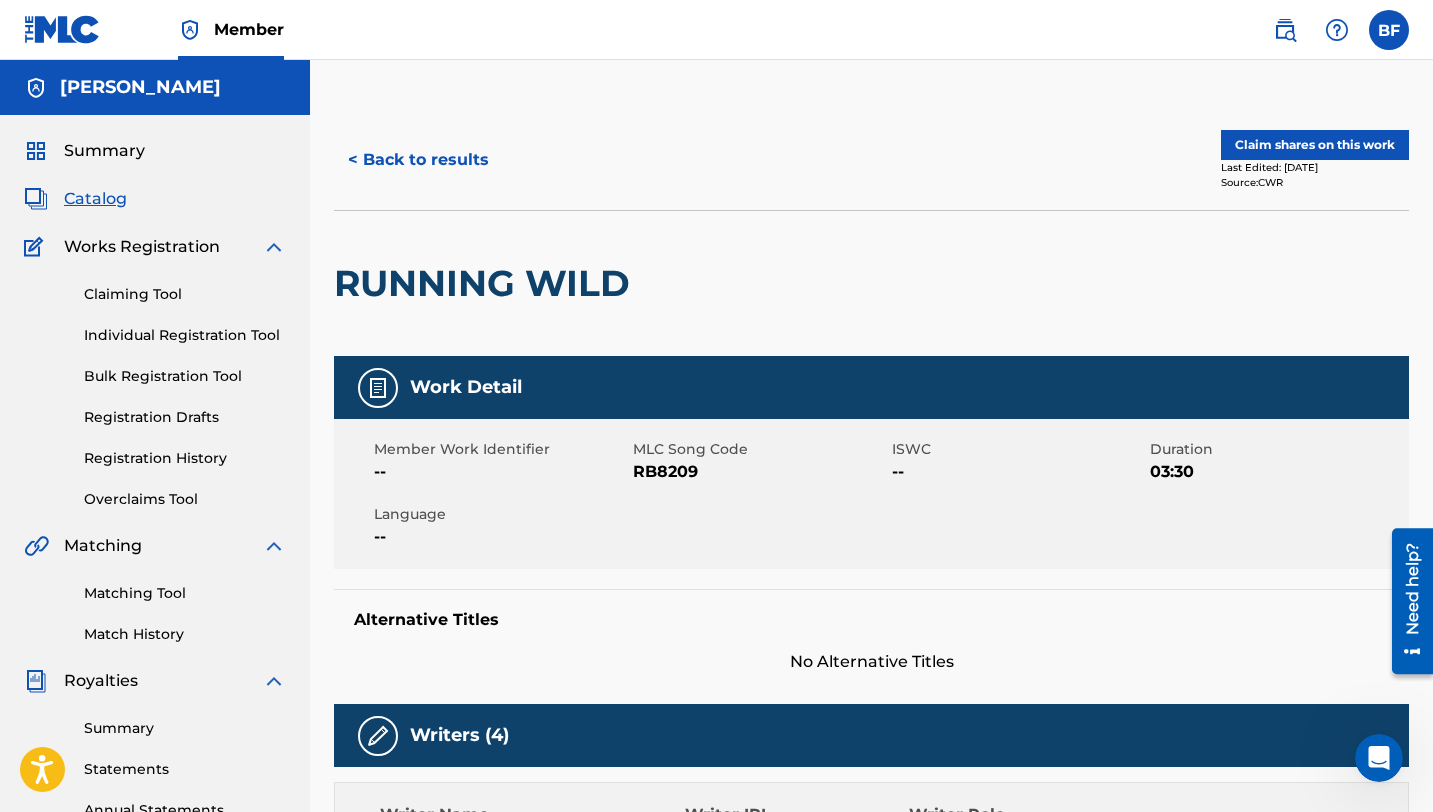 click on "Claim shares on this work" at bounding box center (1315, 145) 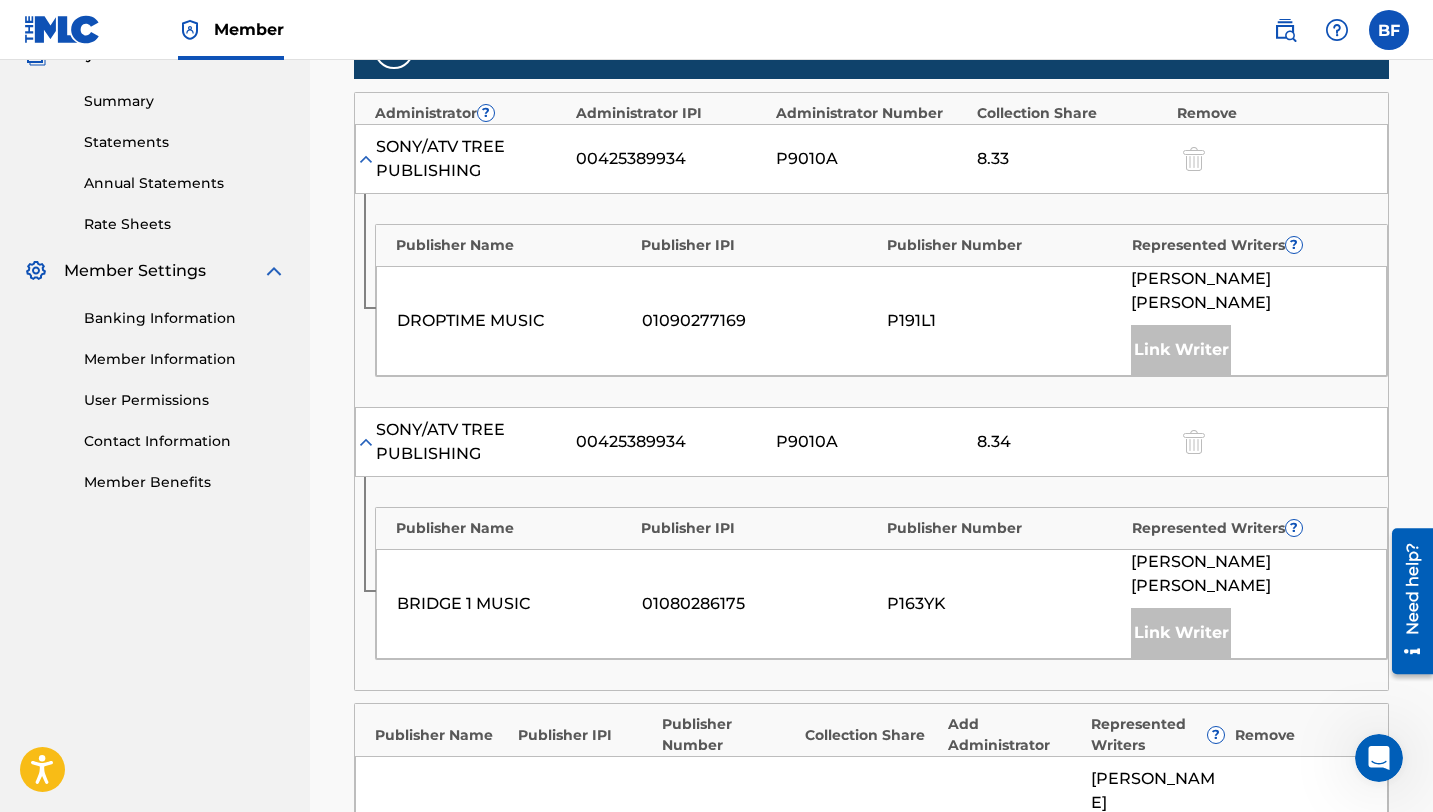 scroll, scrollTop: 1133, scrollLeft: 0, axis: vertical 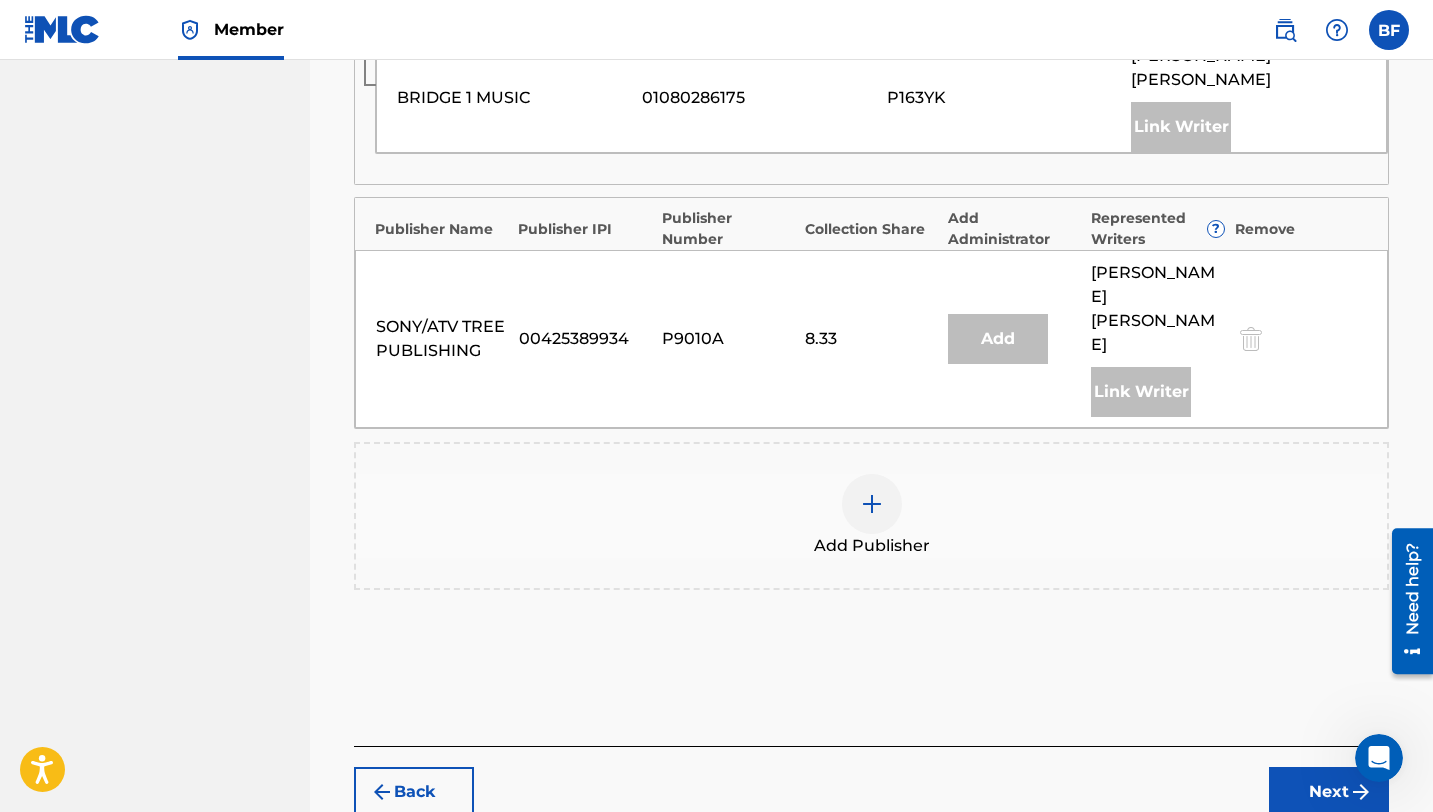 click on "Next" at bounding box center (1329, 792) 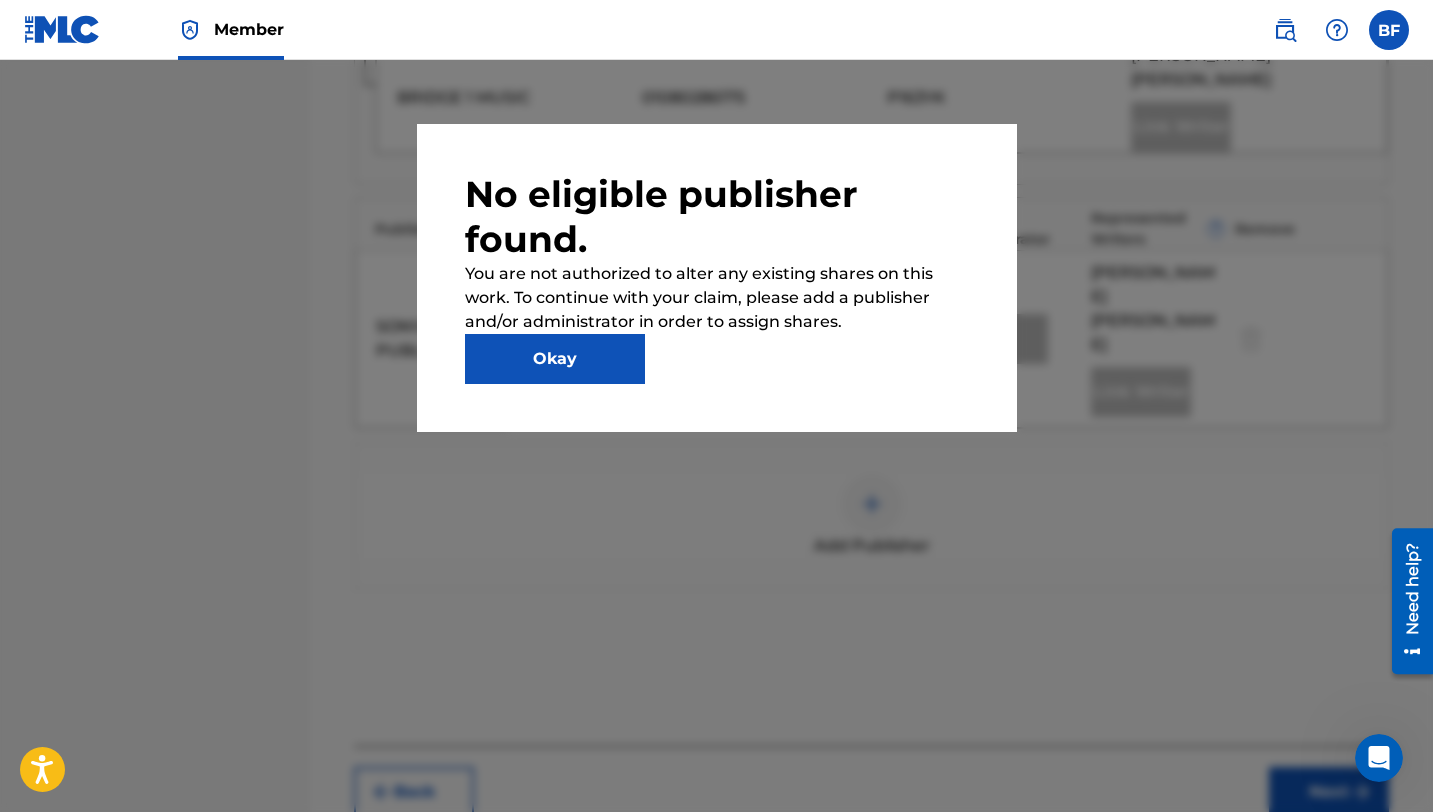 click on "Okay" at bounding box center [555, 359] 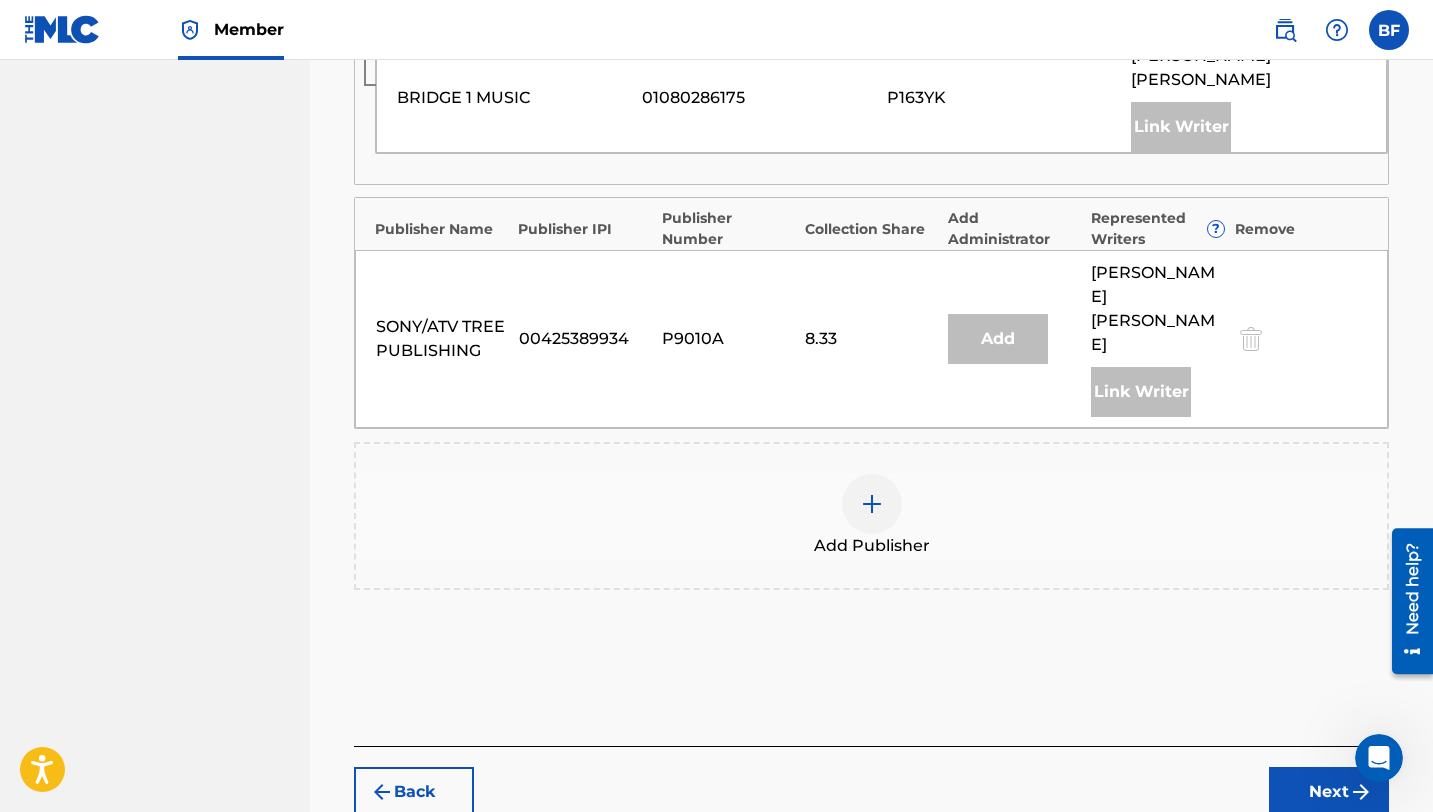 click on "Add Publisher" at bounding box center [872, 546] 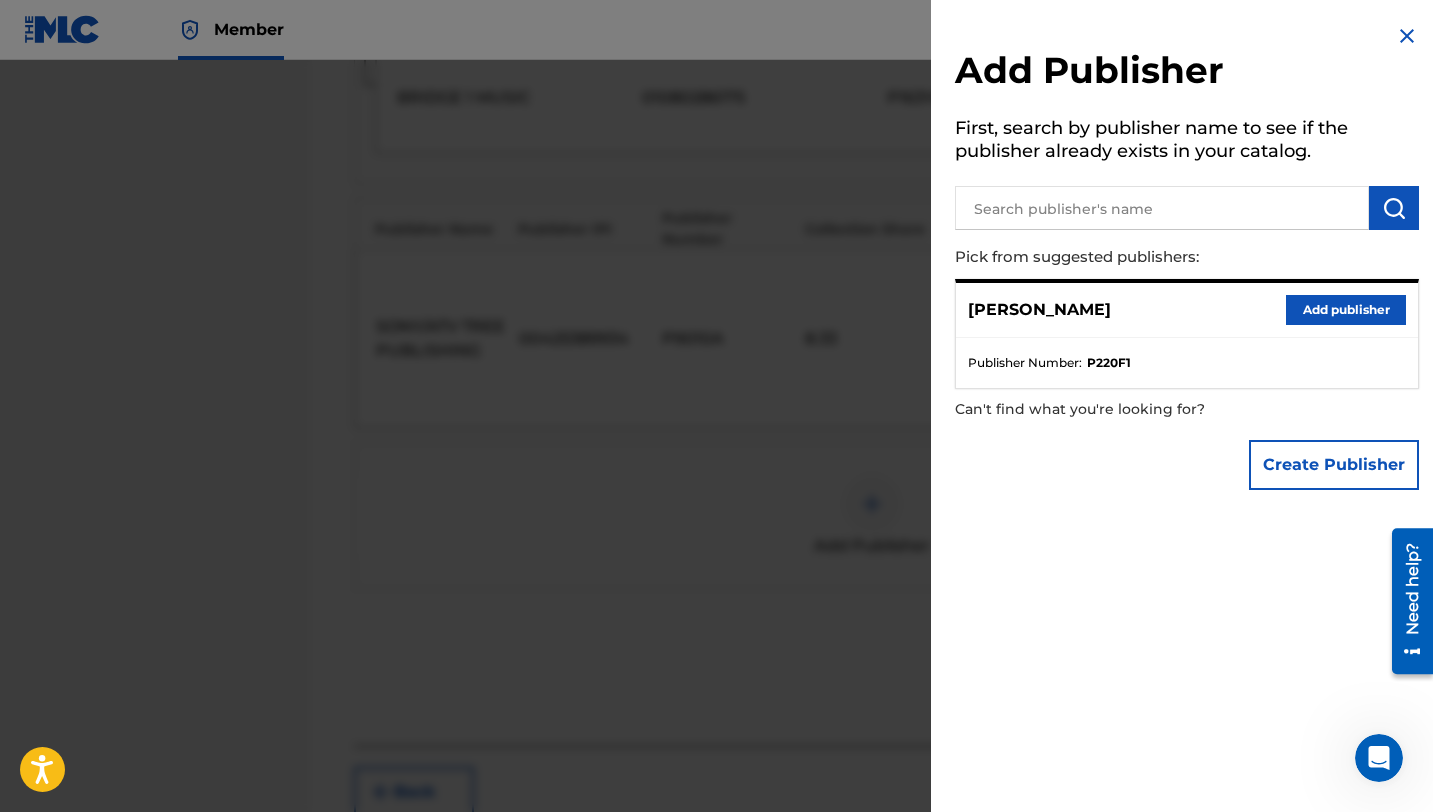 click on "Add publisher" at bounding box center (1346, 310) 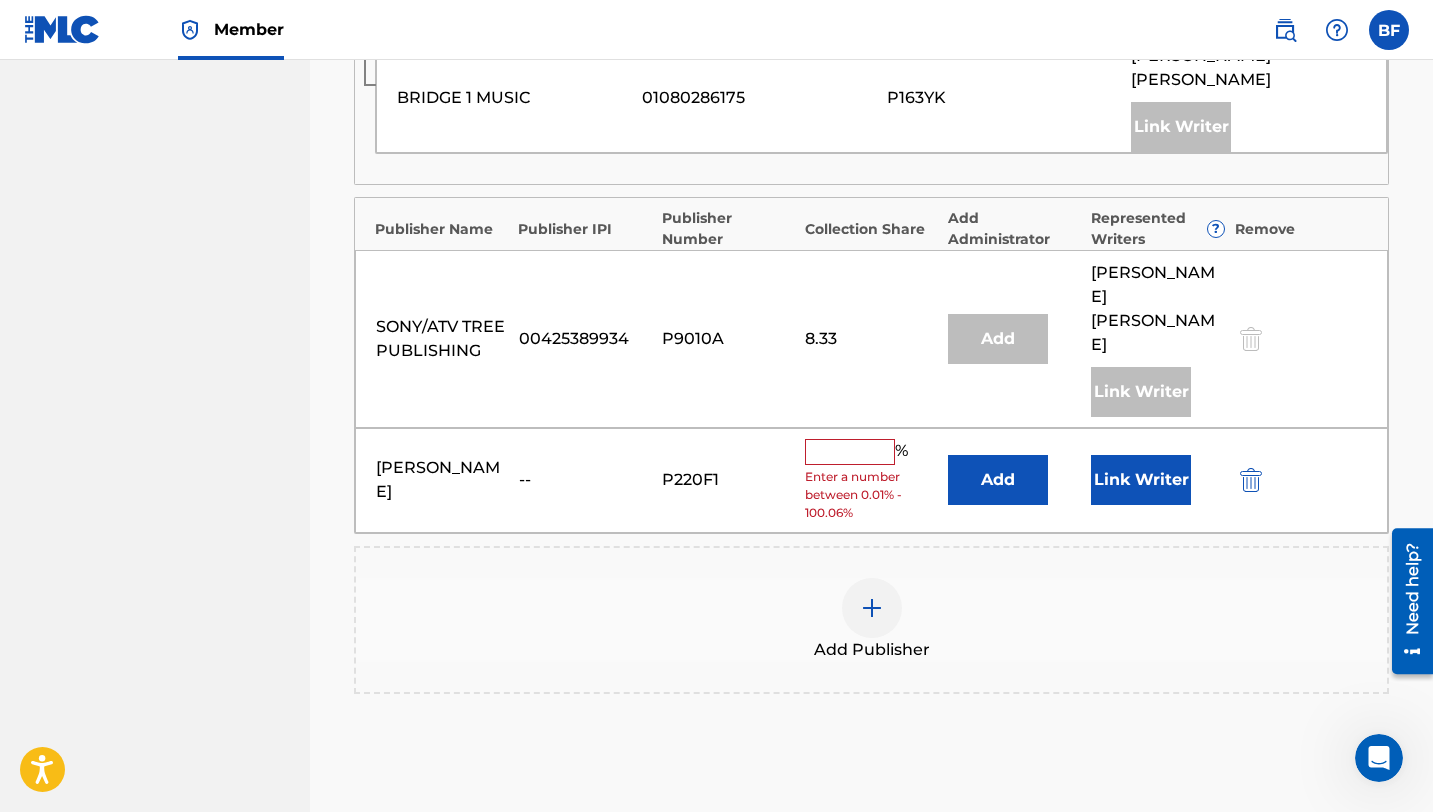 click at bounding box center [850, 452] 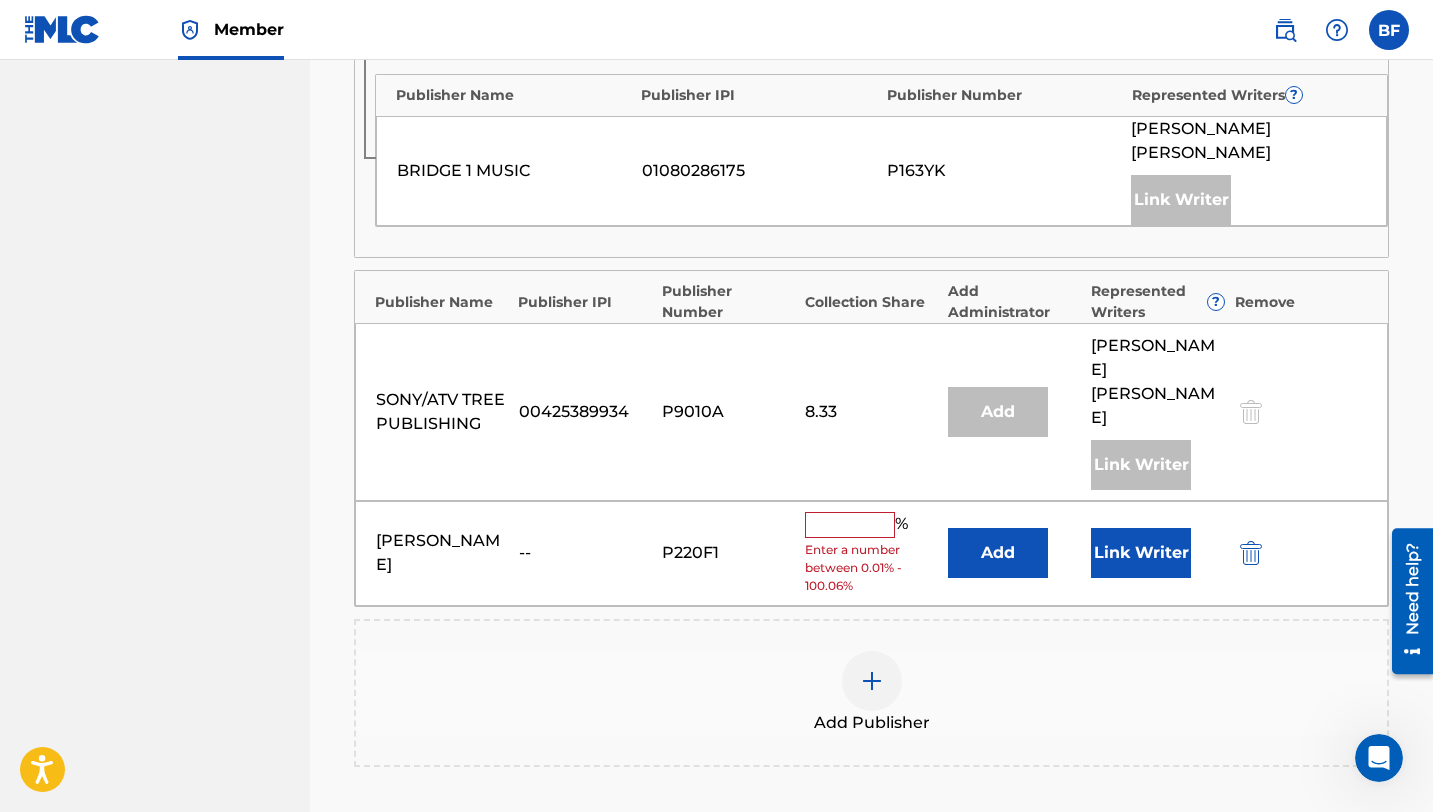 click on "Link Writer" at bounding box center (1141, 553) 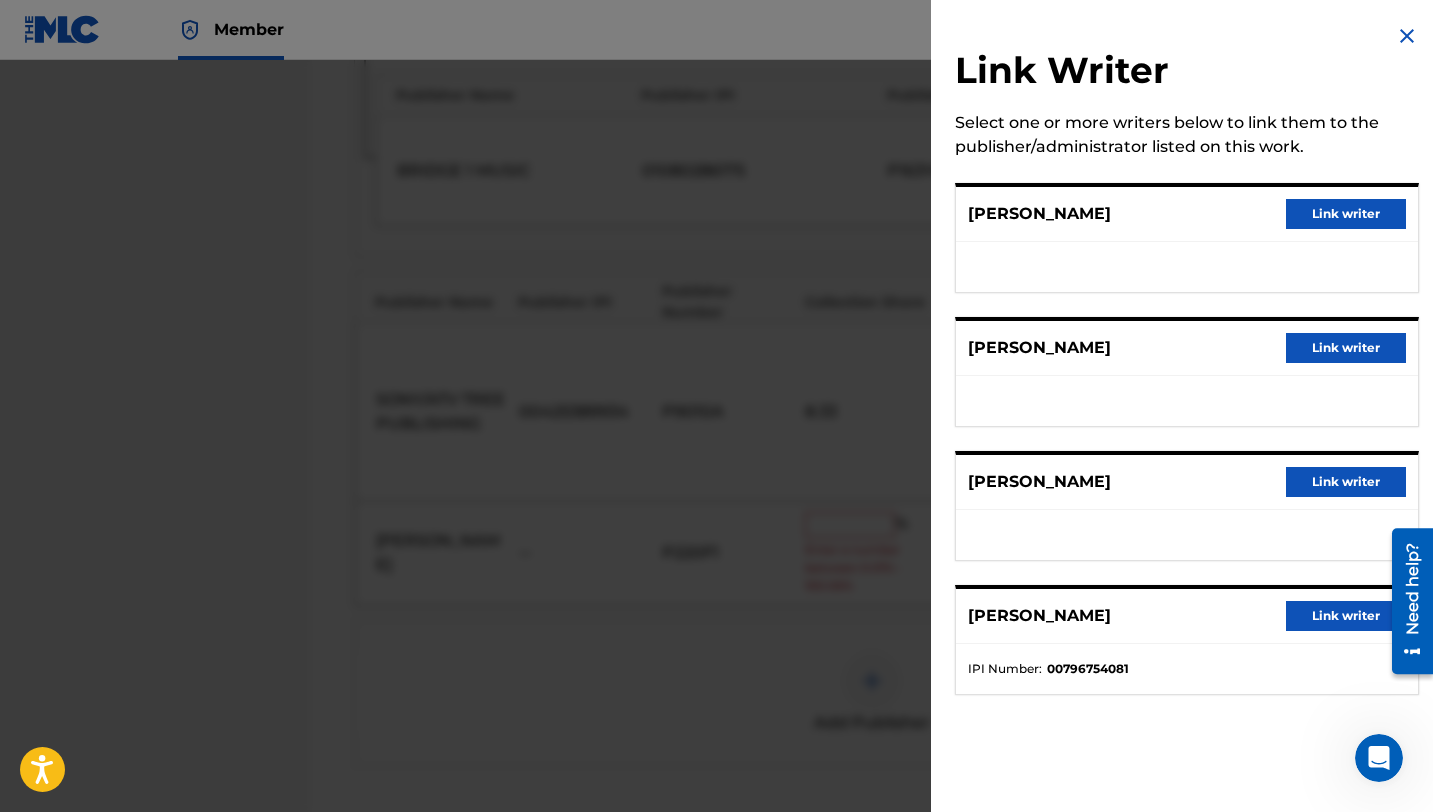 click on "Link writer" at bounding box center [1346, 348] 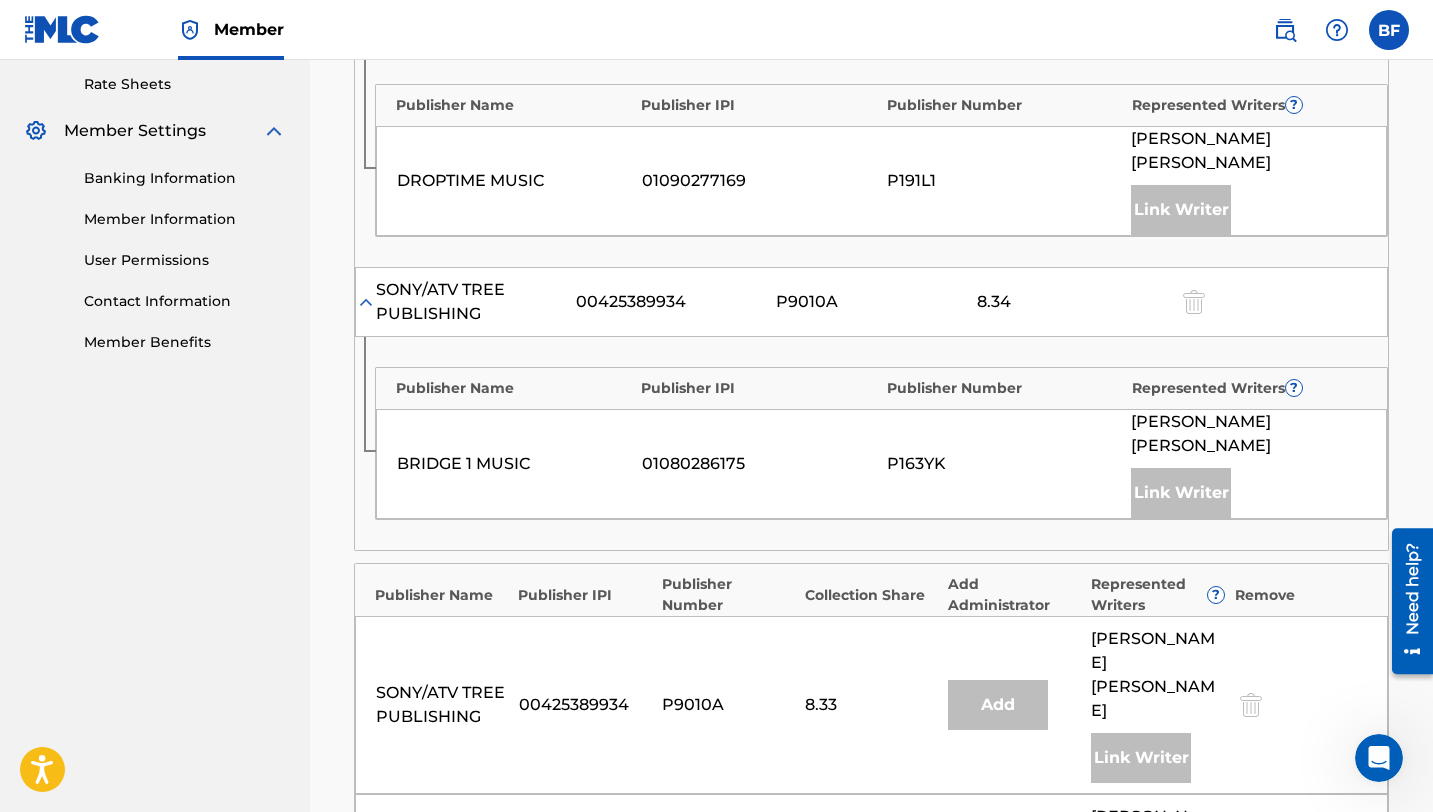 scroll, scrollTop: 768, scrollLeft: 0, axis: vertical 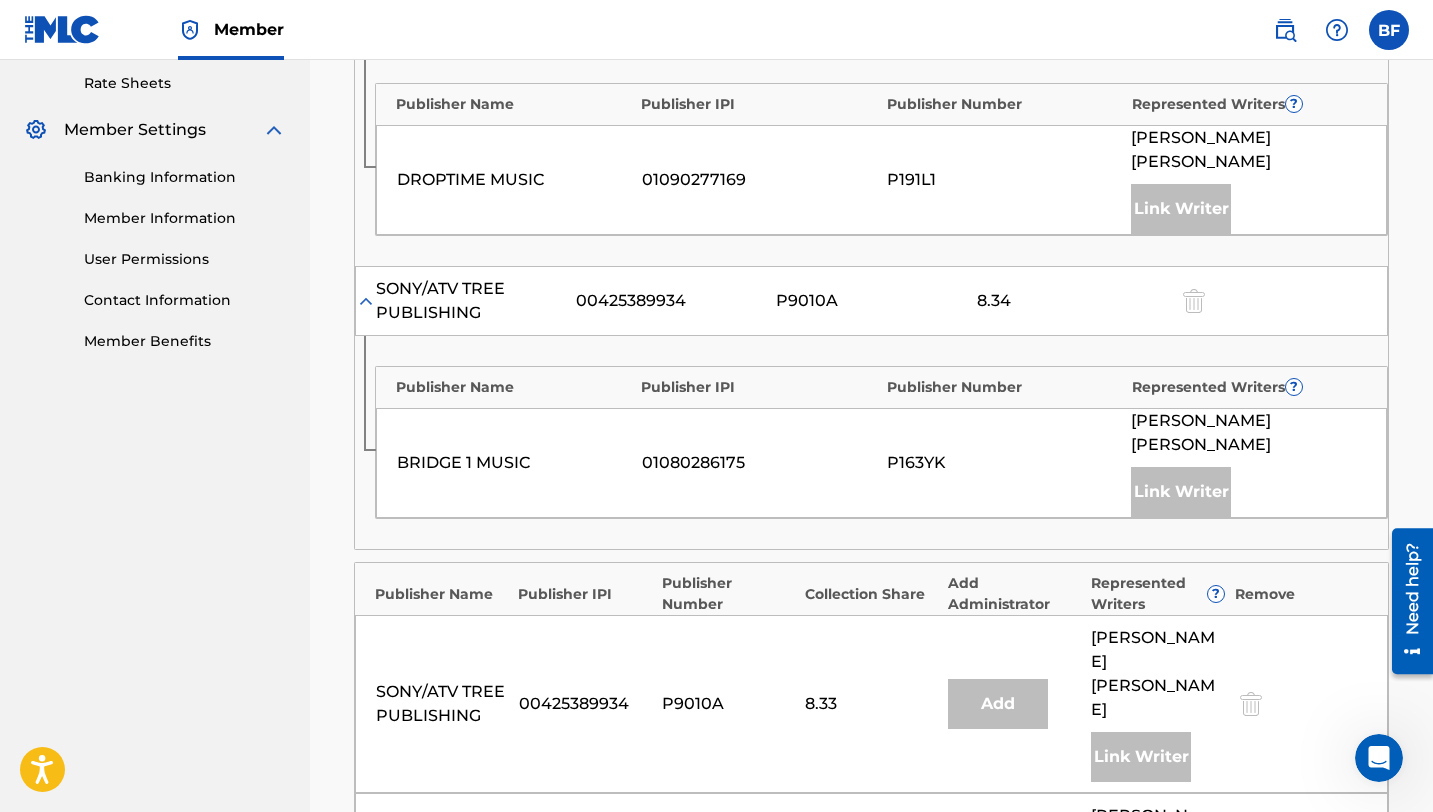 click at bounding box center (850, 854) 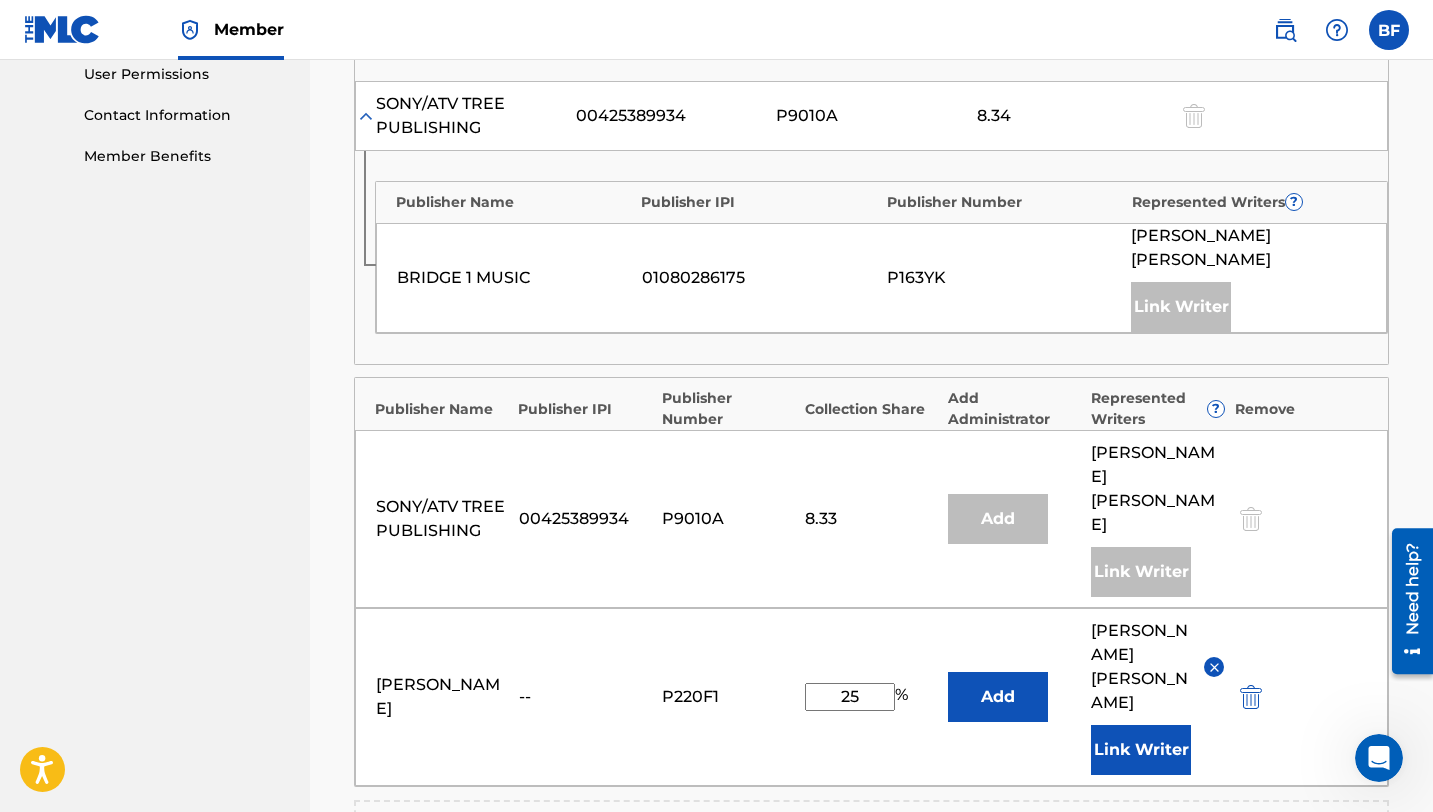scroll, scrollTop: 980, scrollLeft: 0, axis: vertical 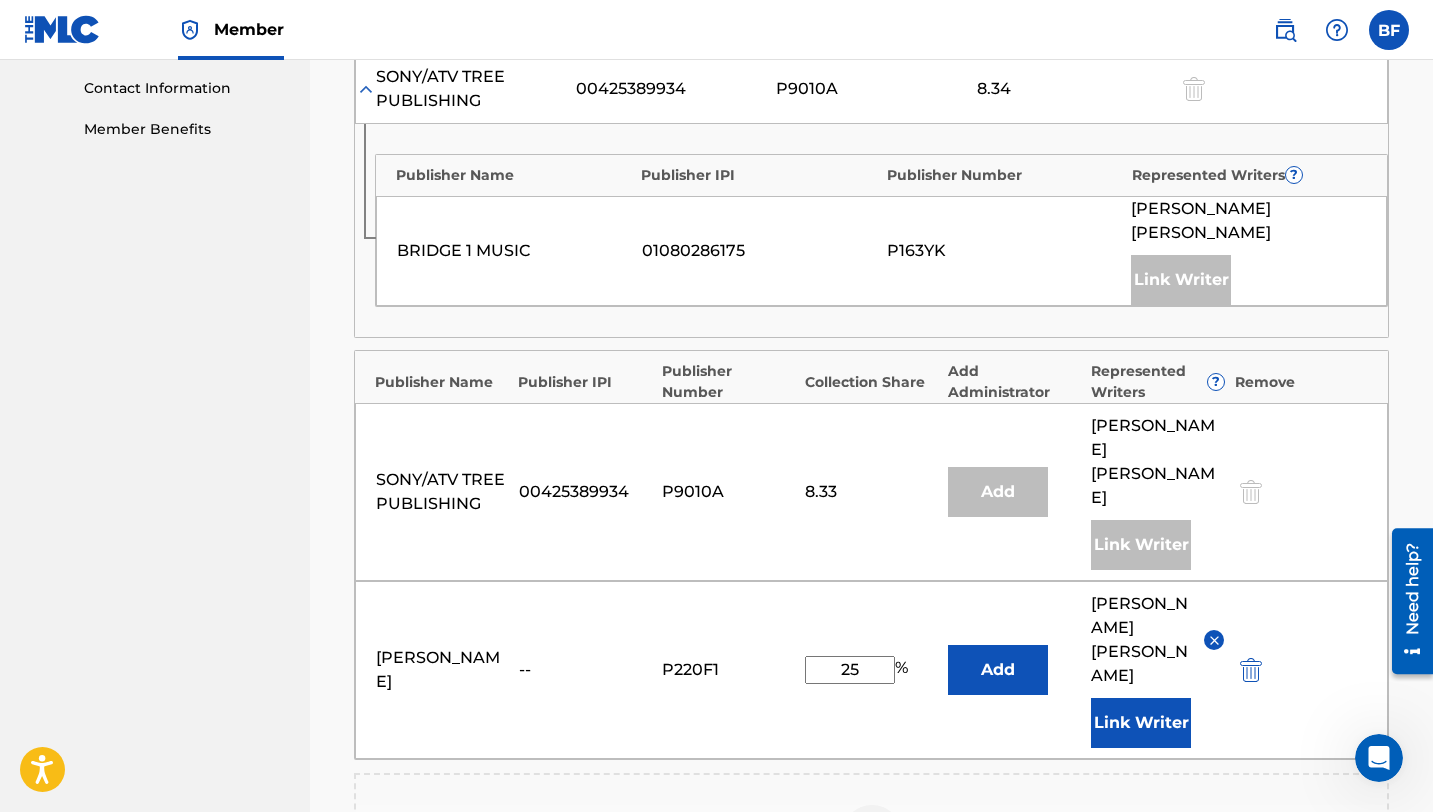 type on "25" 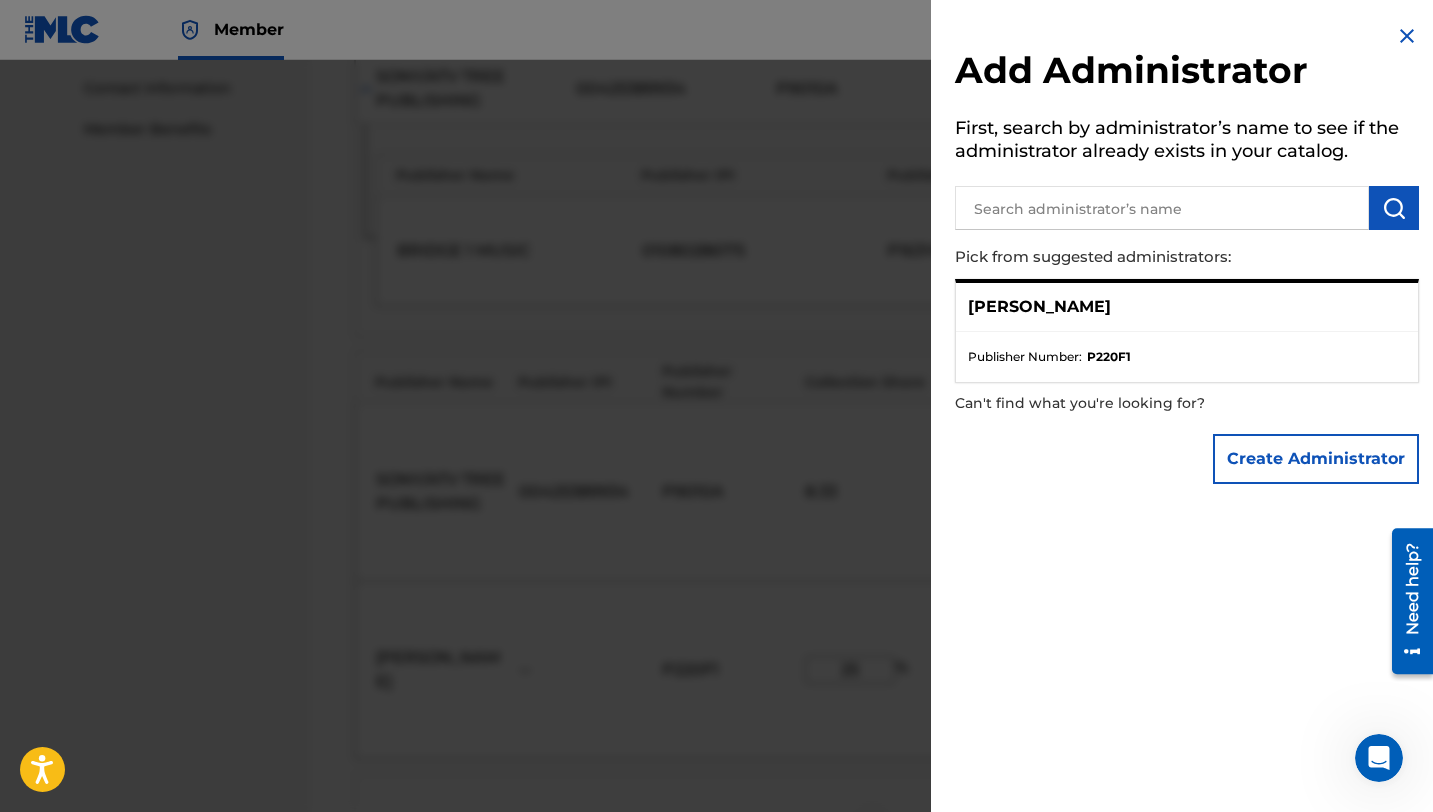 click on "[PERSON_NAME]" at bounding box center (1187, 307) 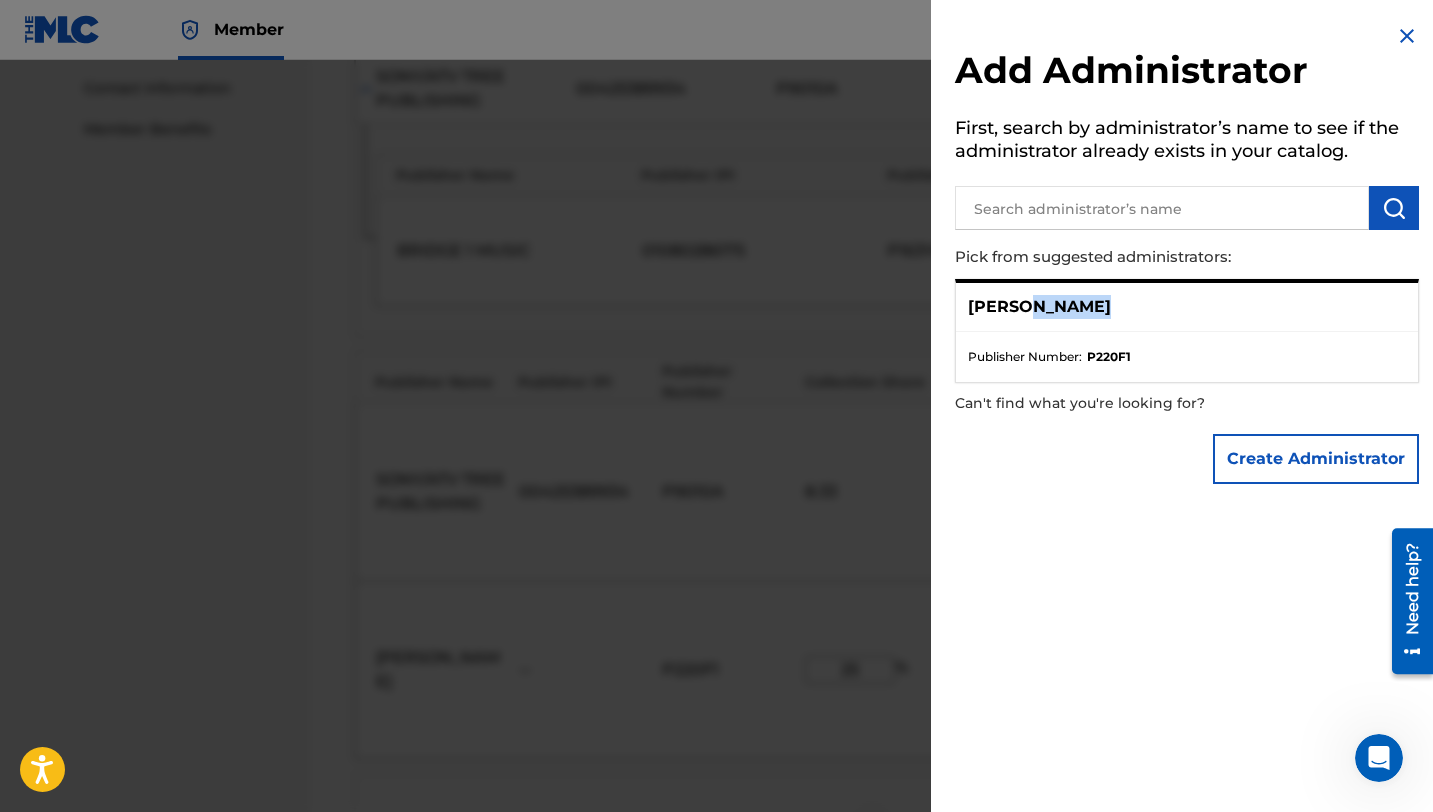click on "[PERSON_NAME]" at bounding box center (1039, 307) 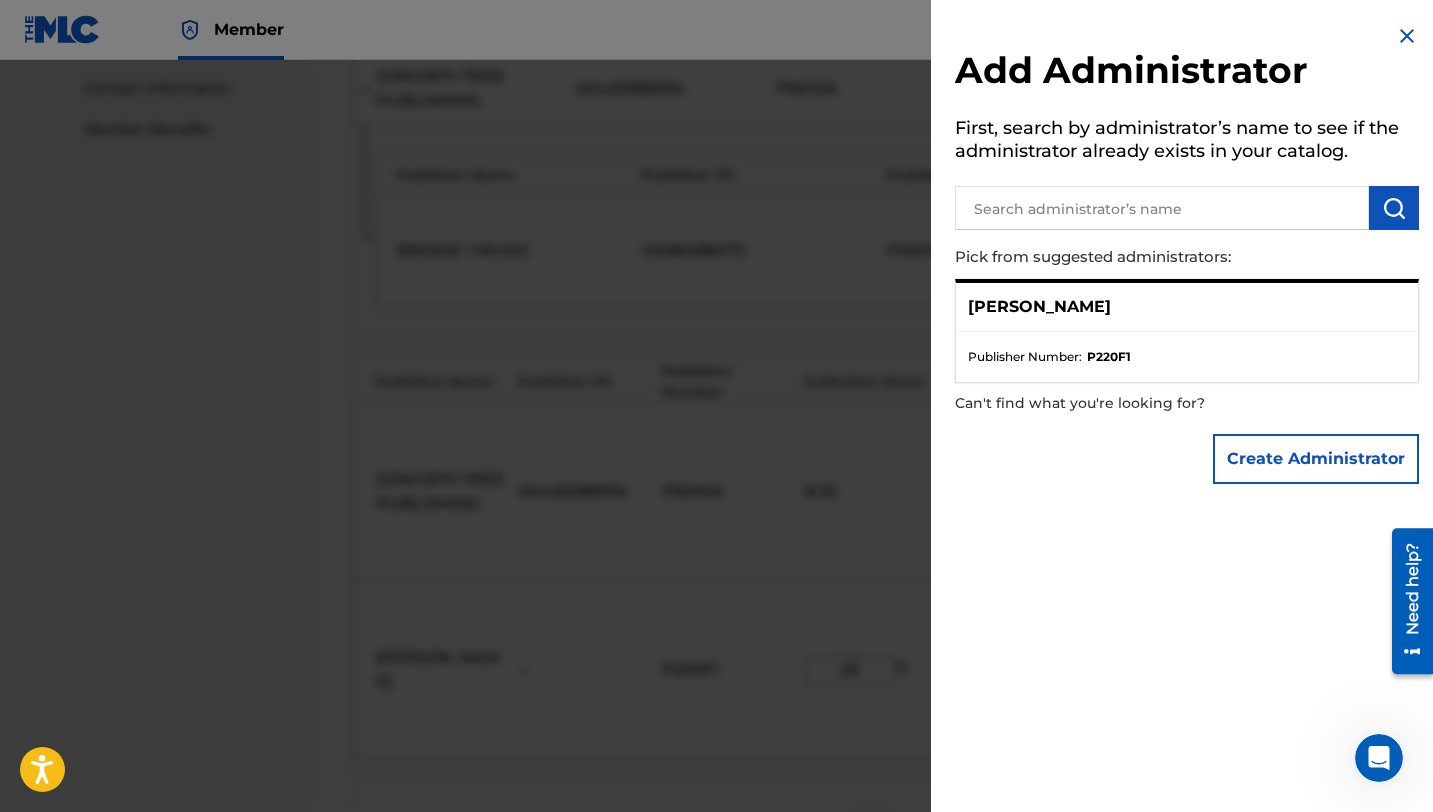 click on "Publisher Number : P220F1" at bounding box center (1187, 357) 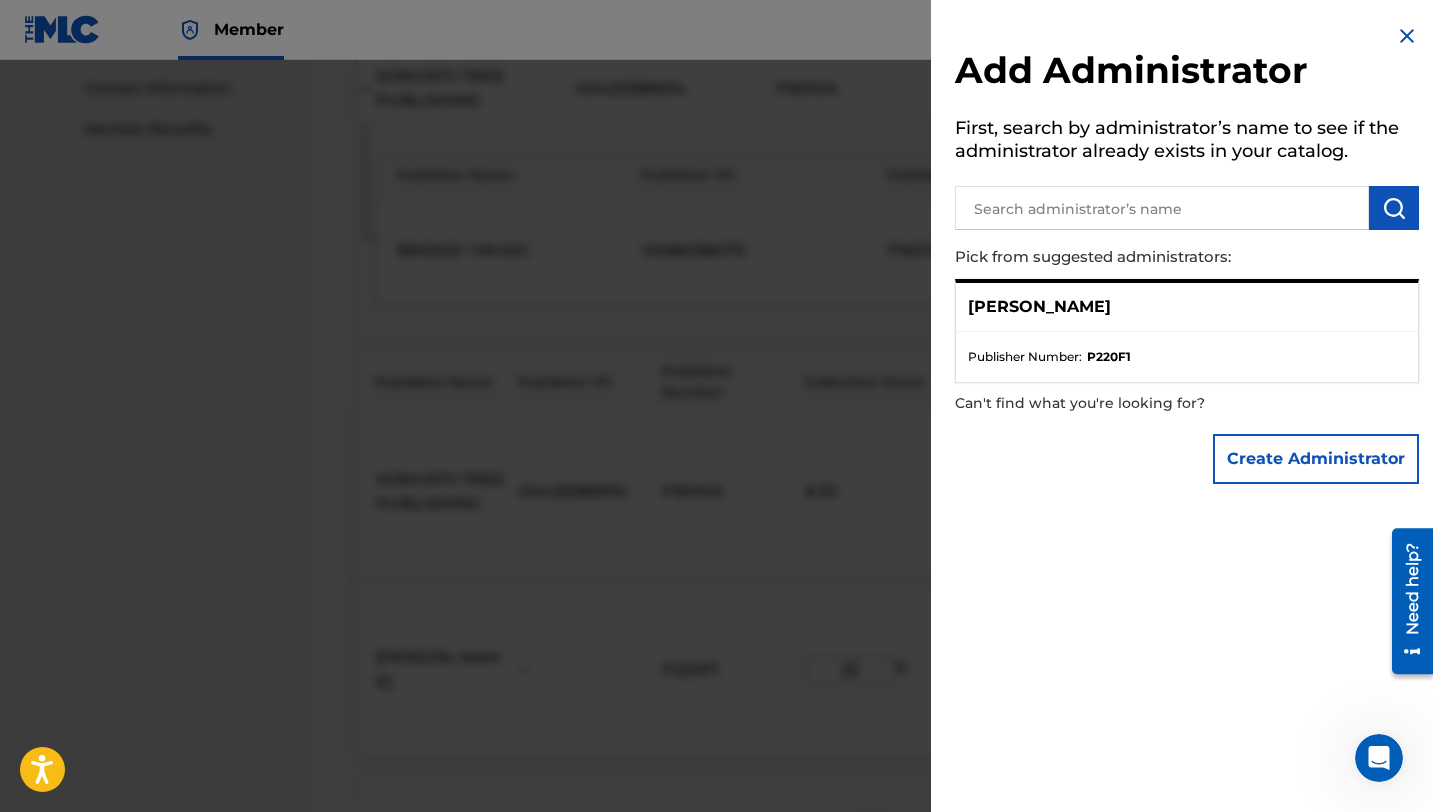 click on "[PERSON_NAME]" at bounding box center (1187, 307) 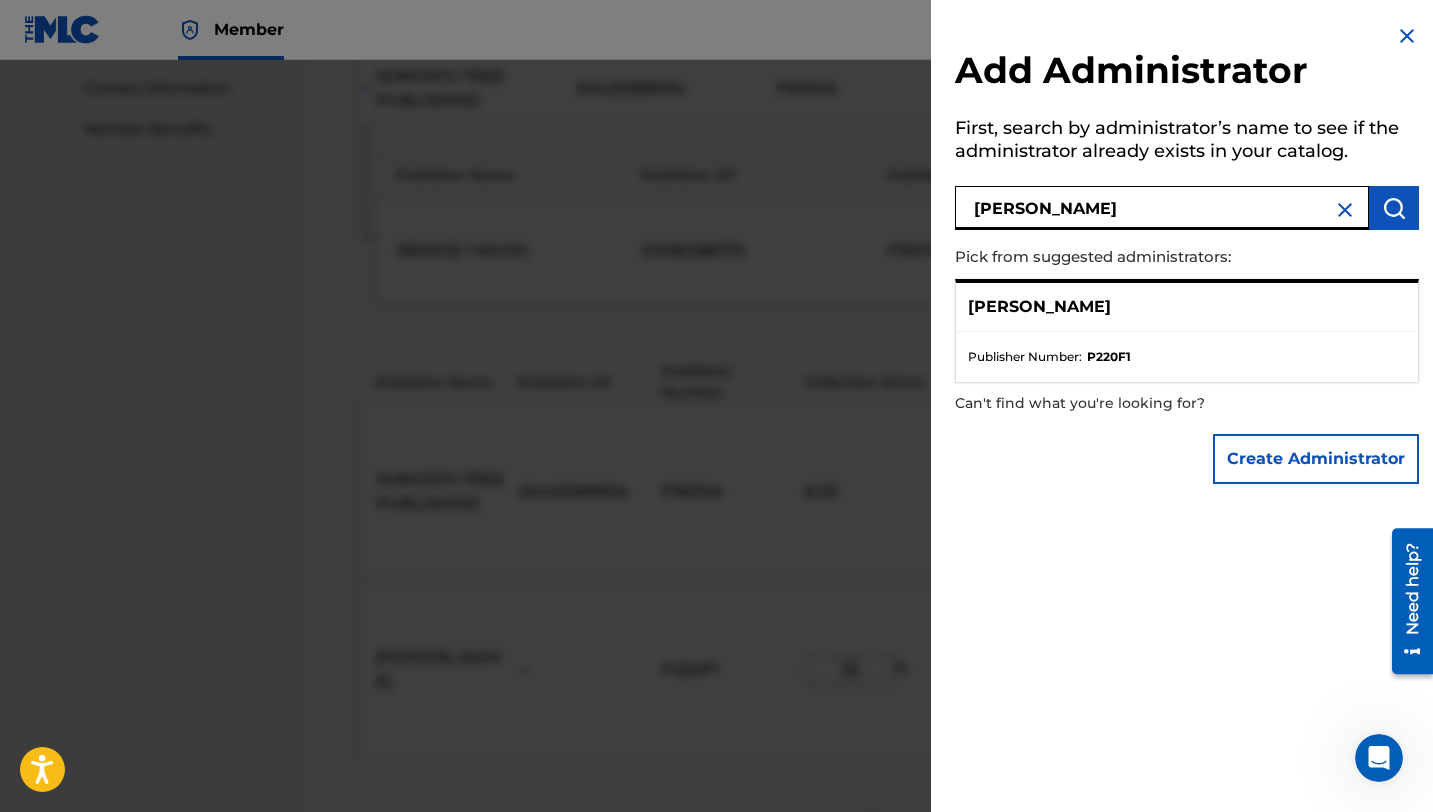 type on "[PERSON_NAME]" 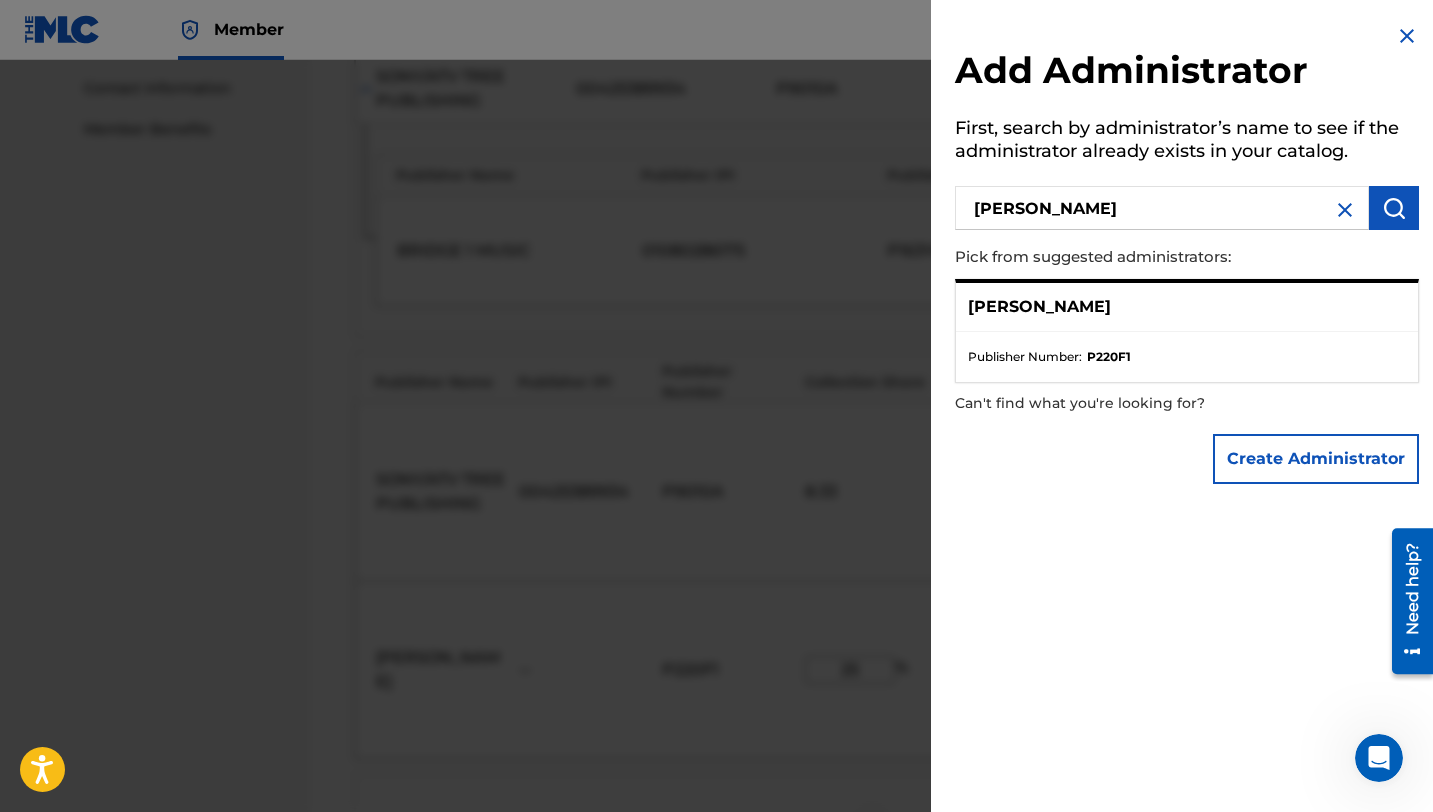 click on "Publisher Number : P220F1" at bounding box center [1187, 357] 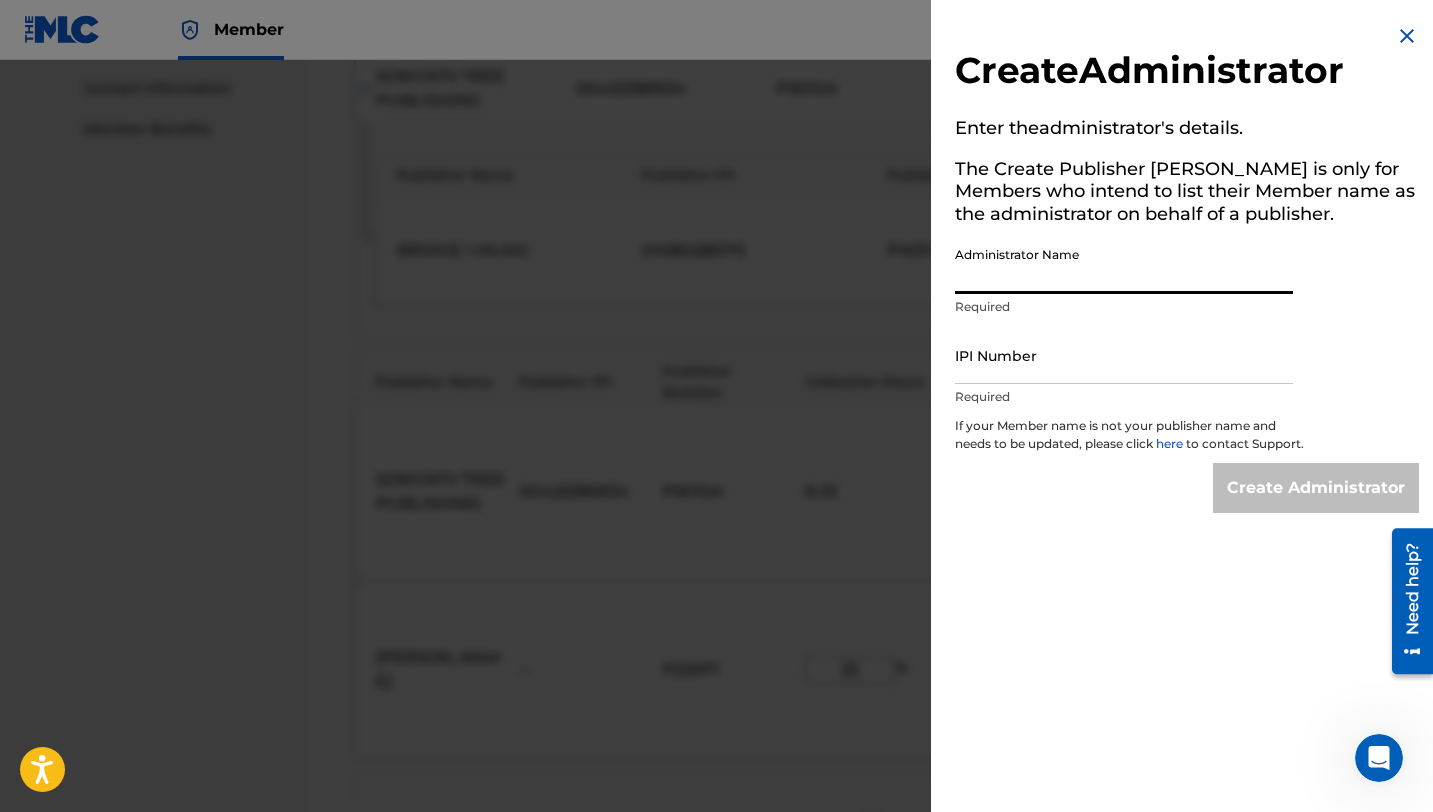 click on "Administrator Name" at bounding box center (1124, 265) 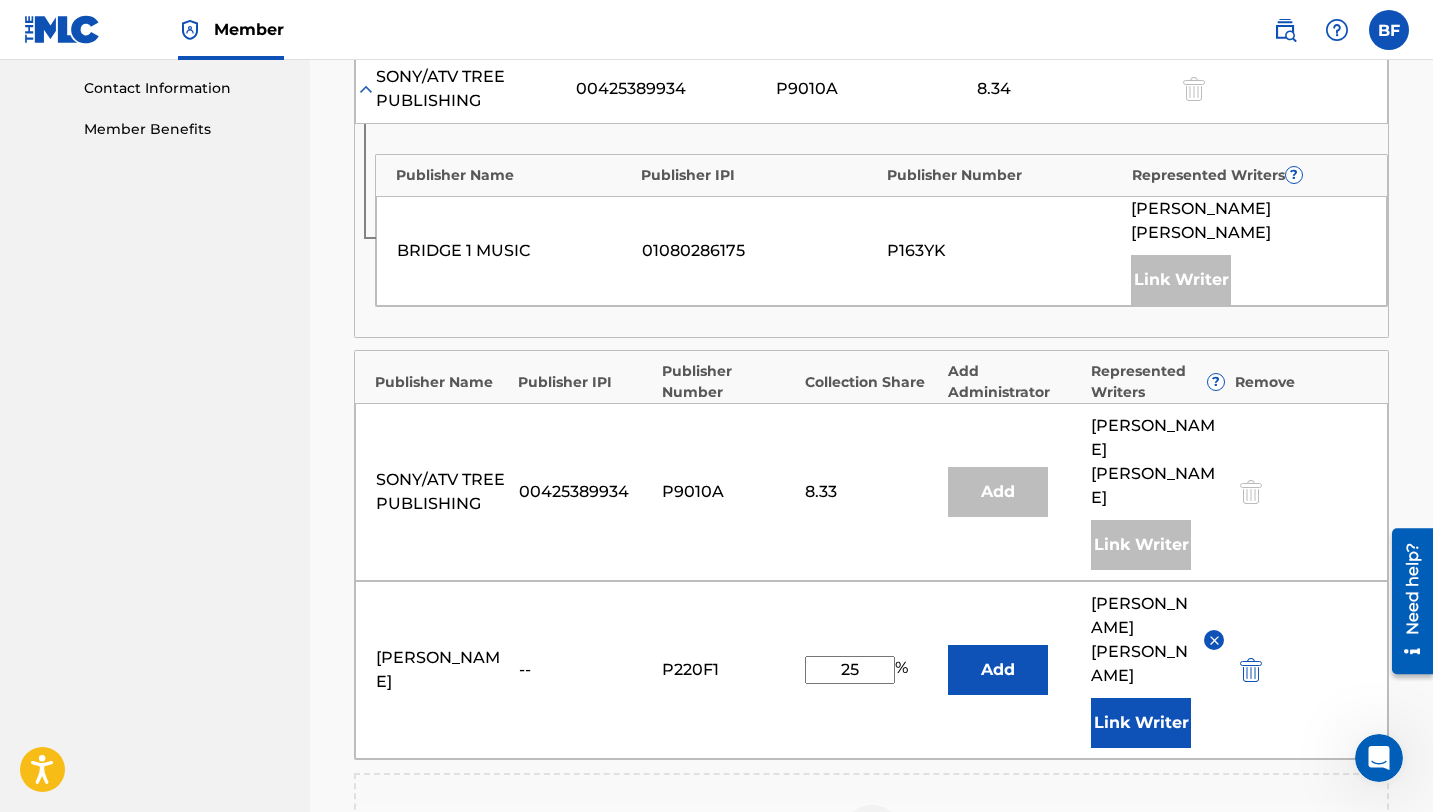 click on "Link Writer" at bounding box center [1141, 723] 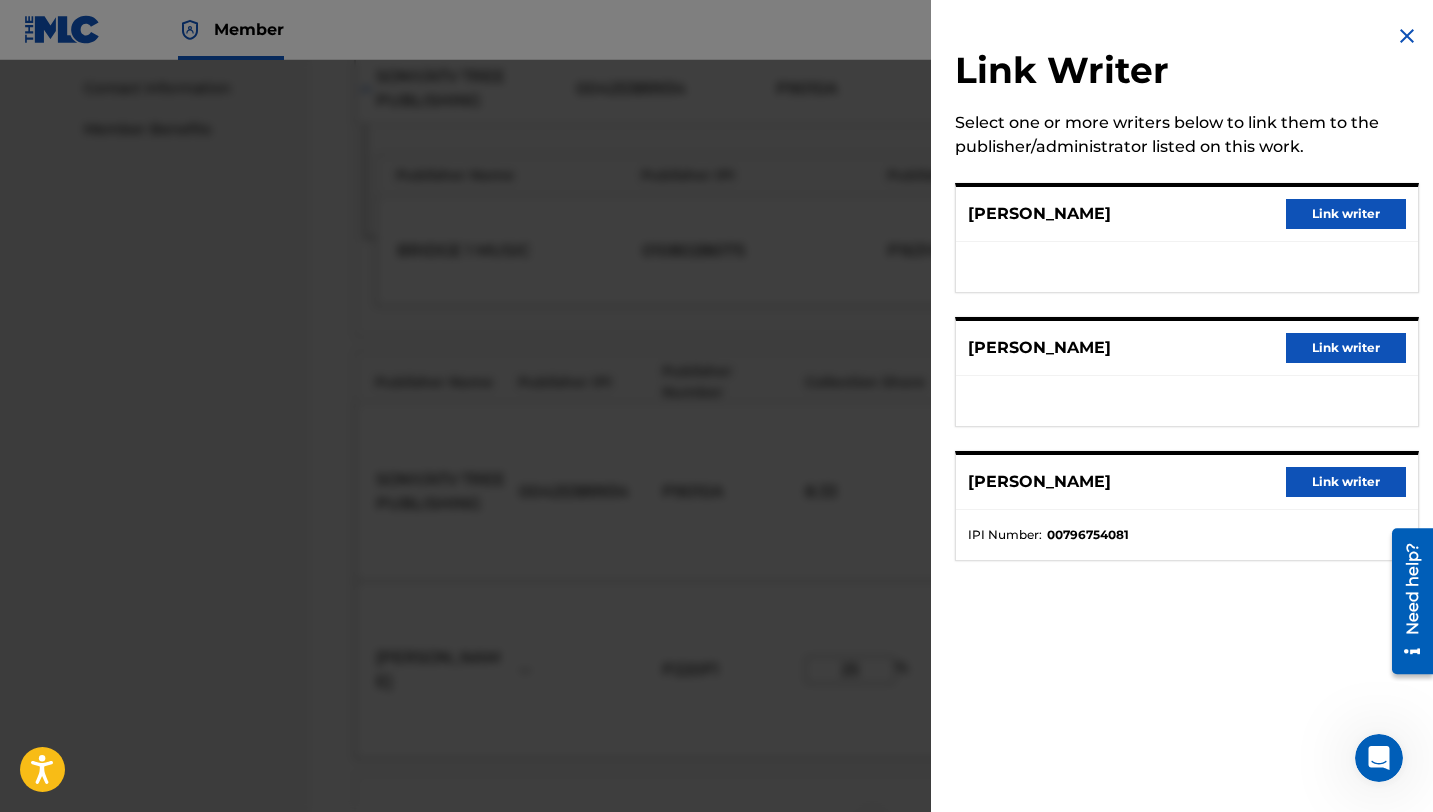 click at bounding box center (1407, 36) 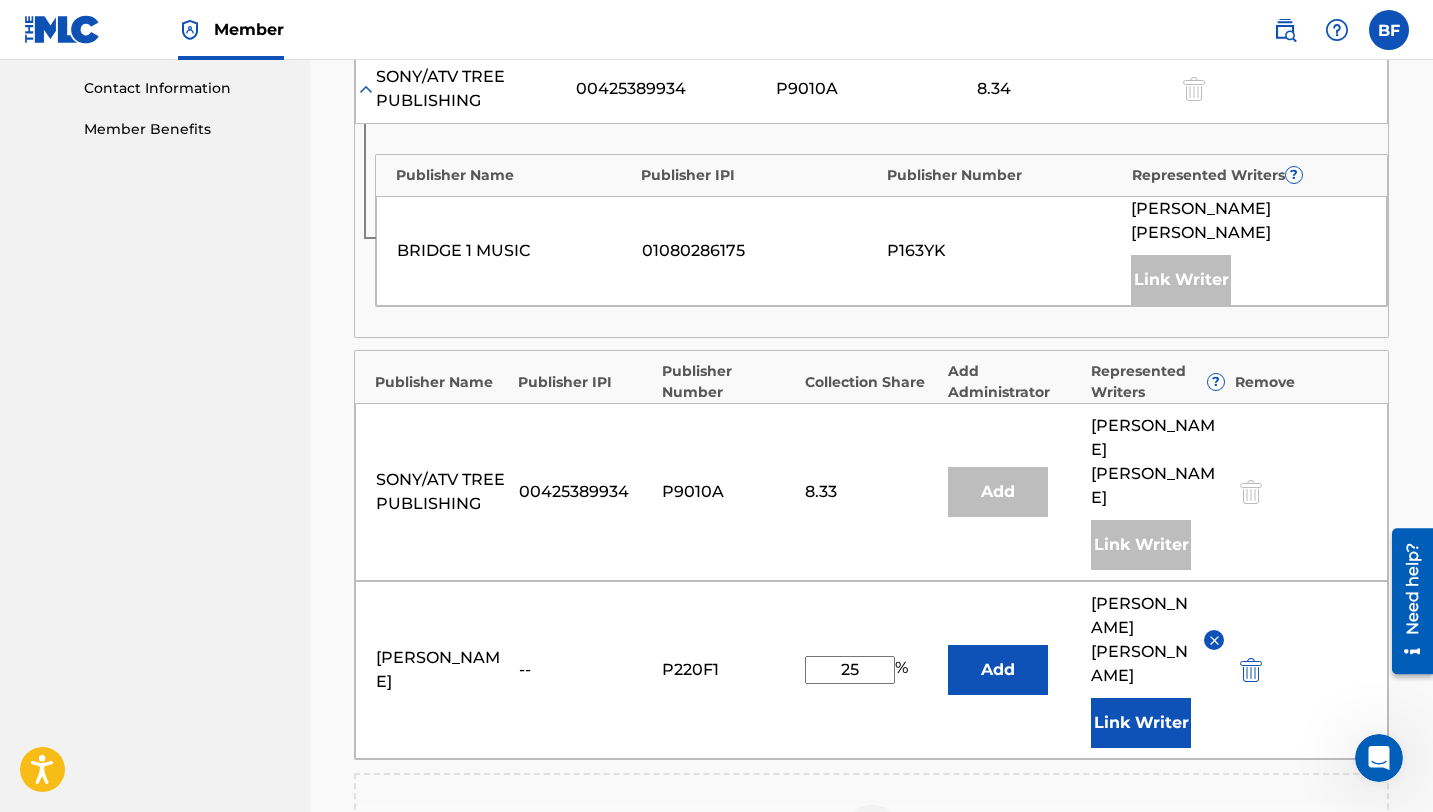 click on "Add" at bounding box center [998, 670] 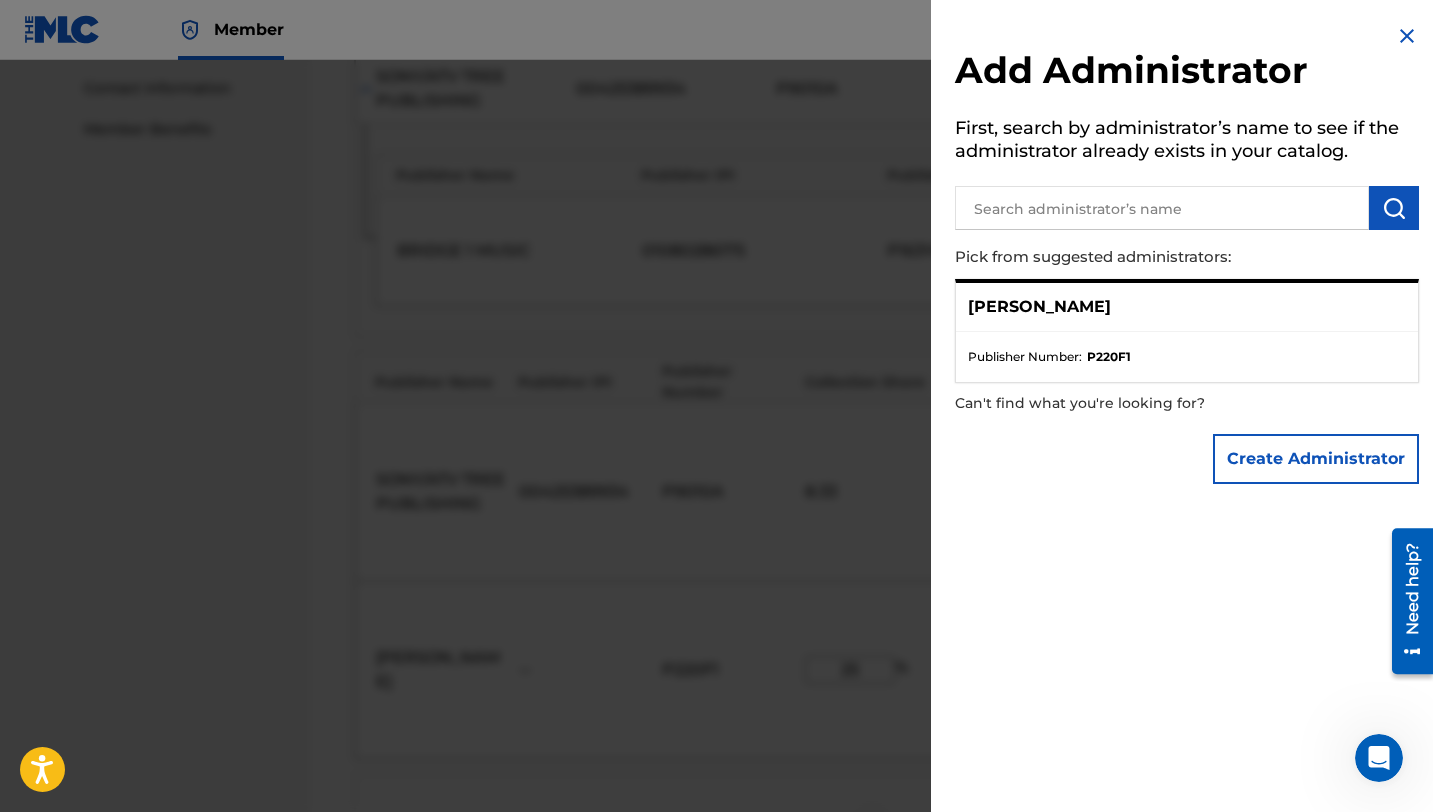 click on "P220F1" at bounding box center (1109, 357) 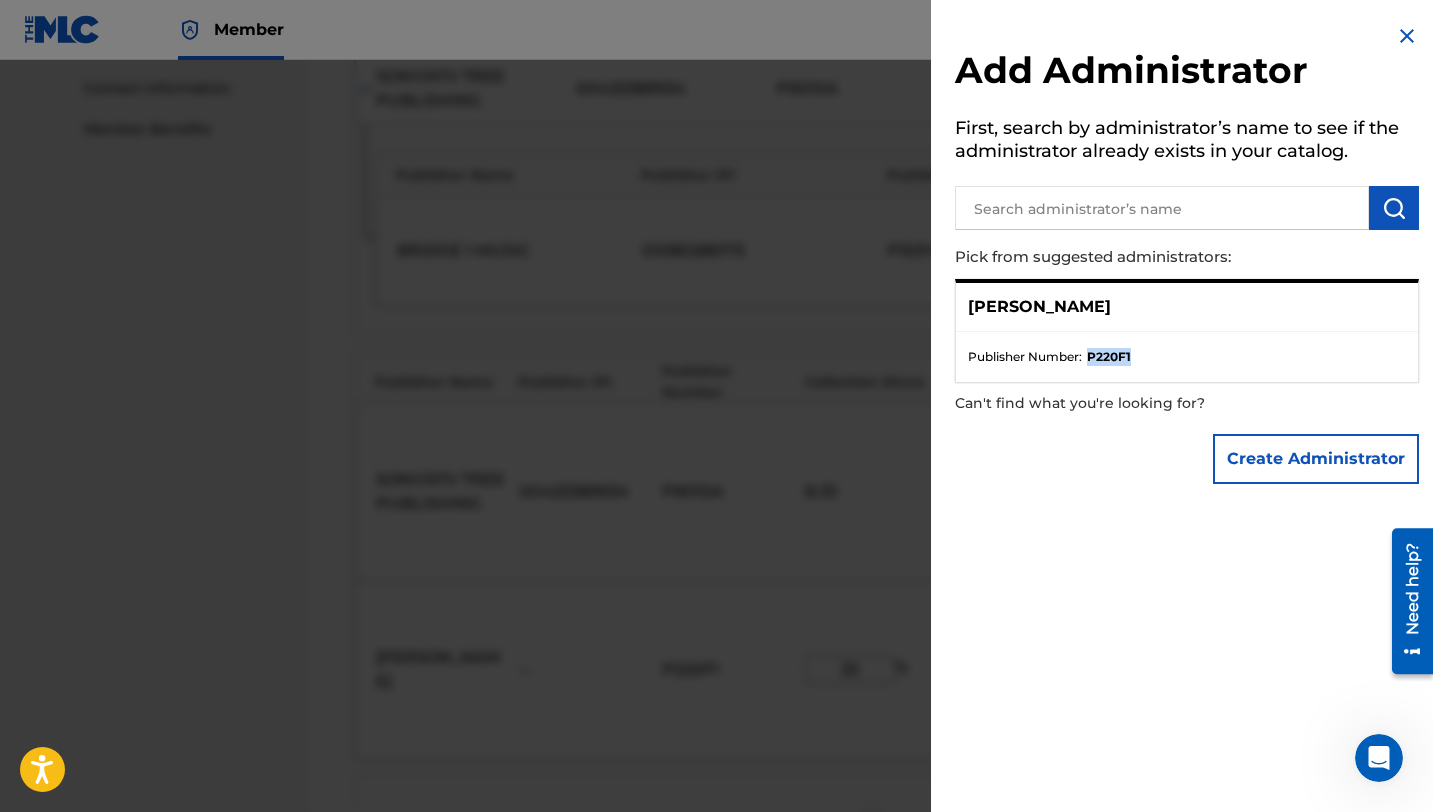 drag, startPoint x: 1133, startPoint y: 358, endPoint x: 1083, endPoint y: 358, distance: 50 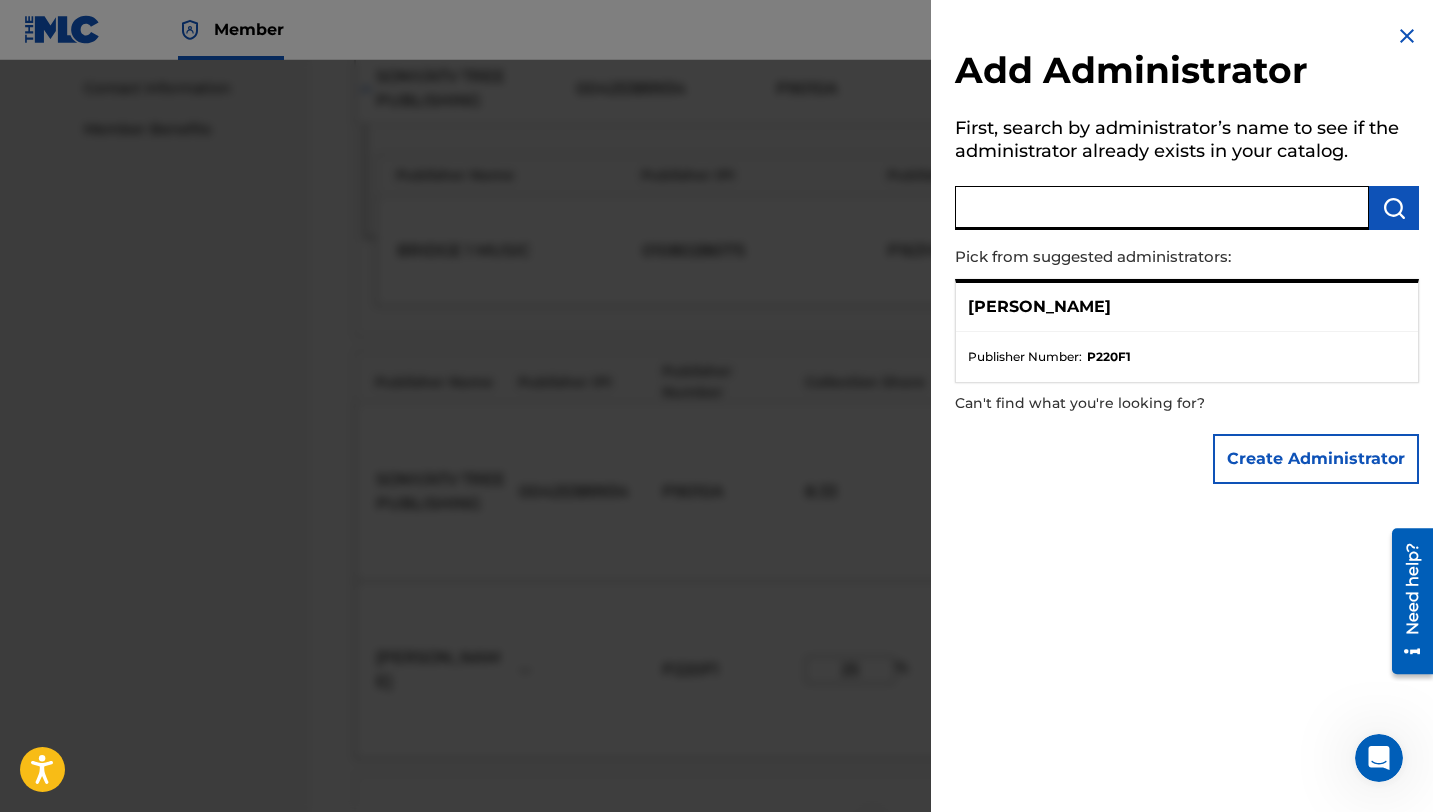 click at bounding box center [1162, 208] 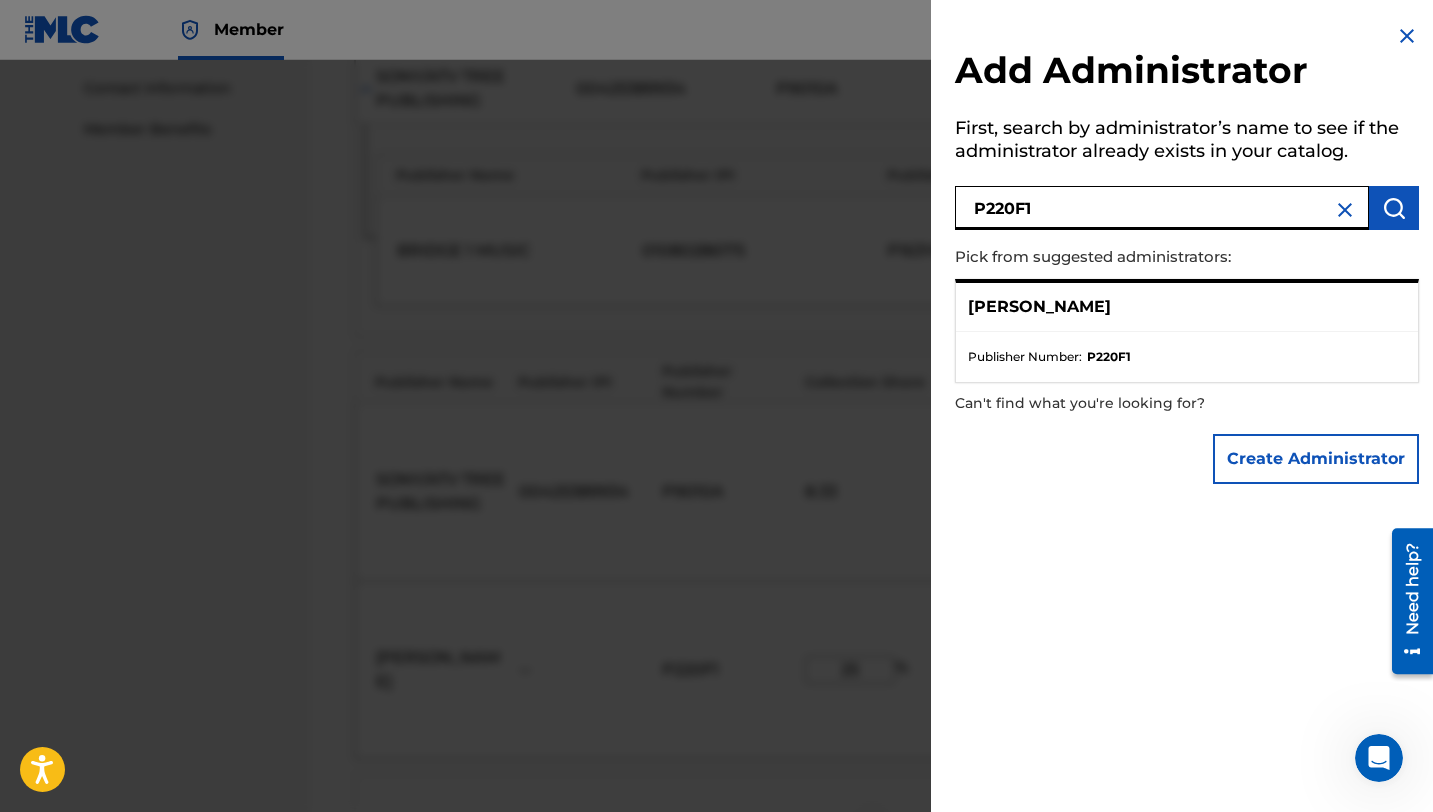 type on "P220F1" 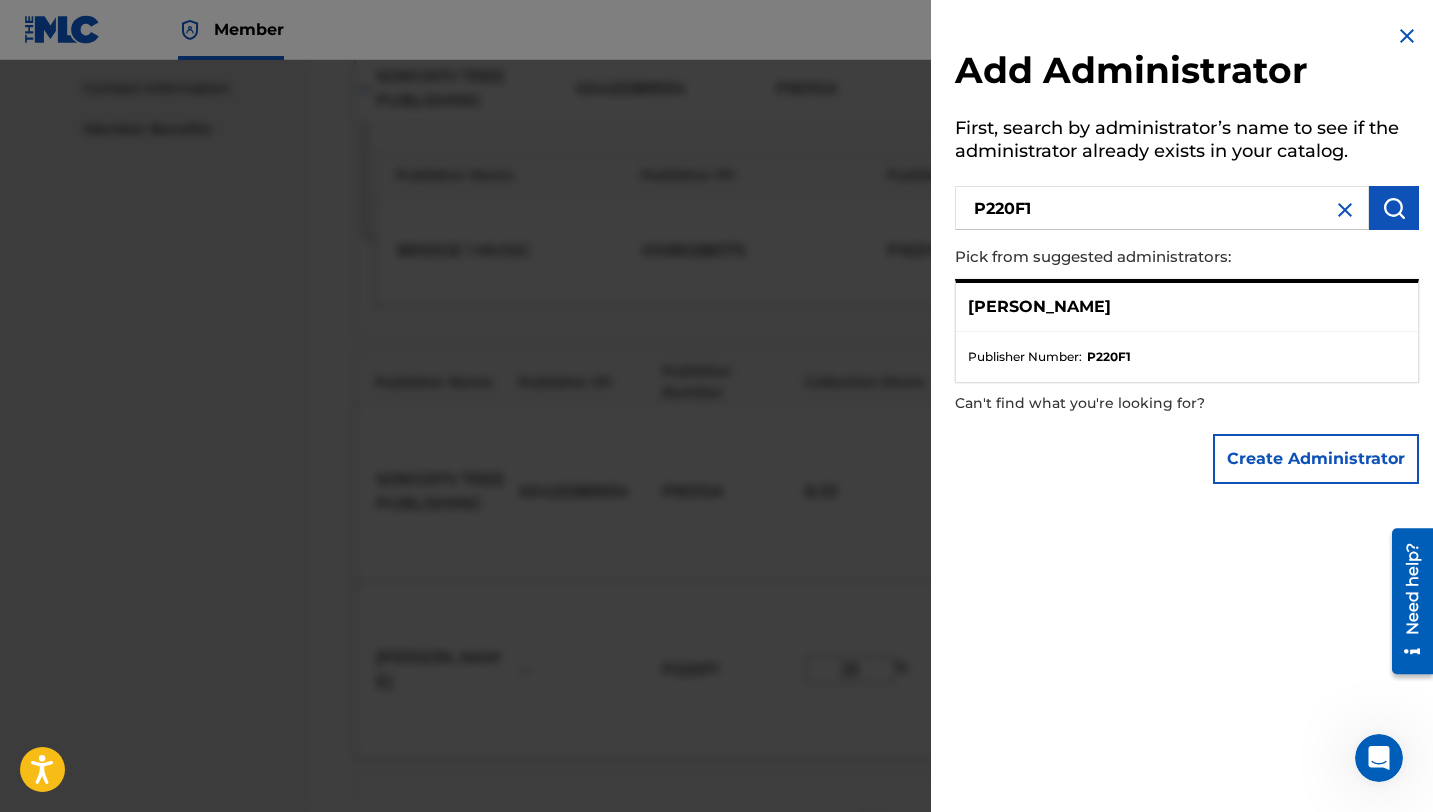 click at bounding box center (1394, 208) 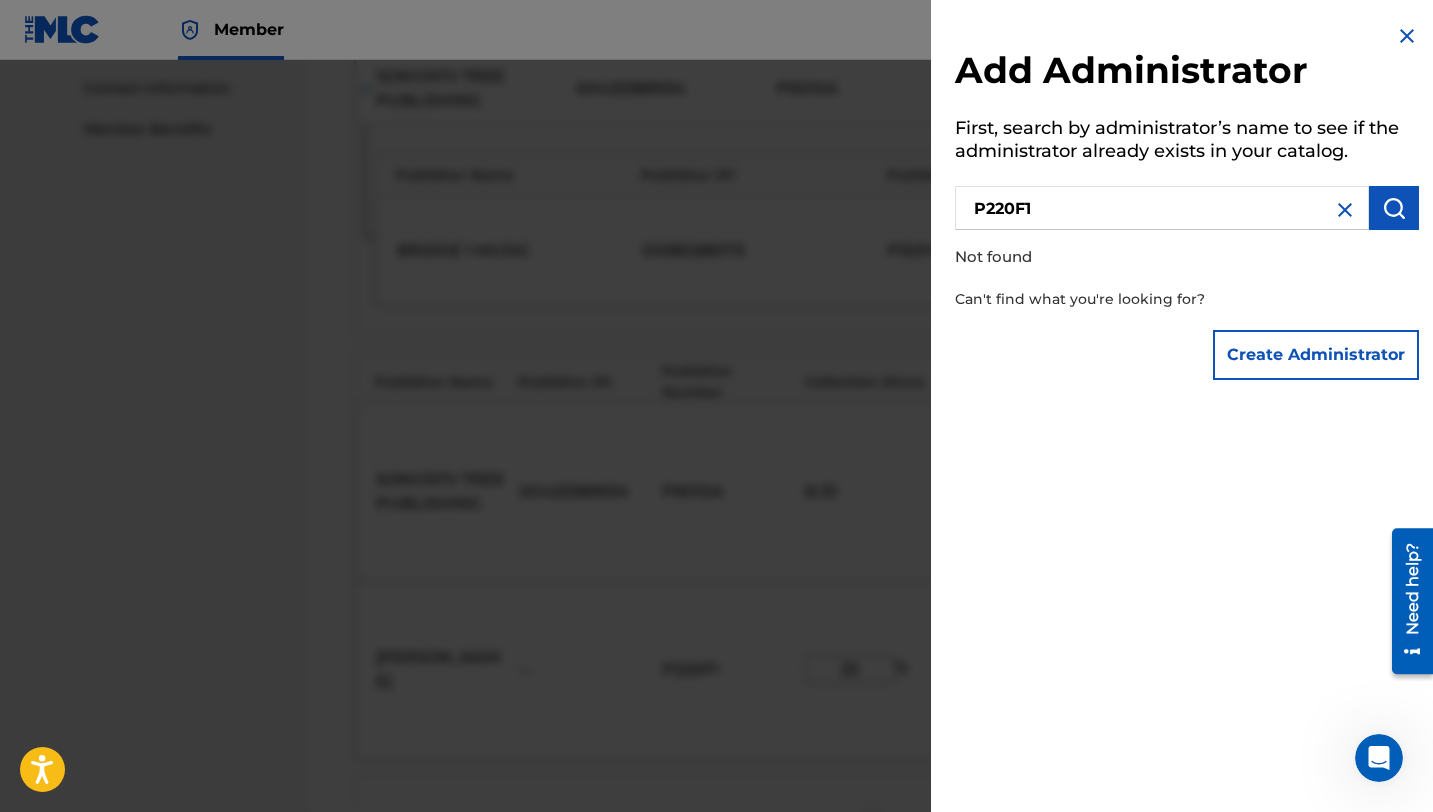 click on "Create Administrator" at bounding box center [1316, 355] 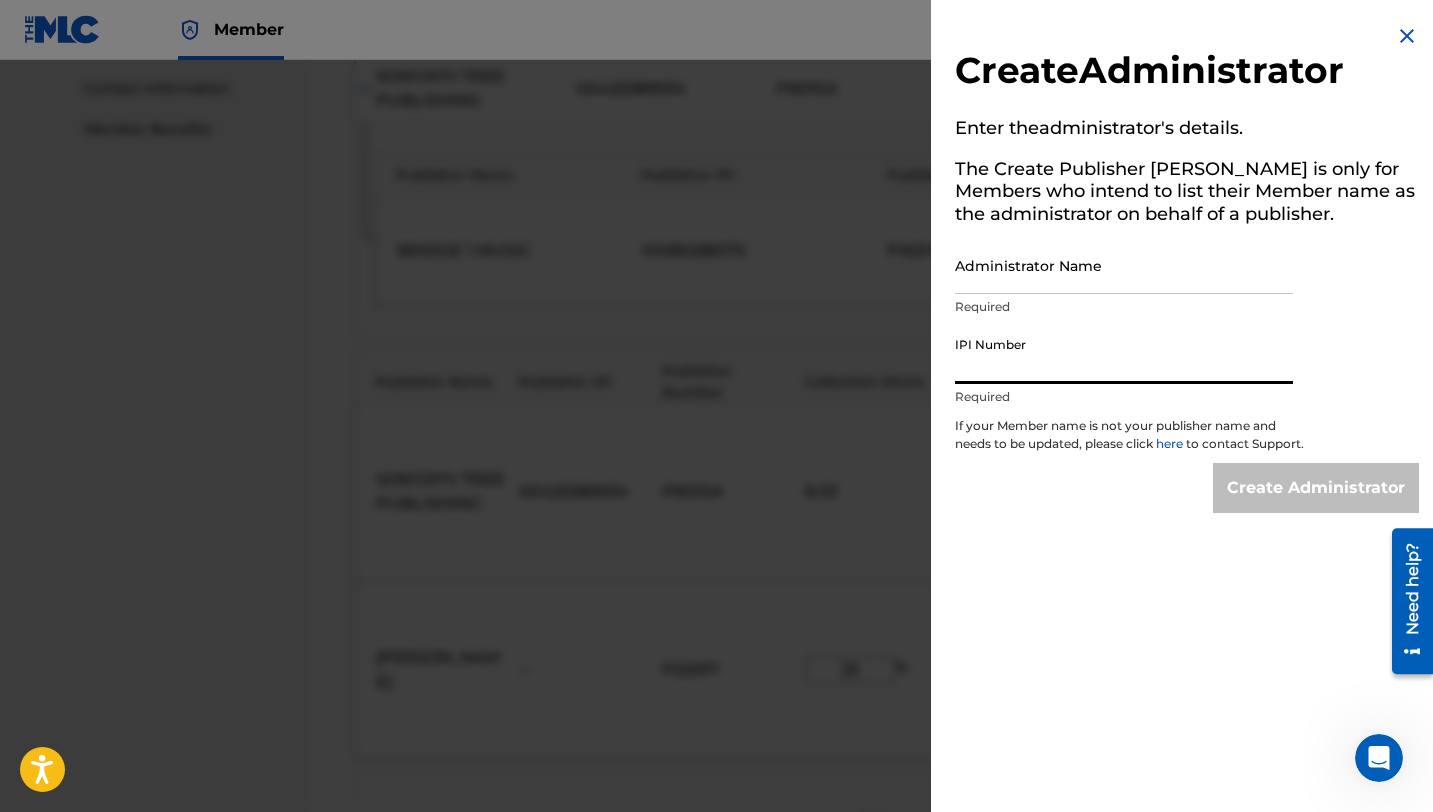 click on "IPI Number" at bounding box center [1124, 355] 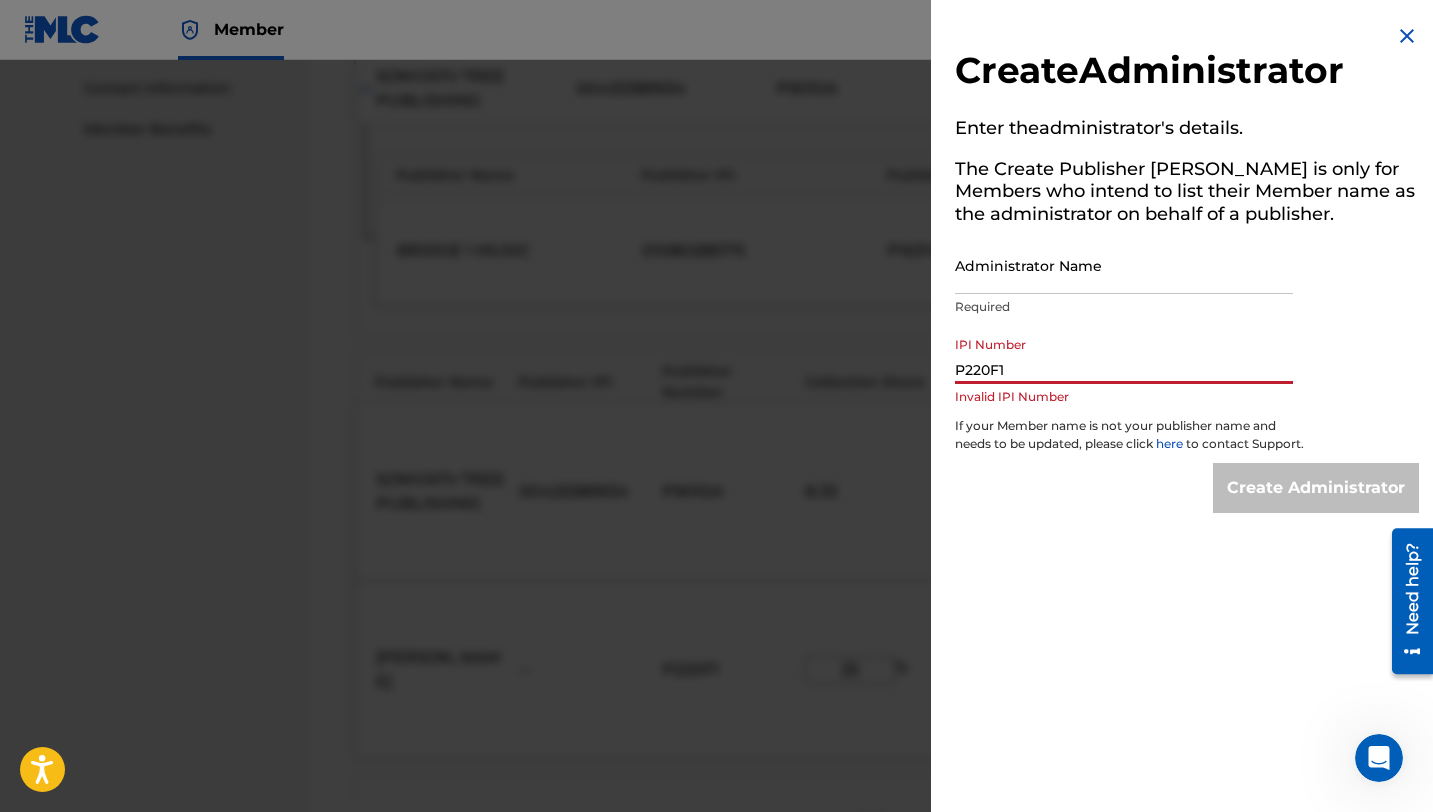 type on "P220F1" 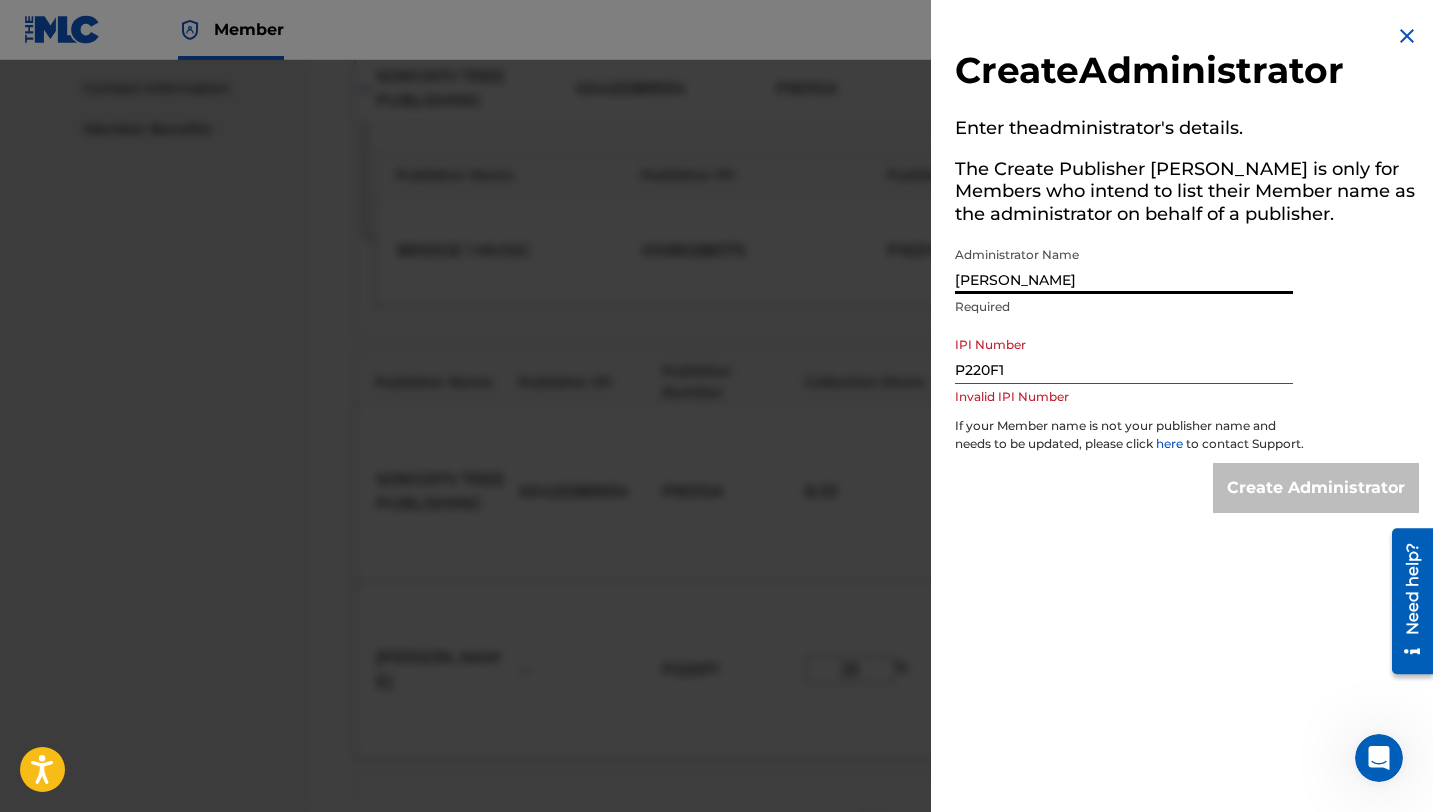 type on "[PERSON_NAME]" 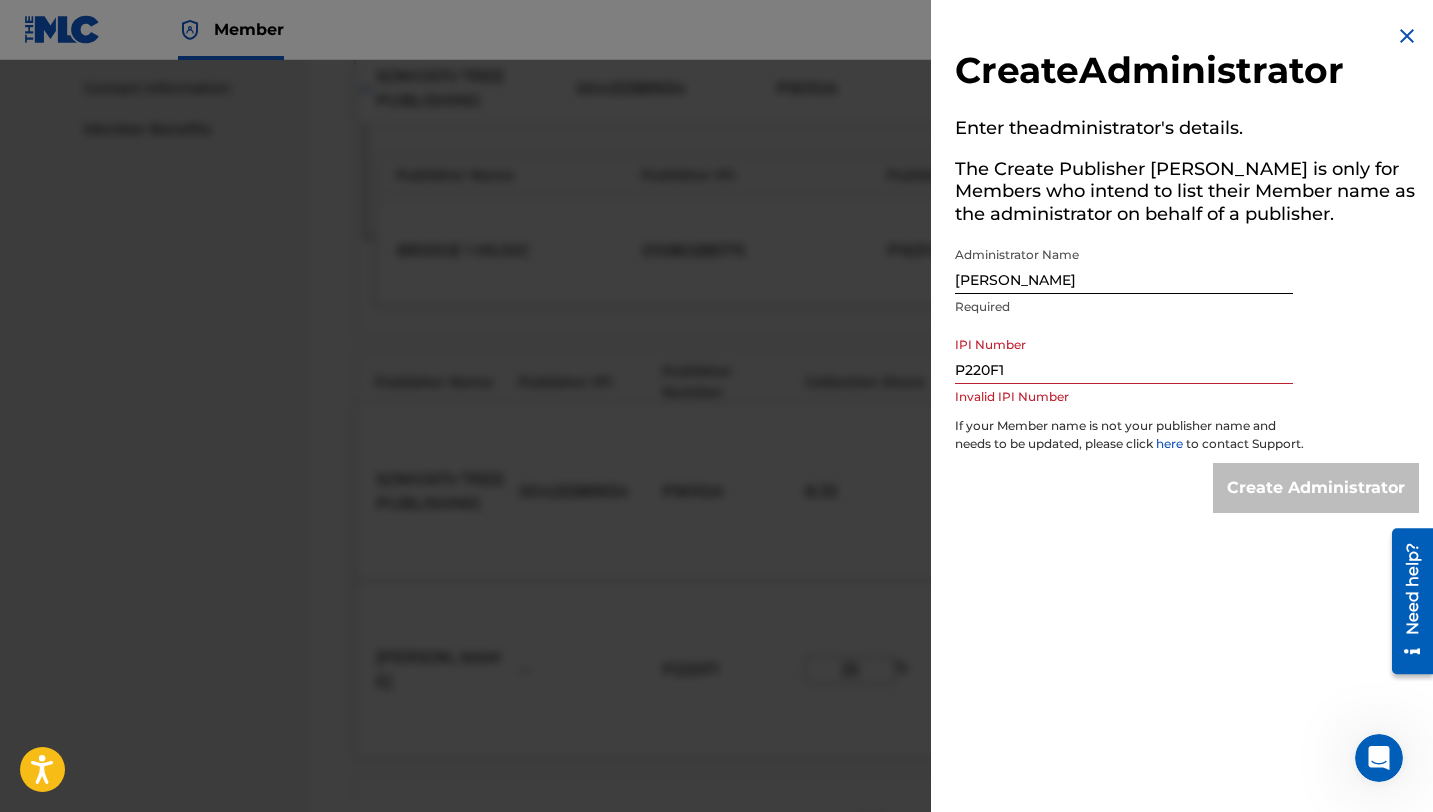click on "Create Administrator" at bounding box center (1316, 488) 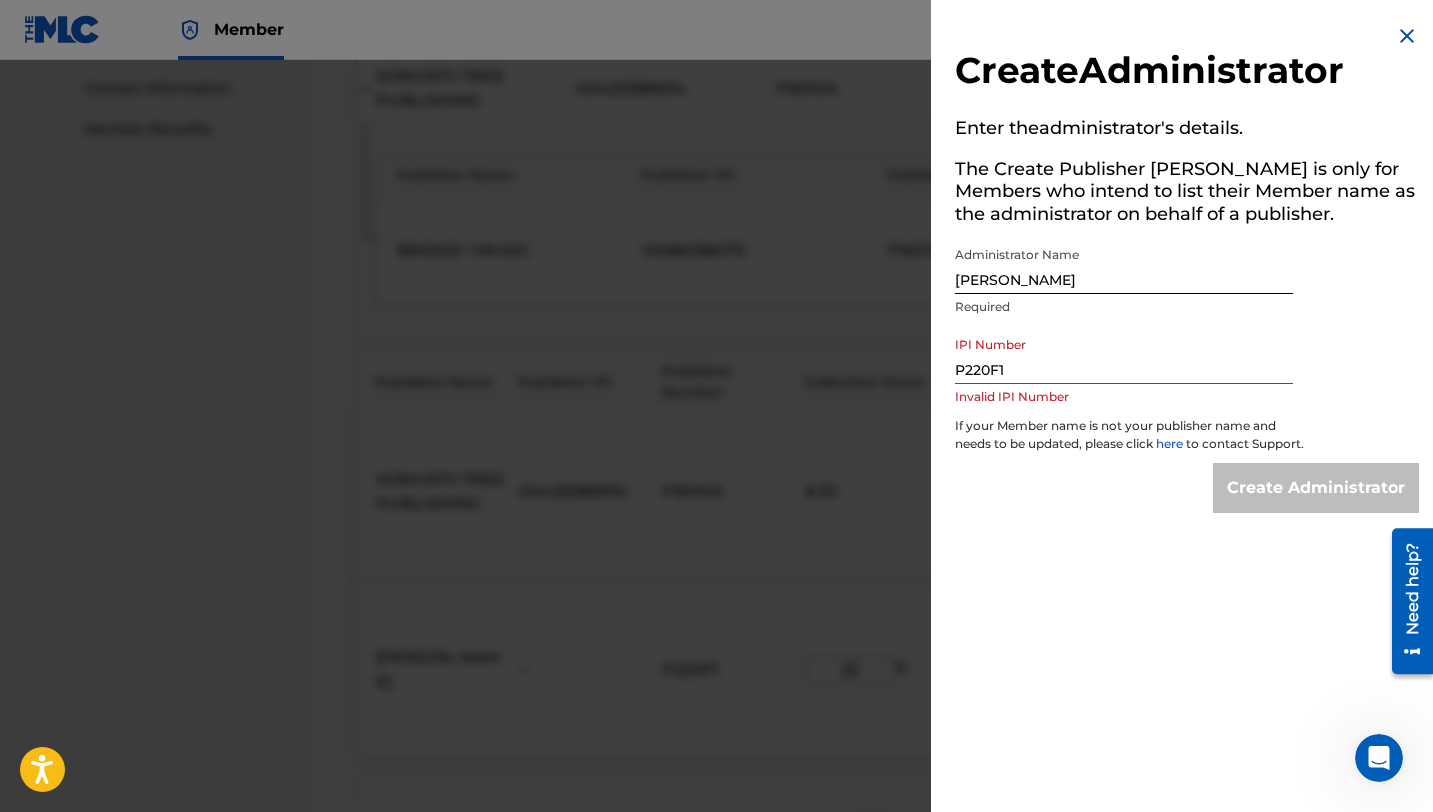 click at bounding box center [1407, 36] 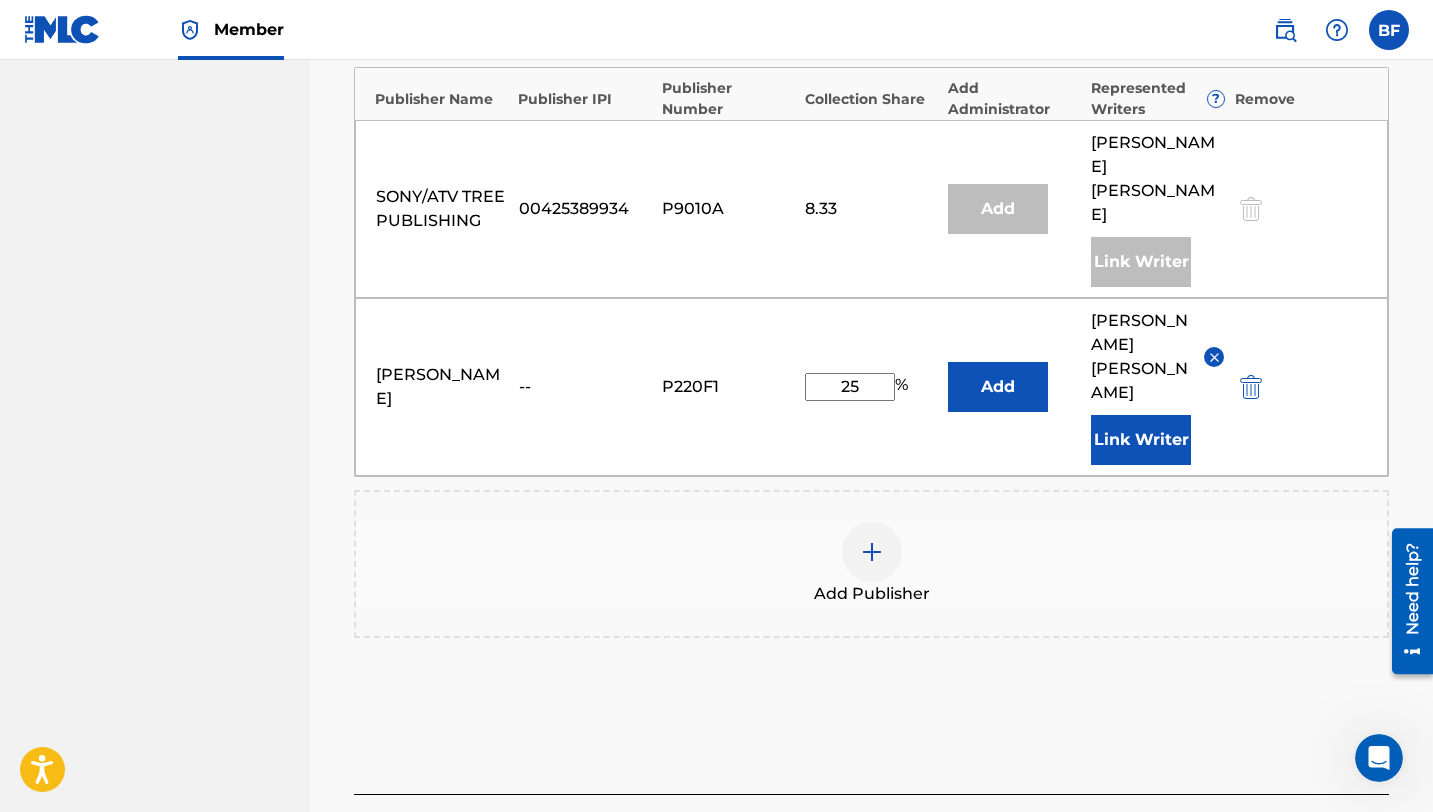 click on "Next" at bounding box center (1329, 840) 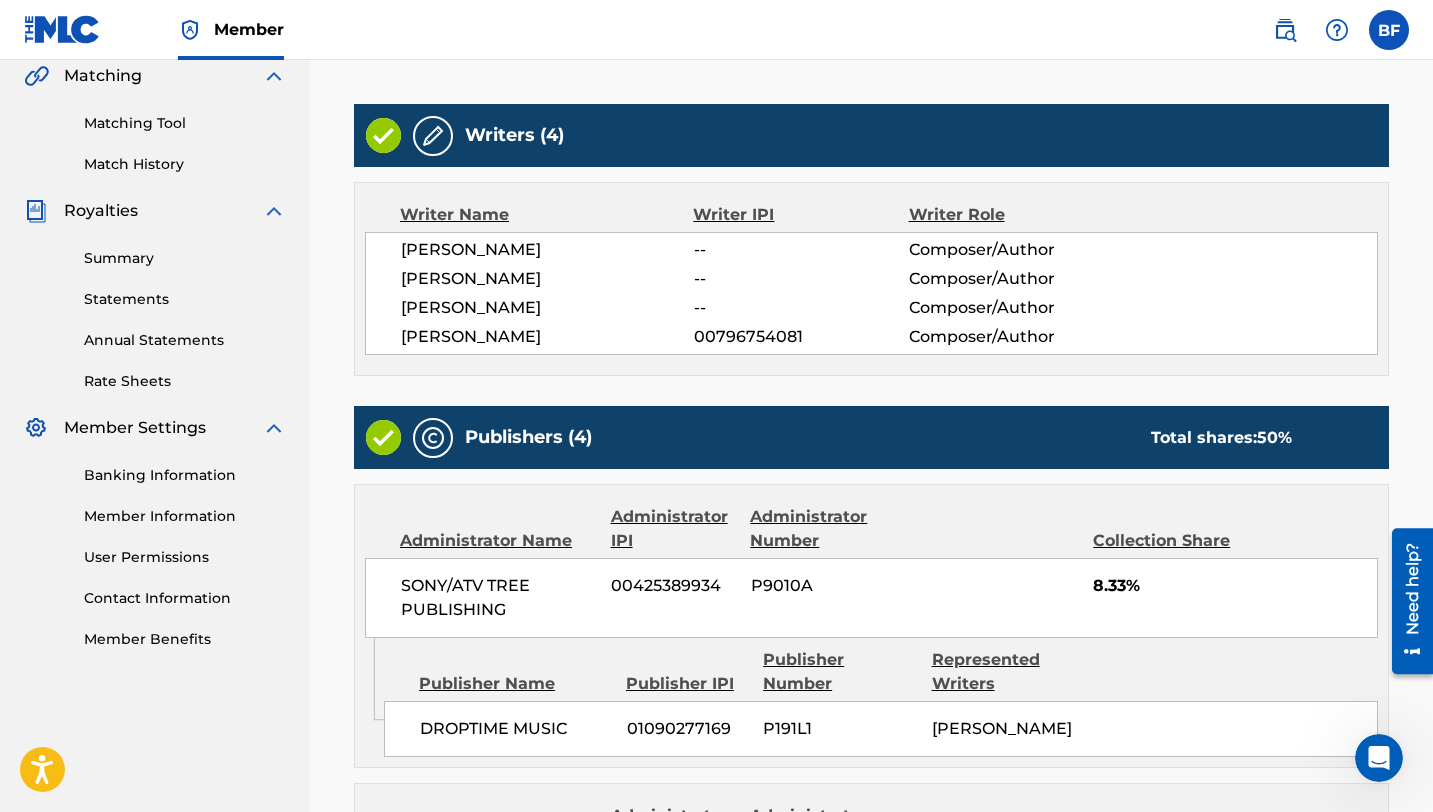 scroll, scrollTop: 473, scrollLeft: 0, axis: vertical 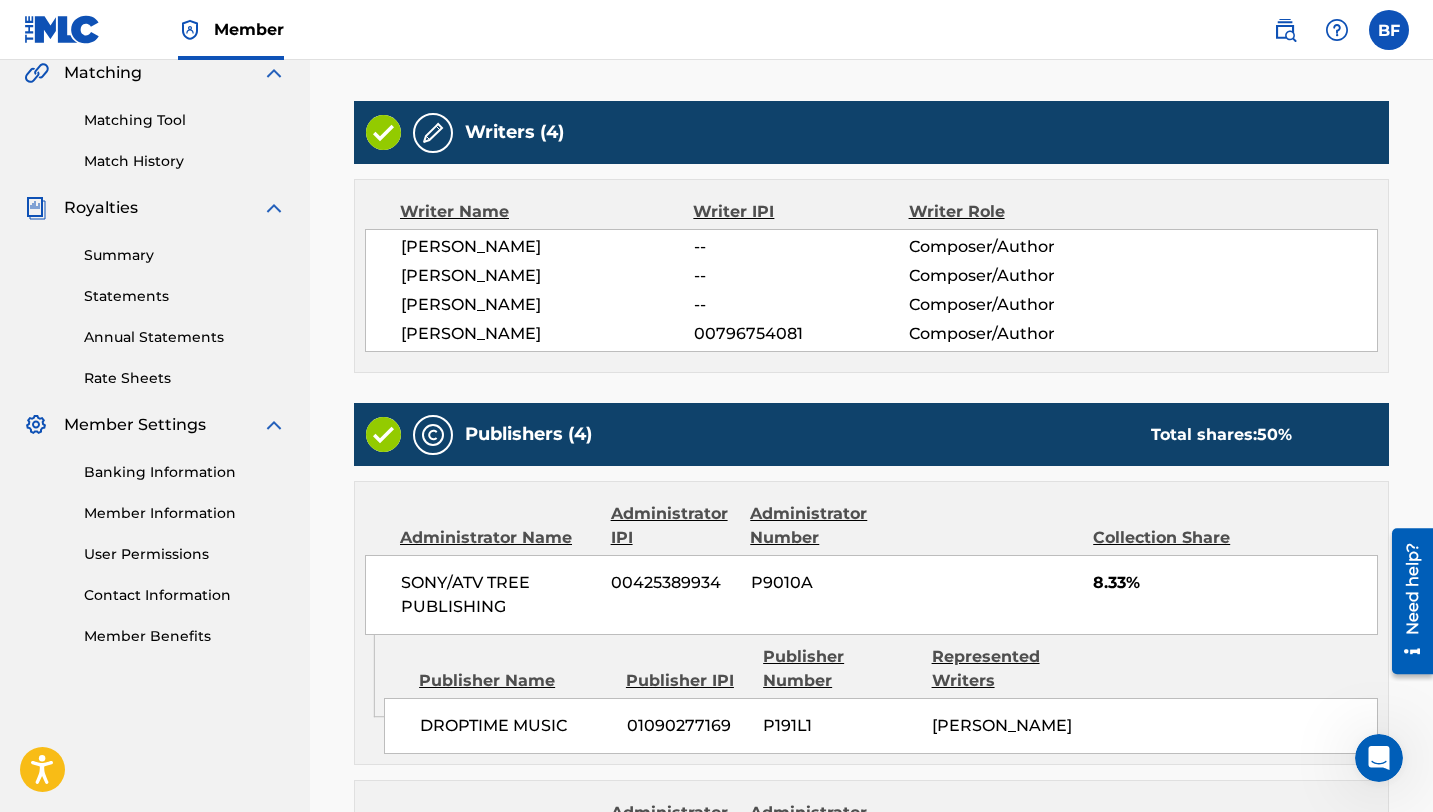click at bounding box center [433, 133] 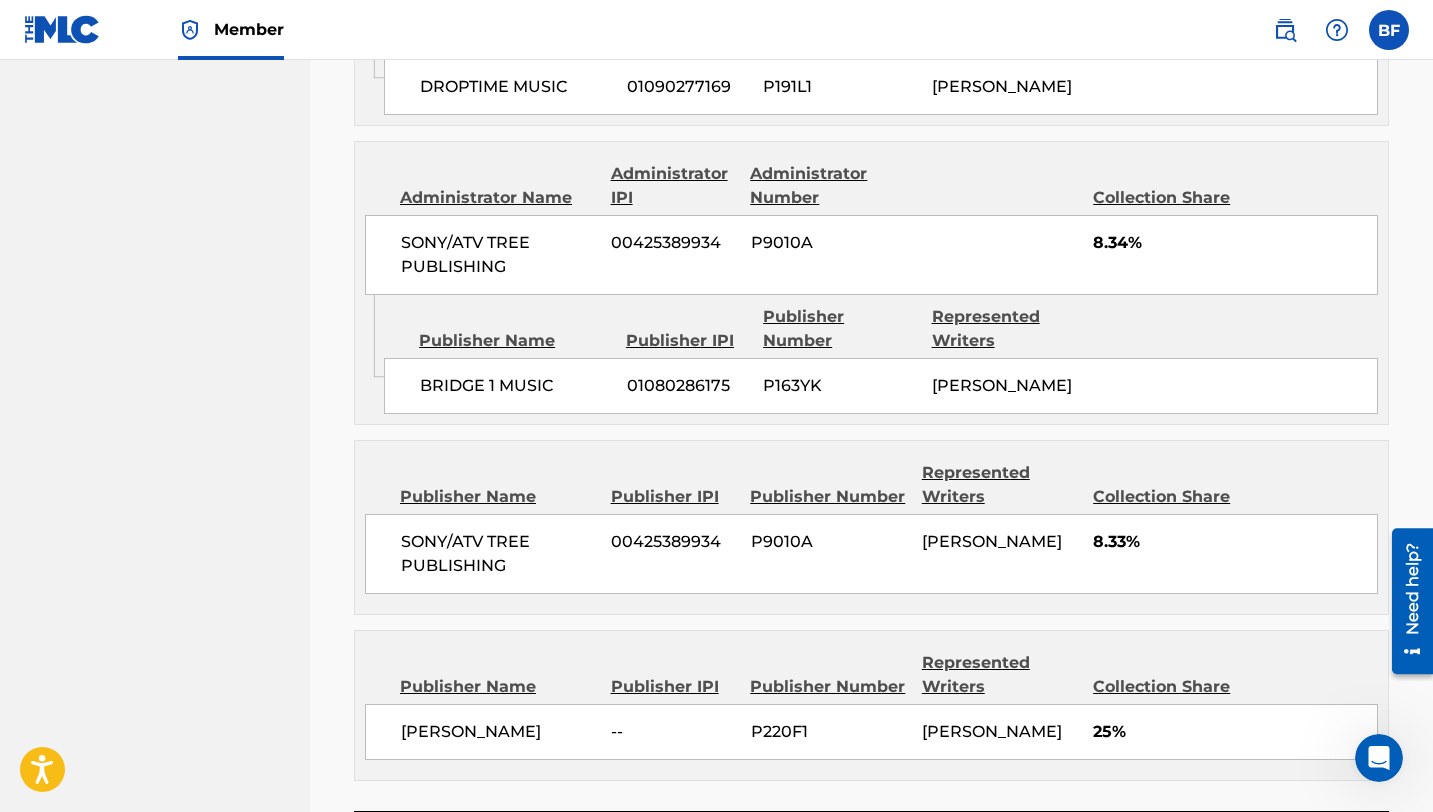 scroll, scrollTop: 1291, scrollLeft: 0, axis: vertical 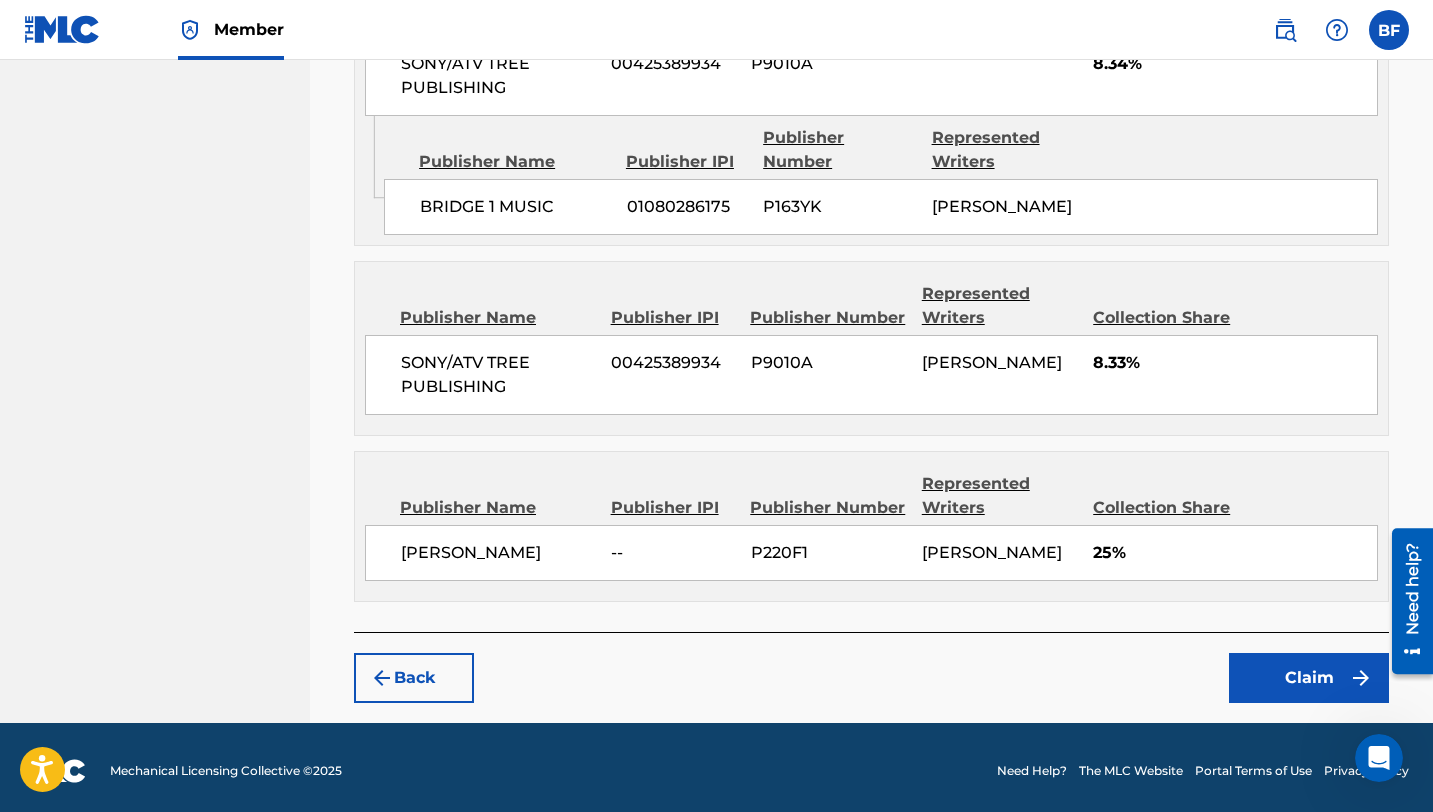 click on "Claim" at bounding box center [1309, 678] 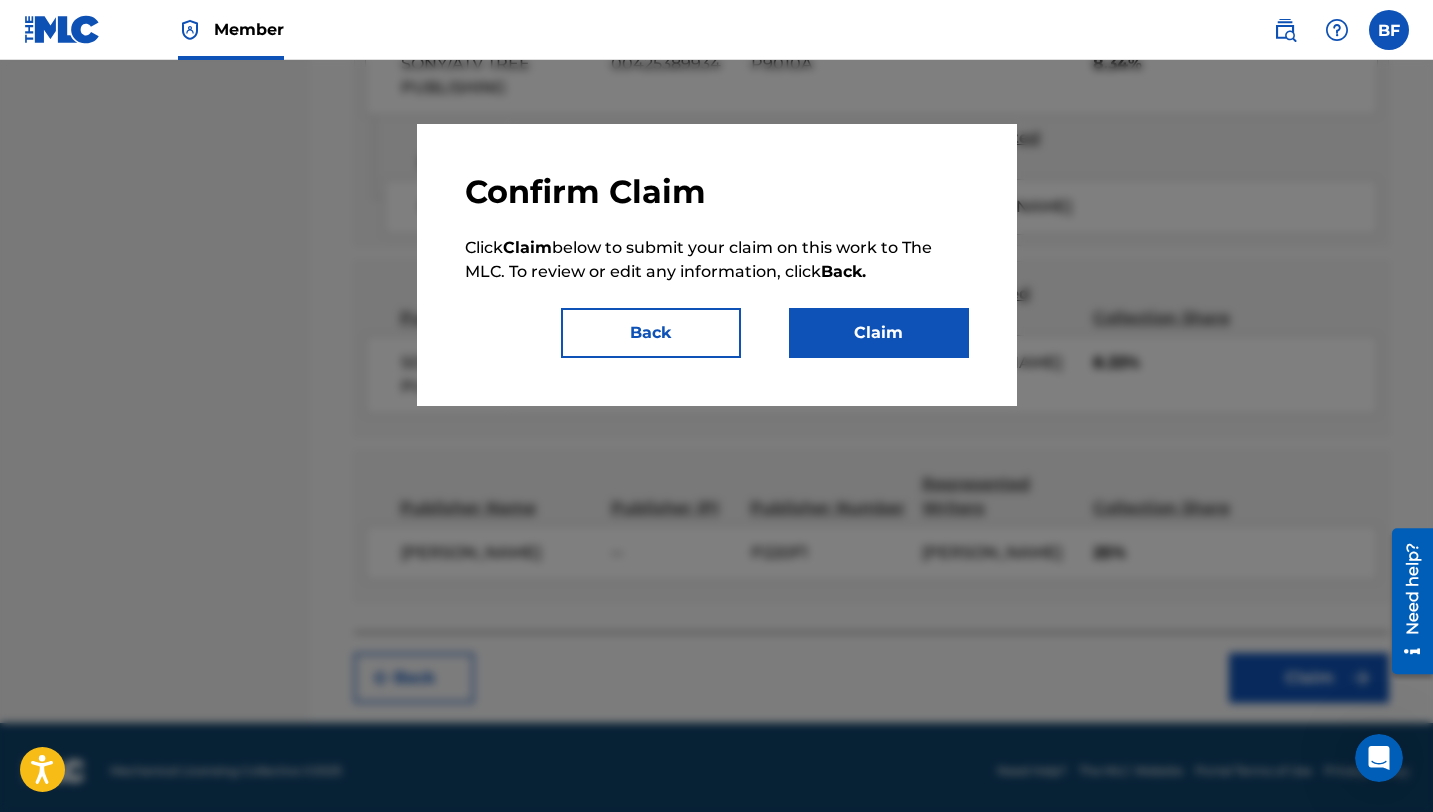 click on "Claim" at bounding box center [879, 333] 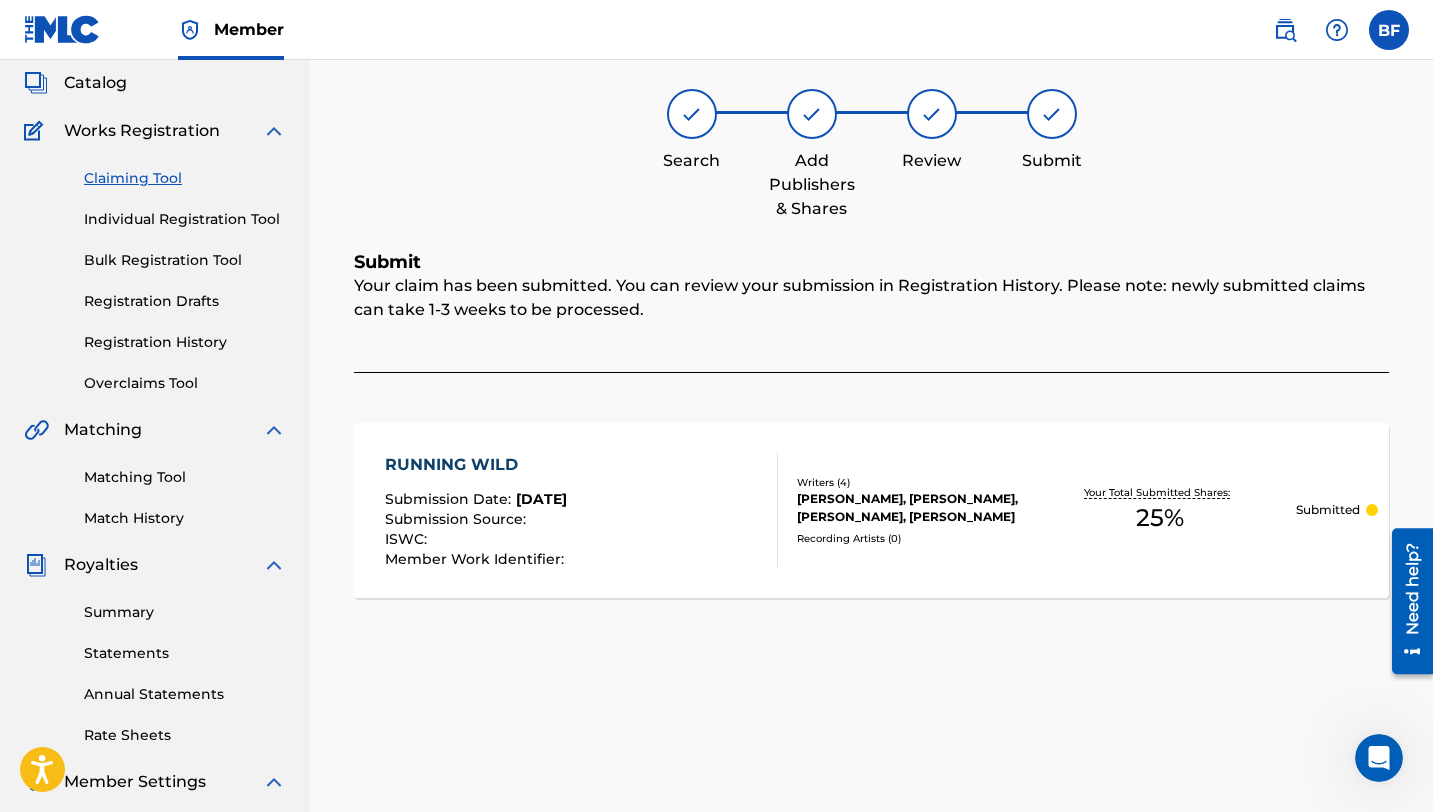 scroll, scrollTop: 0, scrollLeft: 0, axis: both 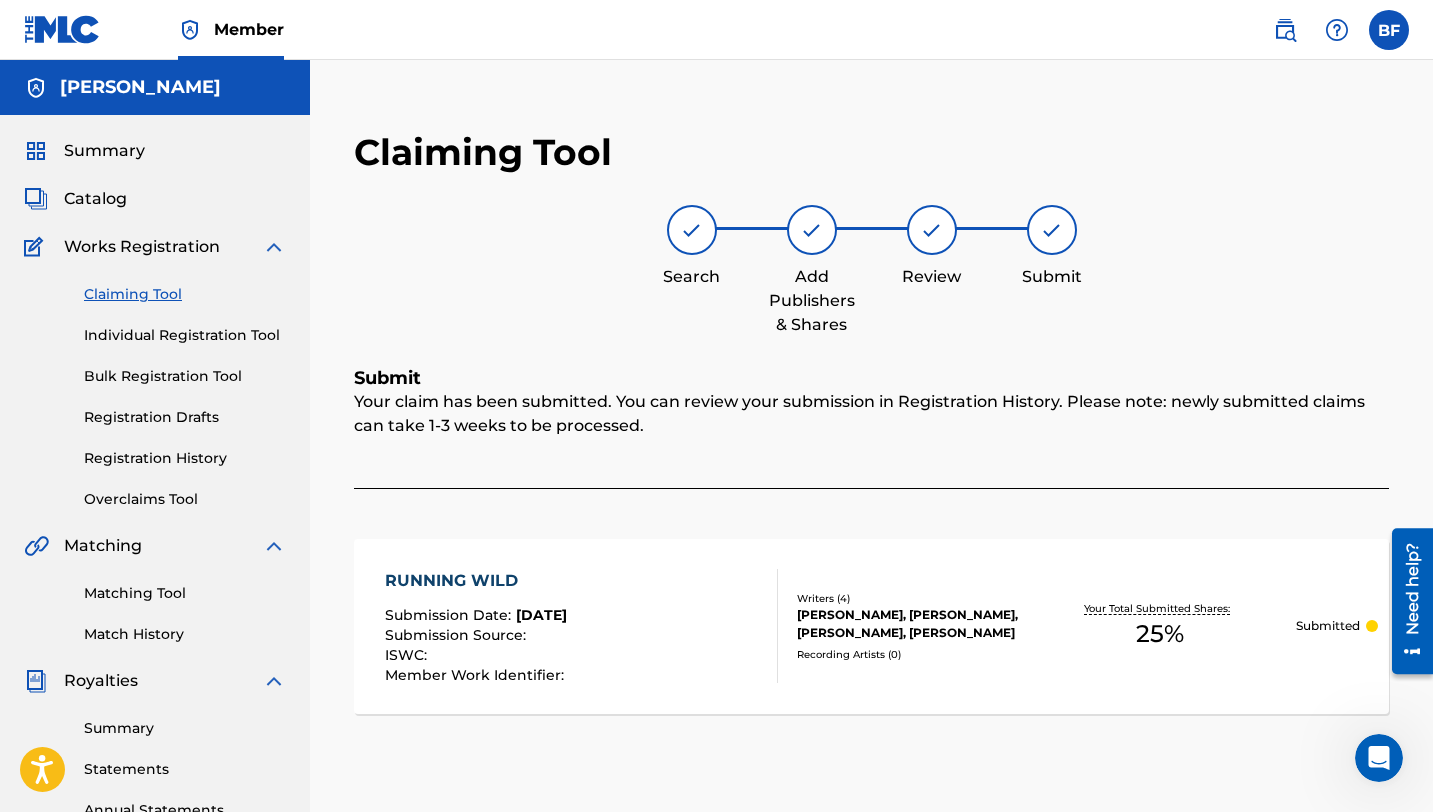 click on "Claiming Tool" at bounding box center [185, 294] 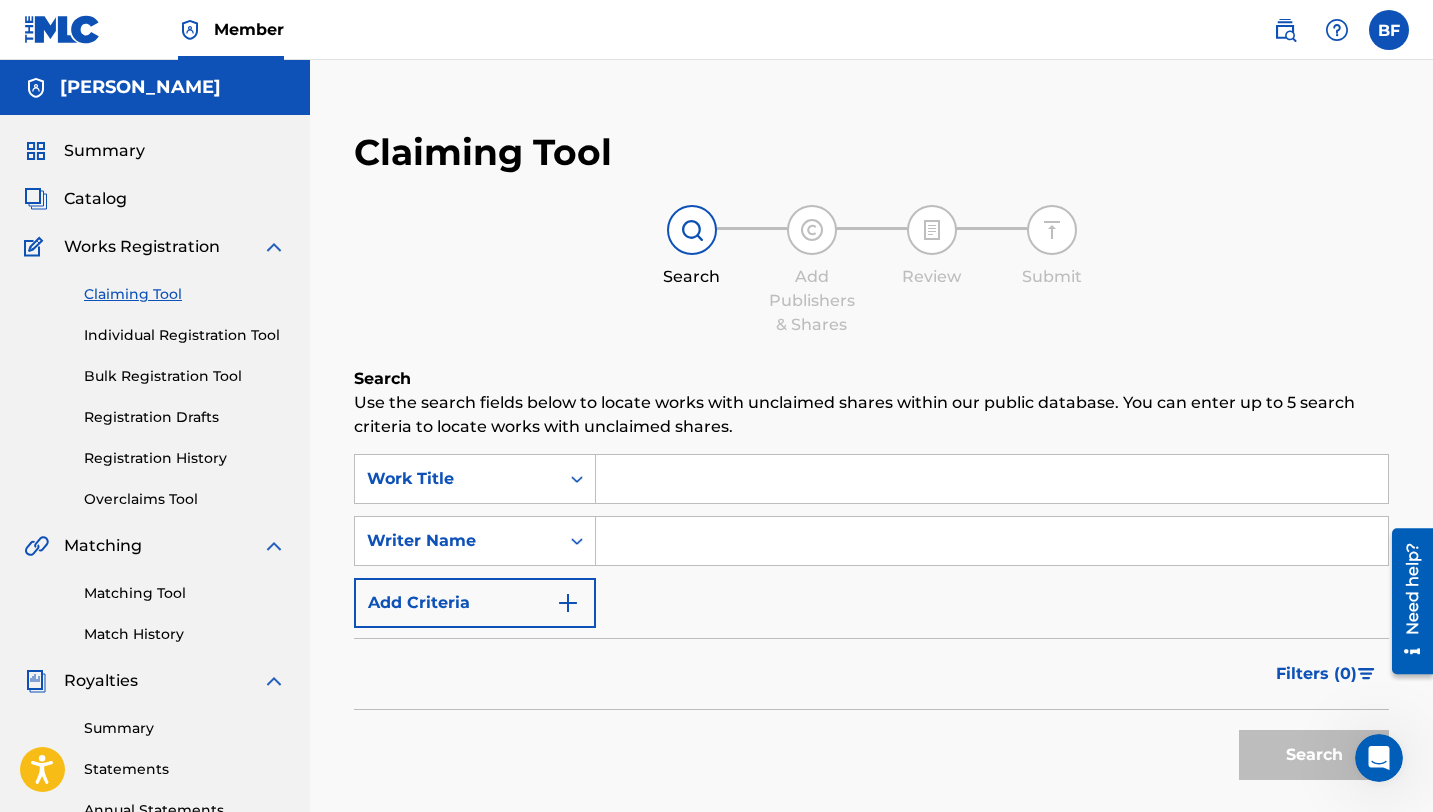 click at bounding box center [992, 479] 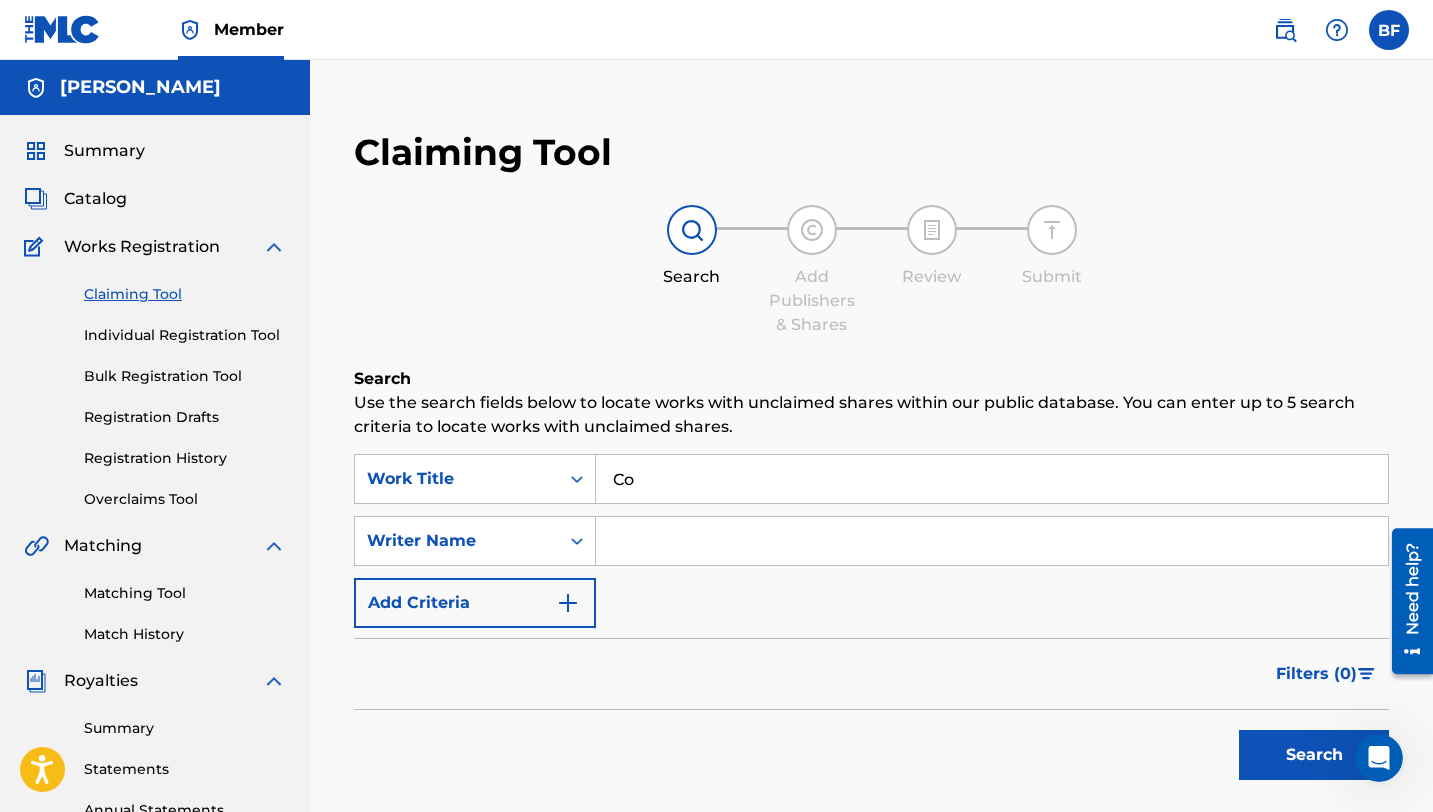 type on "C" 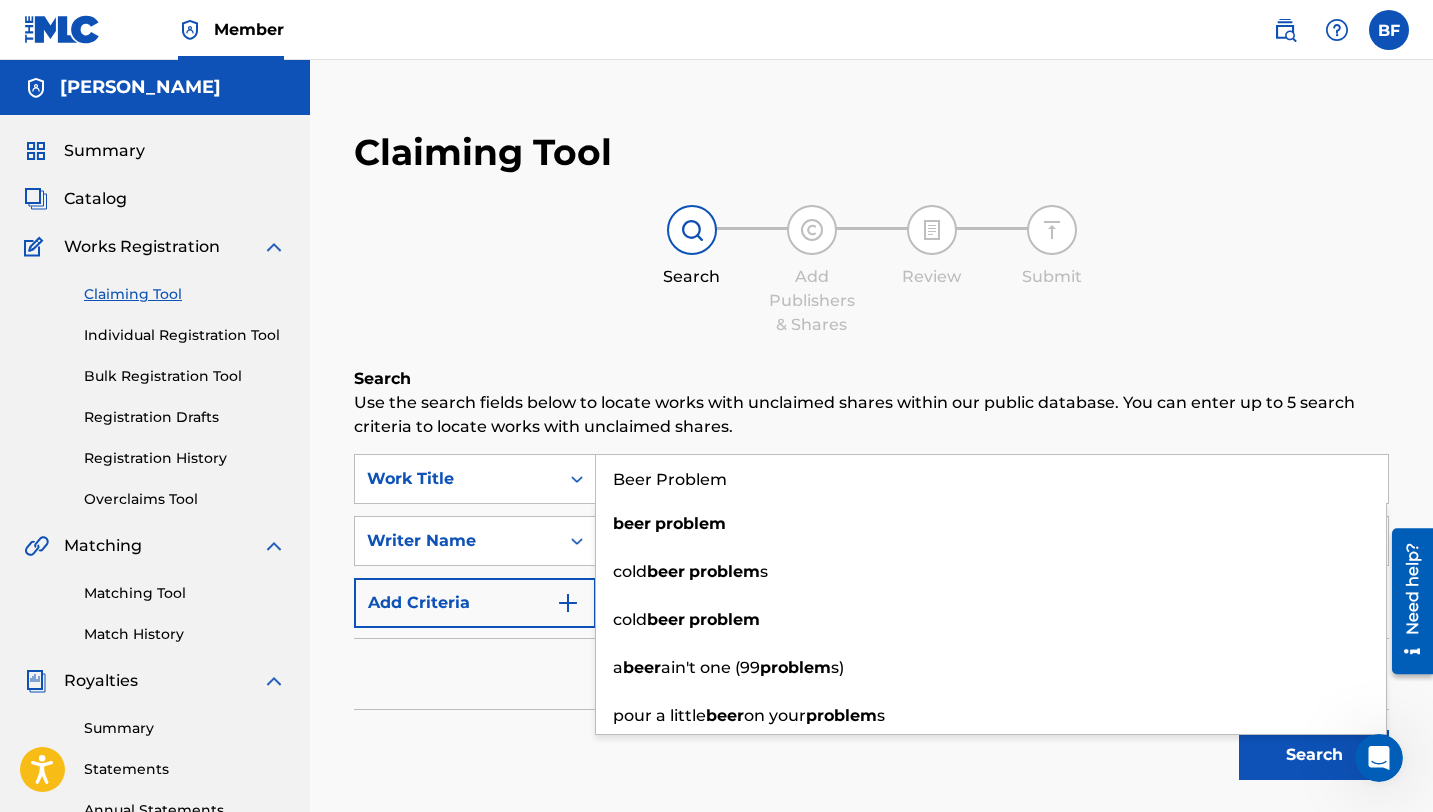 type on "Beer Problem" 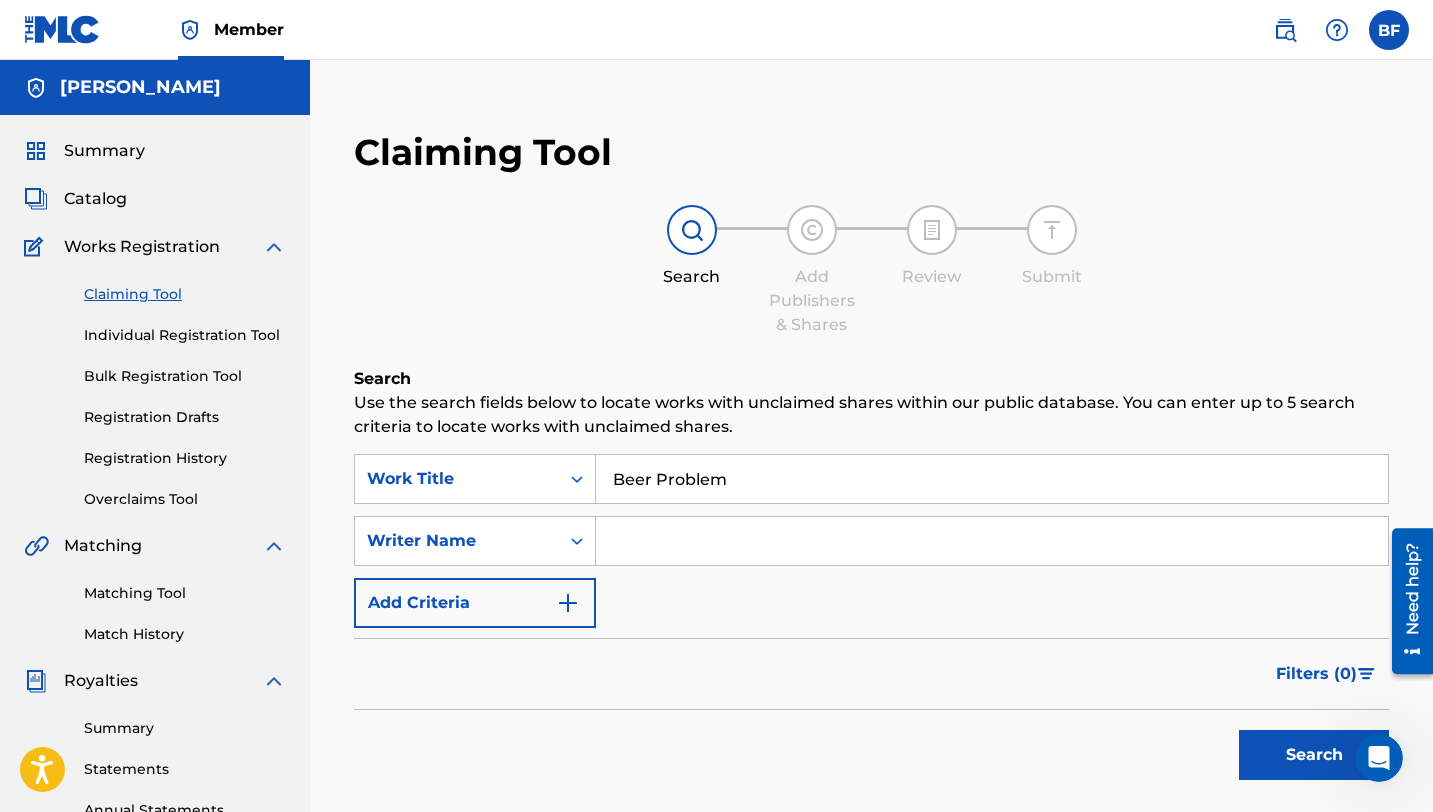 click at bounding box center [992, 541] 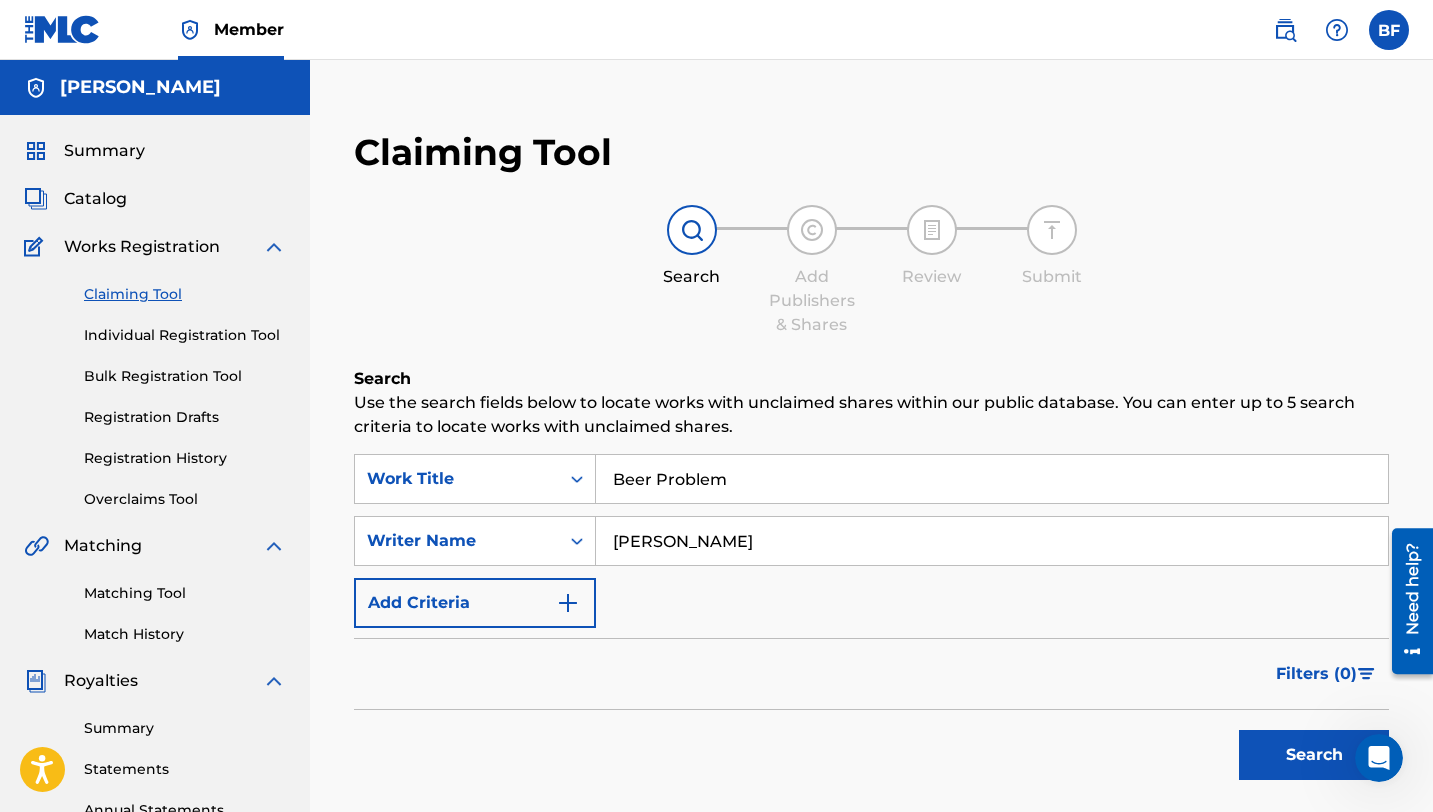 type on "[PERSON_NAME]" 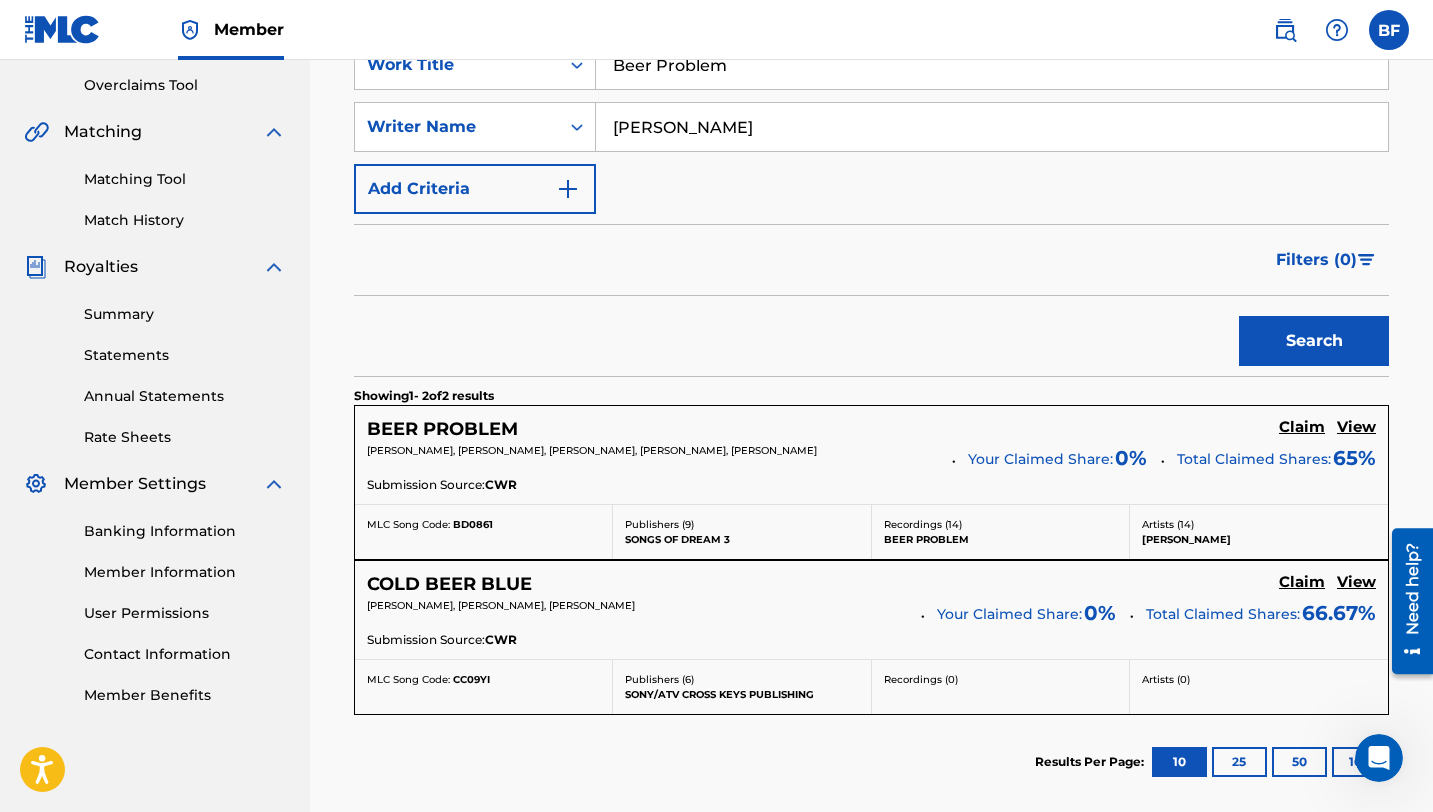 scroll, scrollTop: 420, scrollLeft: 0, axis: vertical 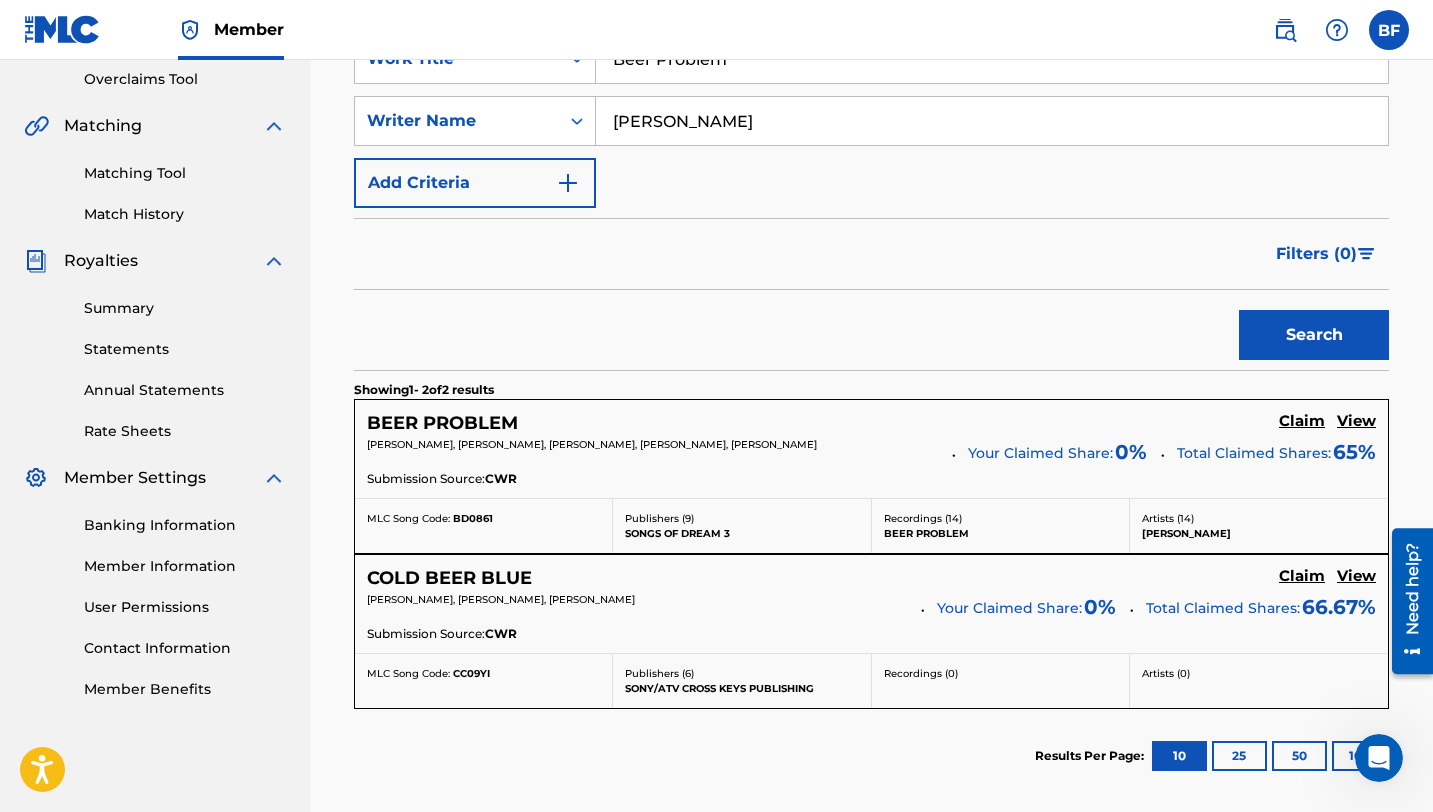 click on "Claim" at bounding box center (1302, 421) 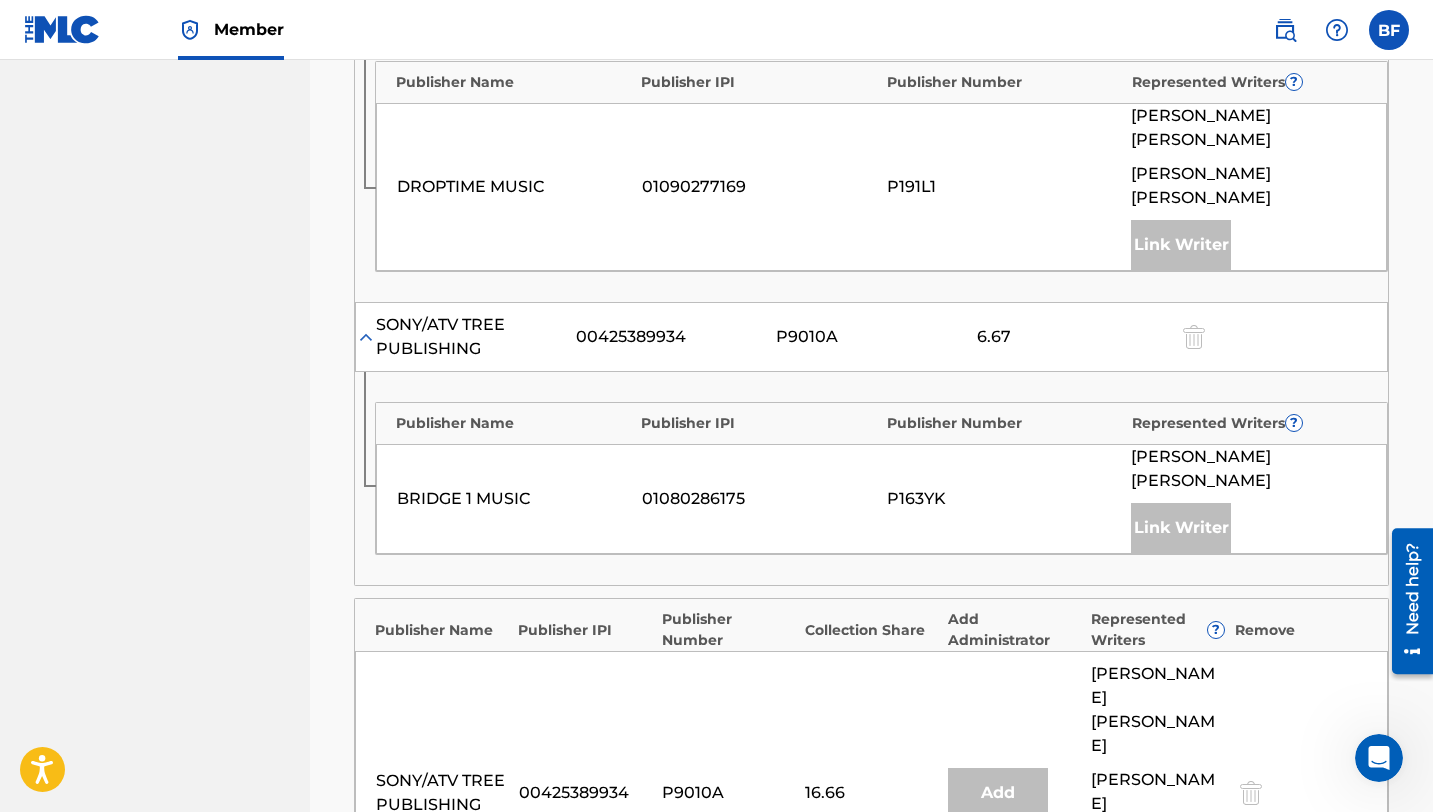 scroll, scrollTop: 1676, scrollLeft: 0, axis: vertical 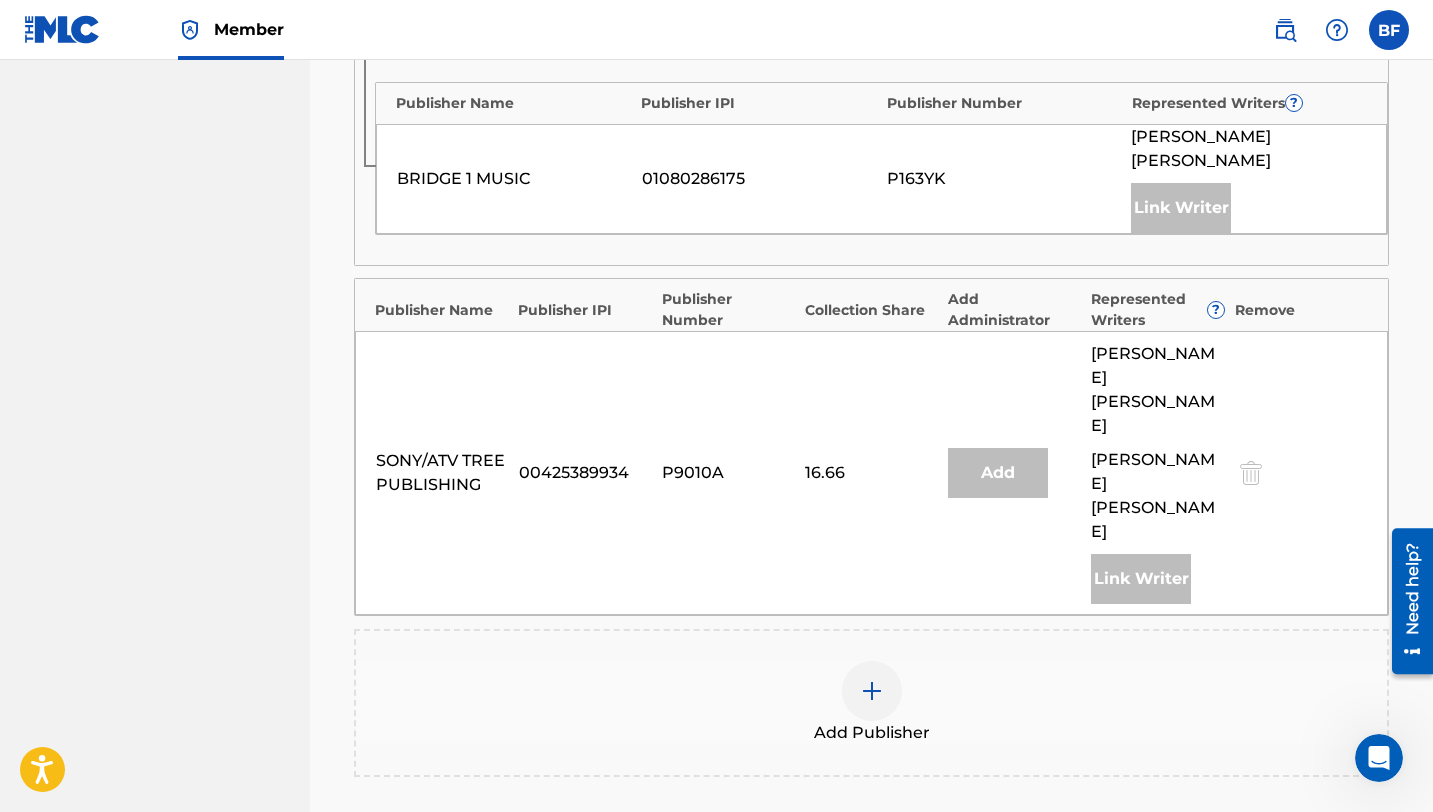 click on "Add Publisher" at bounding box center (871, 703) 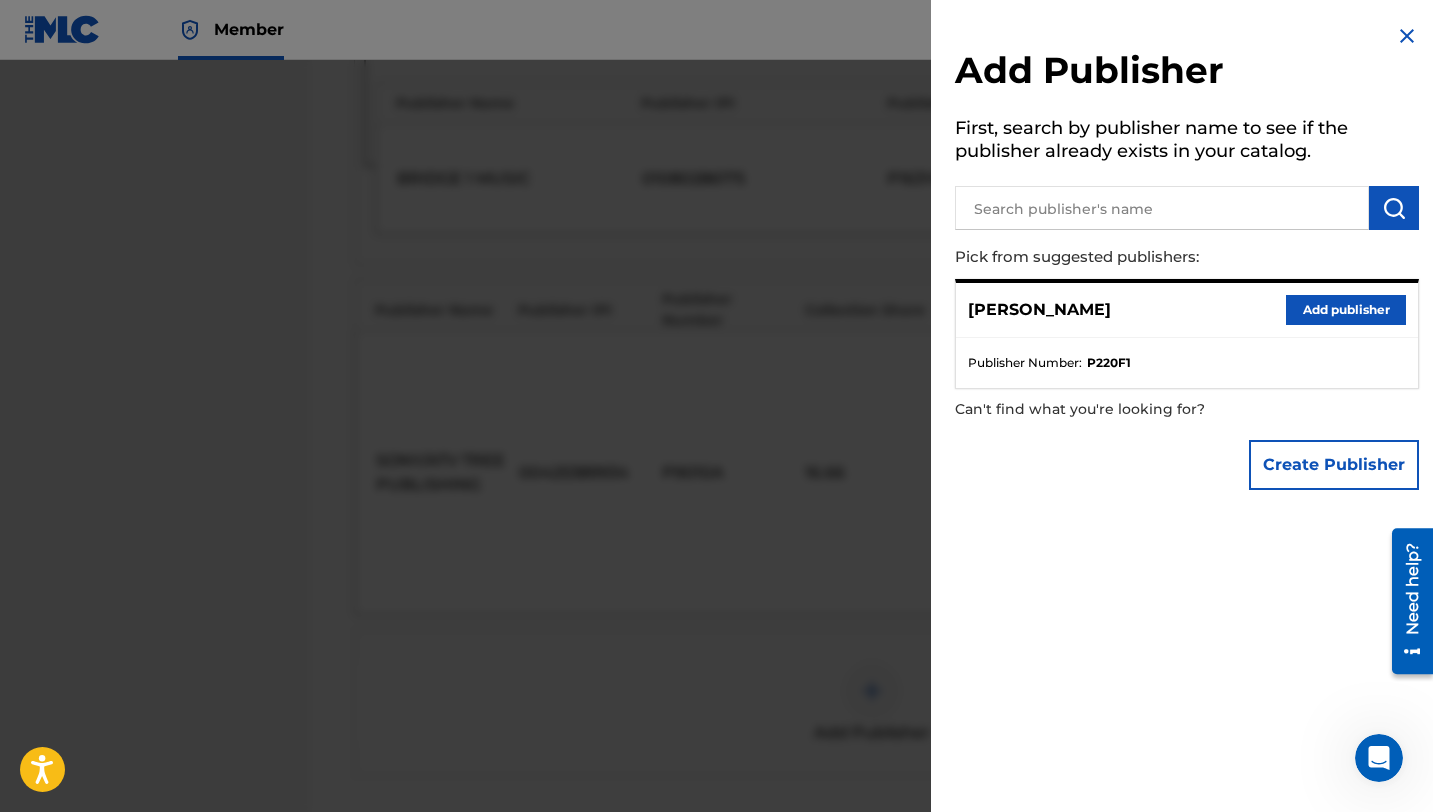 click on "Add publisher" at bounding box center [1346, 310] 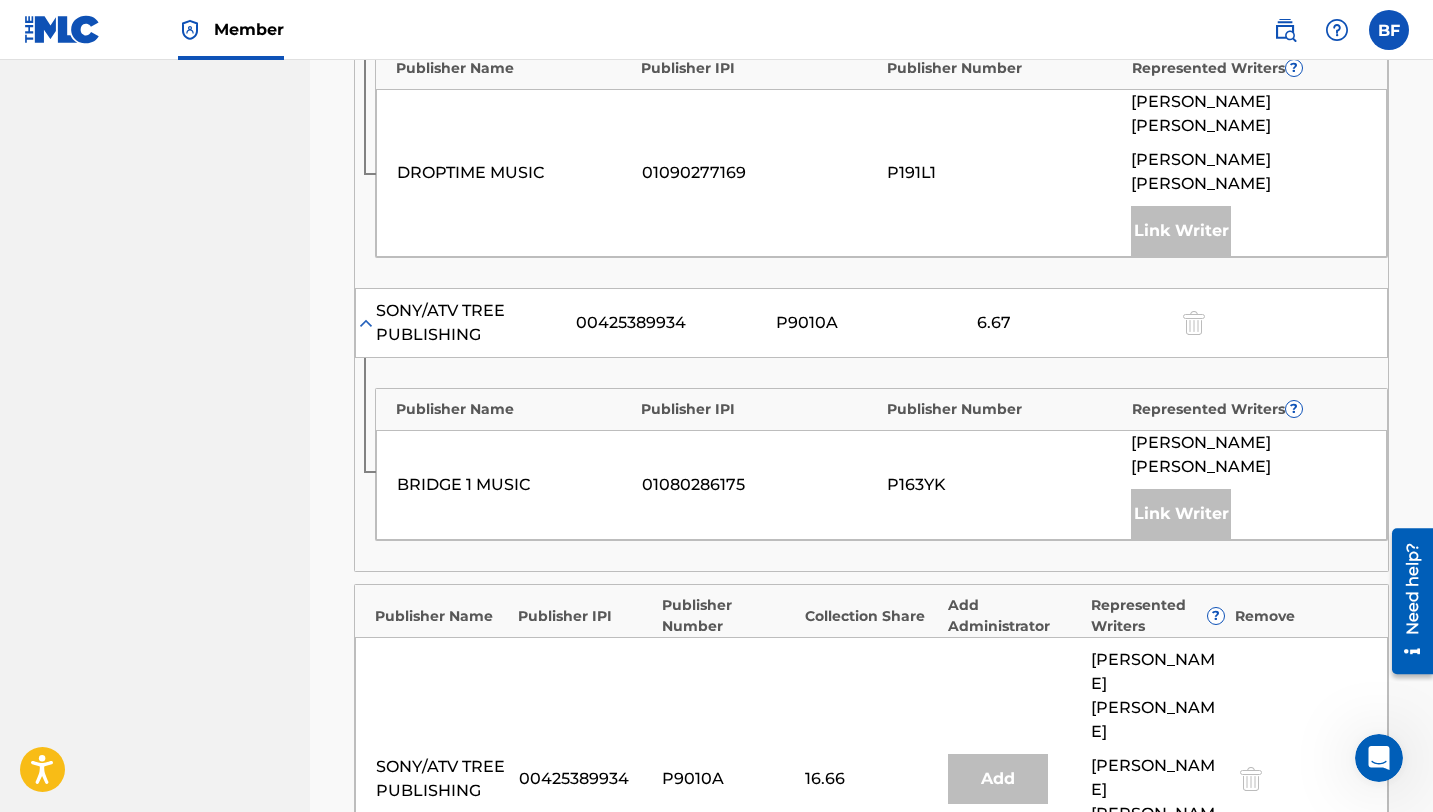 scroll, scrollTop: 1645, scrollLeft: 0, axis: vertical 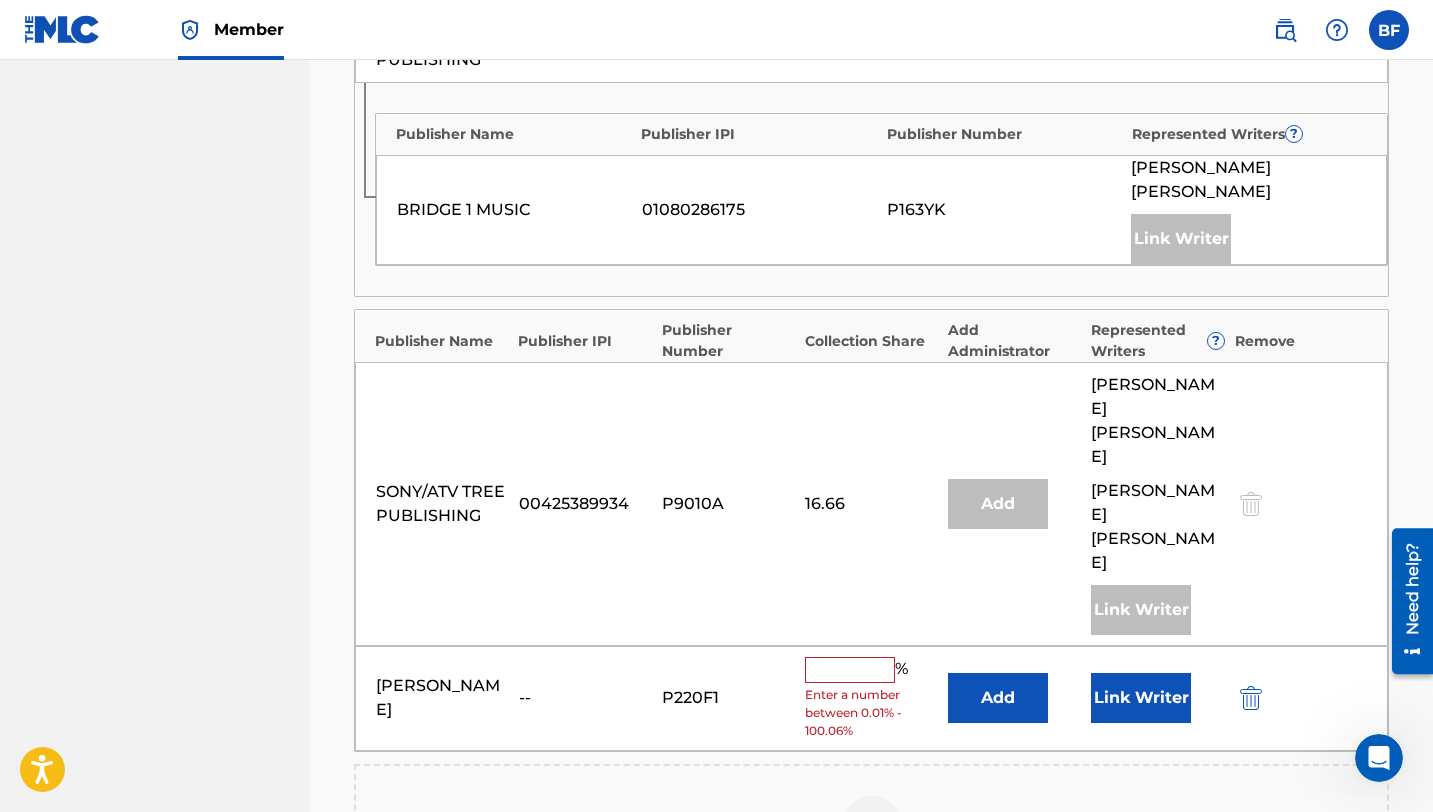 click at bounding box center [850, 670] 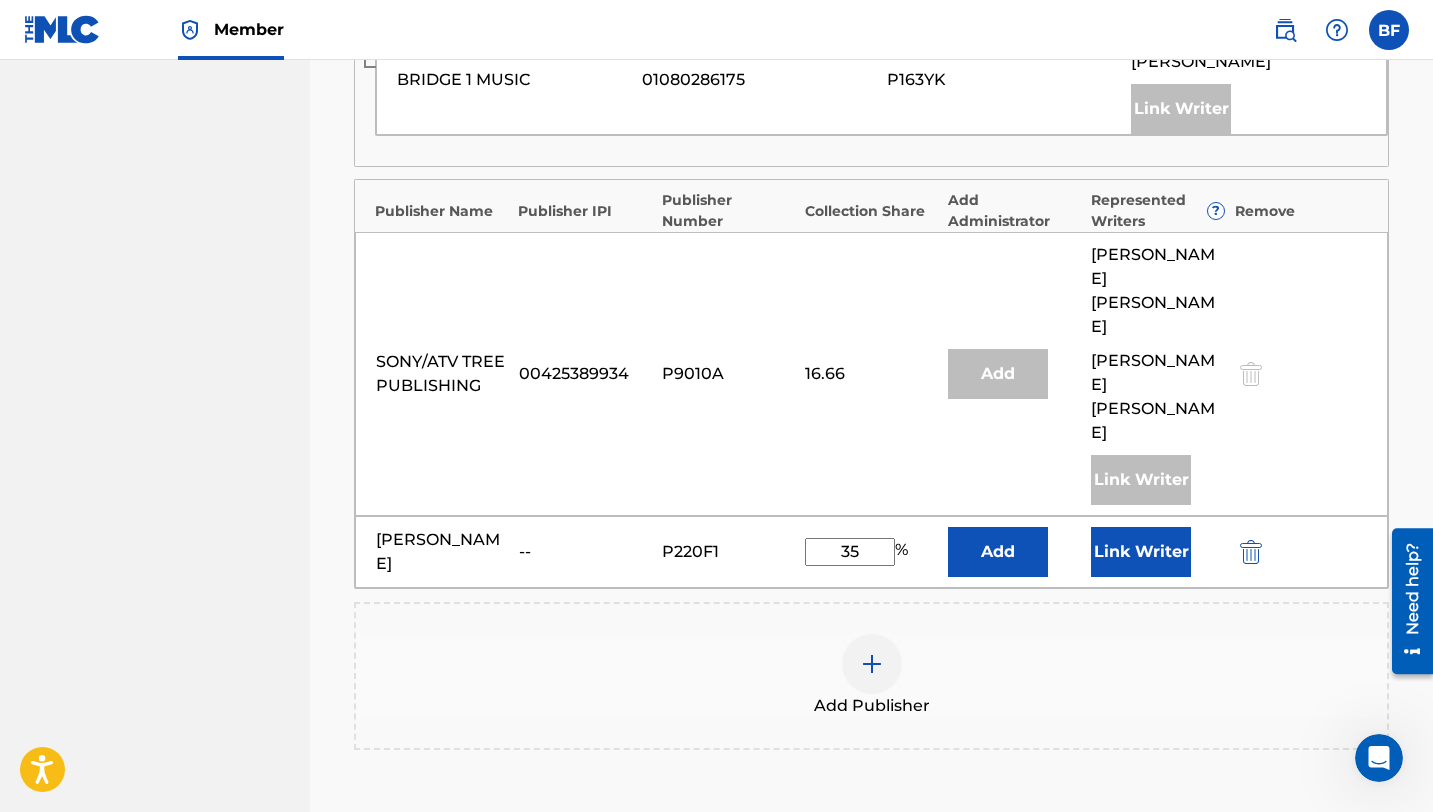 scroll, scrollTop: 1799, scrollLeft: 0, axis: vertical 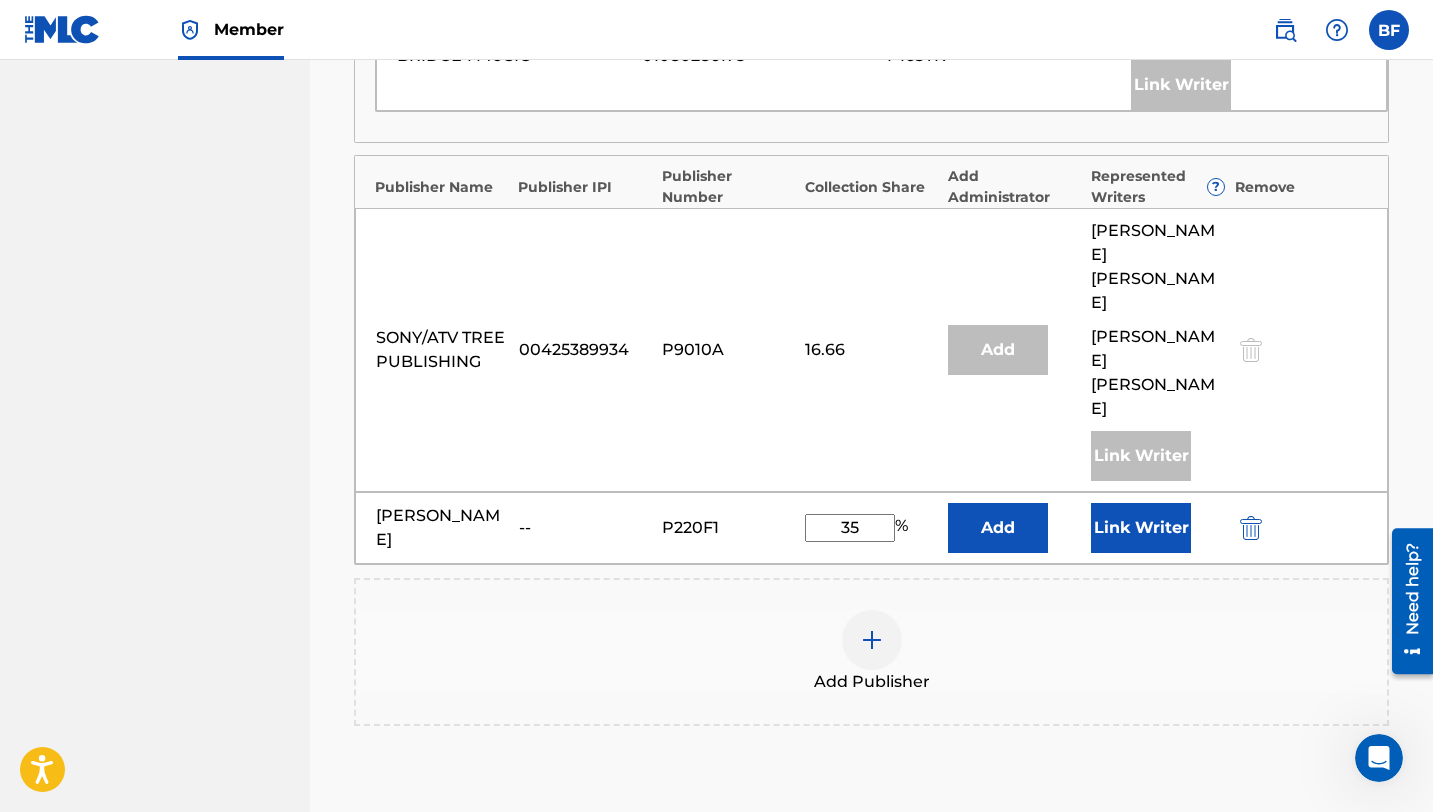 type on "35" 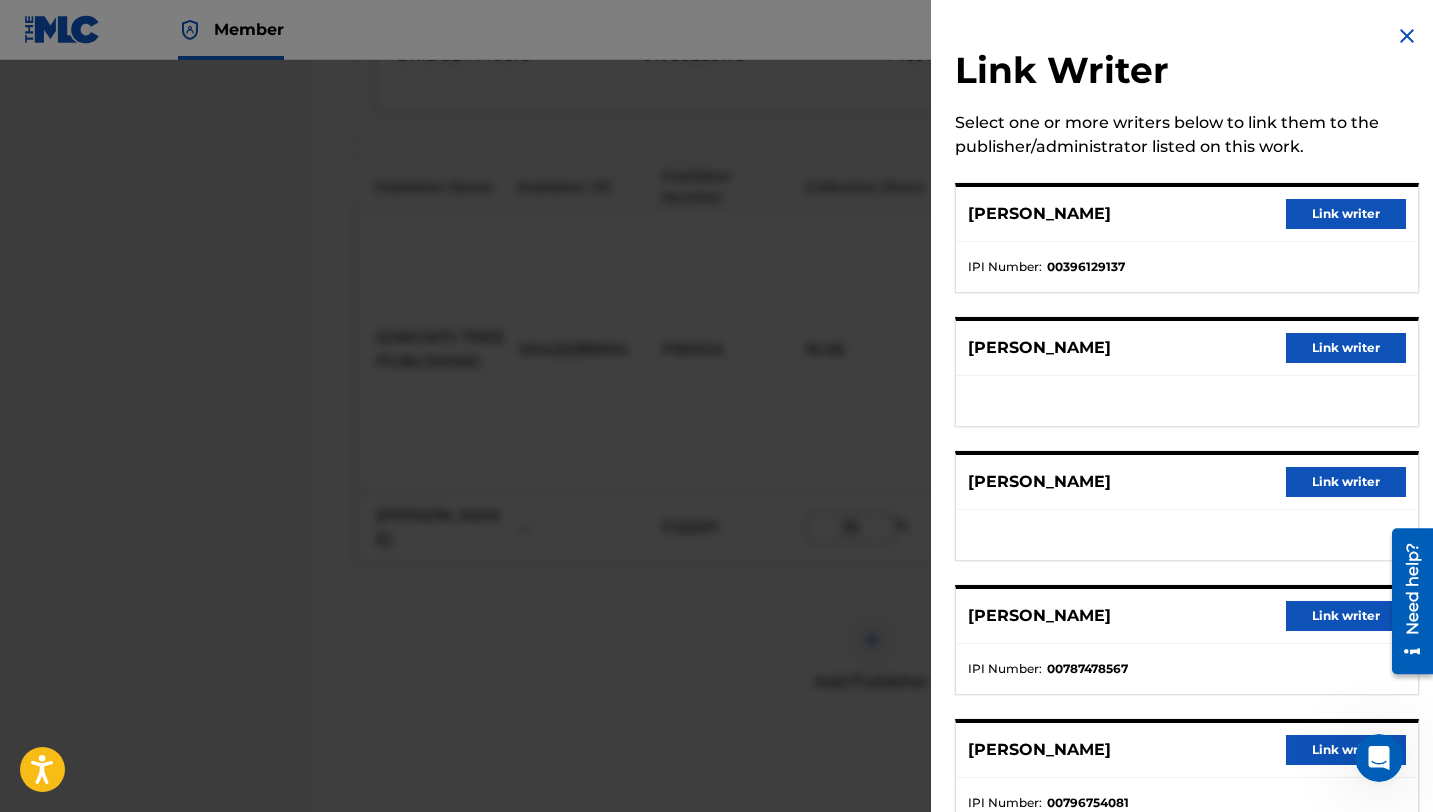 click on "Link writer" at bounding box center (1346, 348) 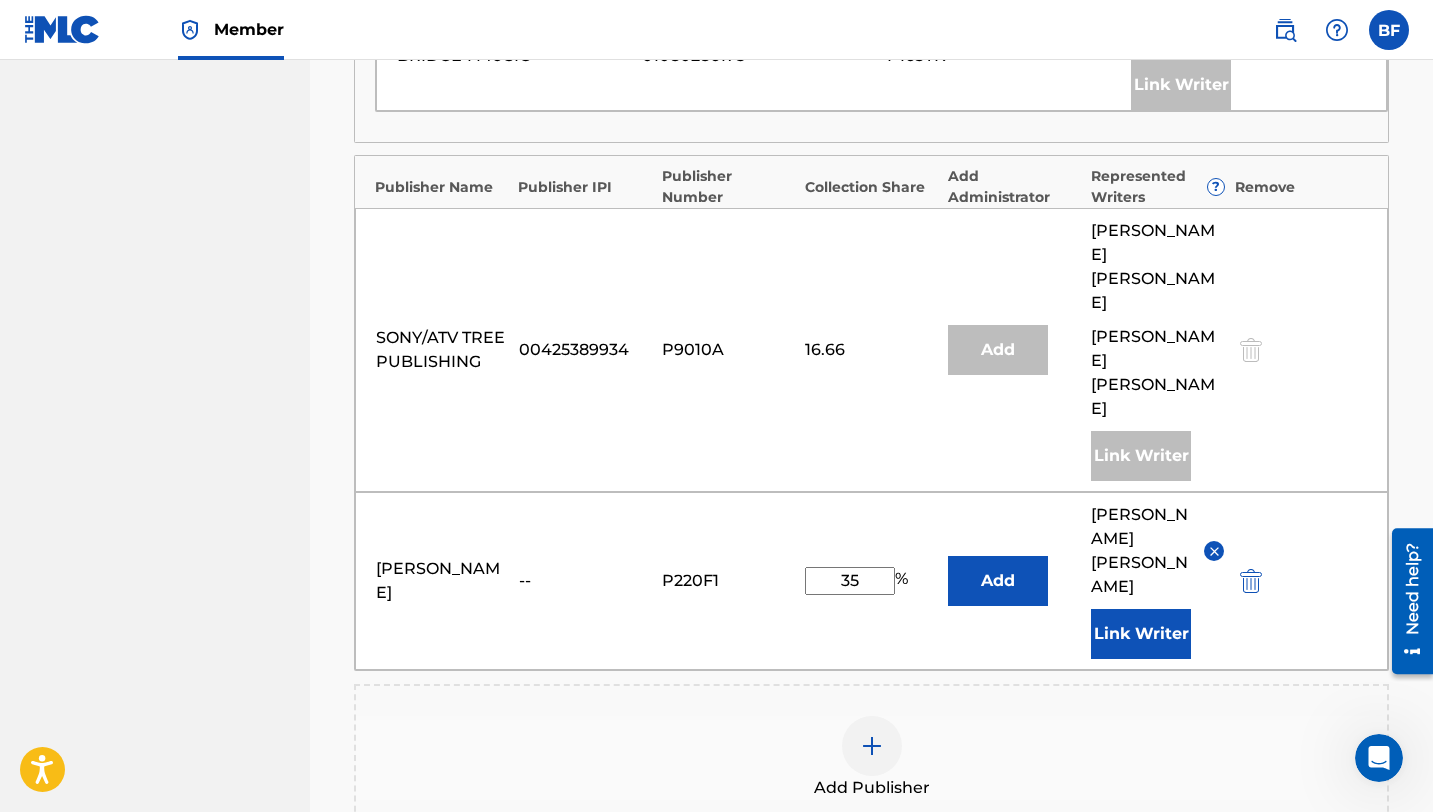 click on "Add" at bounding box center [998, 581] 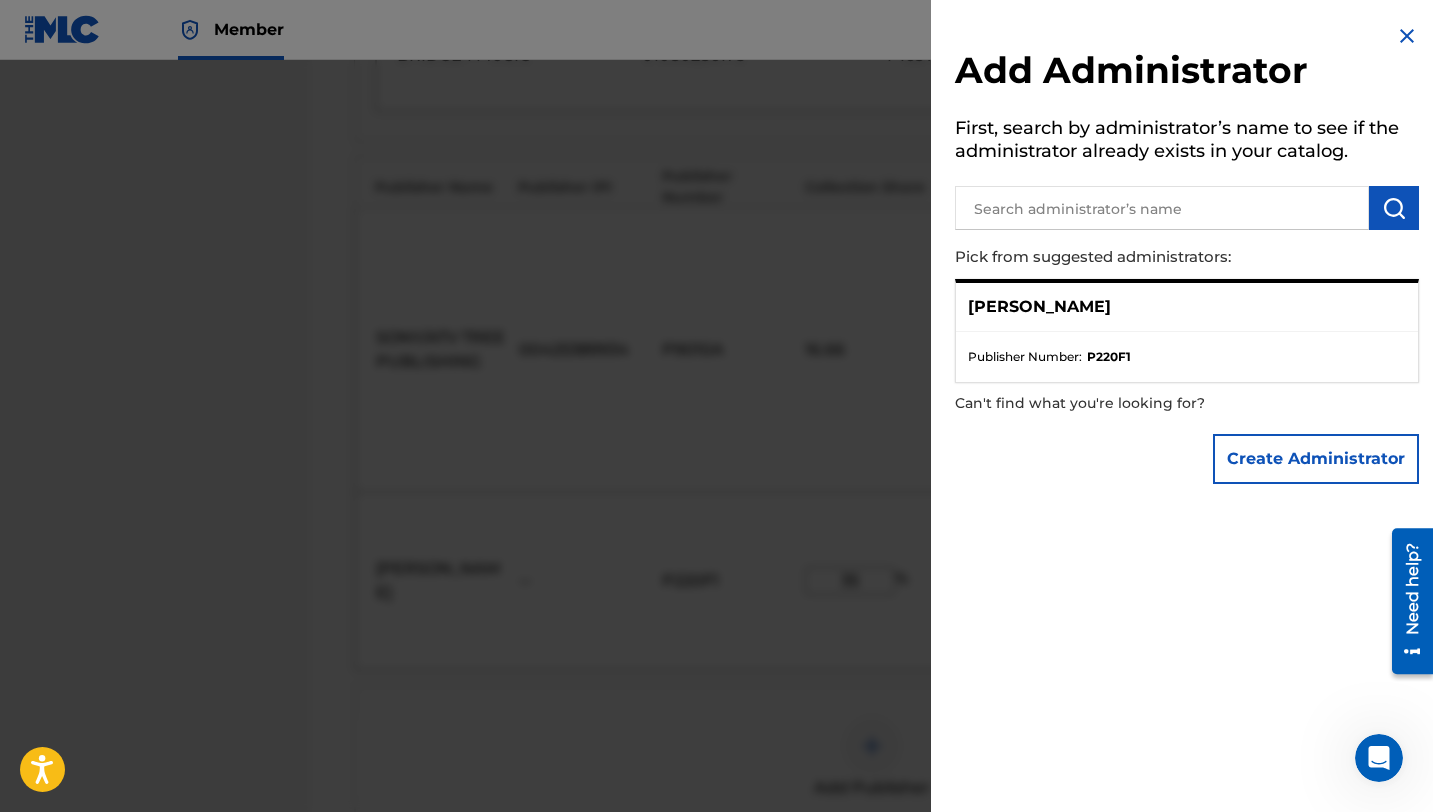 click on "Publisher Number : P220F1" at bounding box center [1187, 357] 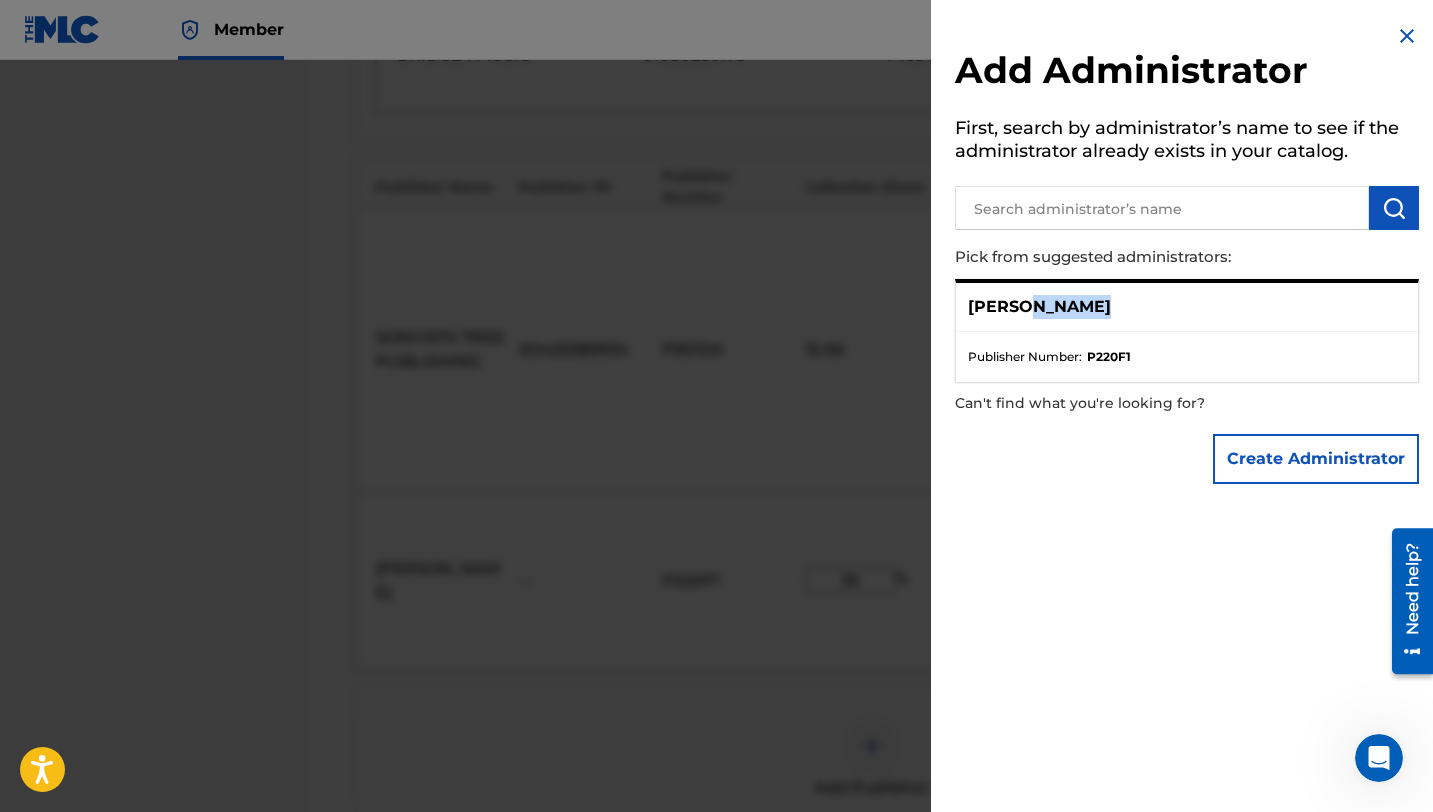 click on "[PERSON_NAME]" at bounding box center [1039, 307] 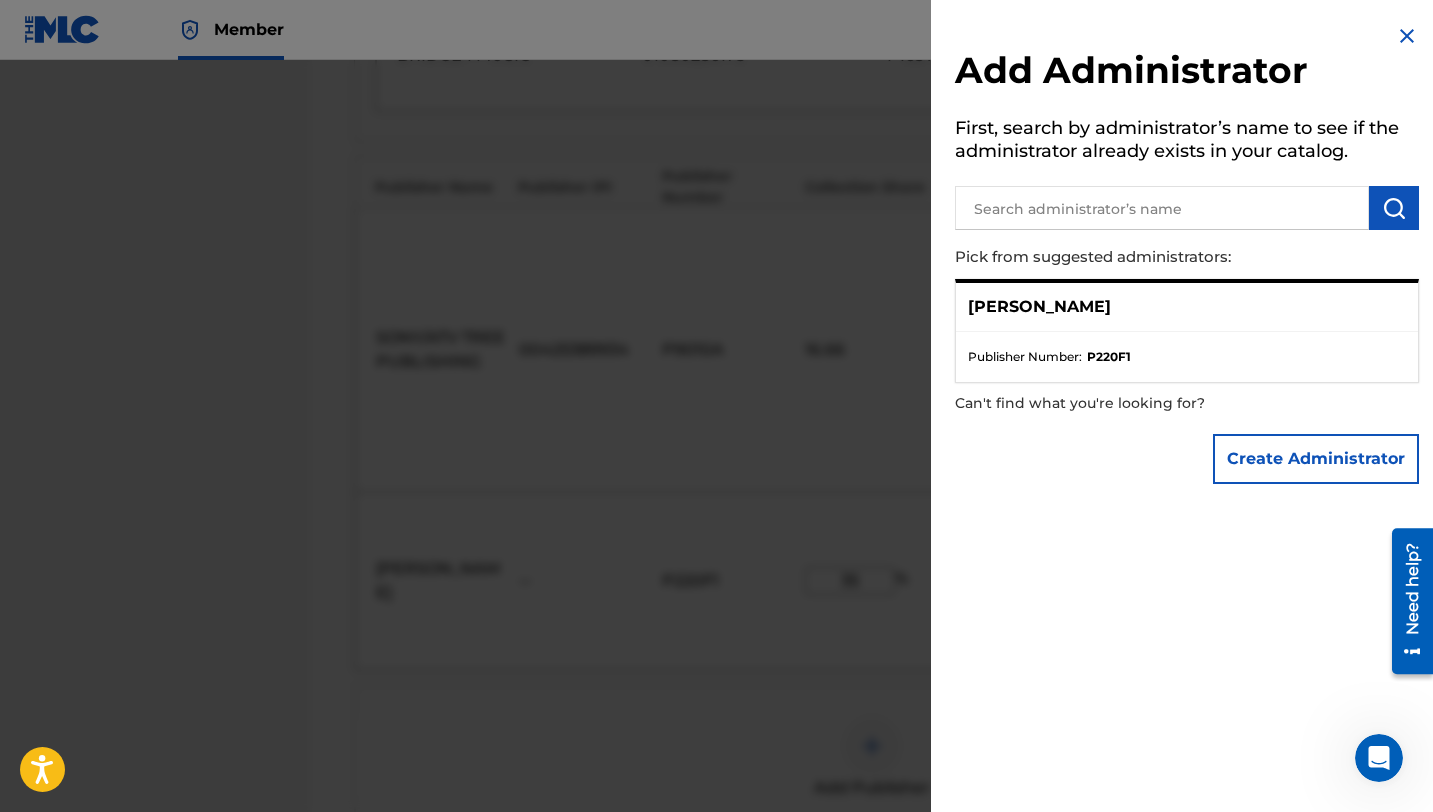 click at bounding box center [716, 466] 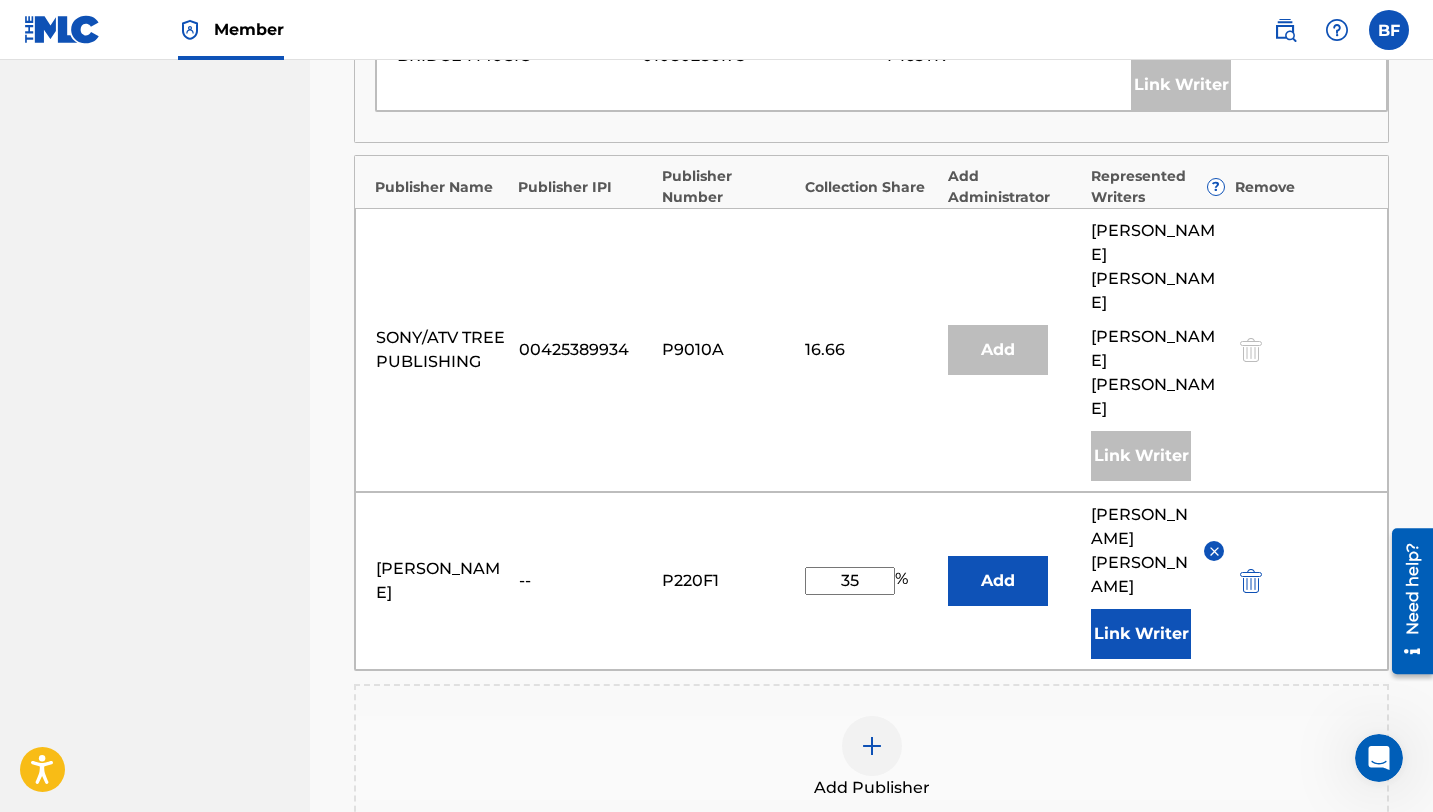 click on "Next" at bounding box center (1329, 1034) 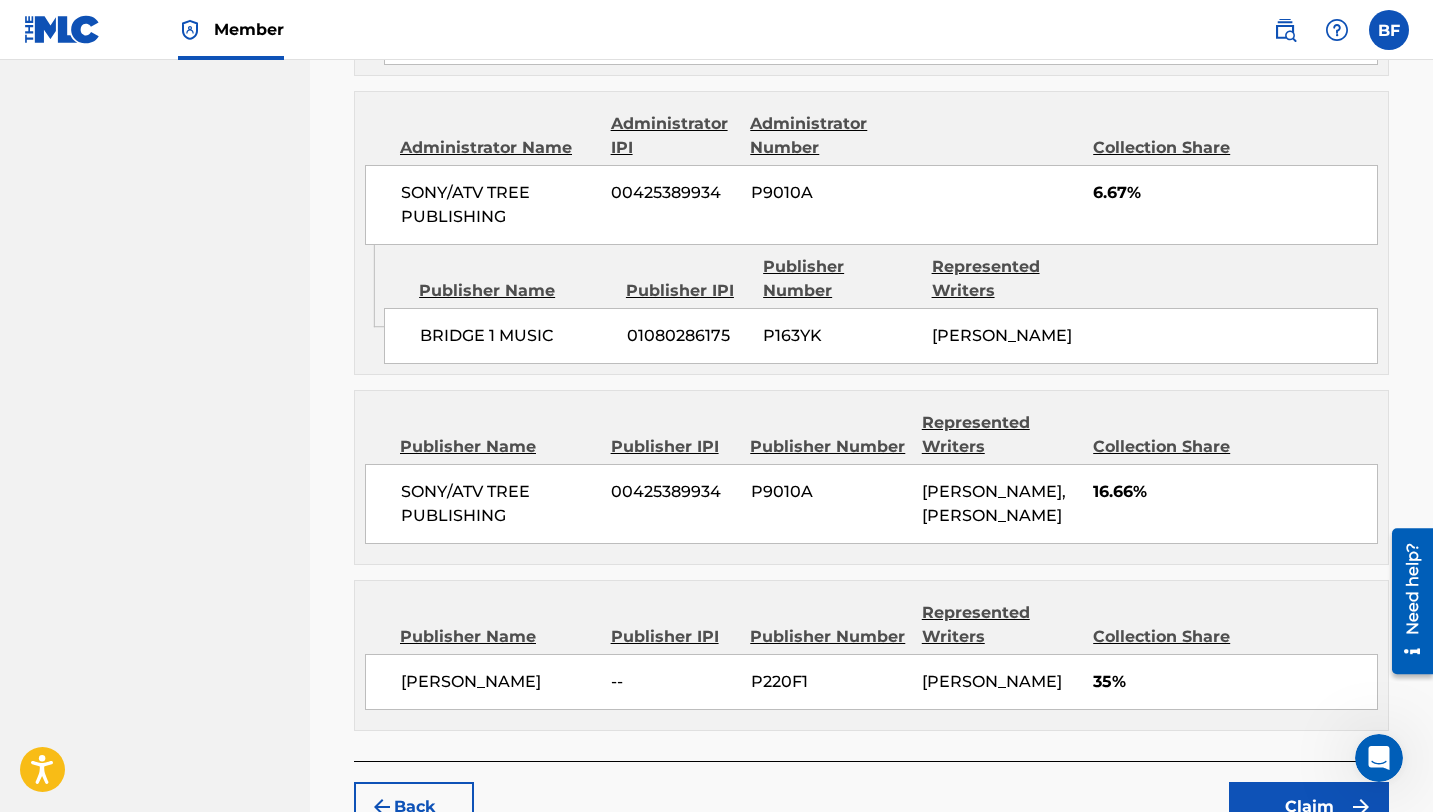 scroll, scrollTop: 1986, scrollLeft: 0, axis: vertical 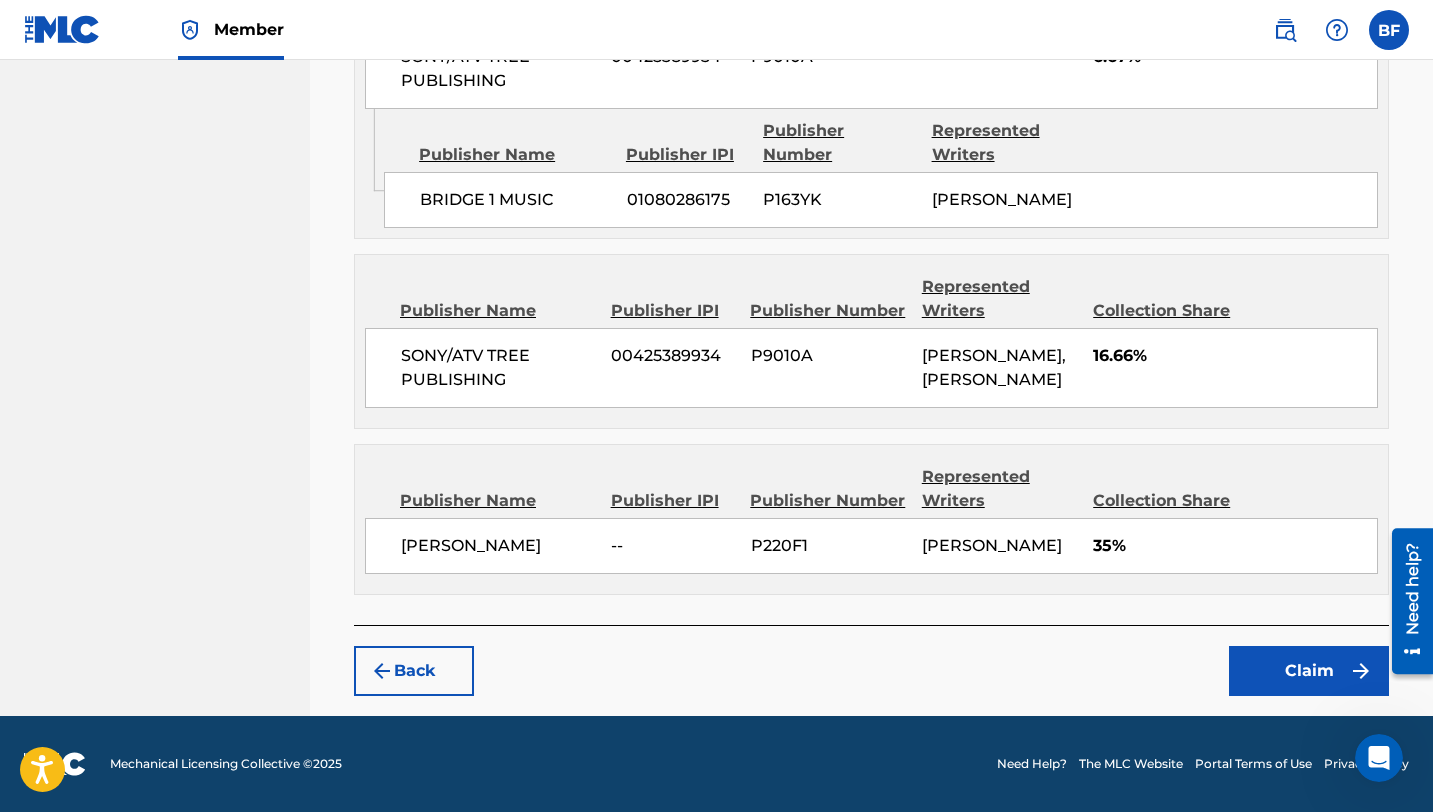 click on "Claim" at bounding box center (1309, 671) 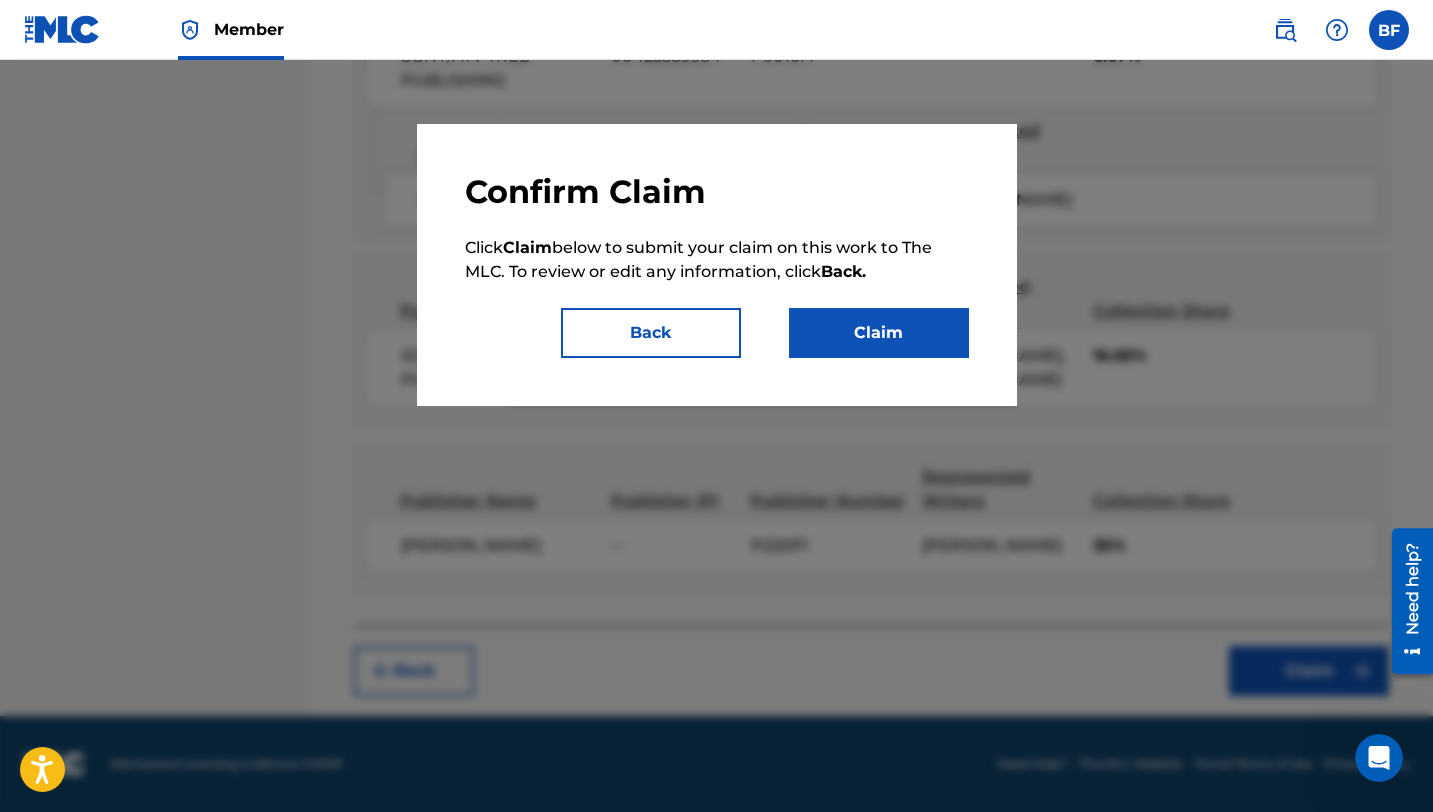 click on "Claim" at bounding box center (879, 333) 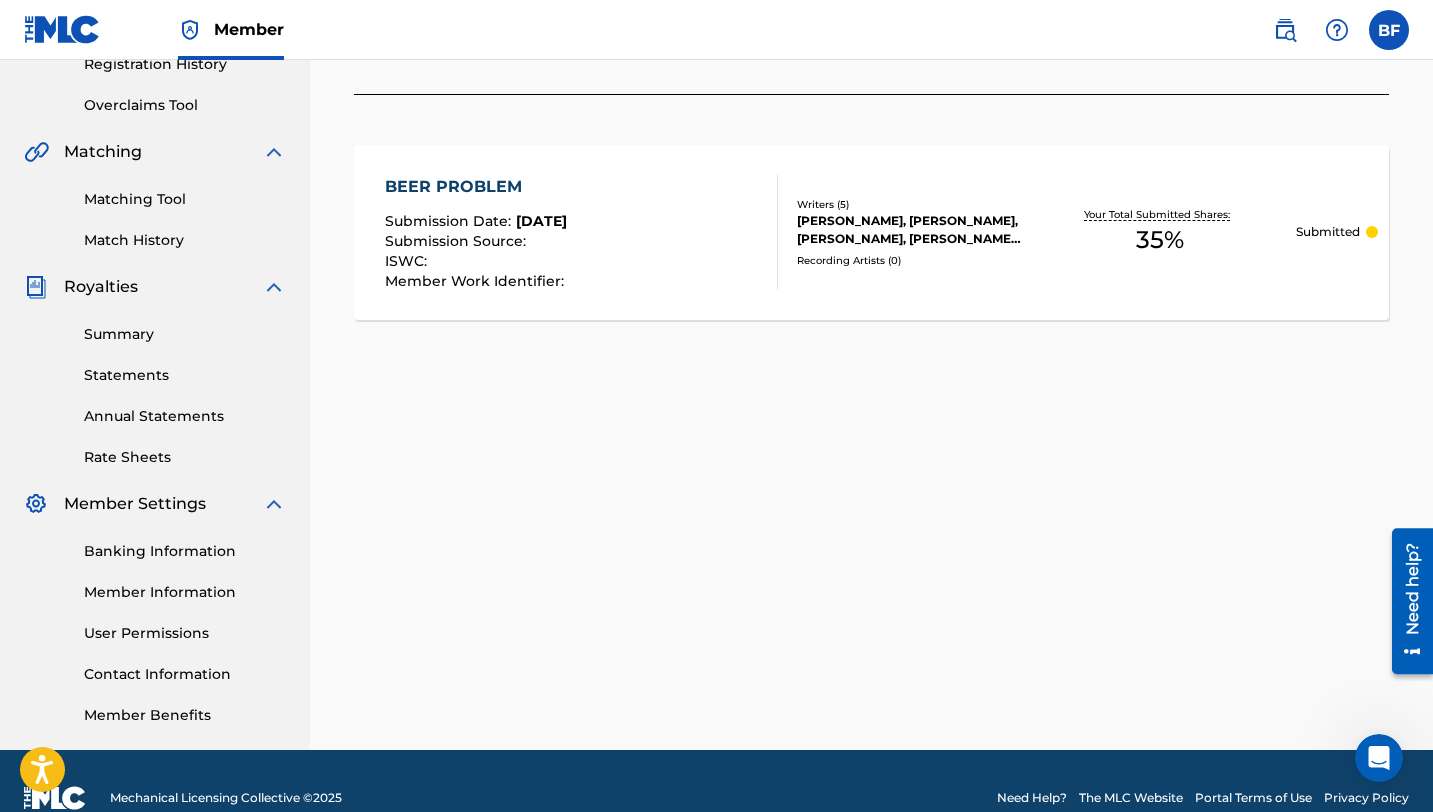 scroll, scrollTop: 393, scrollLeft: 0, axis: vertical 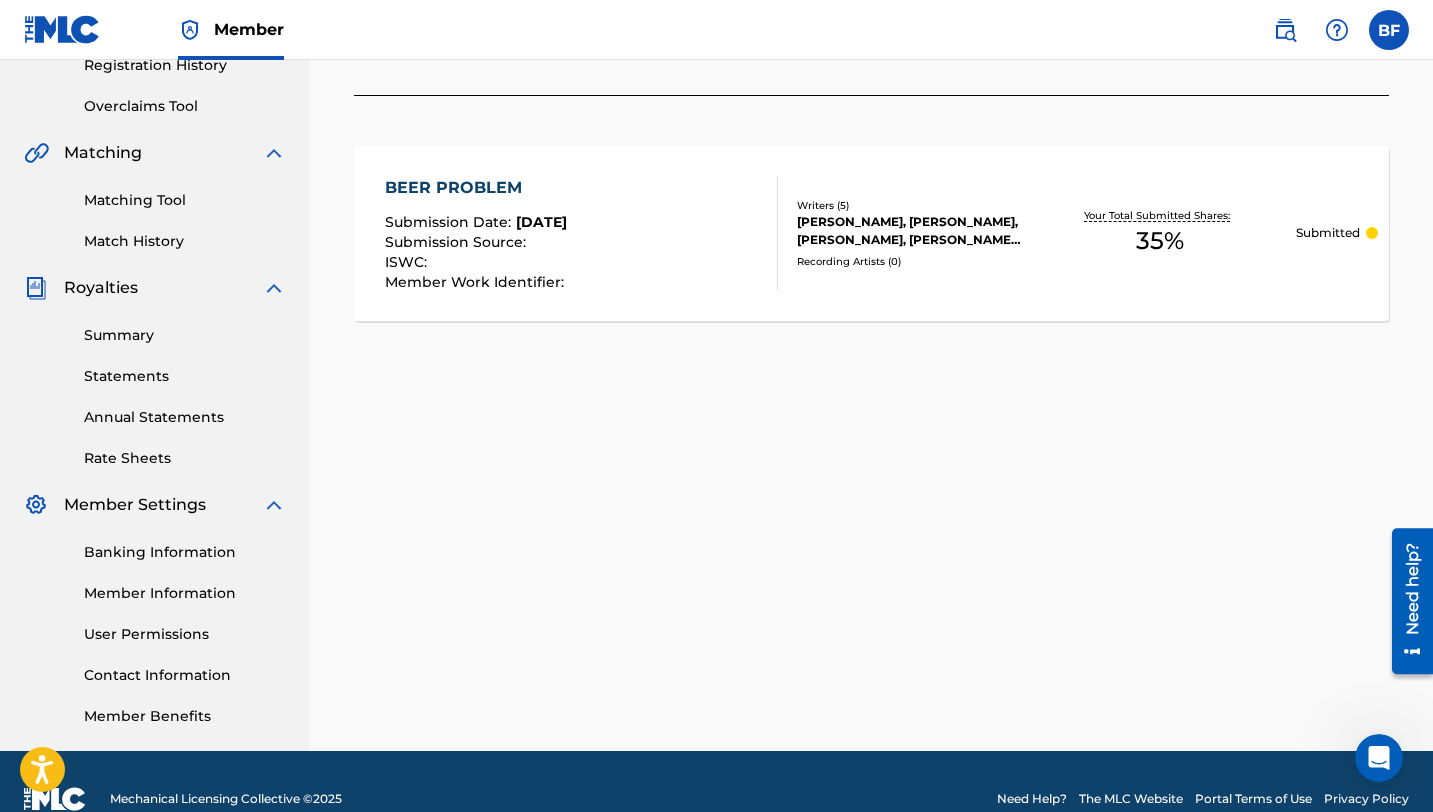 click on "Match History" at bounding box center (185, 241) 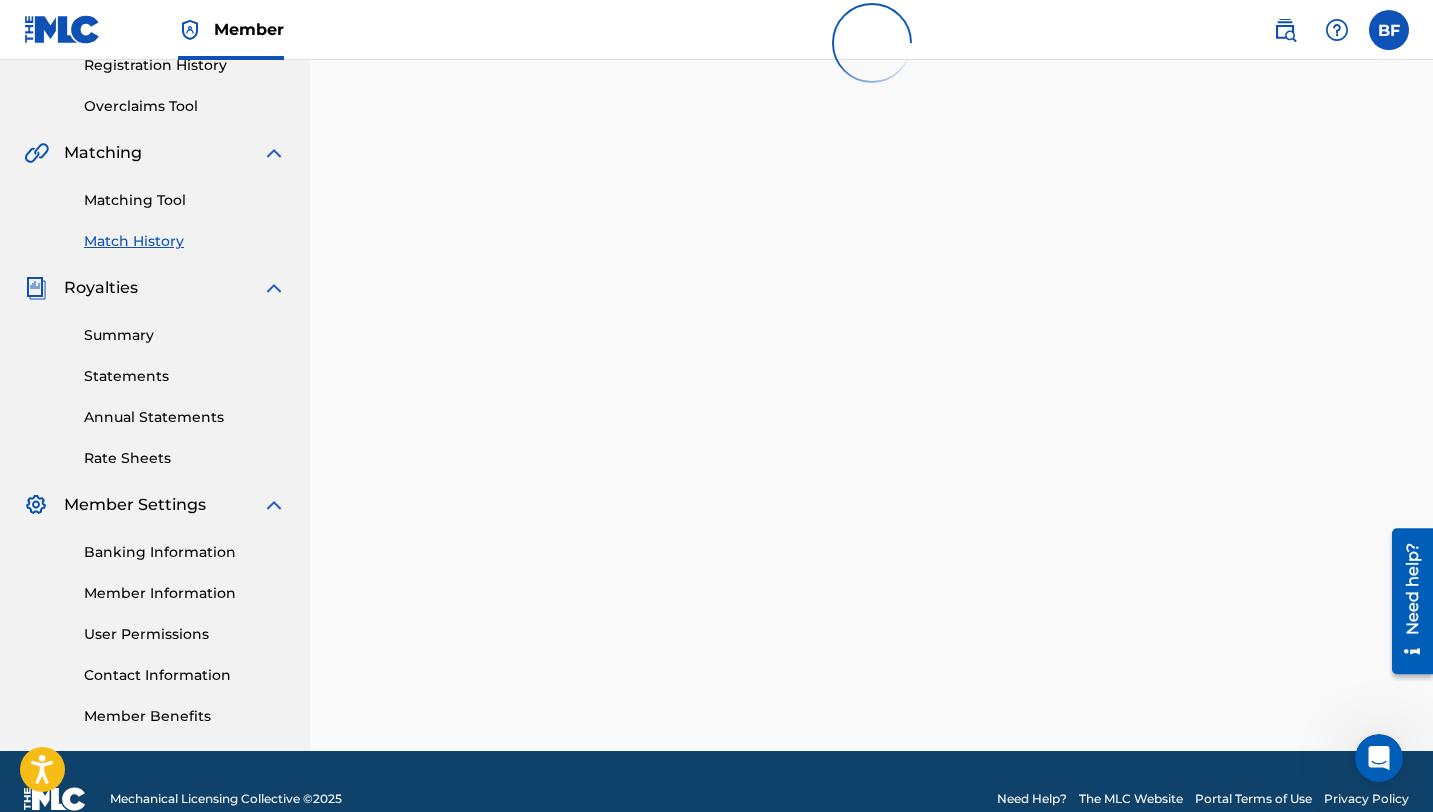 scroll, scrollTop: 0, scrollLeft: 0, axis: both 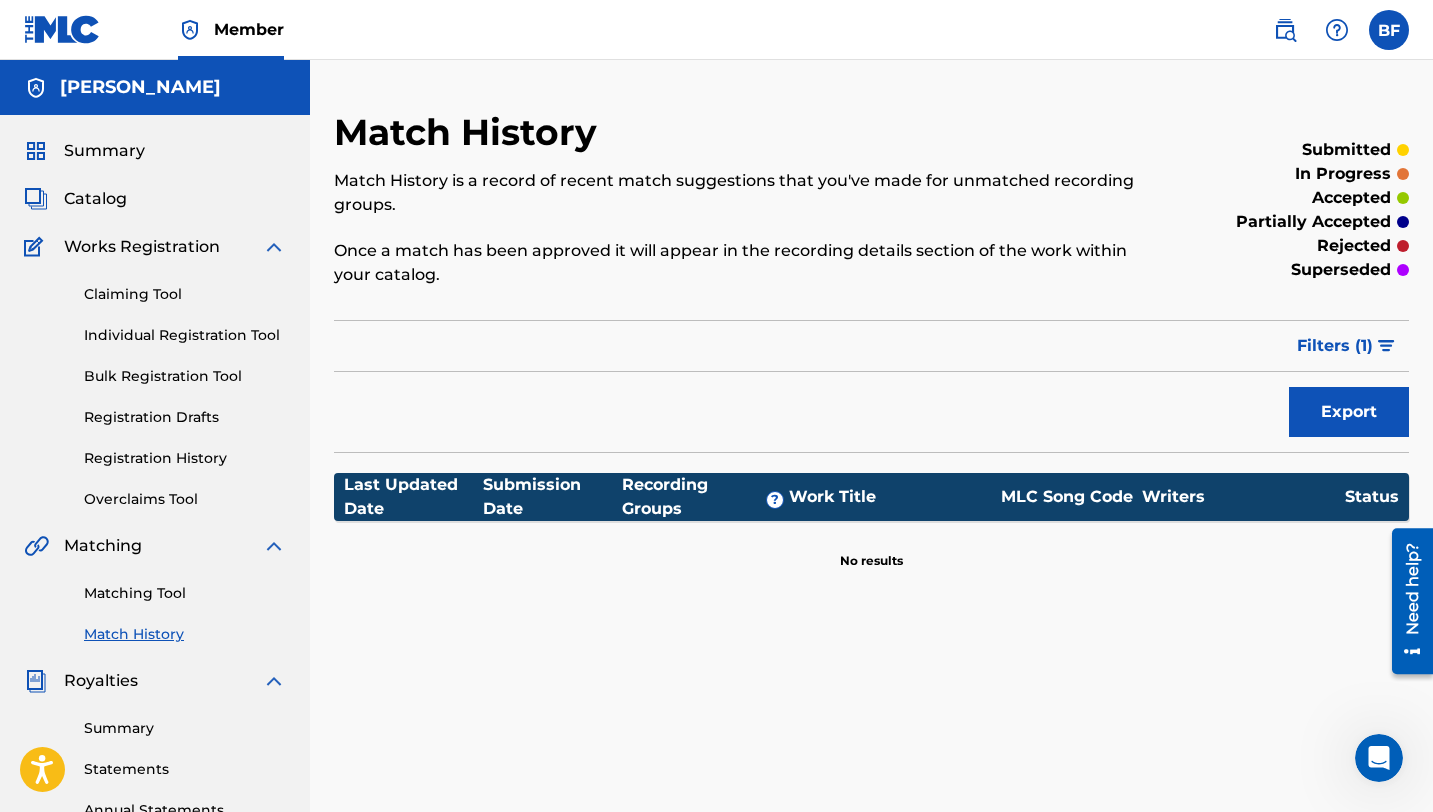 click on "Claiming Tool" at bounding box center [185, 294] 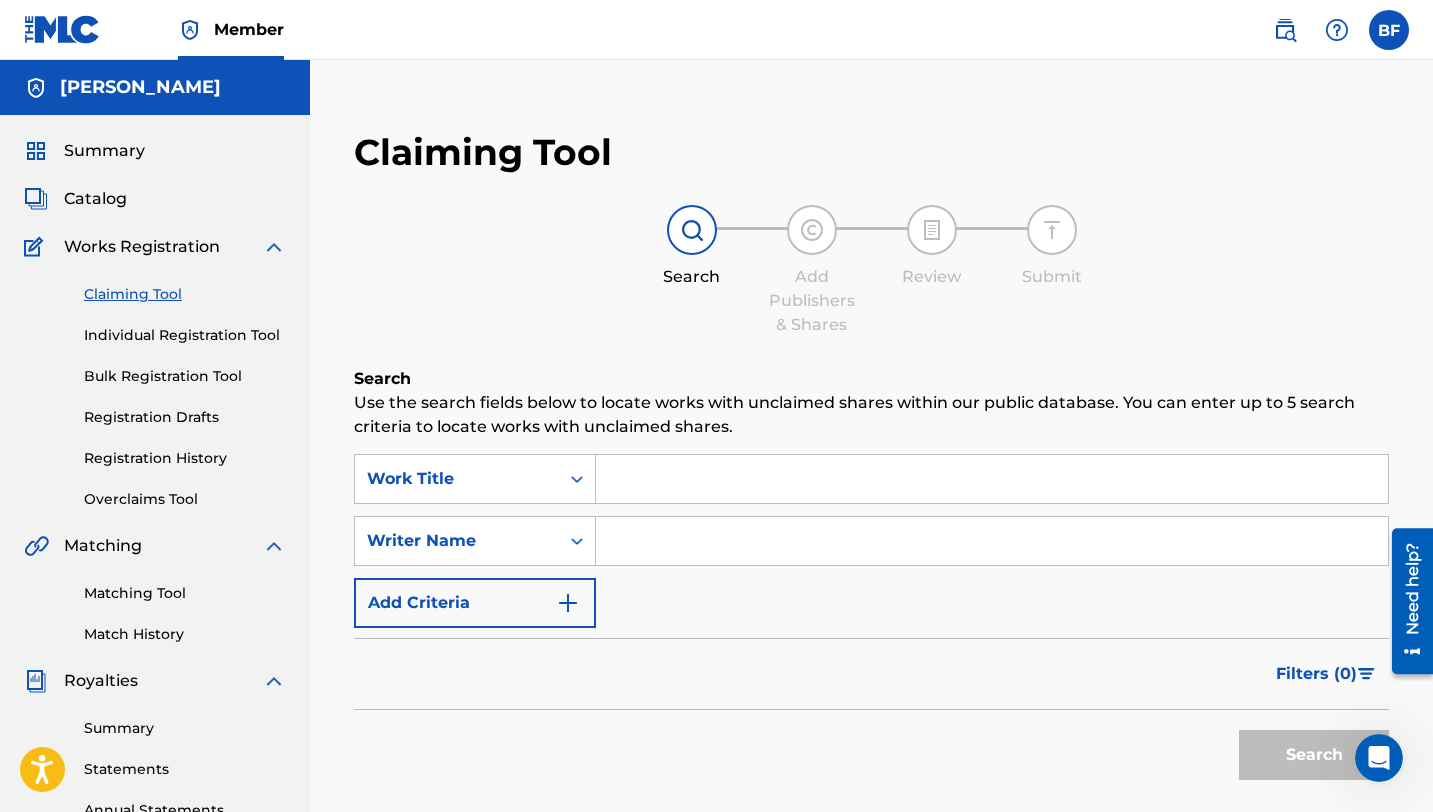 click on "Summary Catalog Works Registration Claiming Tool Individual Registration Tool Bulk Registration Tool Registration Drafts Registration History Overclaims Tool Matching Matching Tool Match History Royalties Summary Statements Annual Statements Rate Sheets Member Settings Banking Information Member Information User Permissions Contact Information Member Benefits" at bounding box center (155, 629) 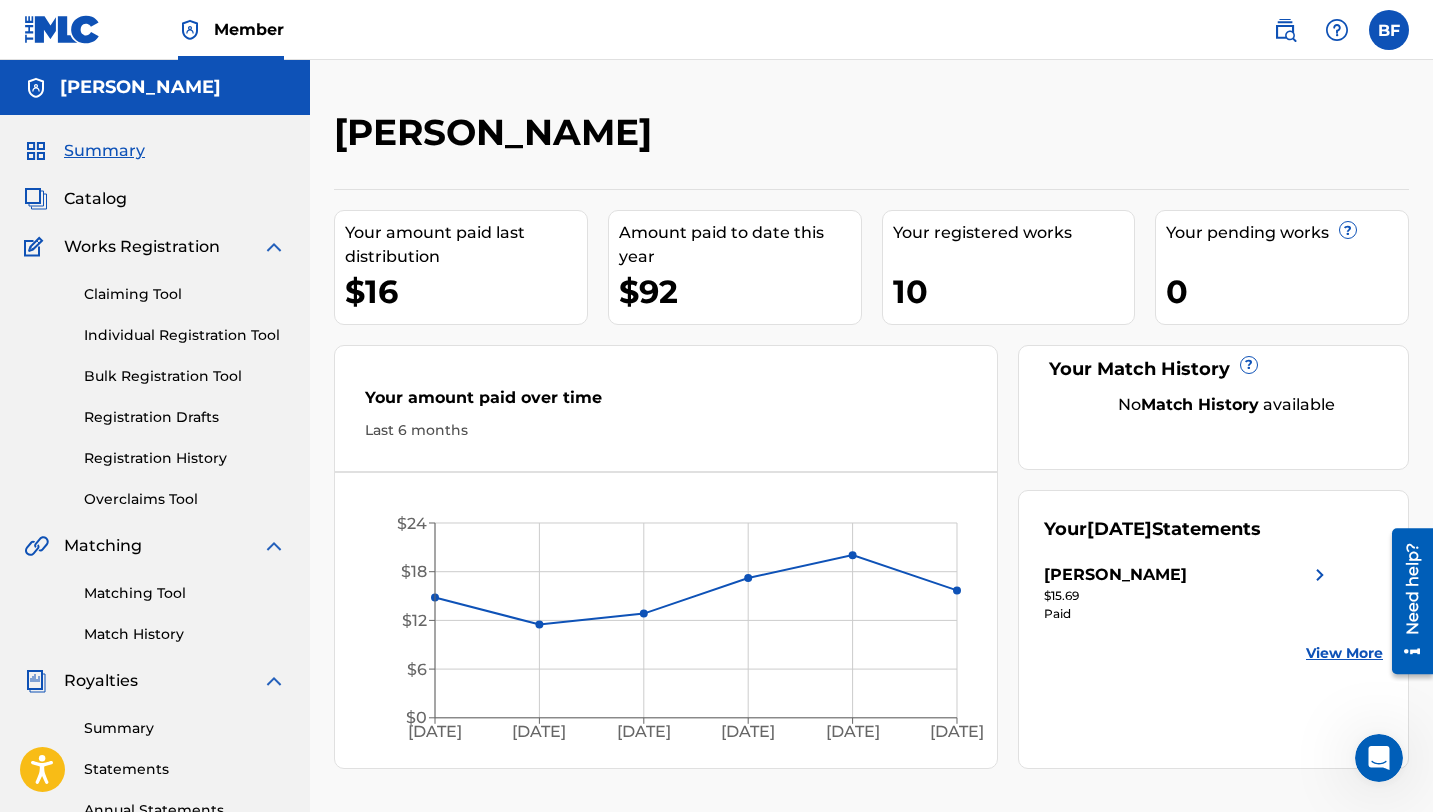 click on "Catalog" at bounding box center (95, 199) 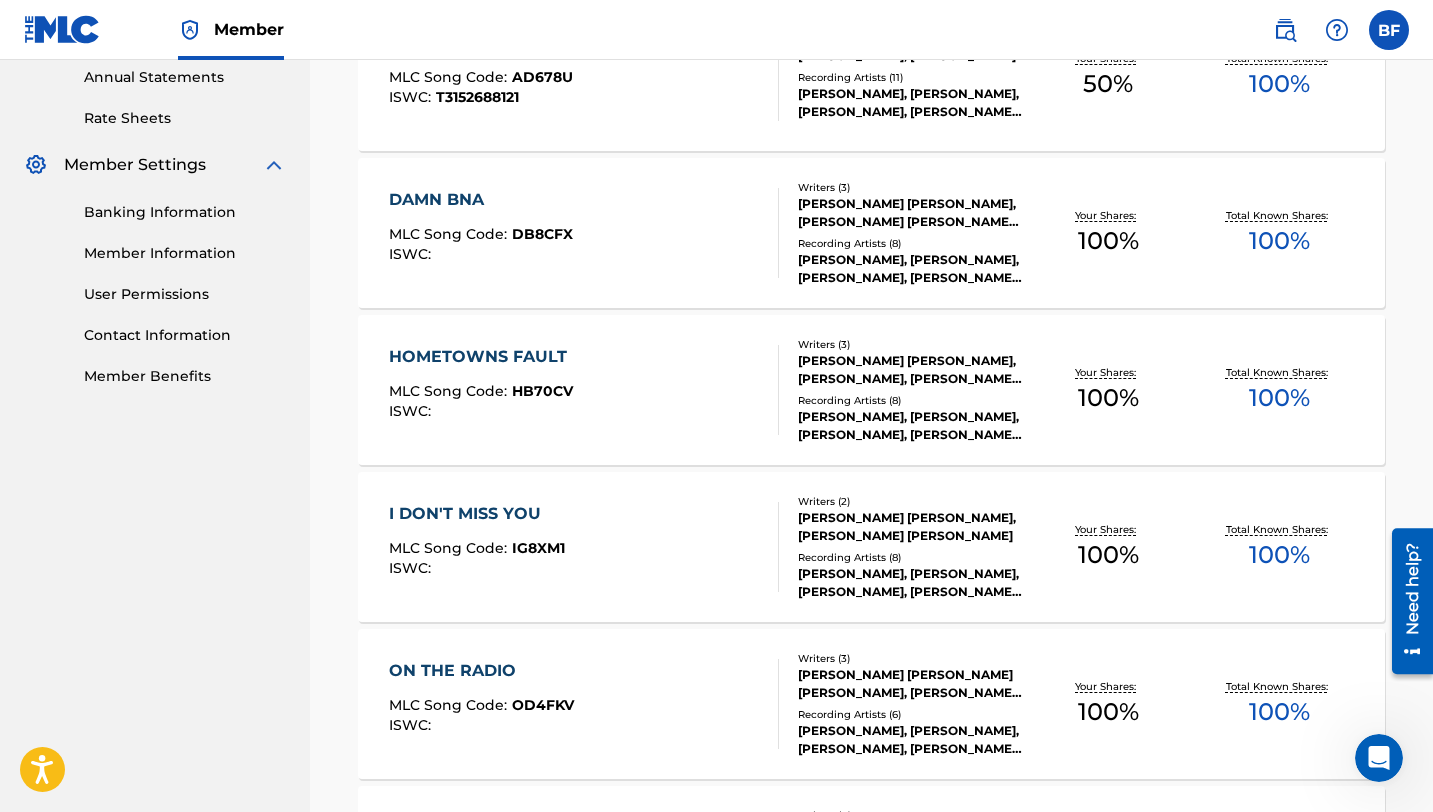 scroll, scrollTop: 0, scrollLeft: 0, axis: both 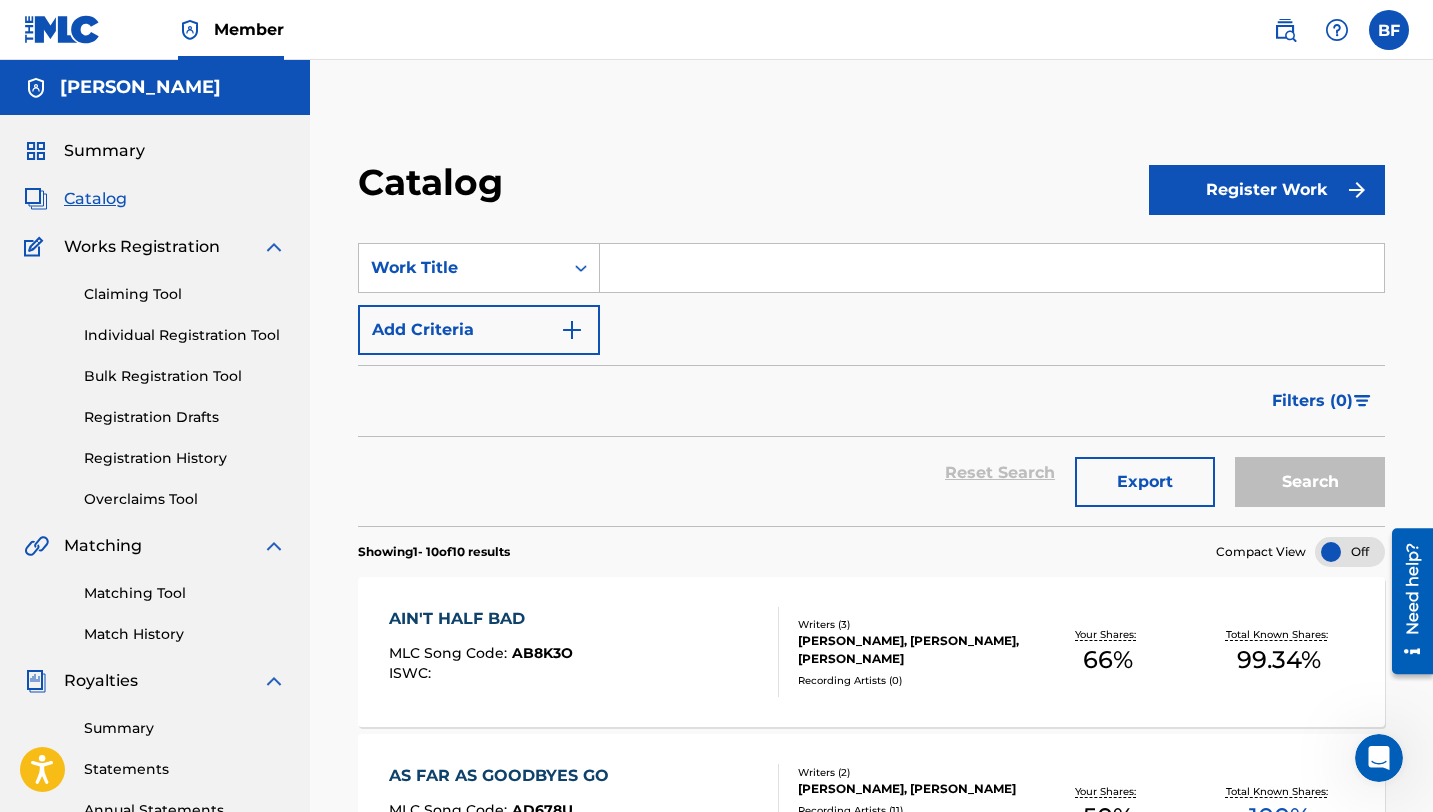 click on "Register Work" at bounding box center [1267, 190] 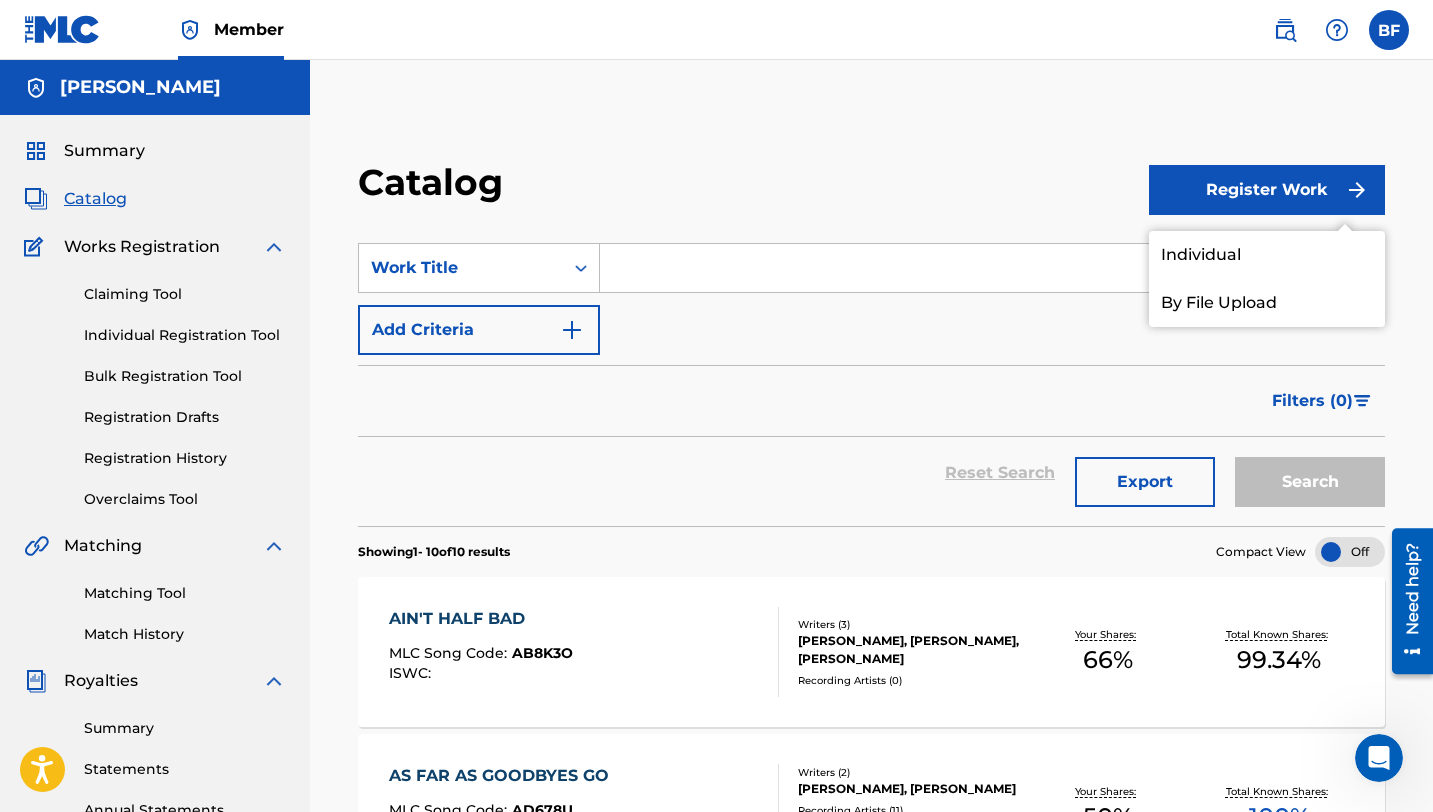 click on "Summary Catalog Works Registration Claiming Tool Individual Registration Tool Bulk Registration Tool Registration Drafts Registration History Overclaims Tool Matching Matching Tool Match History Royalties Summary Statements Annual Statements Rate Sheets Member Settings Banking Information Member Information User Permissions Contact Information Member Benefits" at bounding box center (155, 629) 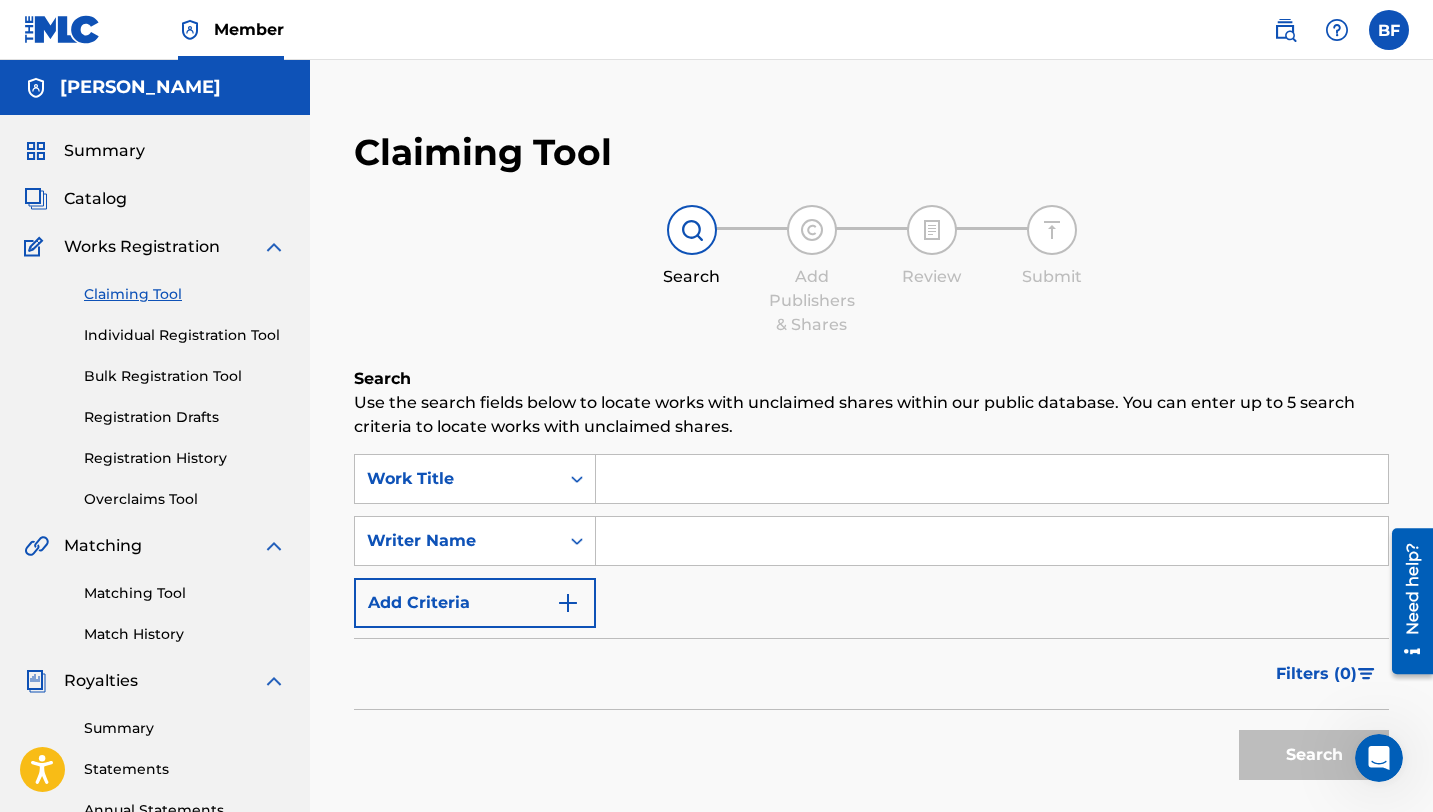 click at bounding box center (992, 479) 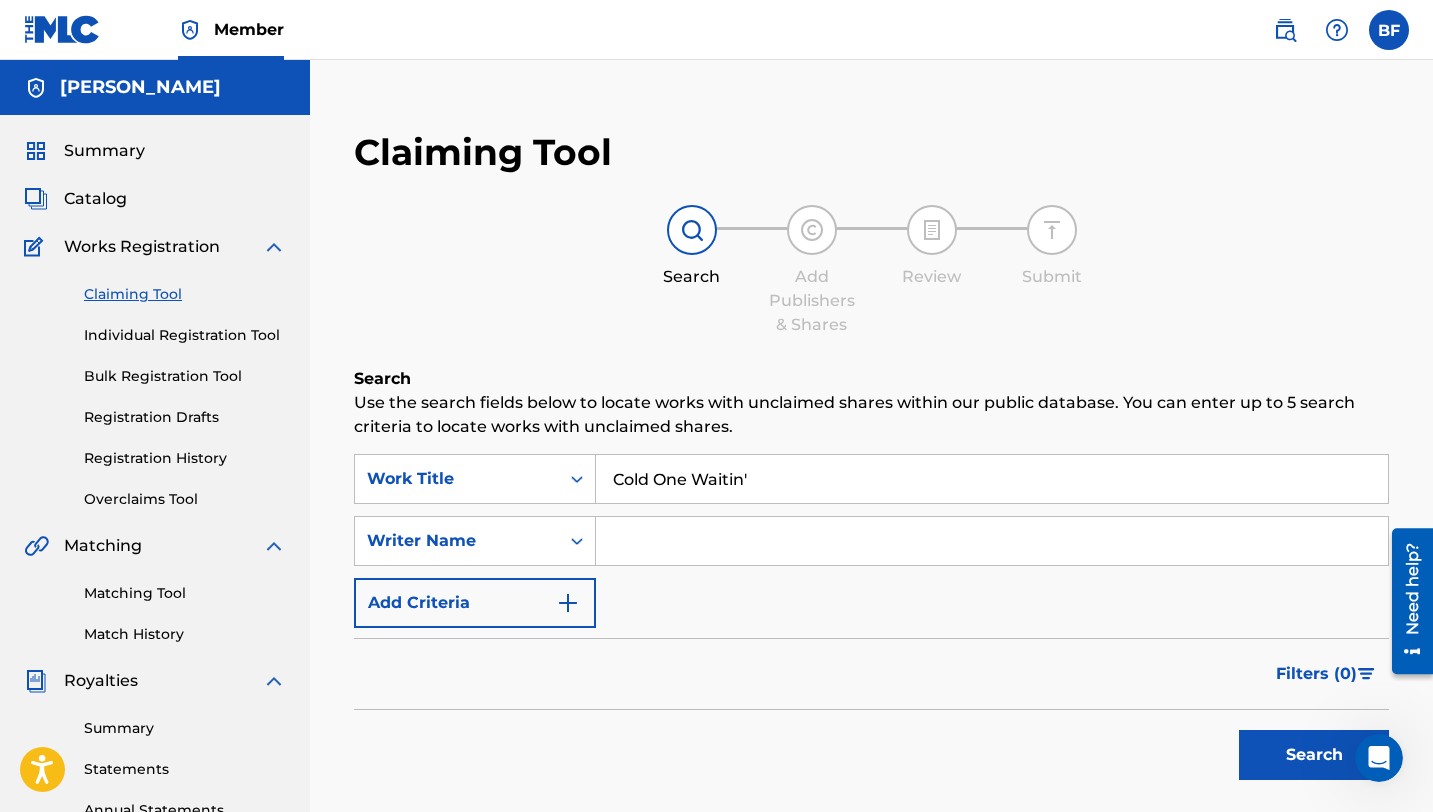 type on "Cold One Waitin'" 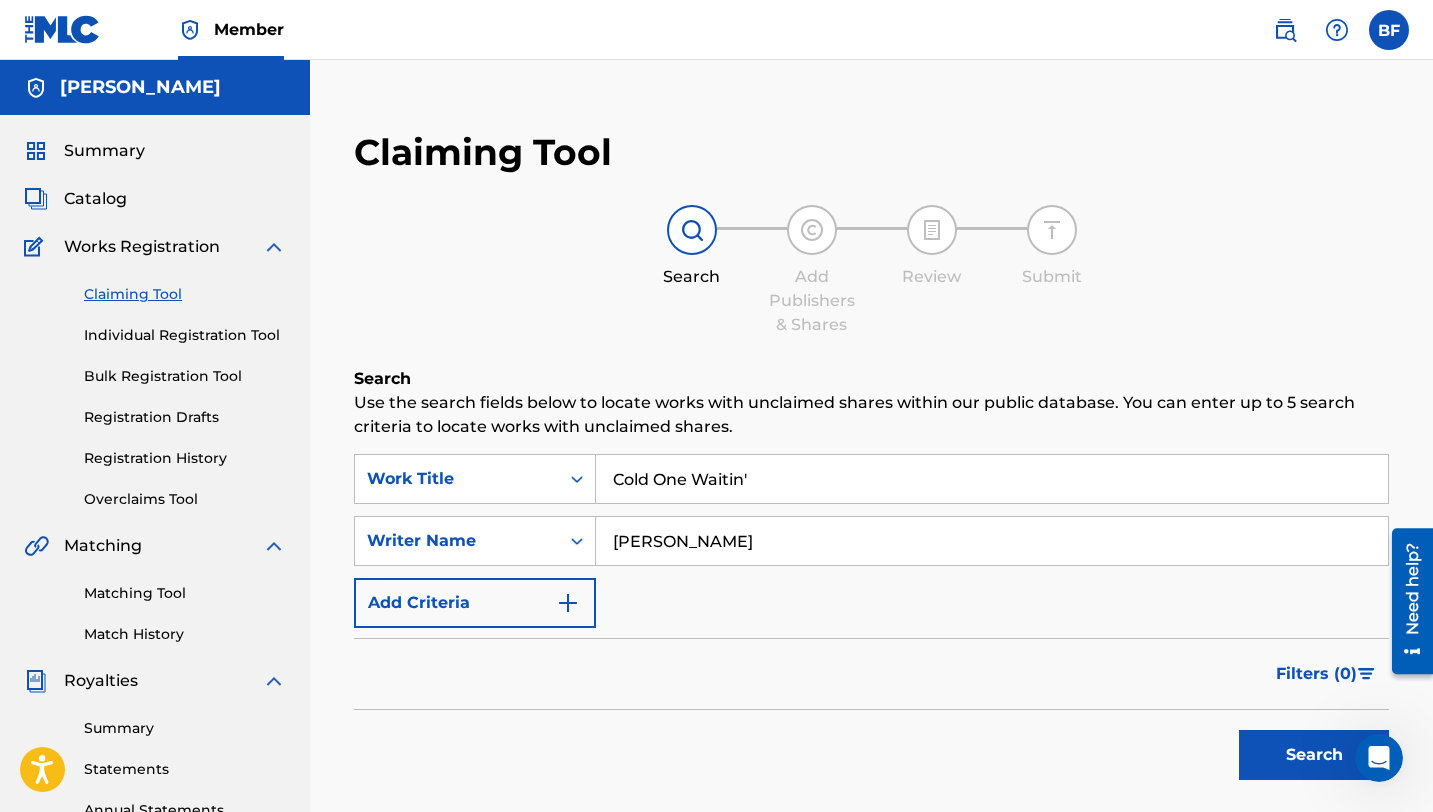 click on "Search" at bounding box center (1314, 755) 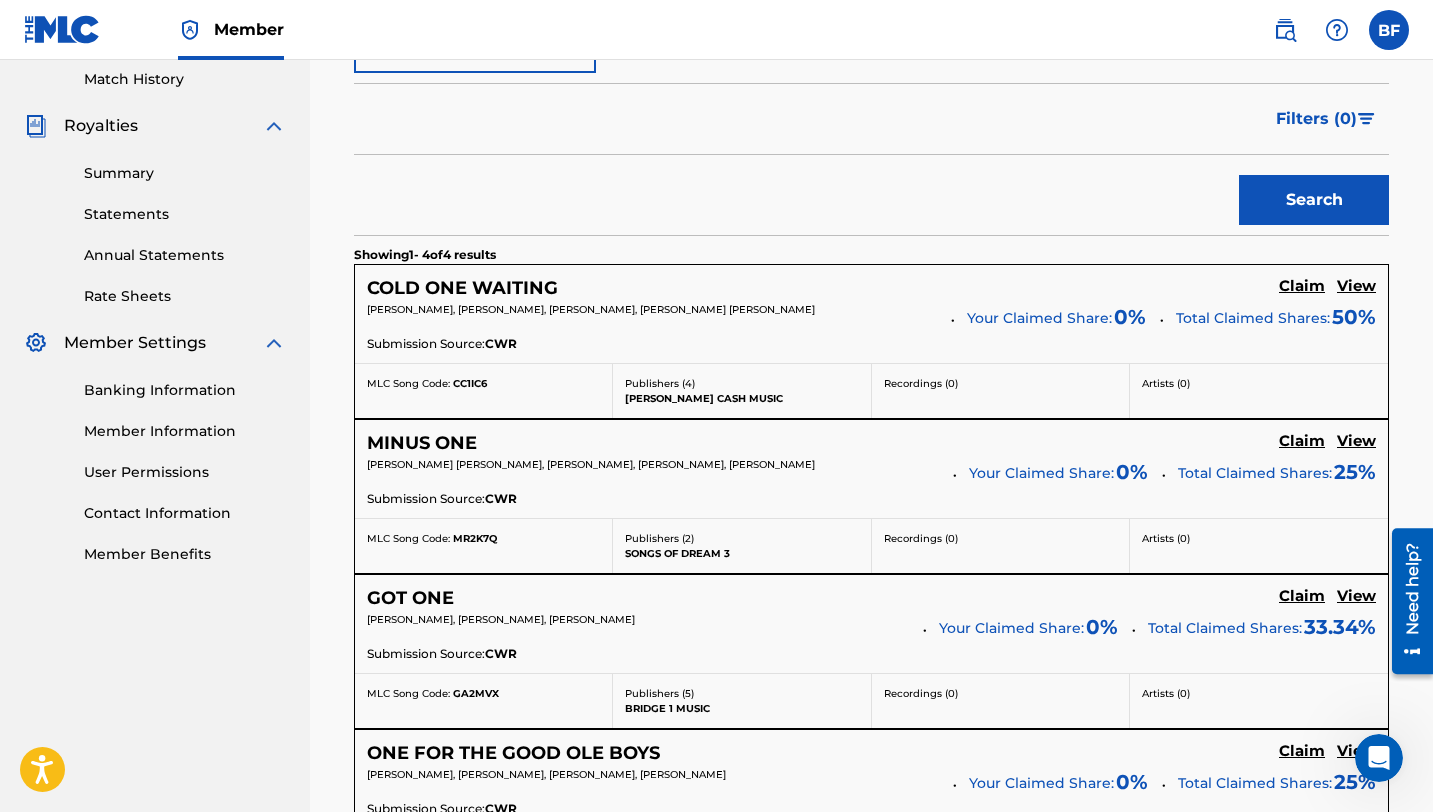 scroll, scrollTop: 572, scrollLeft: 0, axis: vertical 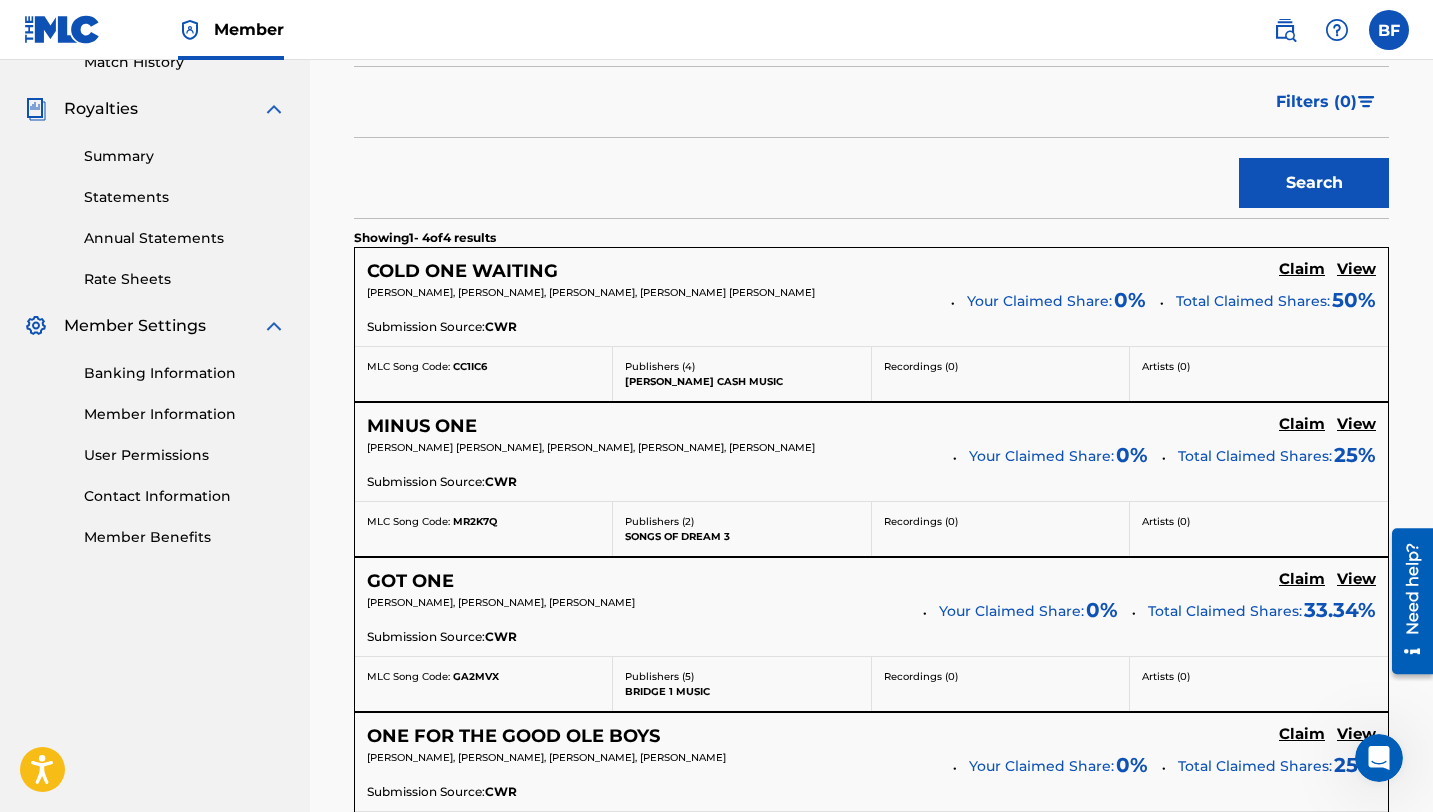 click on "Claim" at bounding box center (1302, 269) 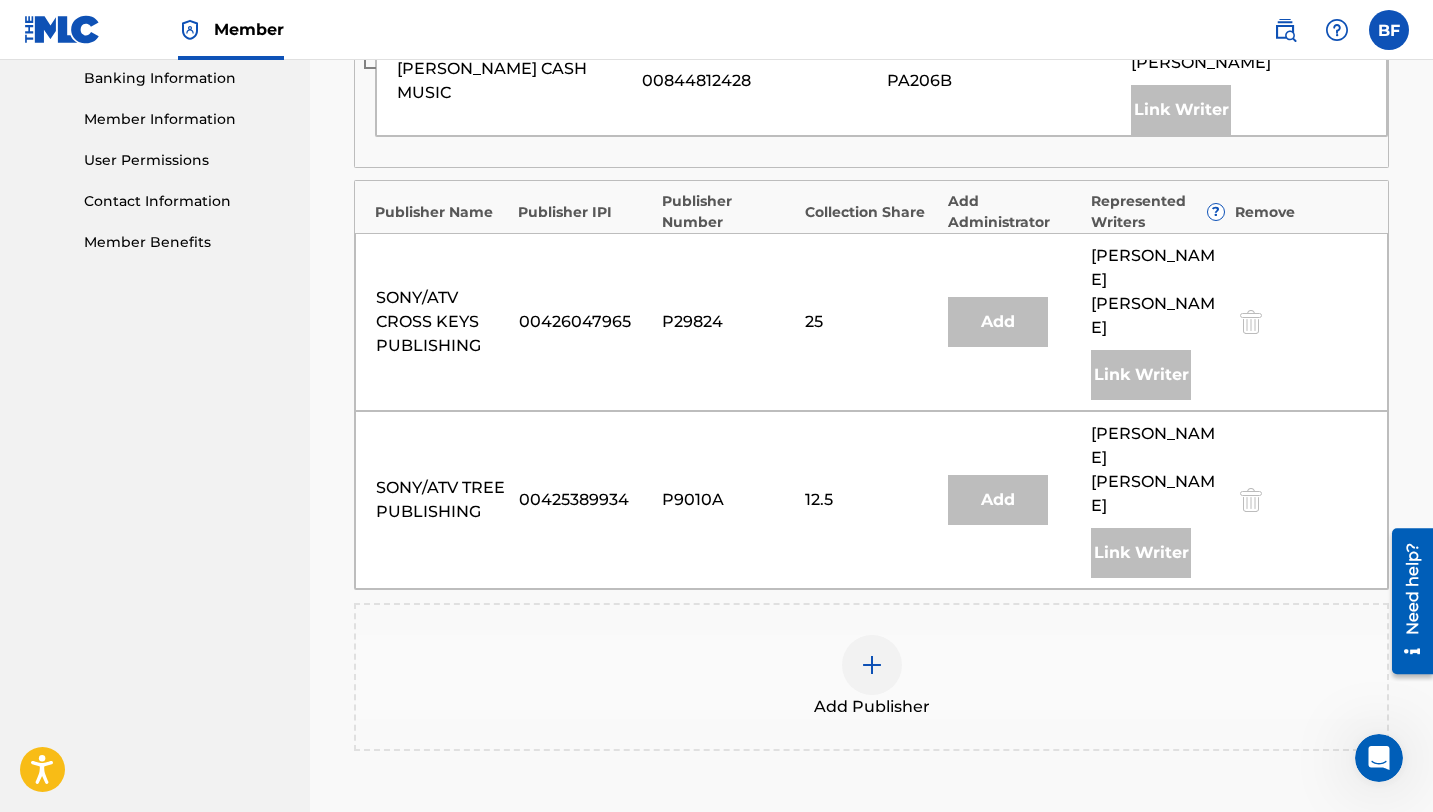 scroll, scrollTop: 868, scrollLeft: 0, axis: vertical 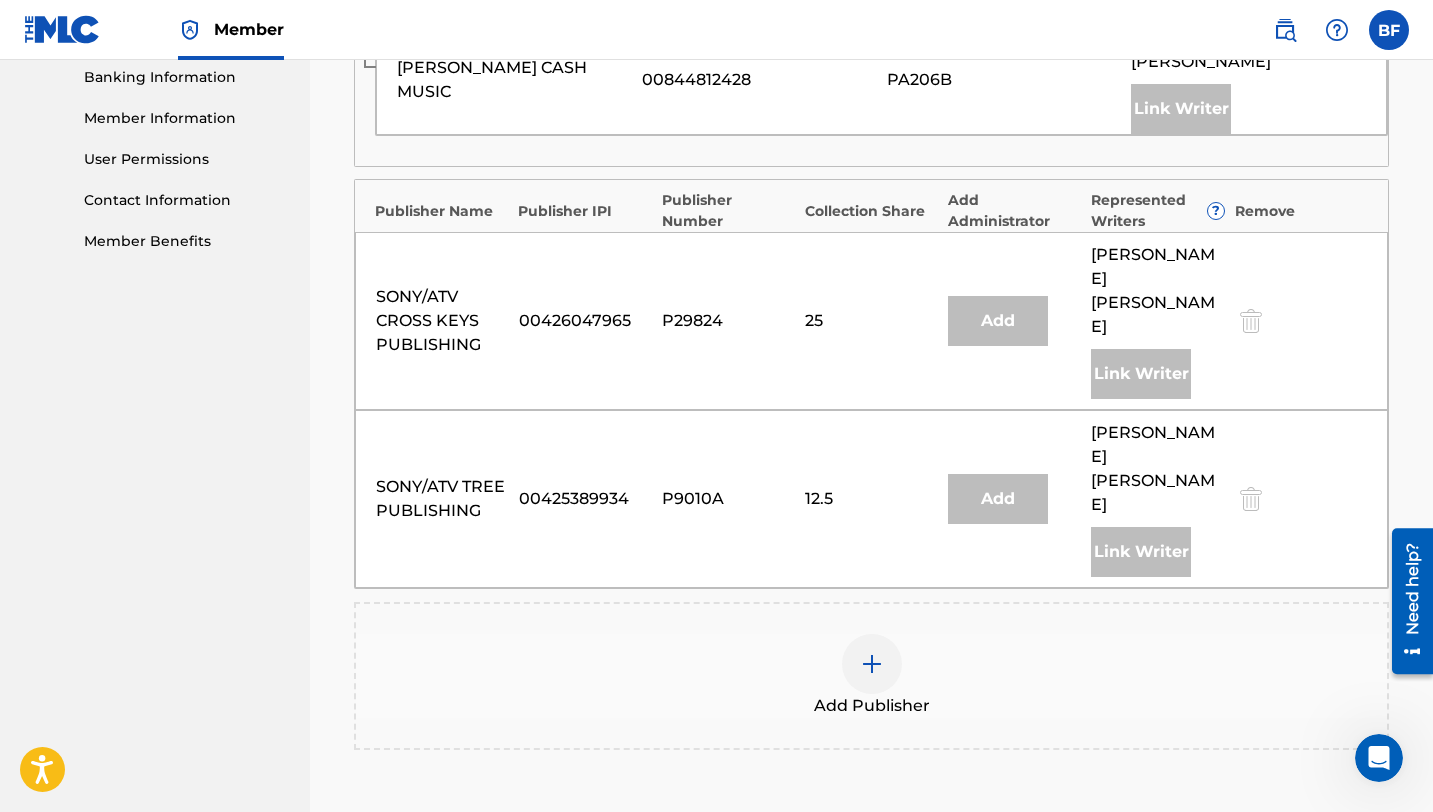 click at bounding box center [872, 664] 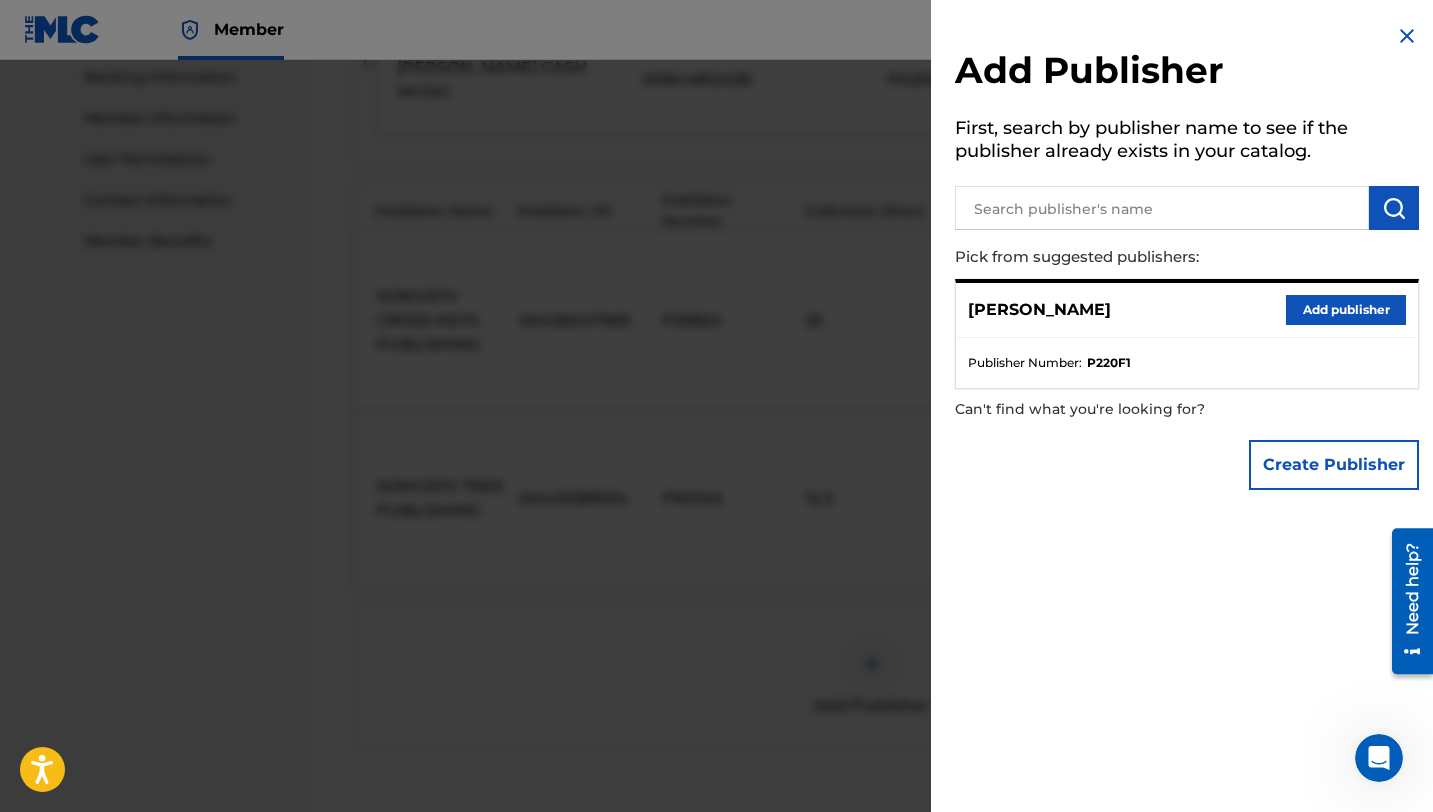 click on "Add publisher" at bounding box center [1346, 310] 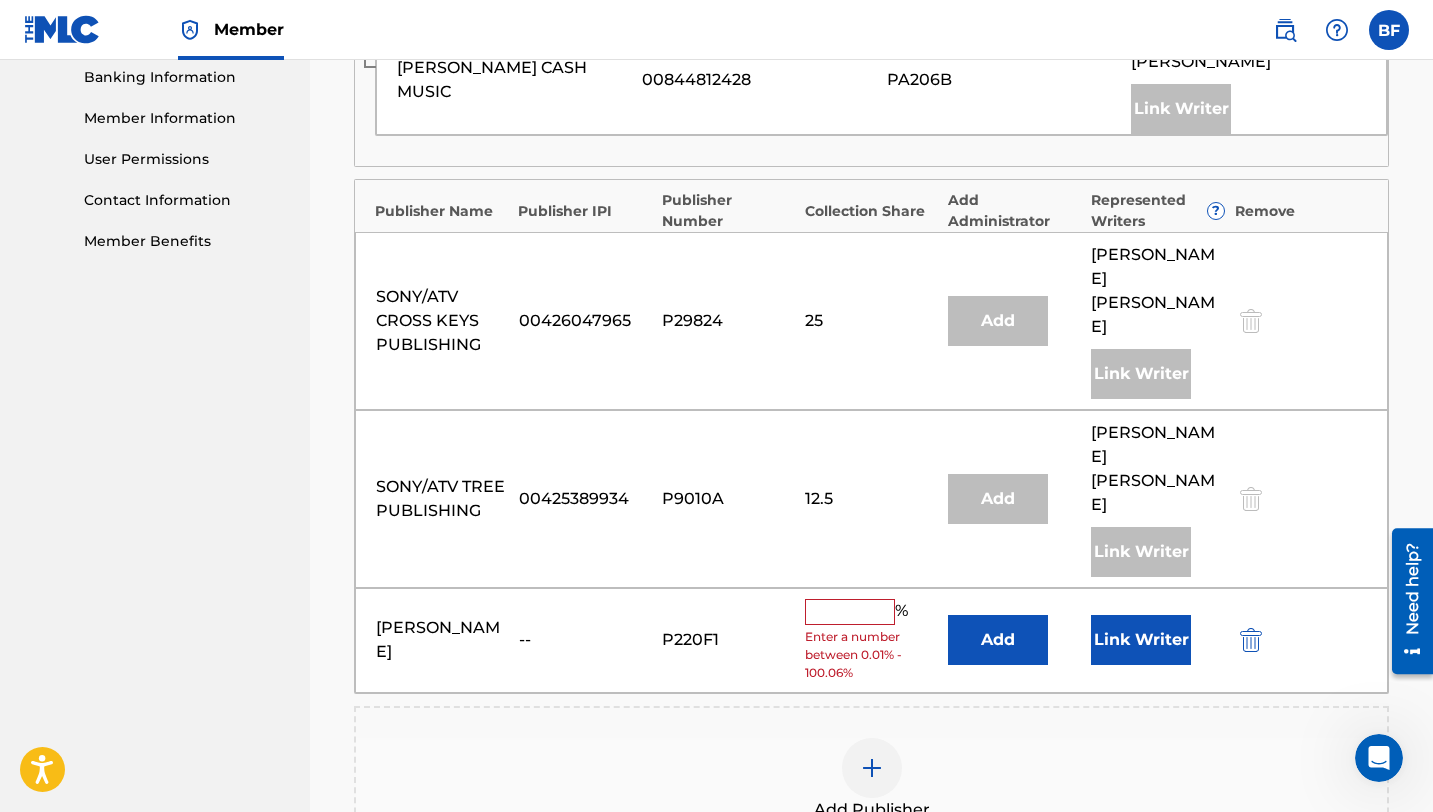 click at bounding box center [850, 612] 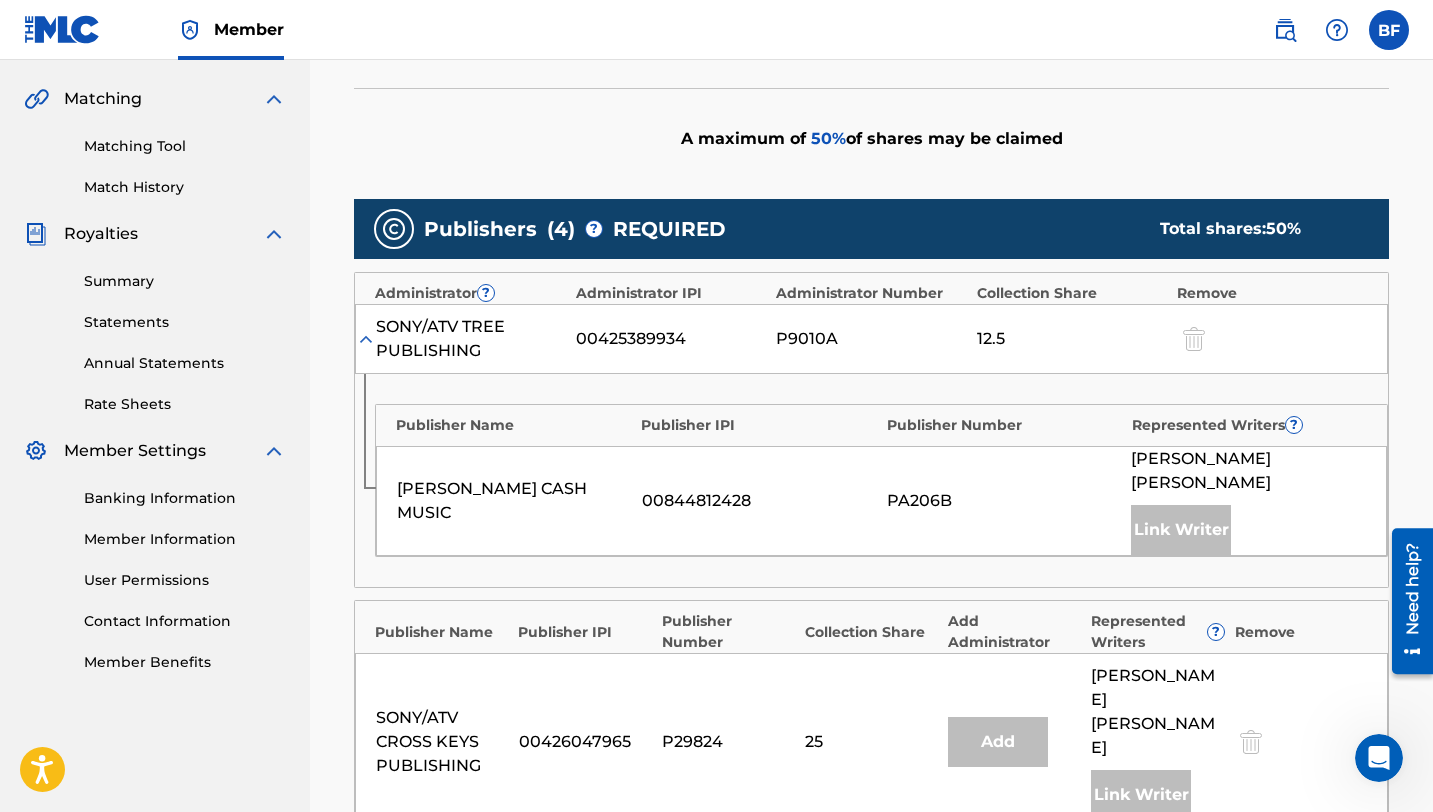 scroll, scrollTop: 426, scrollLeft: 0, axis: vertical 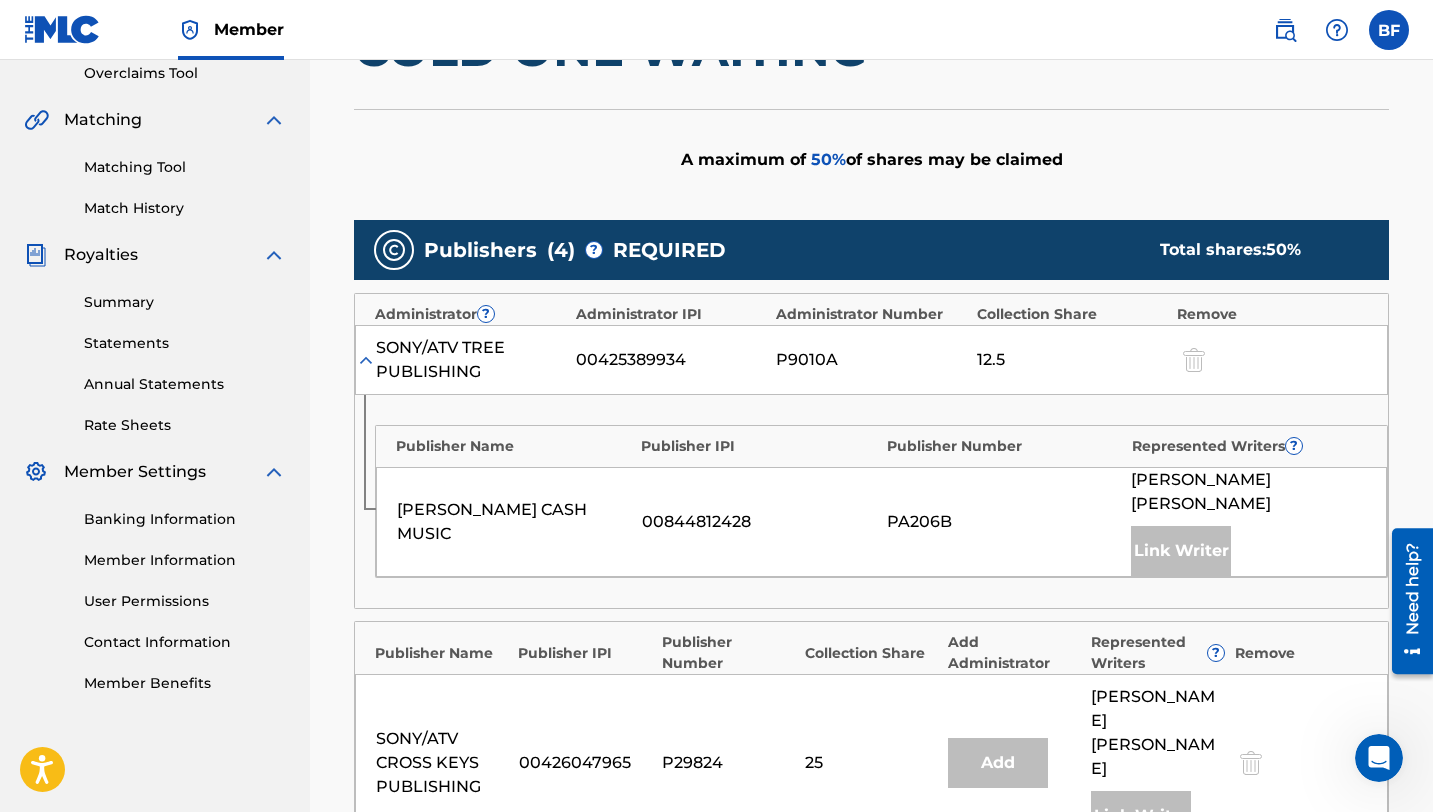 click at bounding box center [366, 360] 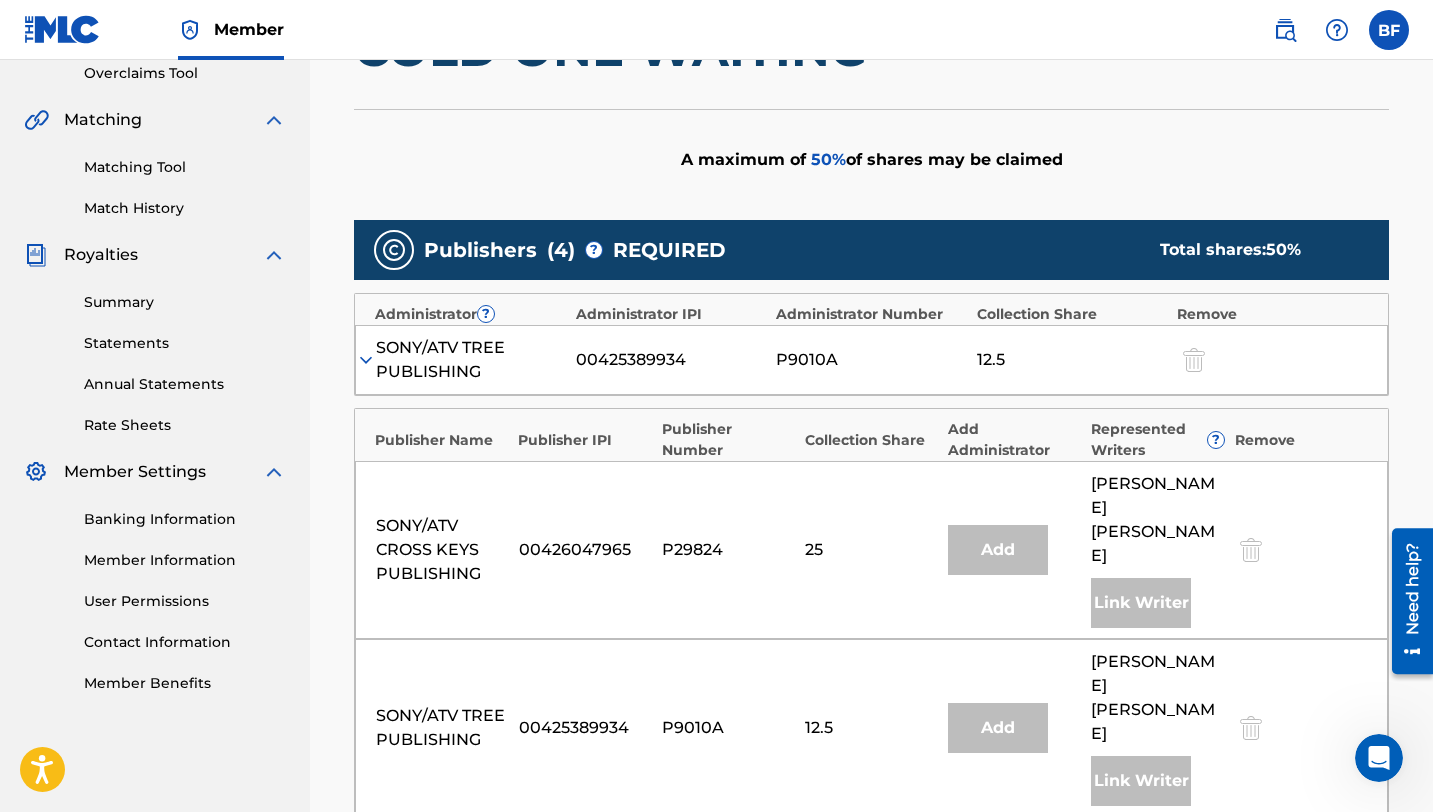 scroll, scrollTop: 593, scrollLeft: 0, axis: vertical 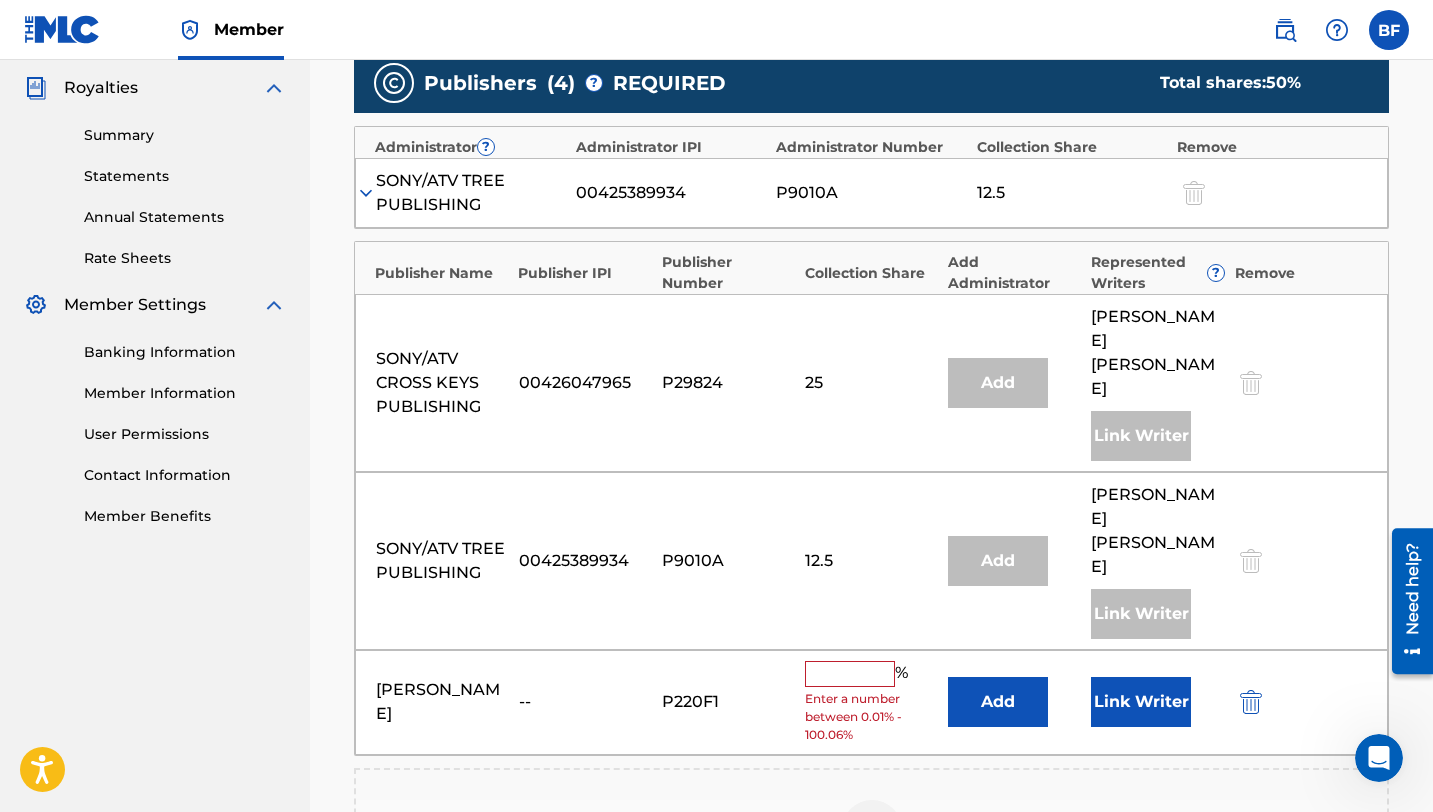 click at bounding box center (850, 674) 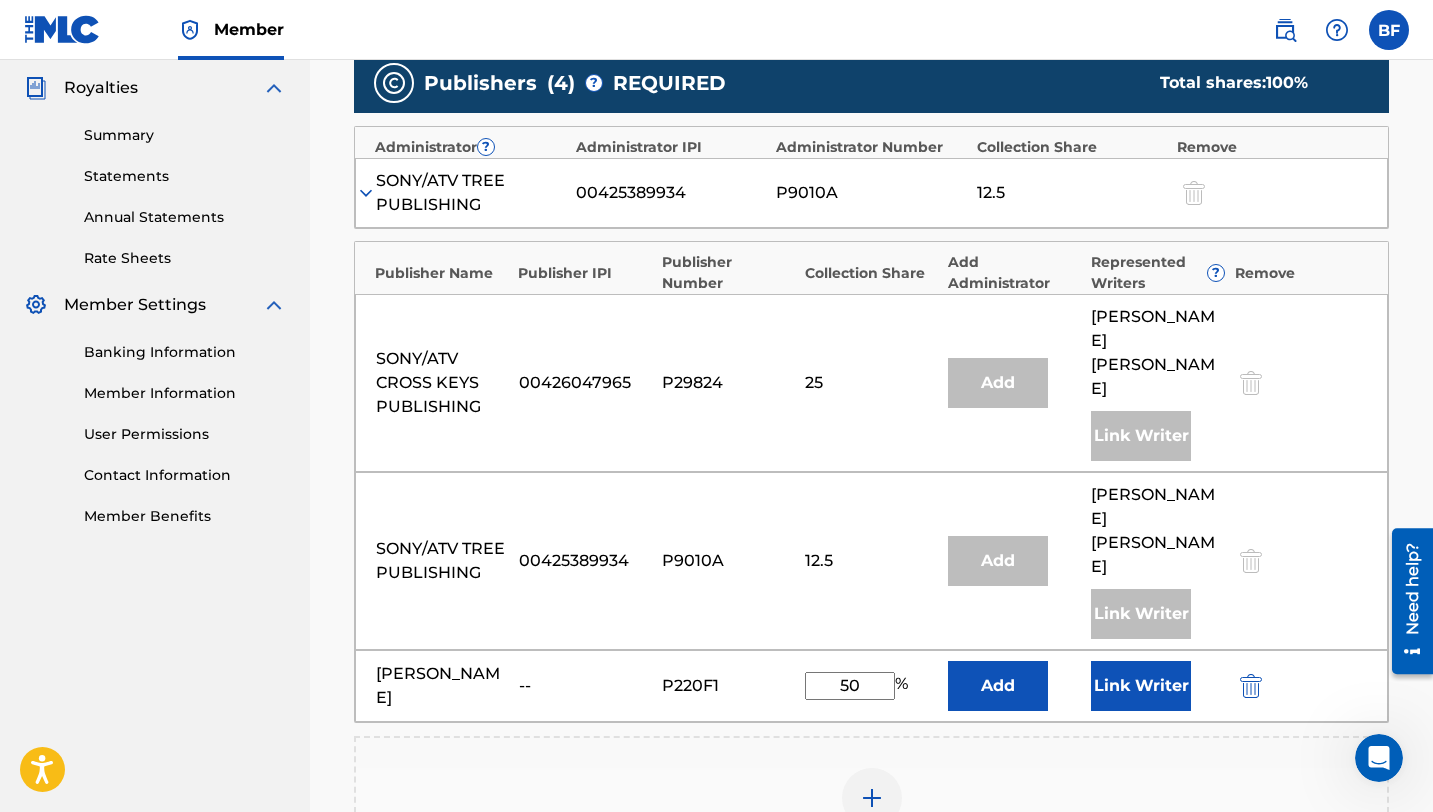 type on "50" 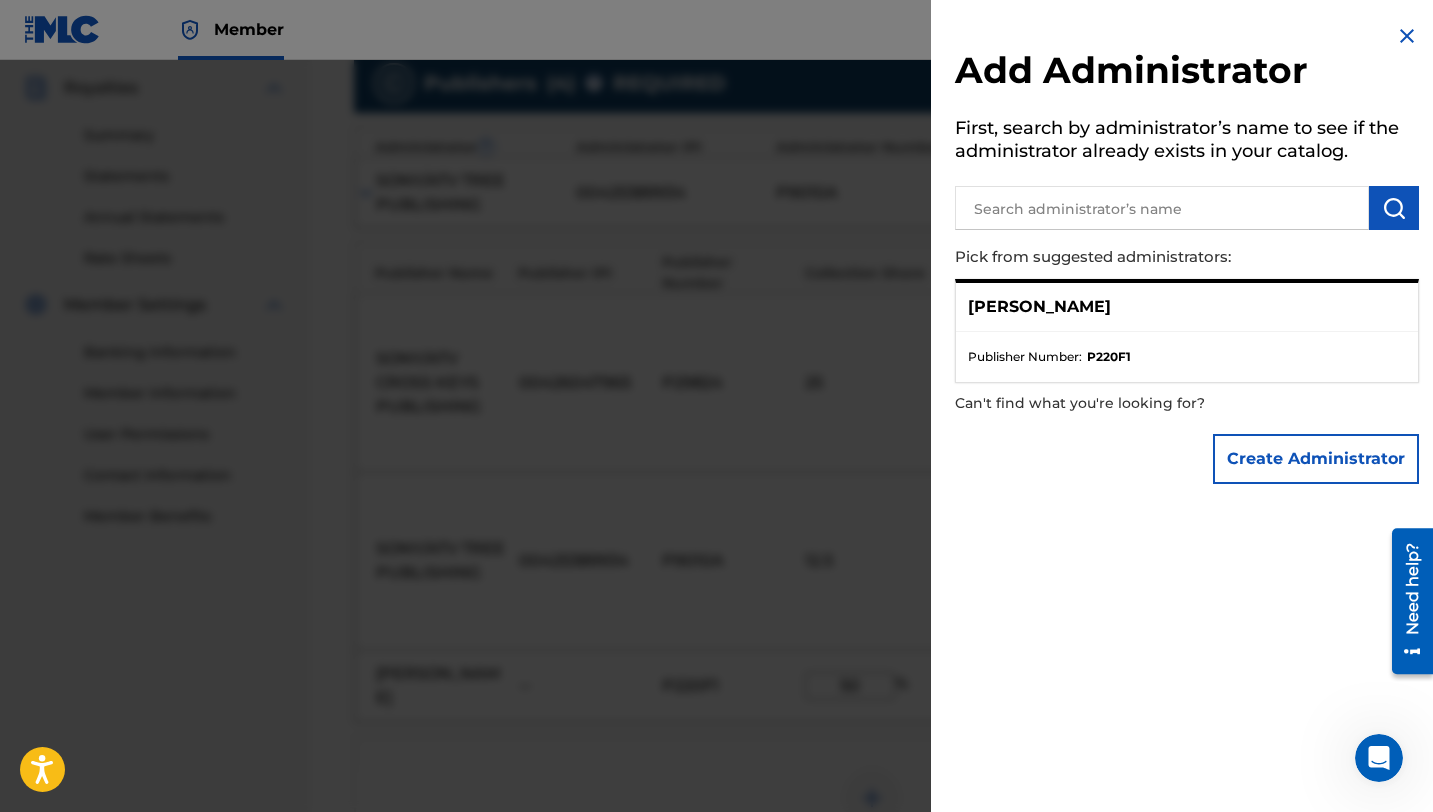 click at bounding box center [716, 466] 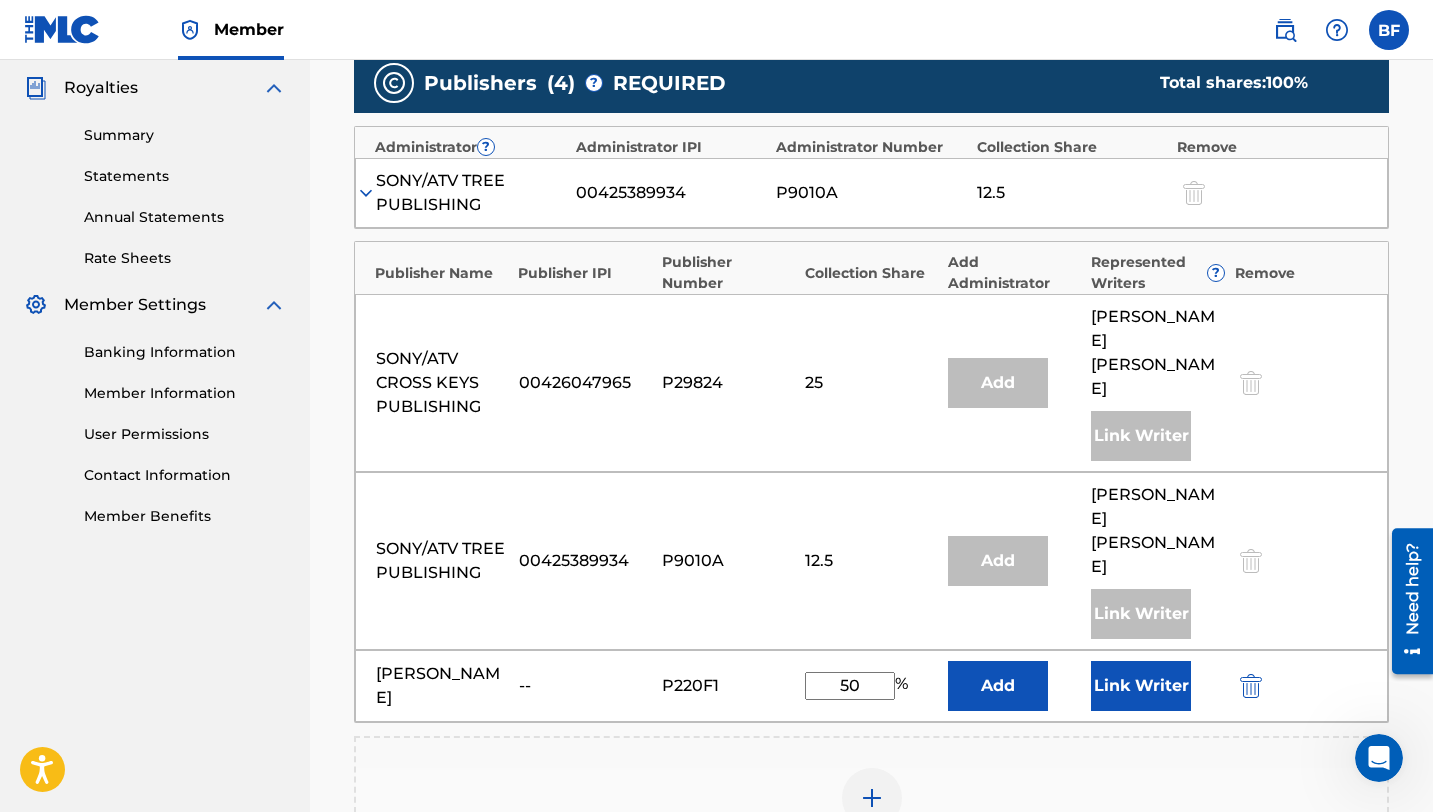 click on "Link Writer" at bounding box center (1141, 686) 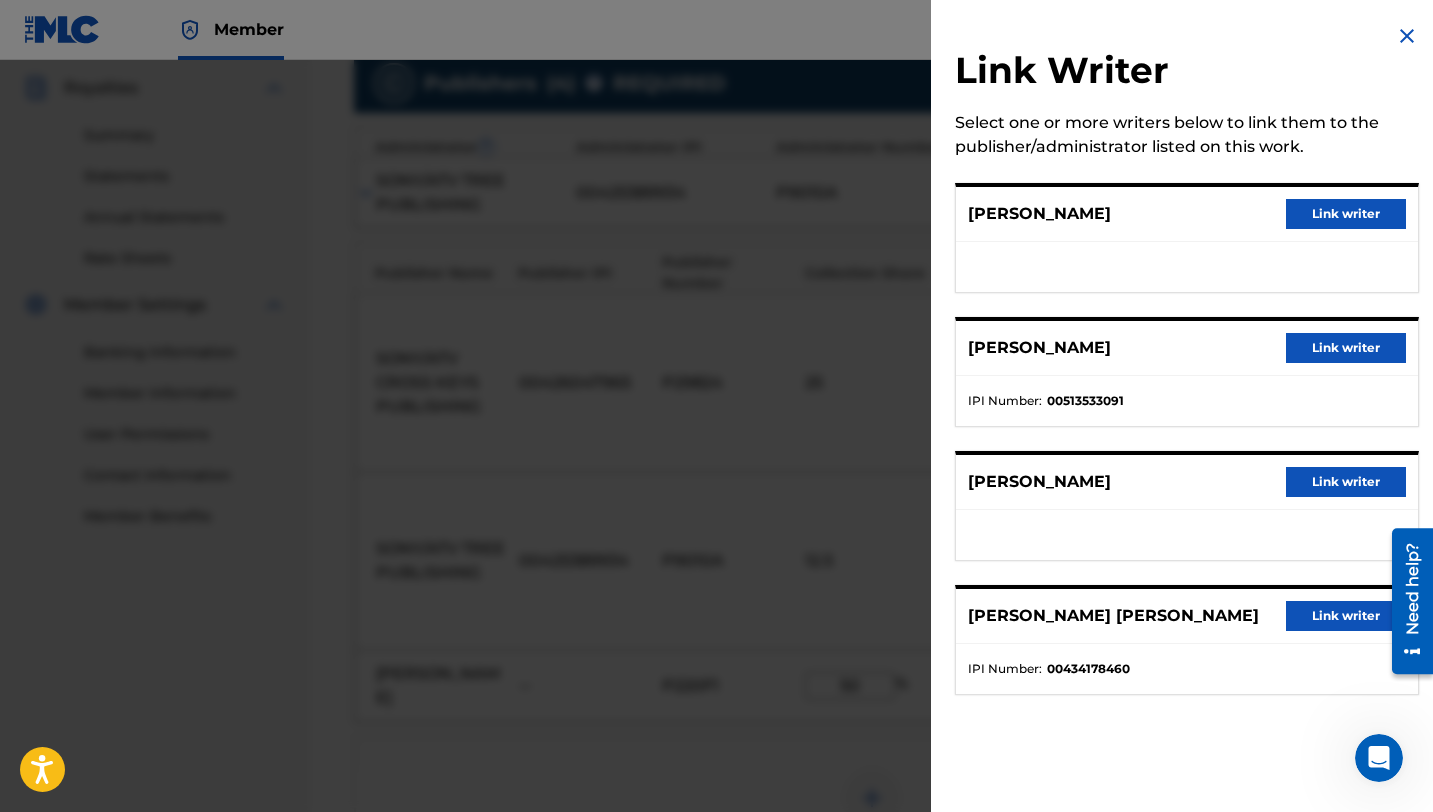 click on "[PERSON_NAME] Link writer" at bounding box center [1187, 214] 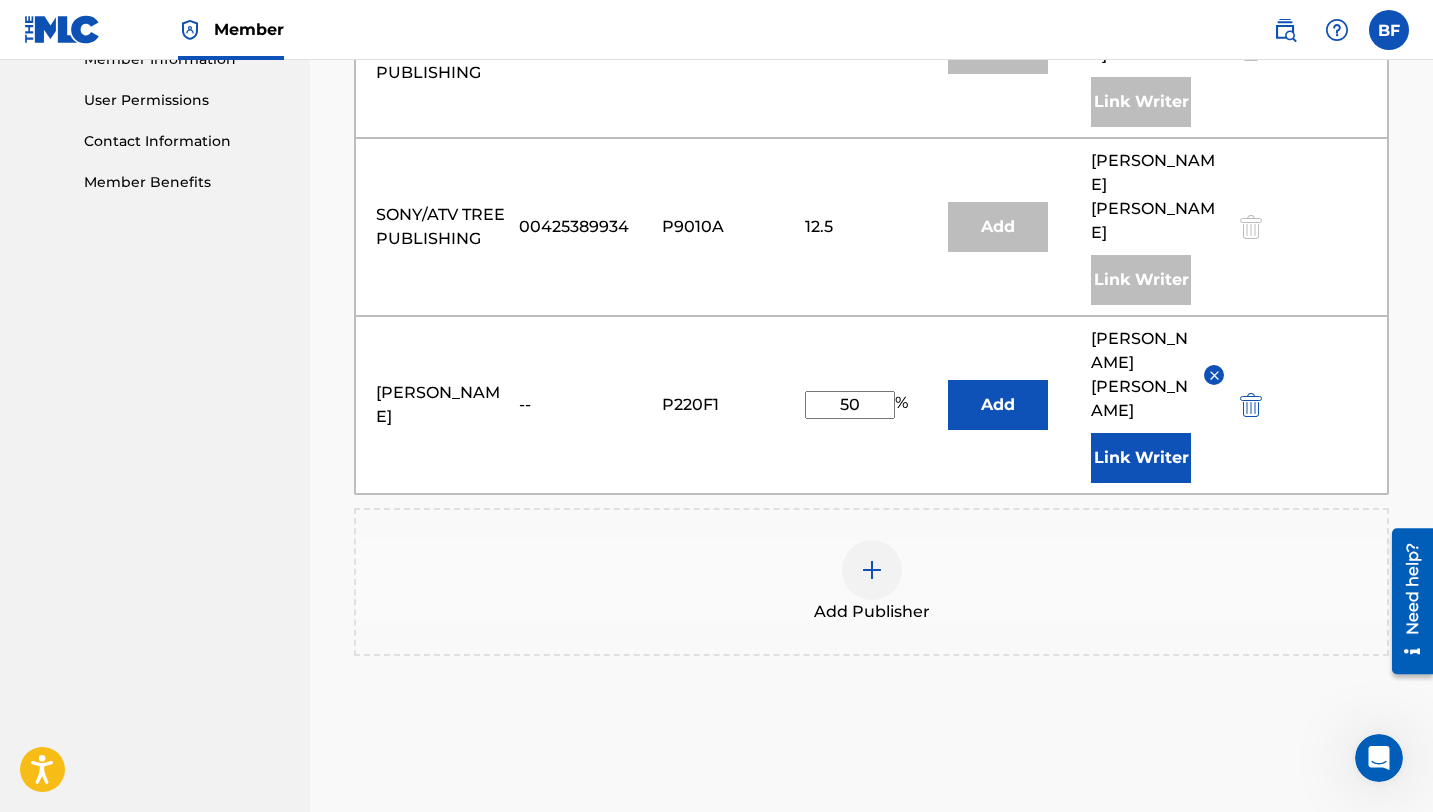scroll, scrollTop: 929, scrollLeft: 0, axis: vertical 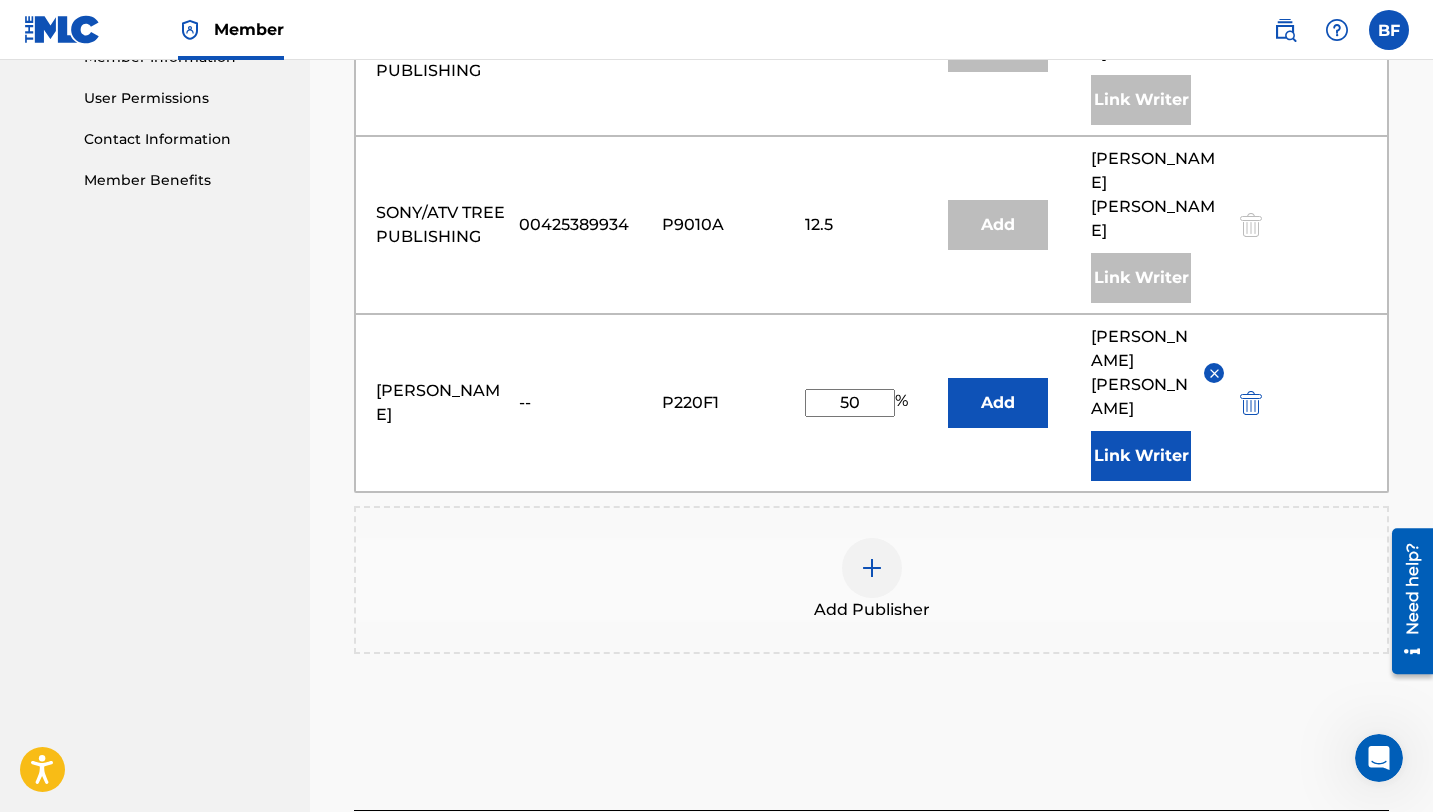 click on "Claiming Tool Search Add Publishers & Shares Review Submit Add Publishers & Shares Enter your publisher(s)/administrator(s). COLD ONE WAITING A maximum of   0 %  of shares may be claimed Publishers ( 4 ) ? REQUIRED Total shares:  100 % Administrator ? Administrator IPI Administrator Number Collection Share Remove SONY/ATV TREE PUBLISHING 00425389934 P9010A 12.5 Publisher Name Publisher IPI Publisher Number Collection Share Add Administrator Represented Writers ? Remove SONY/ATV CROSS KEYS PUBLISHING 00426047965 P29824 25 Add [PERSON_NAME] Link Writer SONY/ATV TREE PUBLISHING 00425389934 P9010A 12.5 Add [PERSON_NAME] [PERSON_NAME] Link Writer [PERSON_NAME] -- P220F1 50 % [PERSON_NAME] Link Writer Add Publisher Back Next" at bounding box center [871, 41] 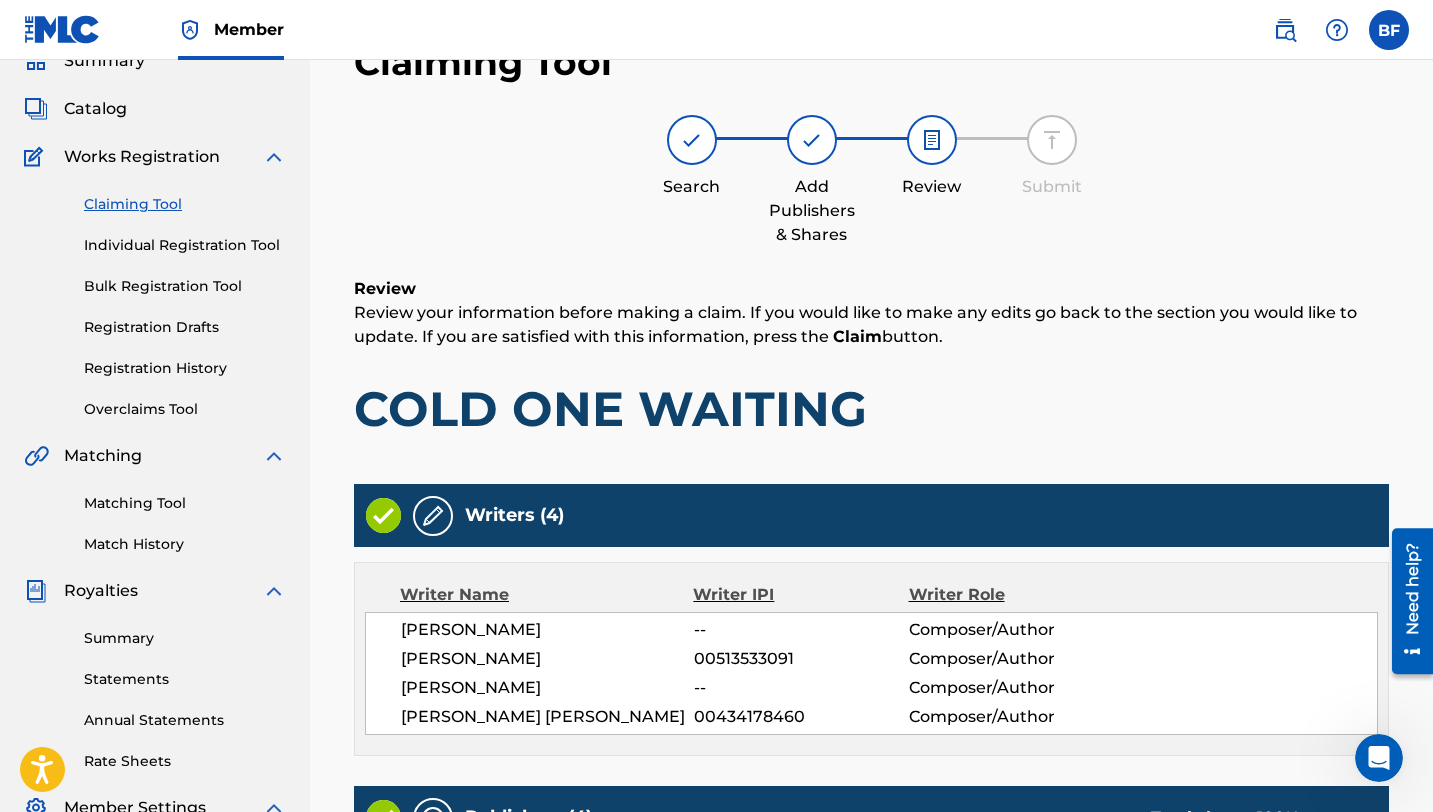 scroll, scrollTop: 1207, scrollLeft: 0, axis: vertical 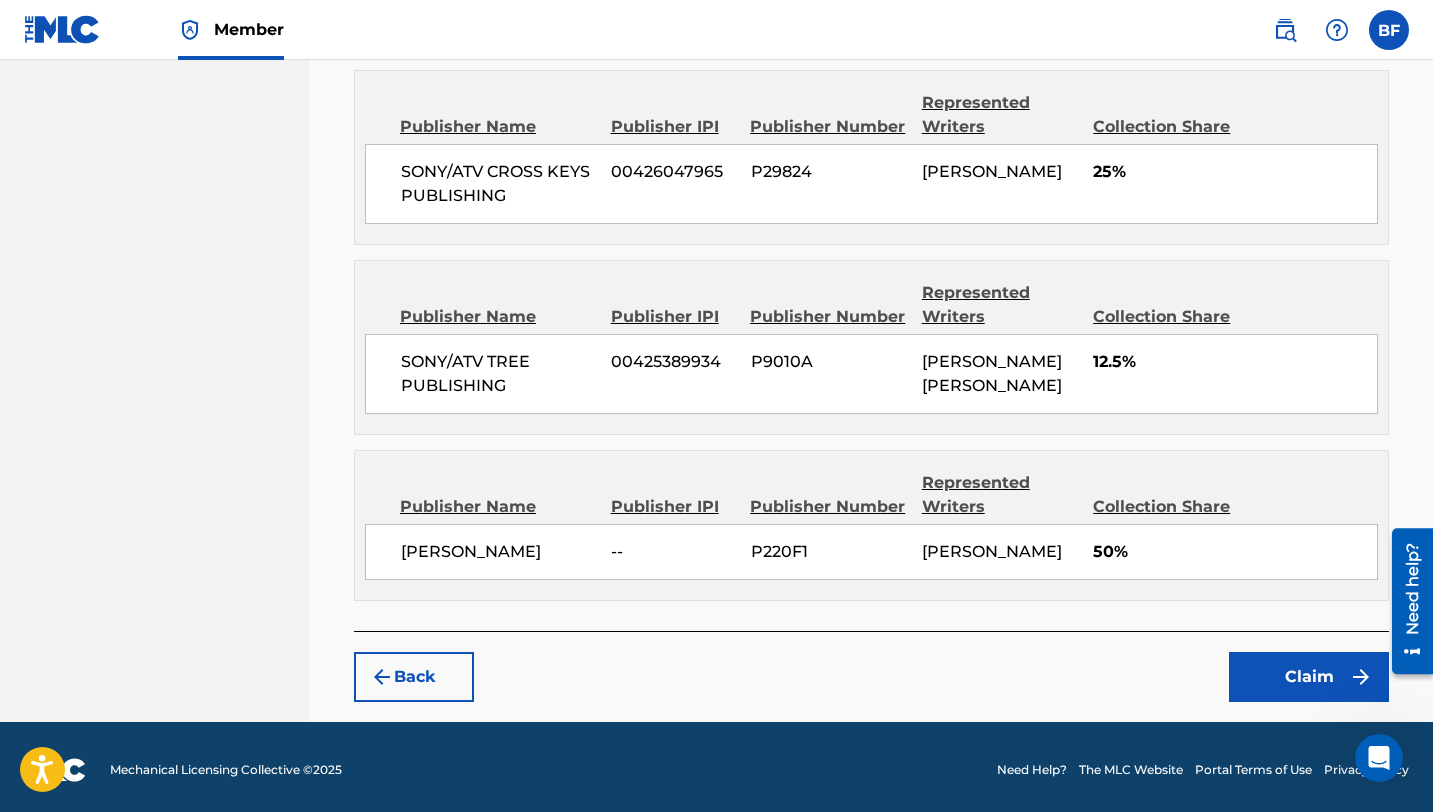 click on "Claim" at bounding box center (1309, 677) 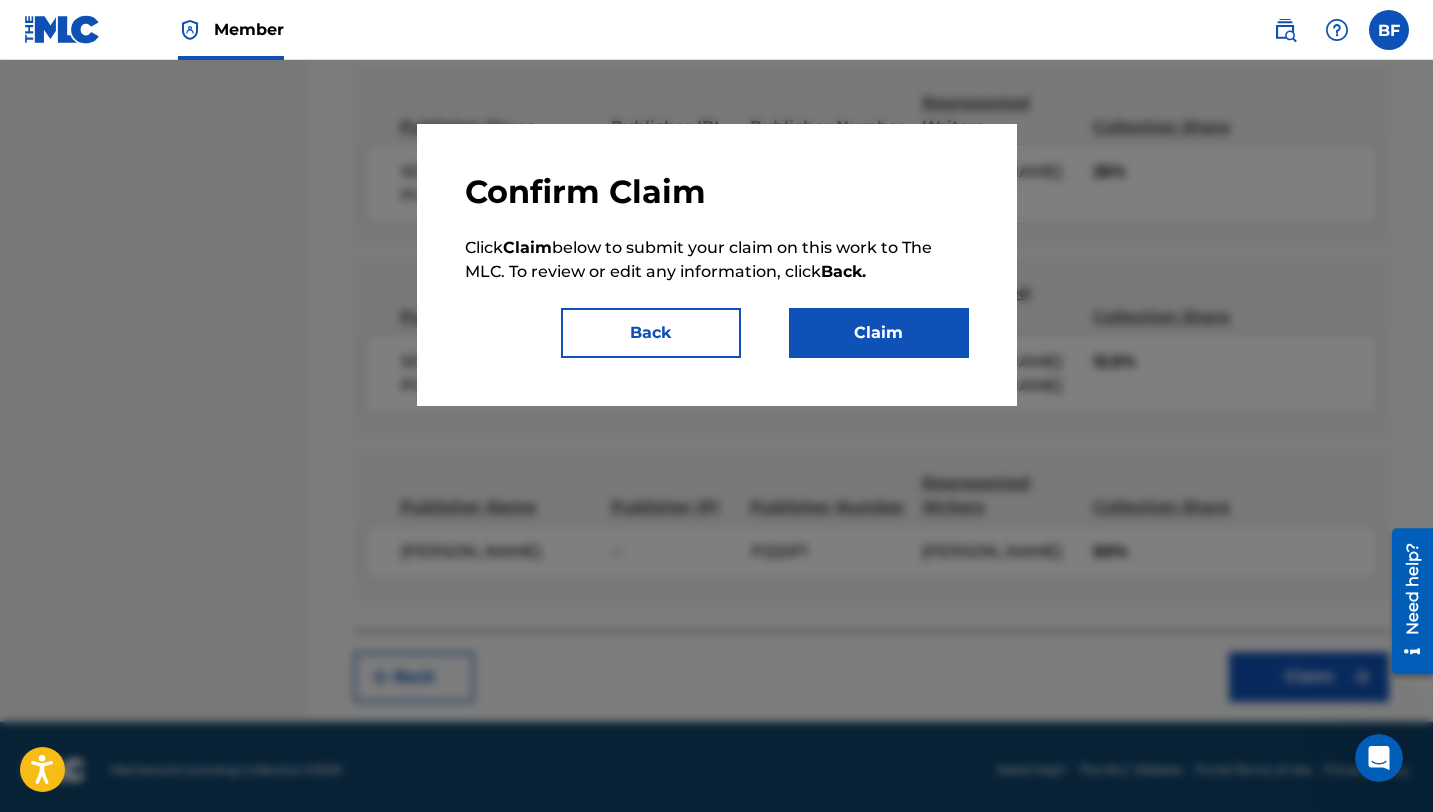 click on "Claim" at bounding box center (879, 333) 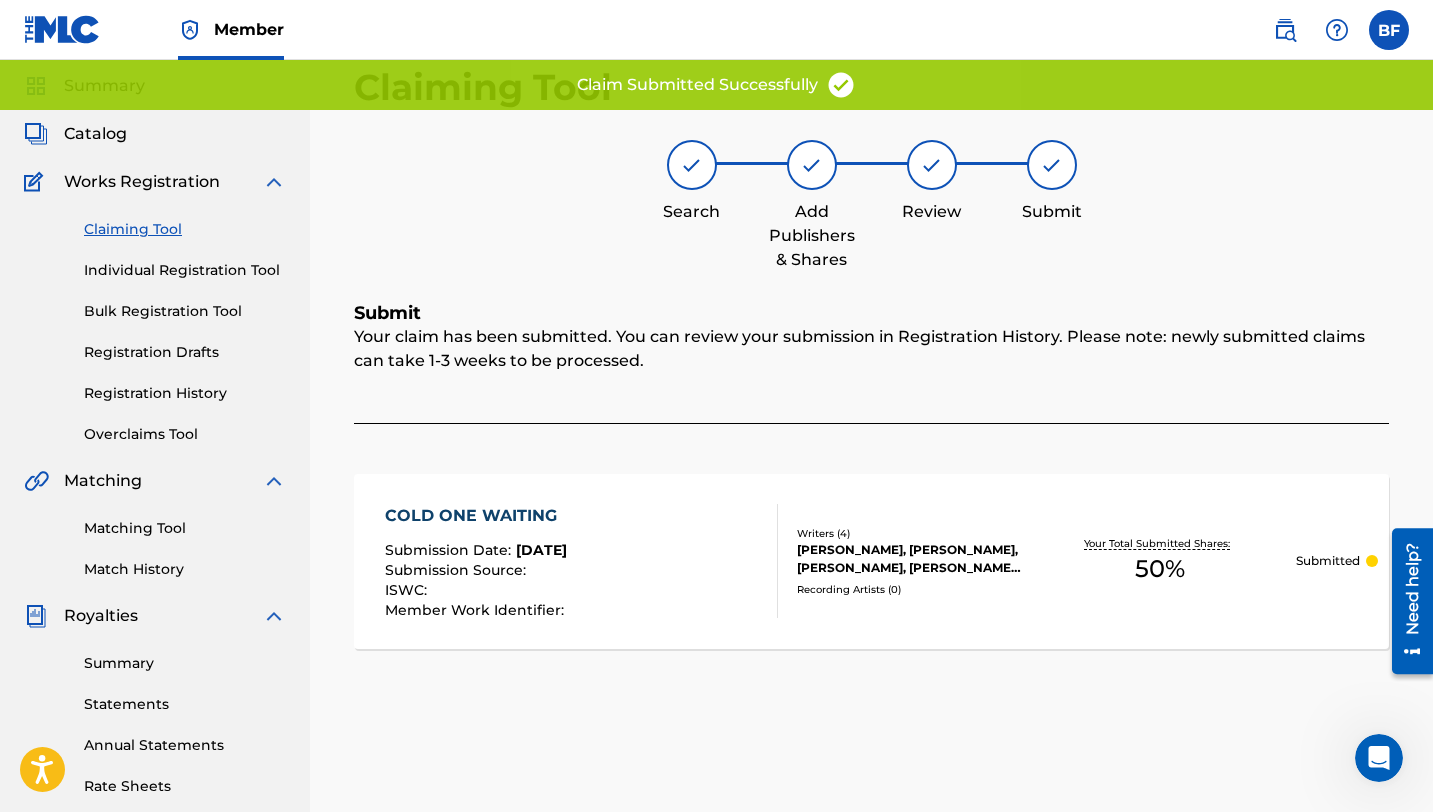 scroll, scrollTop: 0, scrollLeft: 0, axis: both 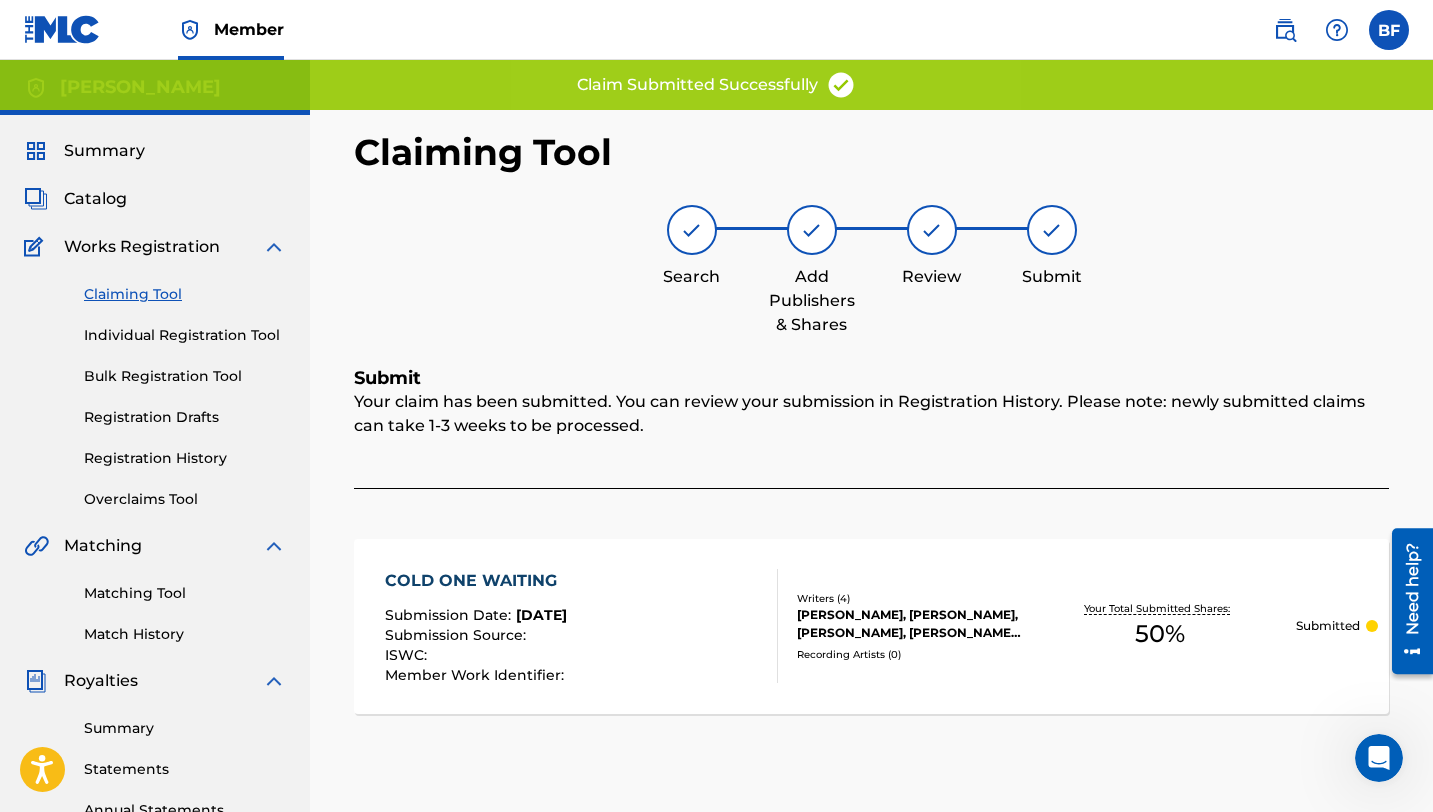 click on "Summary" at bounding box center [104, 151] 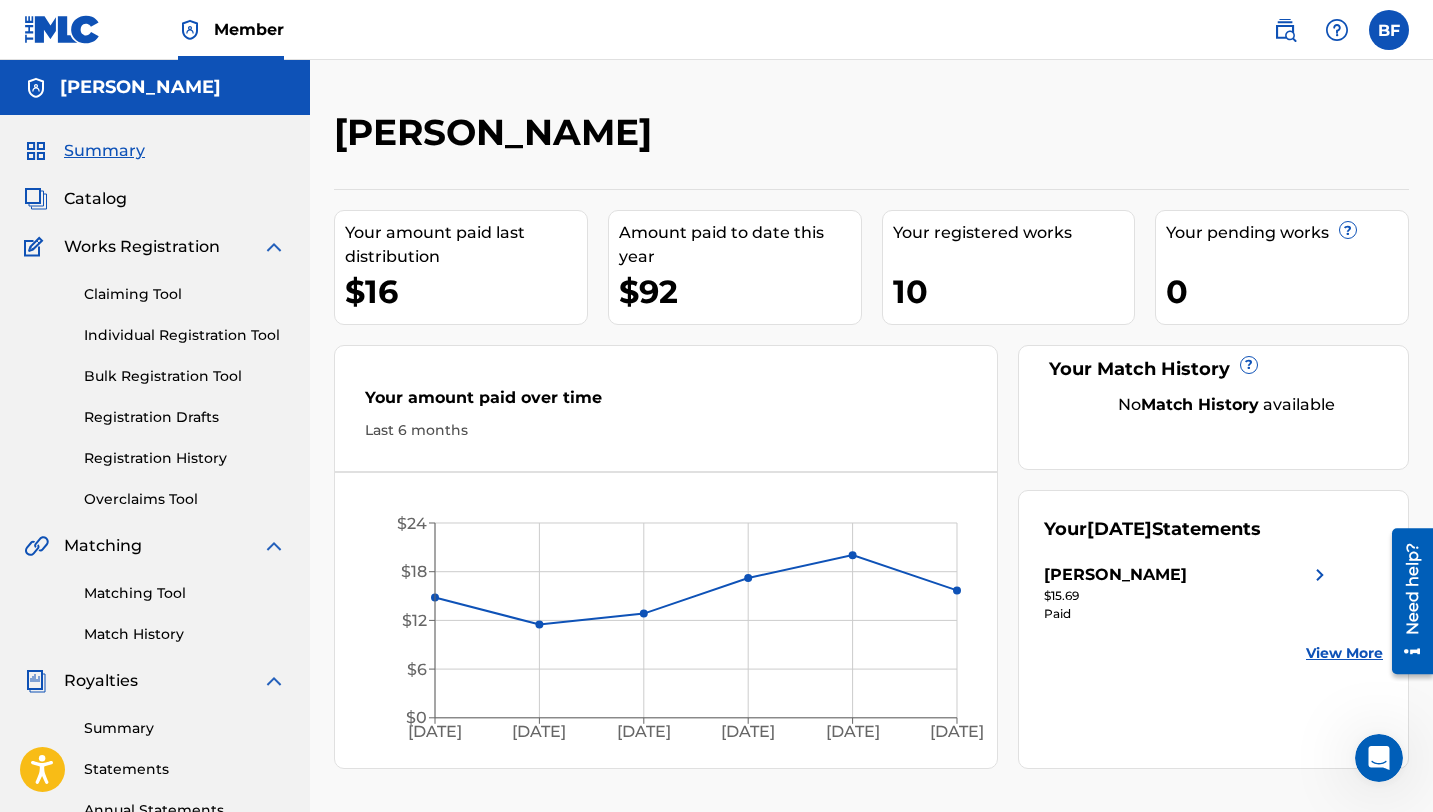 click on "Claiming Tool" at bounding box center (185, 294) 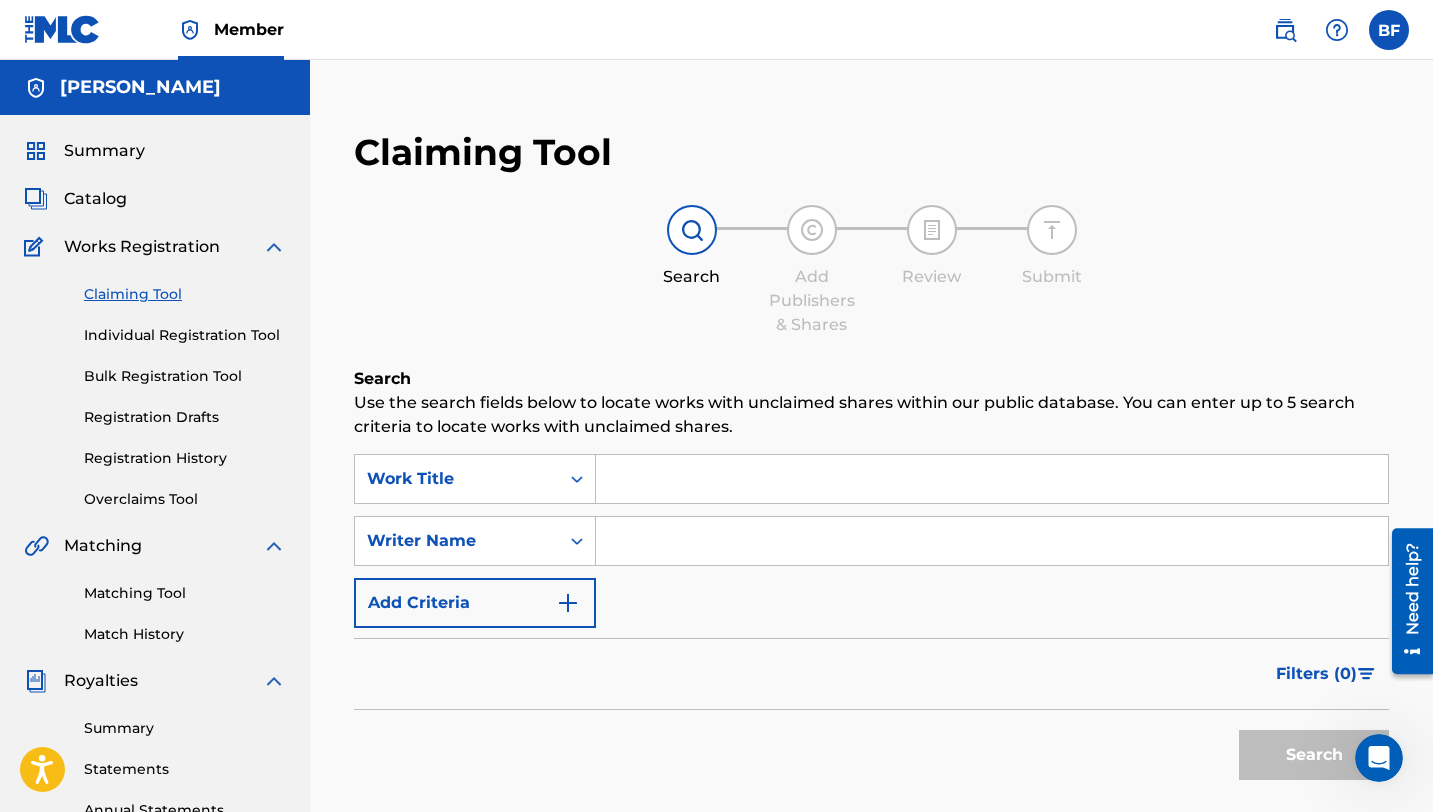 click at bounding box center (992, 479) 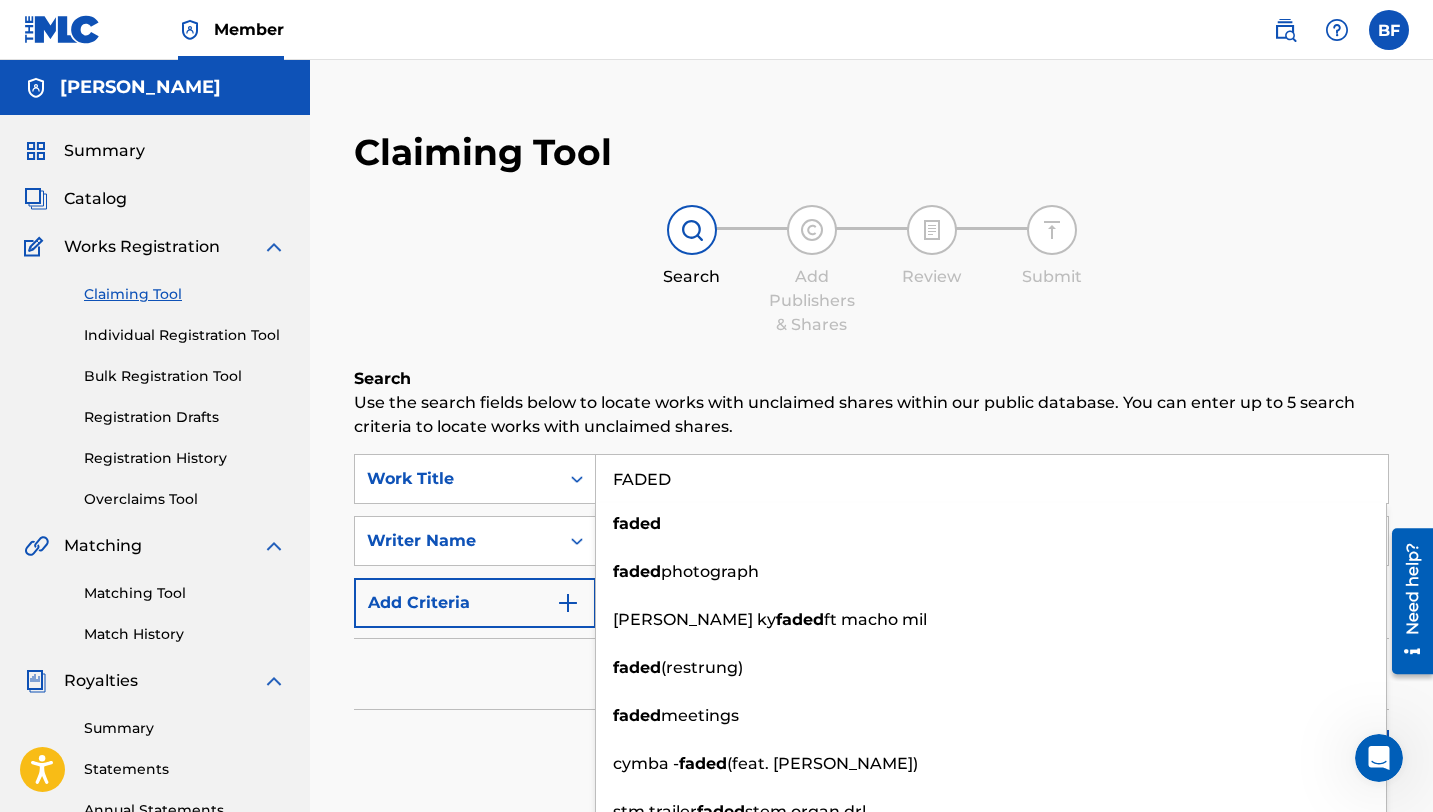 type on "FADED" 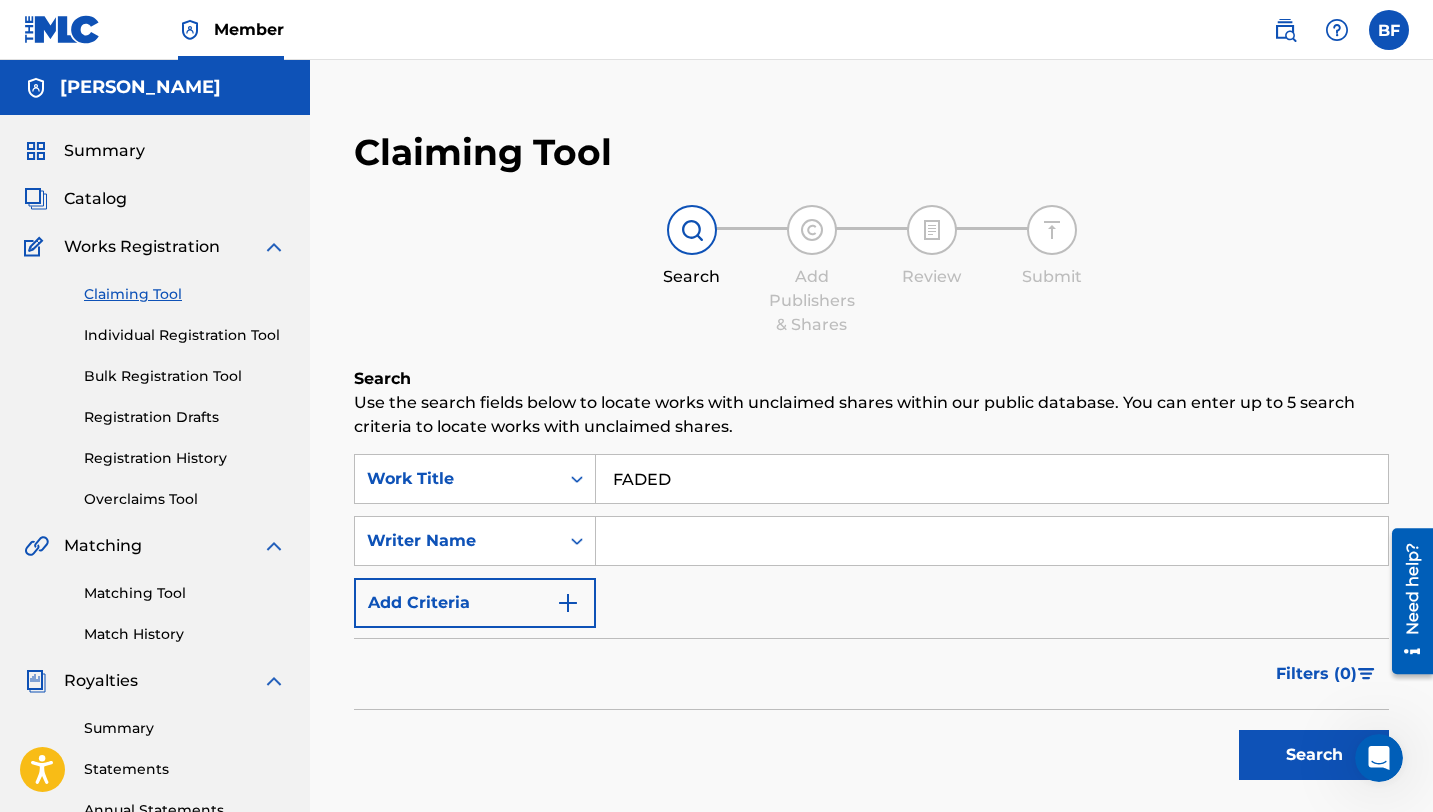 click on "FADED" at bounding box center [992, 479] 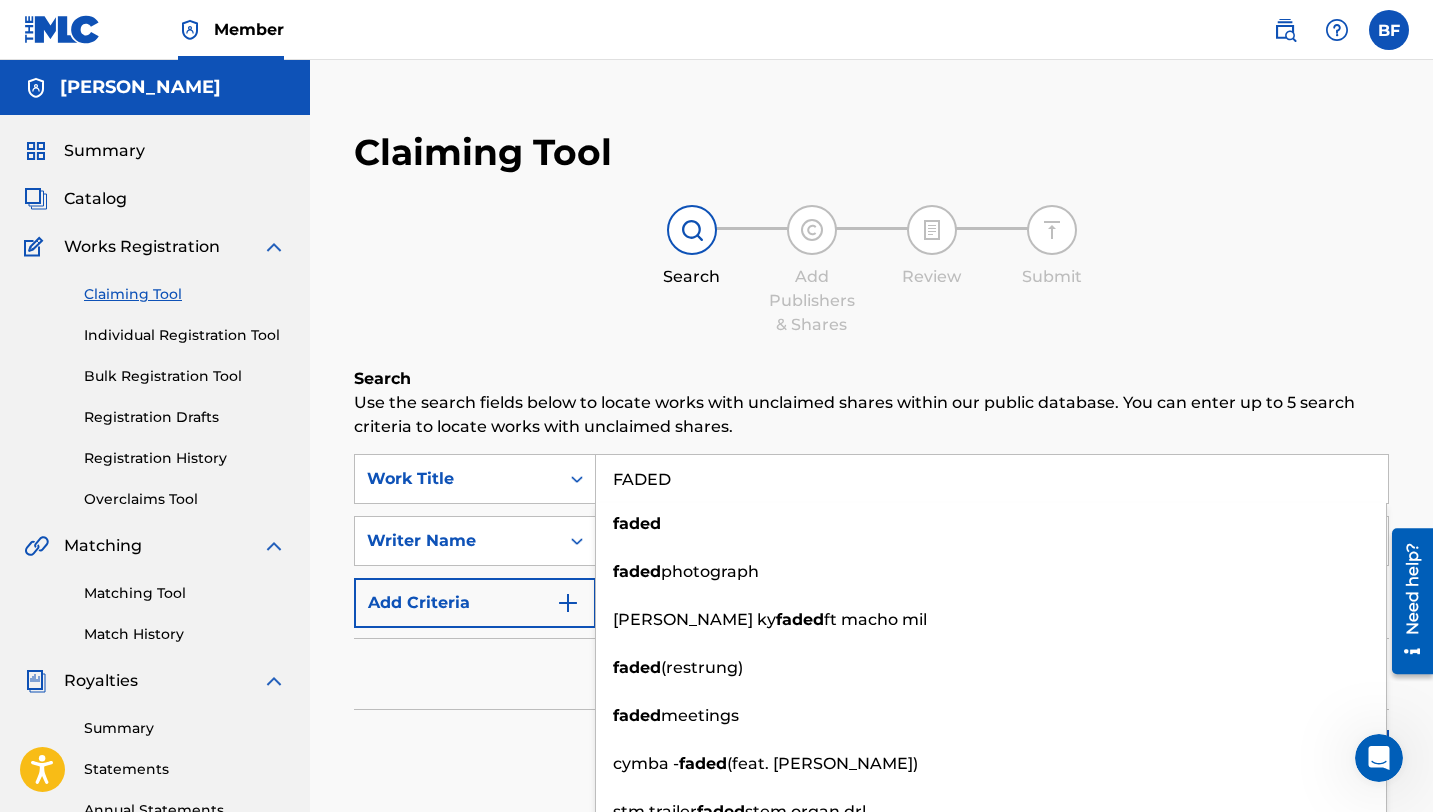 click on "Use the search fields below to locate works with unclaimed shares within our public database. You can enter up
to 5 search criteria to locate works with unclaimed shares." at bounding box center [871, 415] 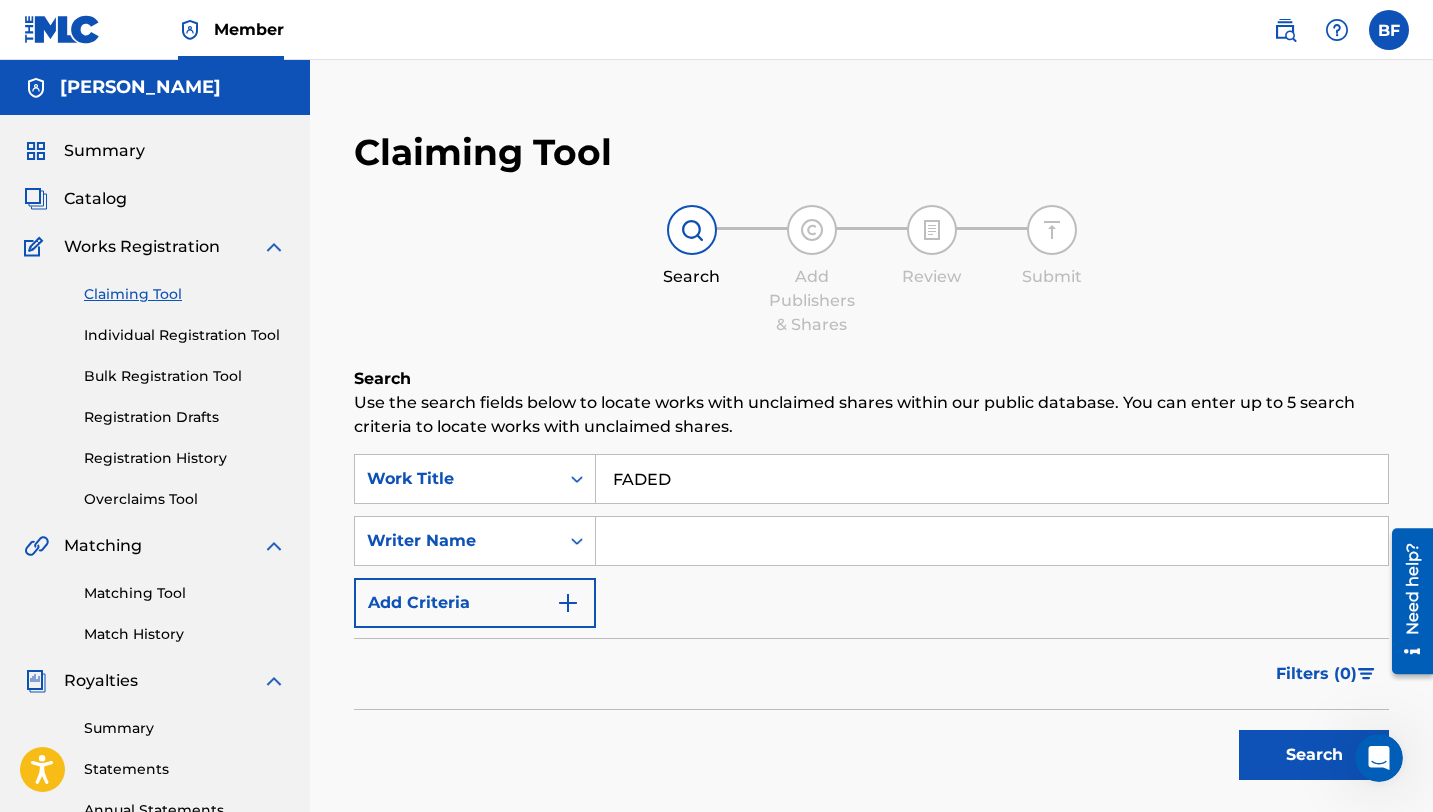 click at bounding box center [992, 541] 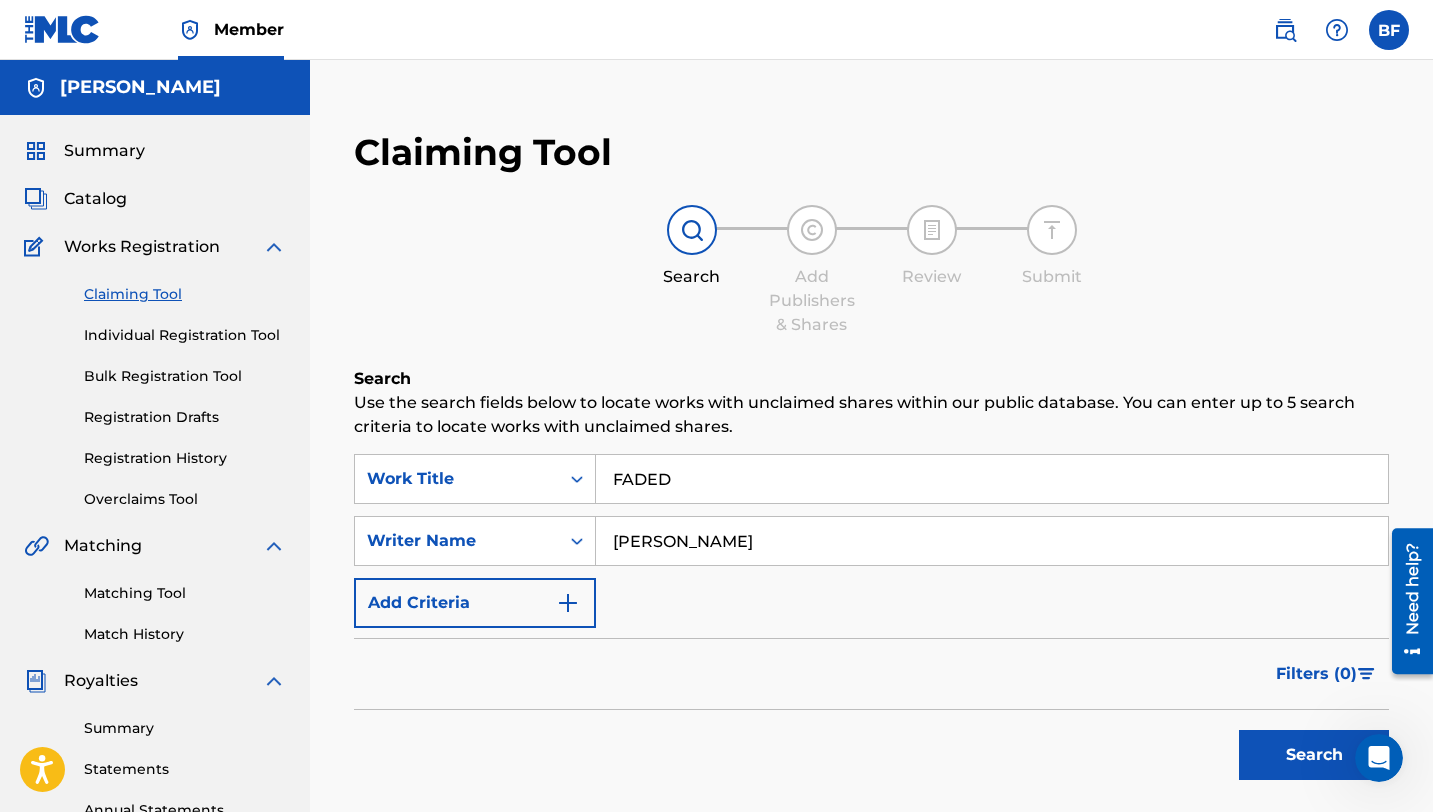 type on "[PERSON_NAME]" 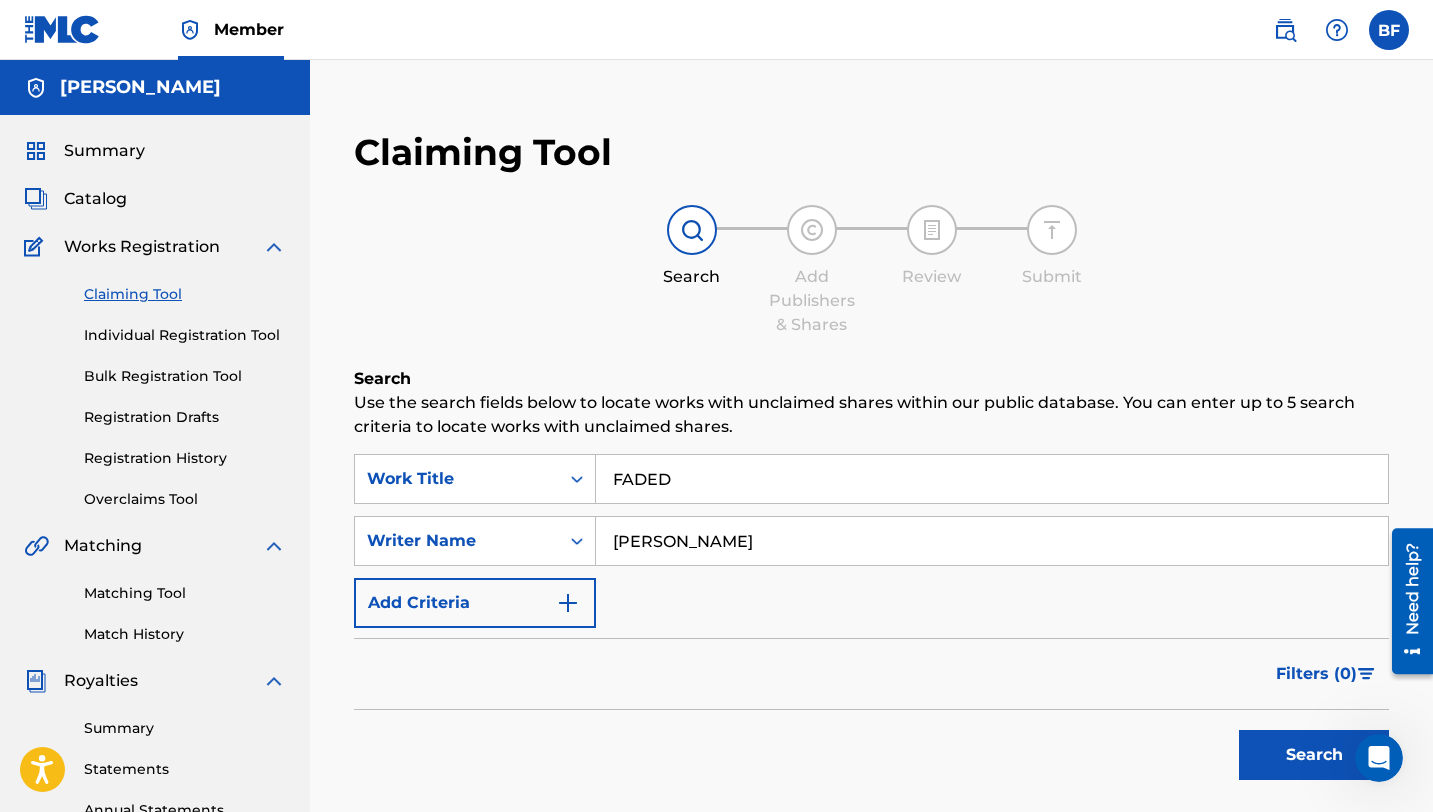 click on "Search" at bounding box center (1314, 755) 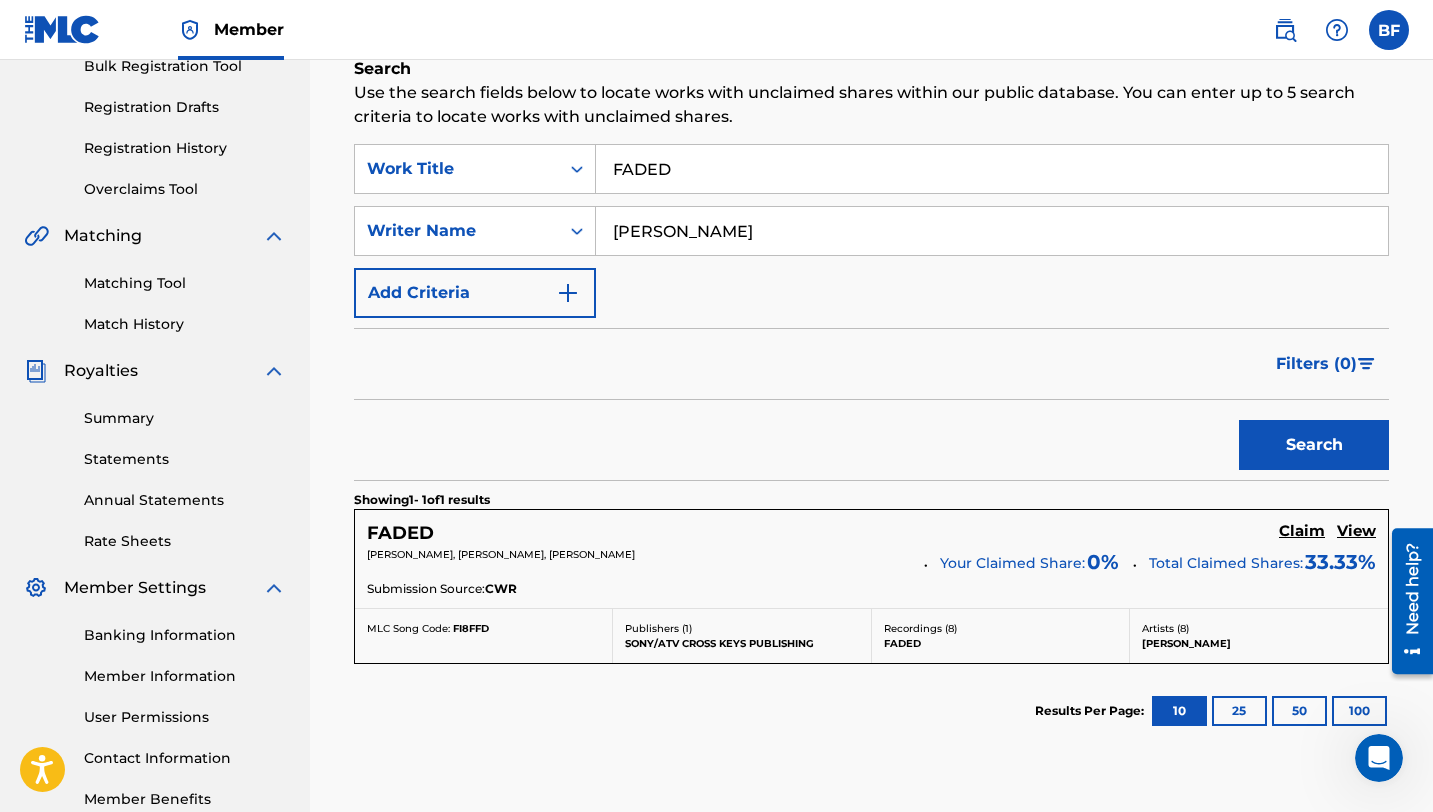 scroll, scrollTop: 351, scrollLeft: 0, axis: vertical 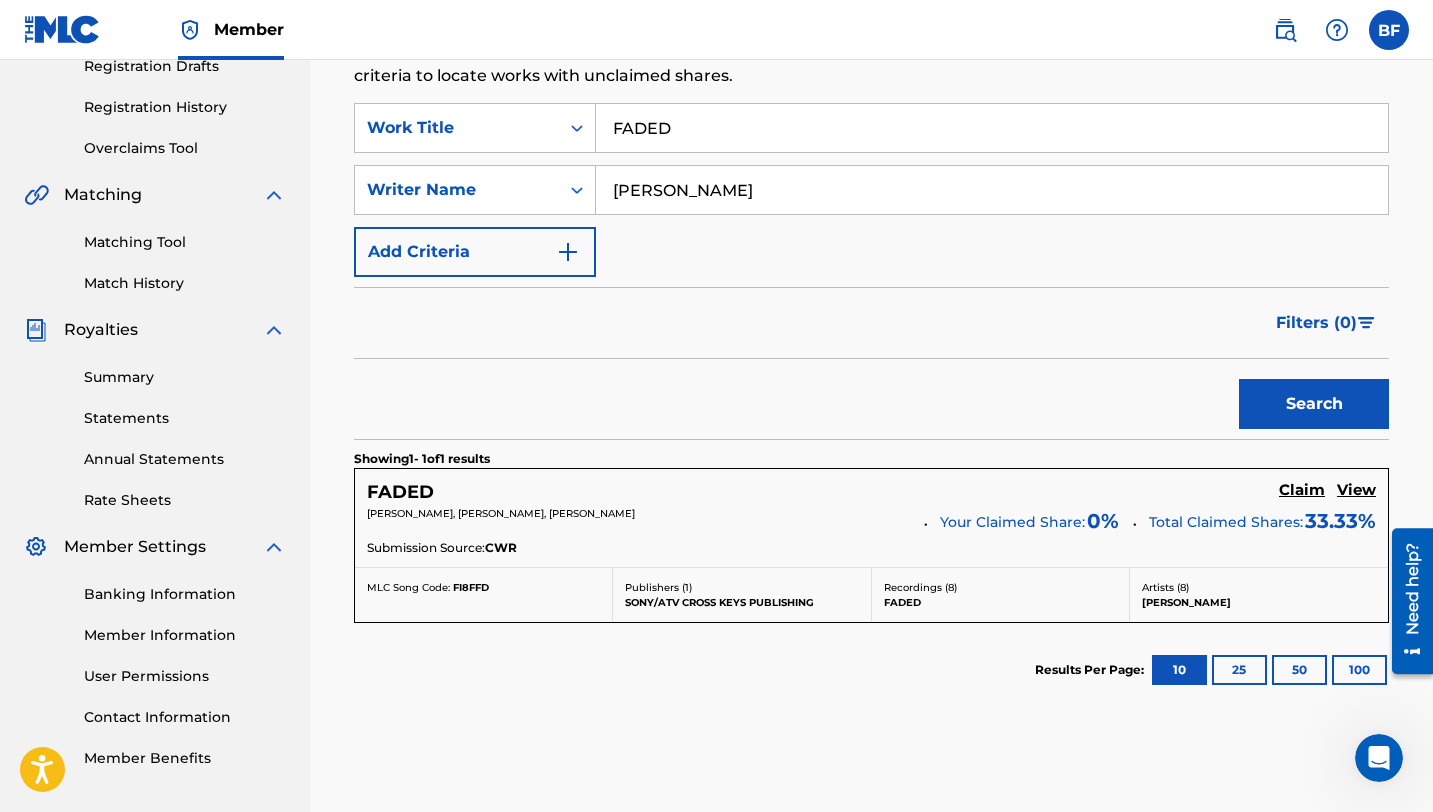 click on "Recordings ( 8 ) FADED" at bounding box center [1001, 595] 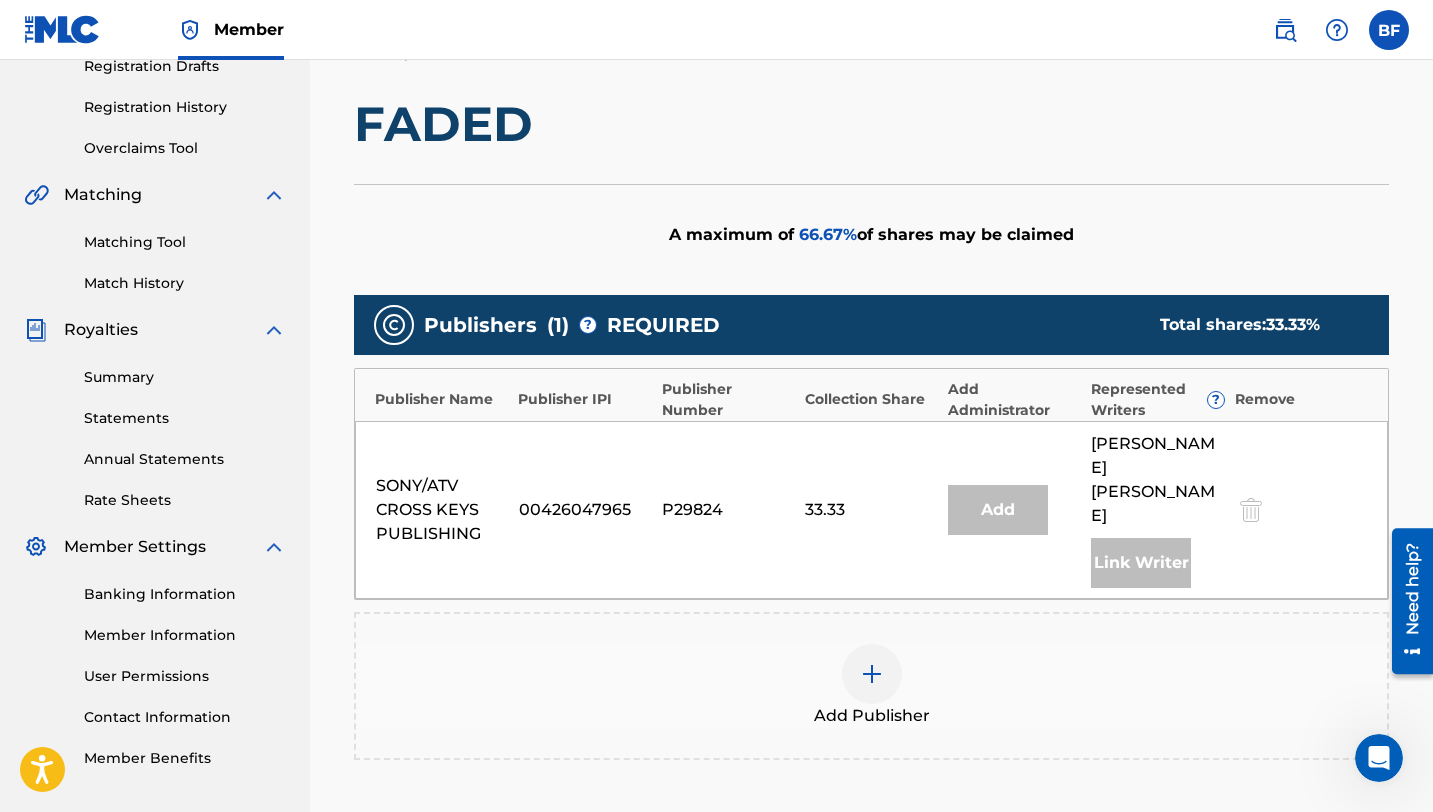 click at bounding box center [872, 674] 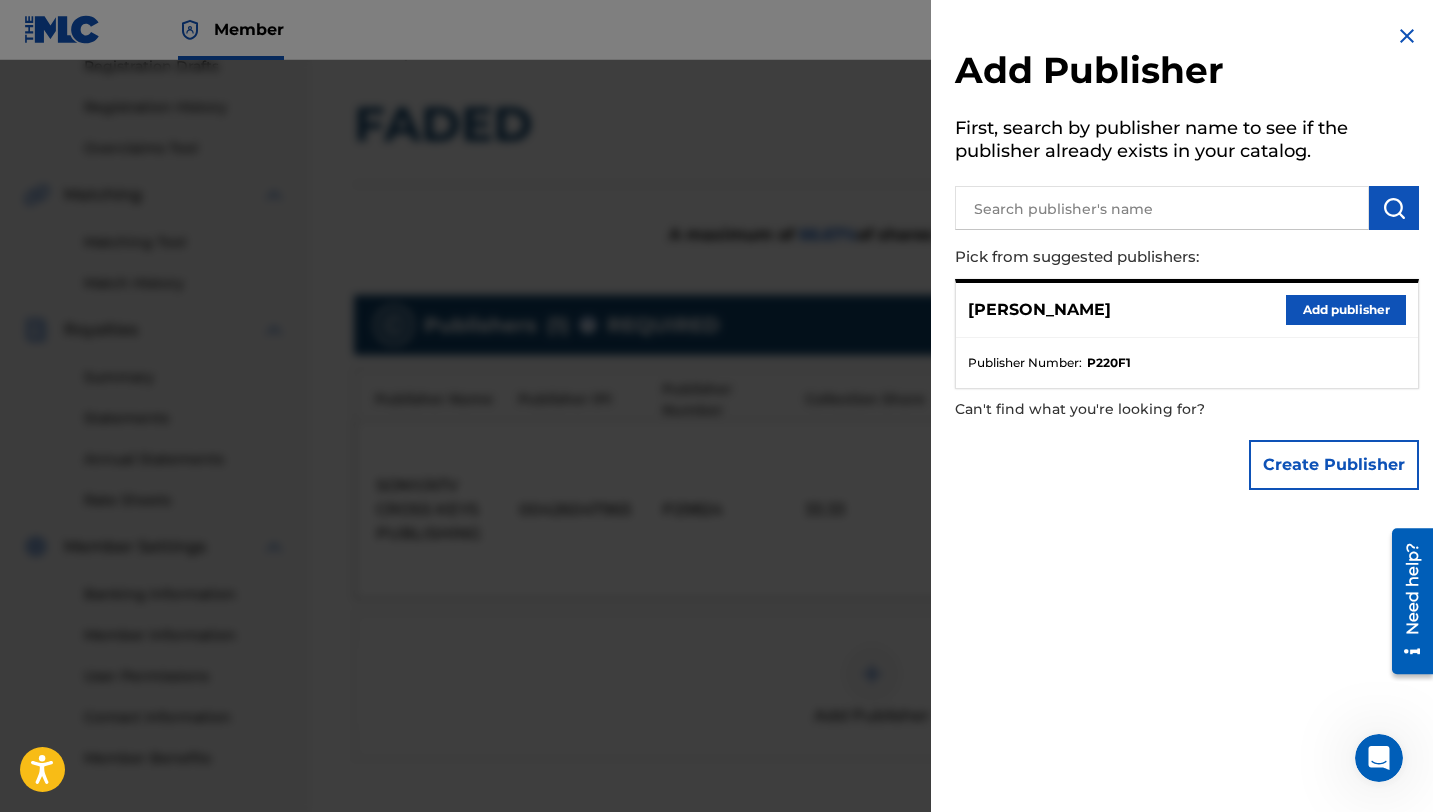 click on "Add publisher" at bounding box center (1346, 310) 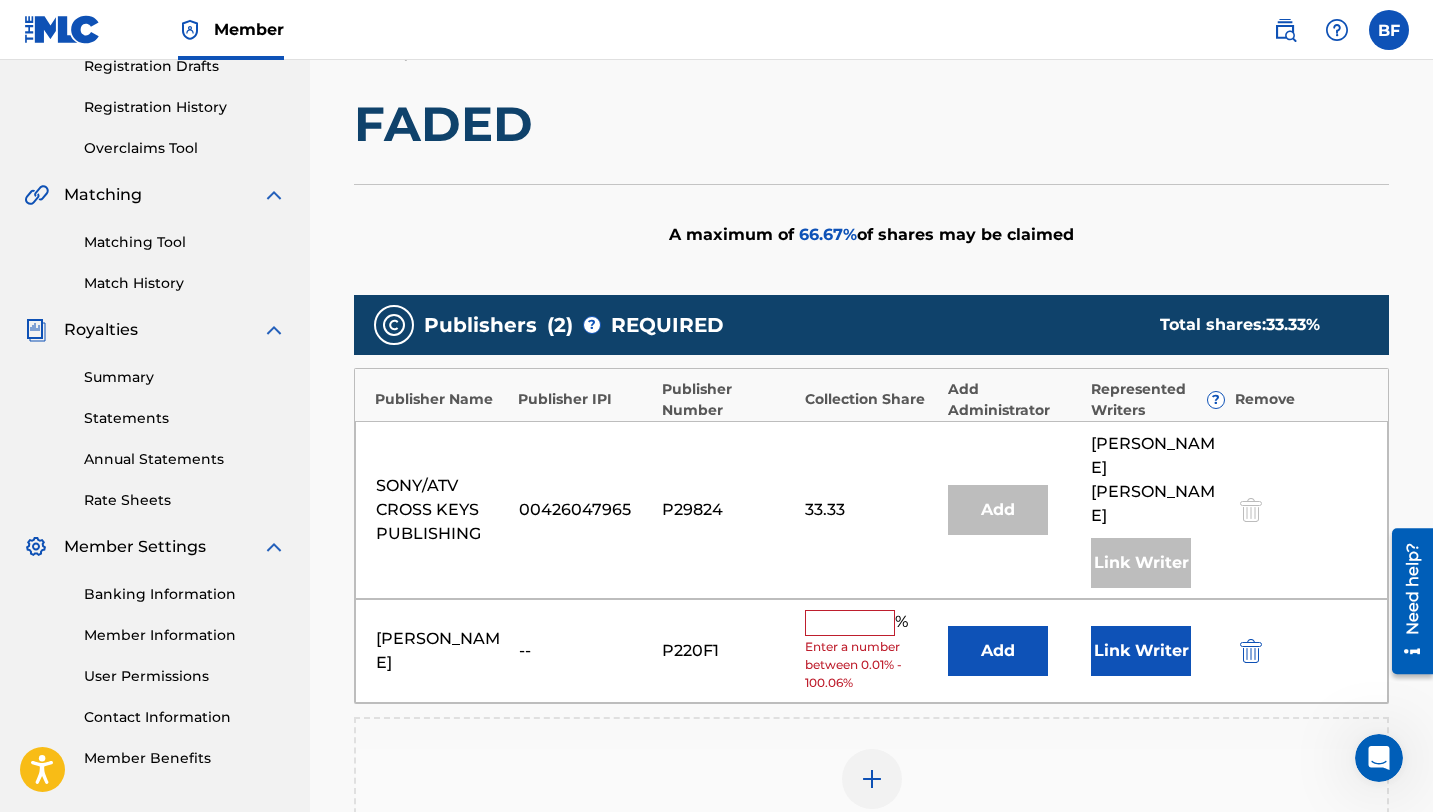 click at bounding box center (850, 623) 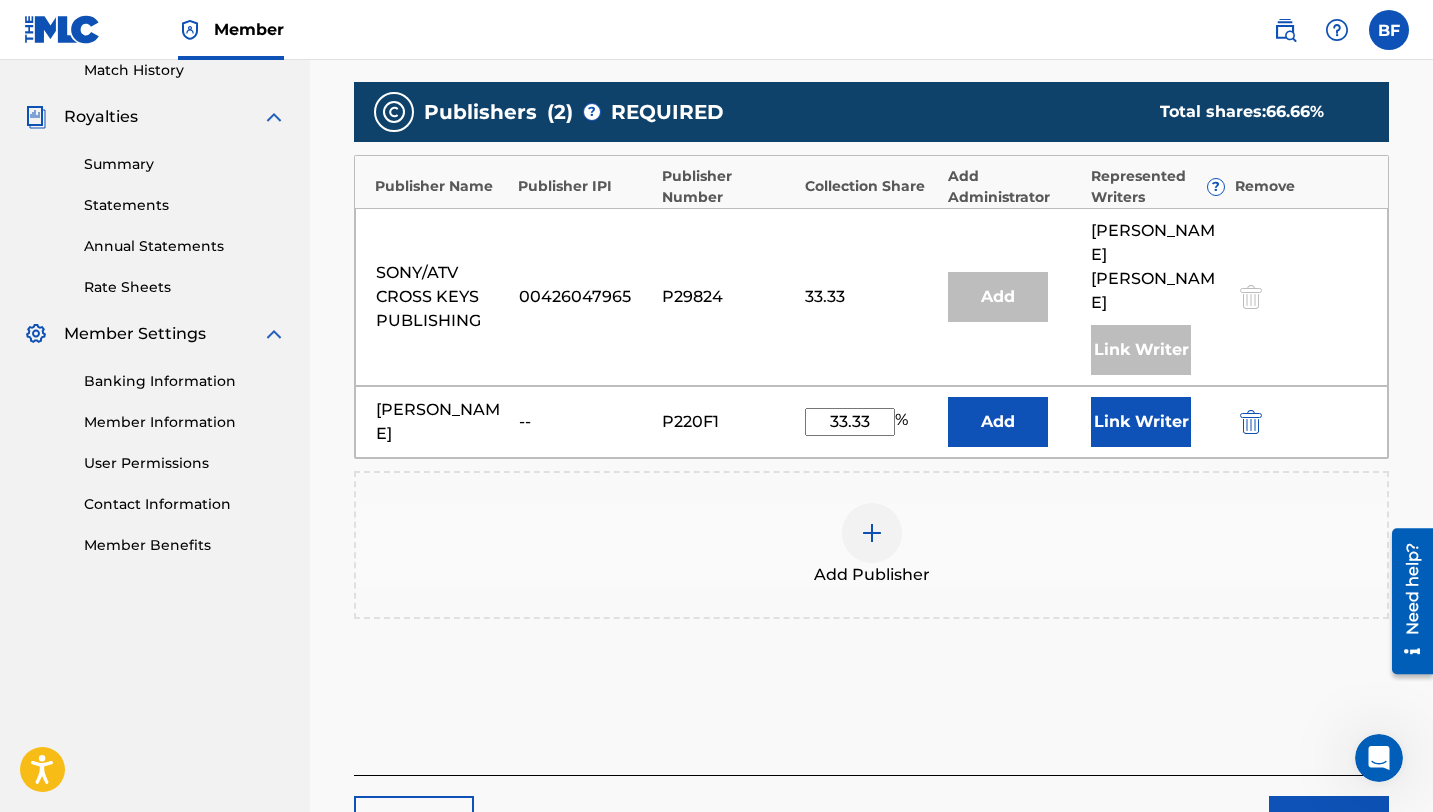 scroll, scrollTop: 642, scrollLeft: 0, axis: vertical 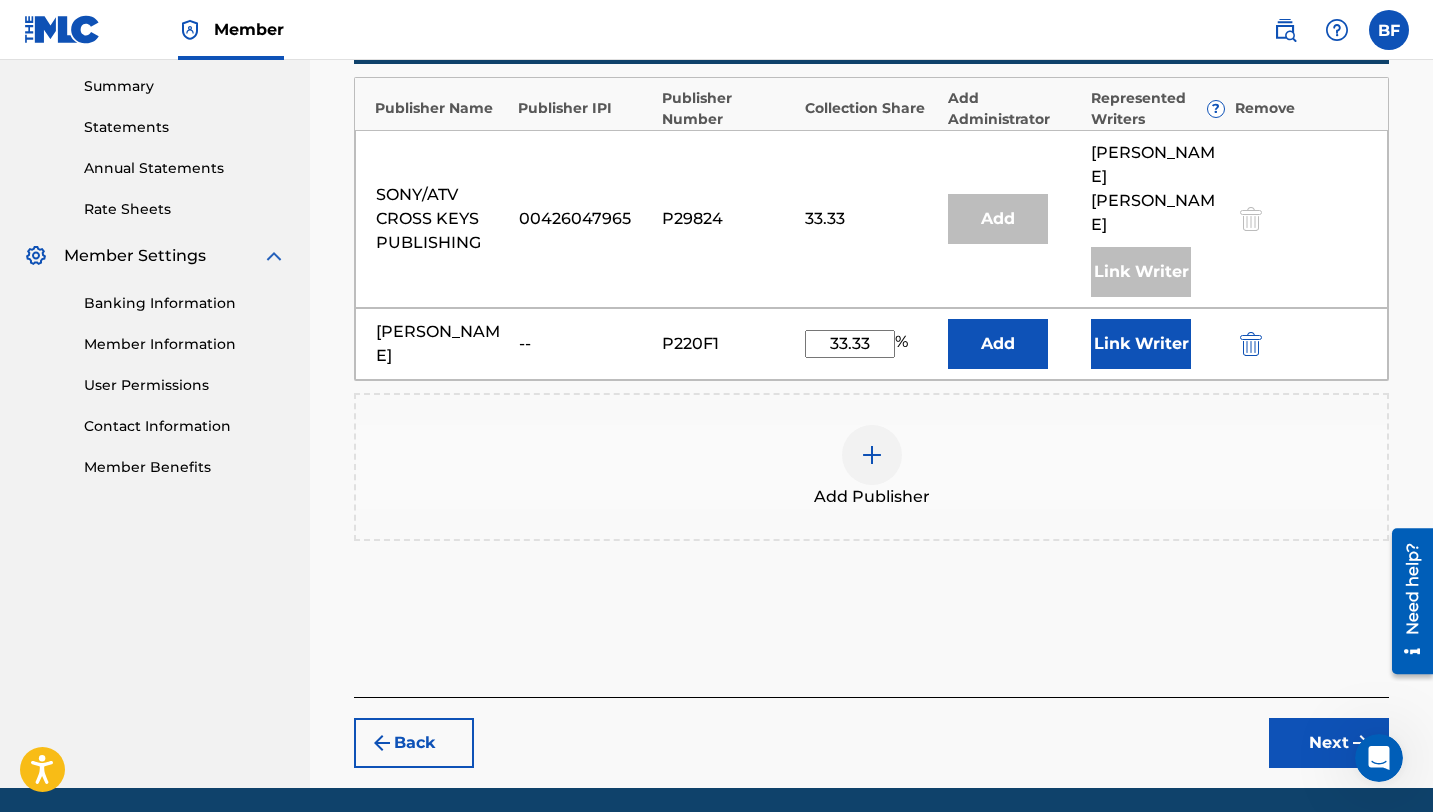 type on "33.33" 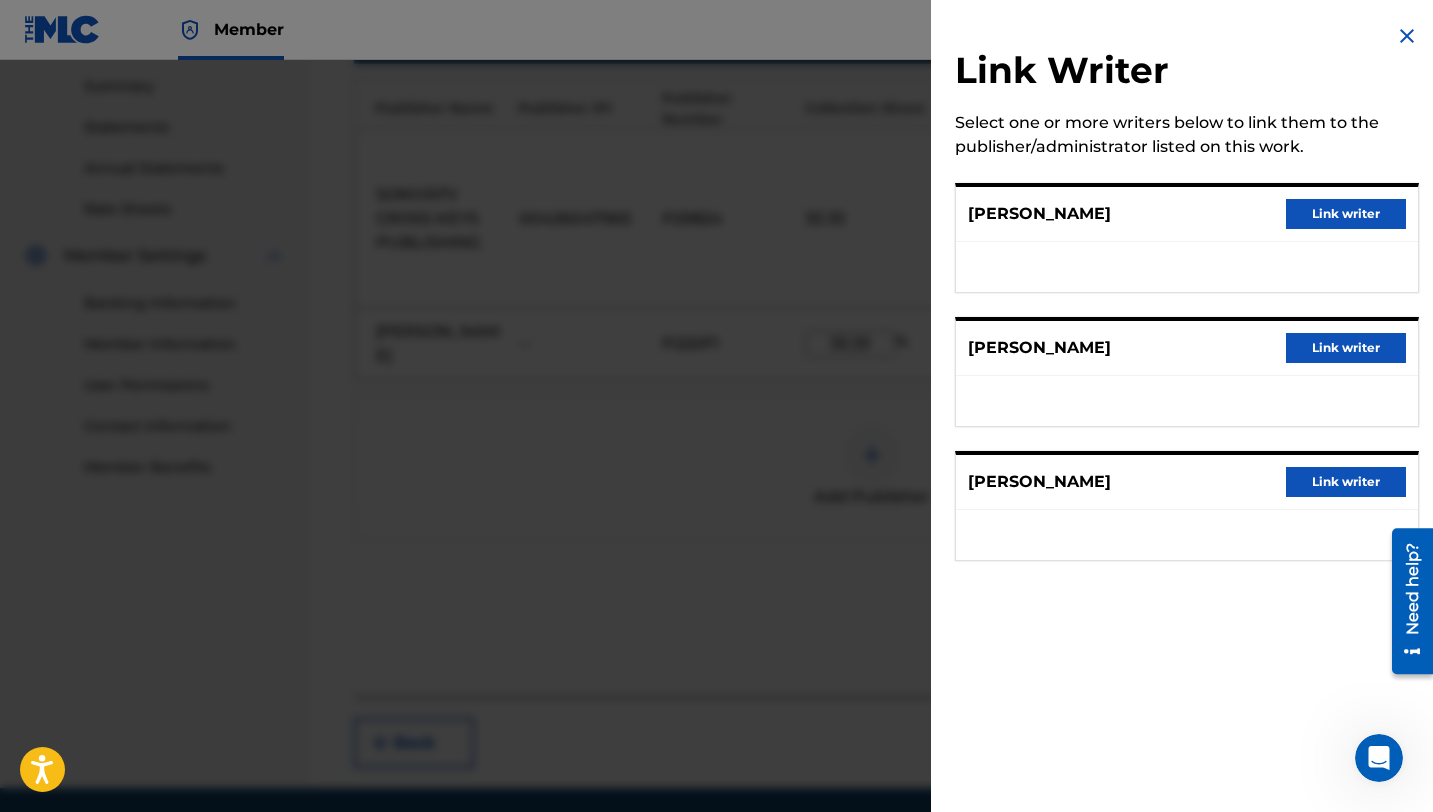 click on "Link writer" at bounding box center (1346, 348) 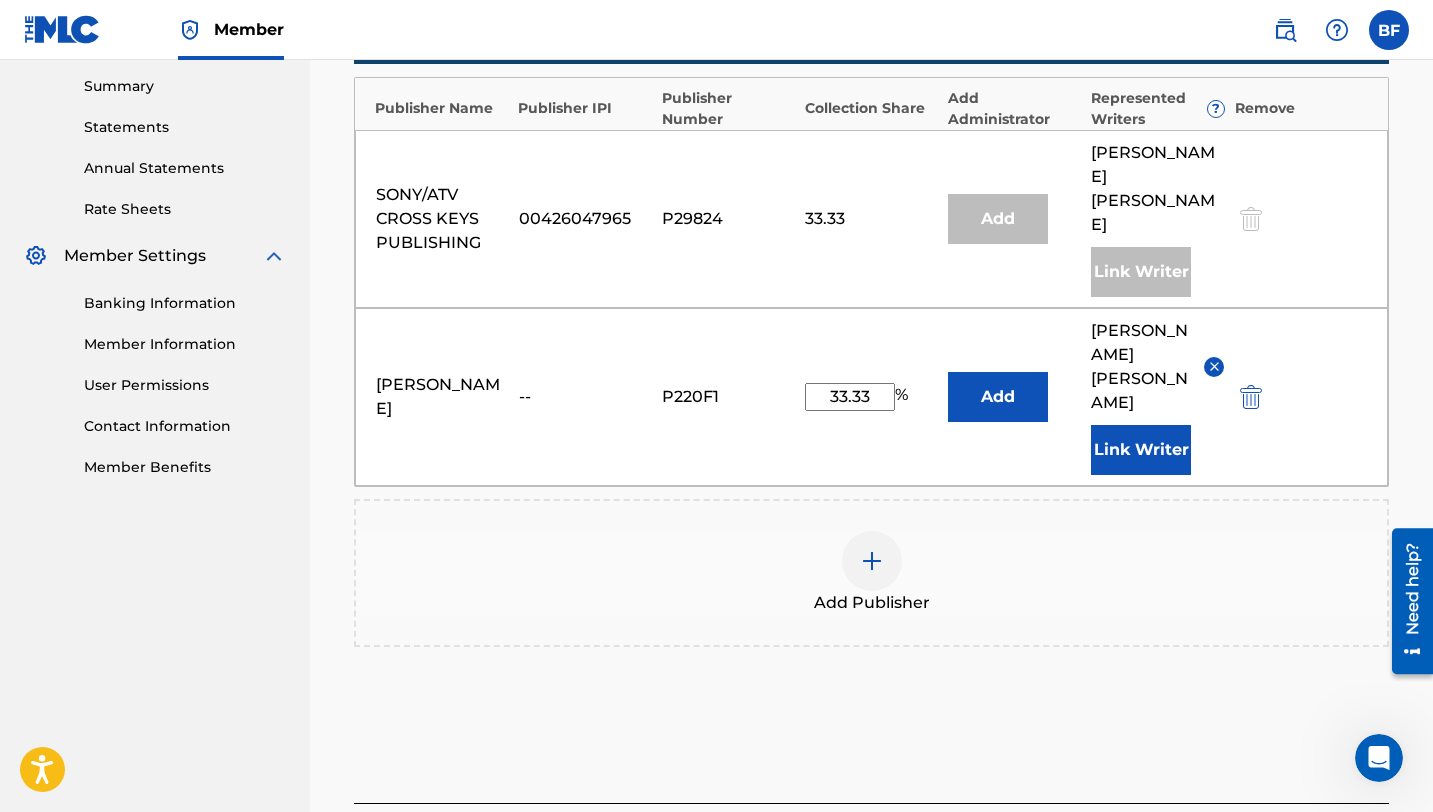 click on "Next" at bounding box center [1329, 849] 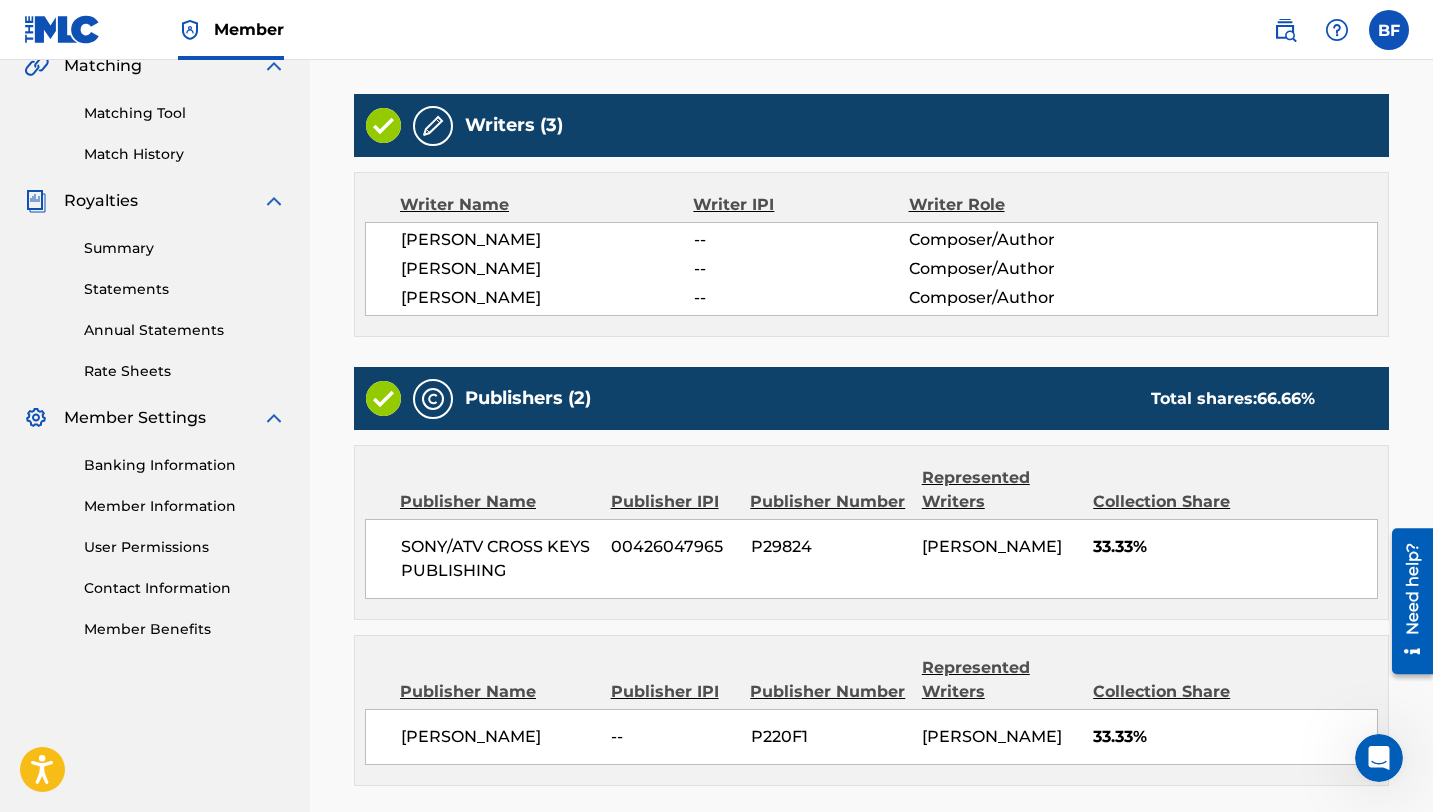 scroll, scrollTop: 668, scrollLeft: 0, axis: vertical 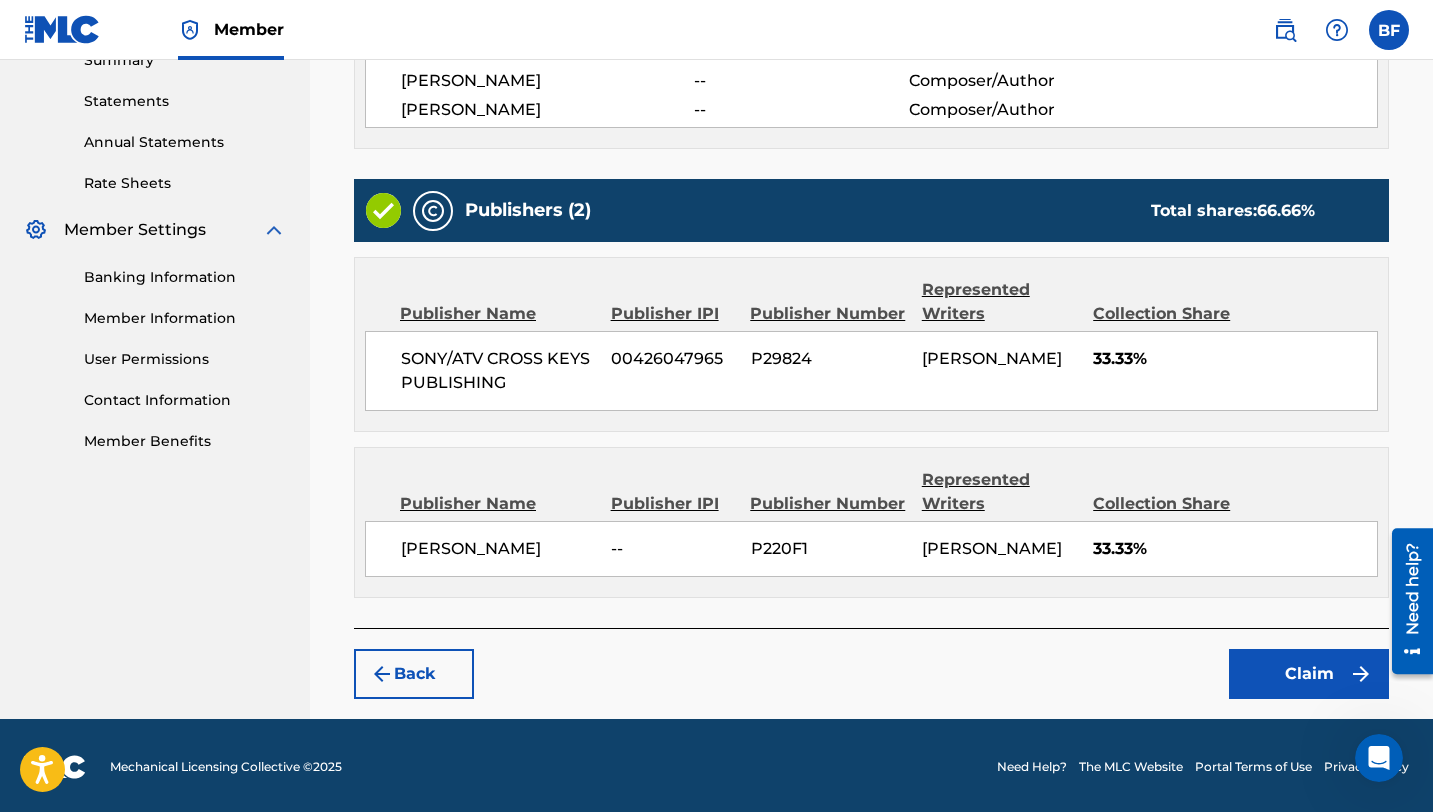 click on "Claim" at bounding box center [1309, 674] 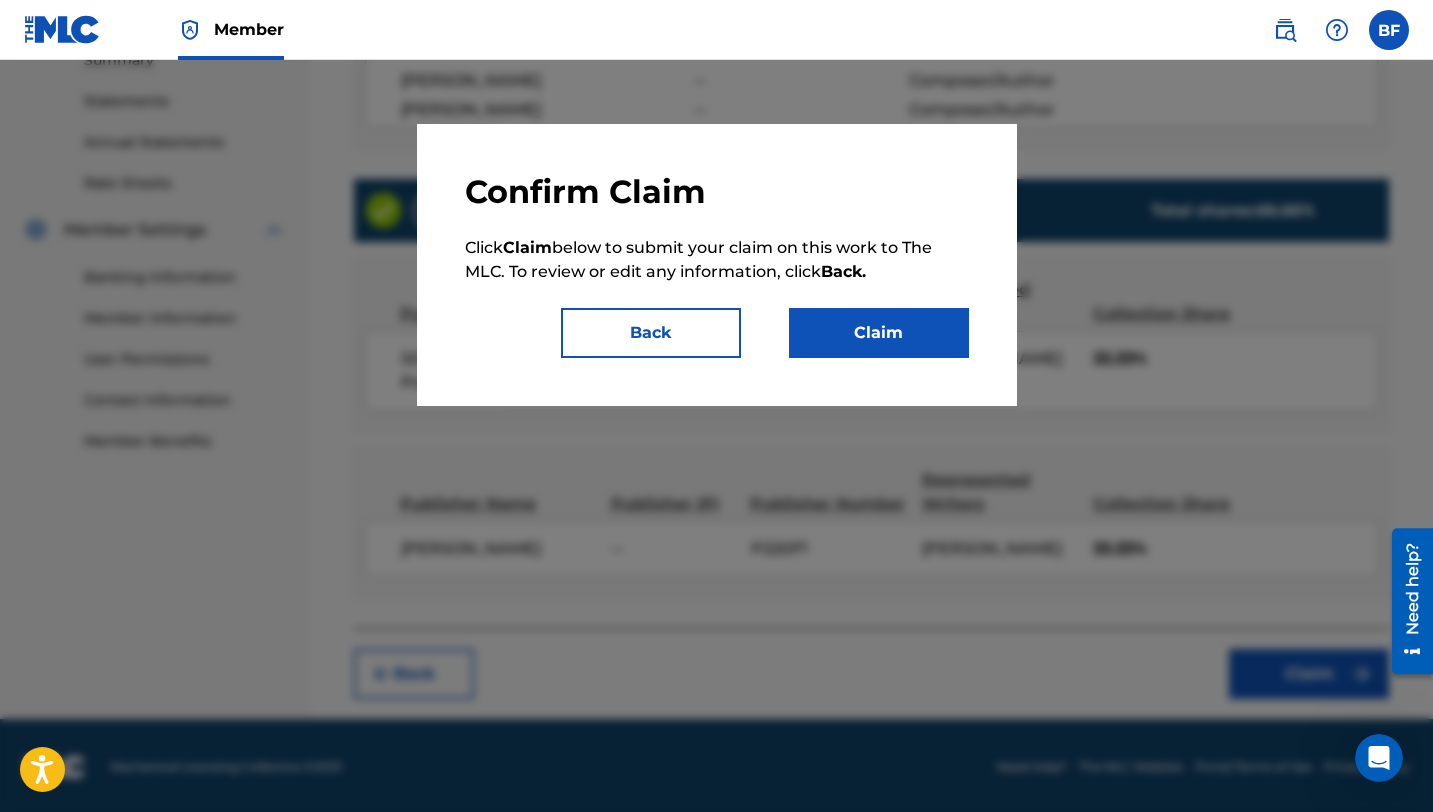 click on "Claim" at bounding box center [879, 333] 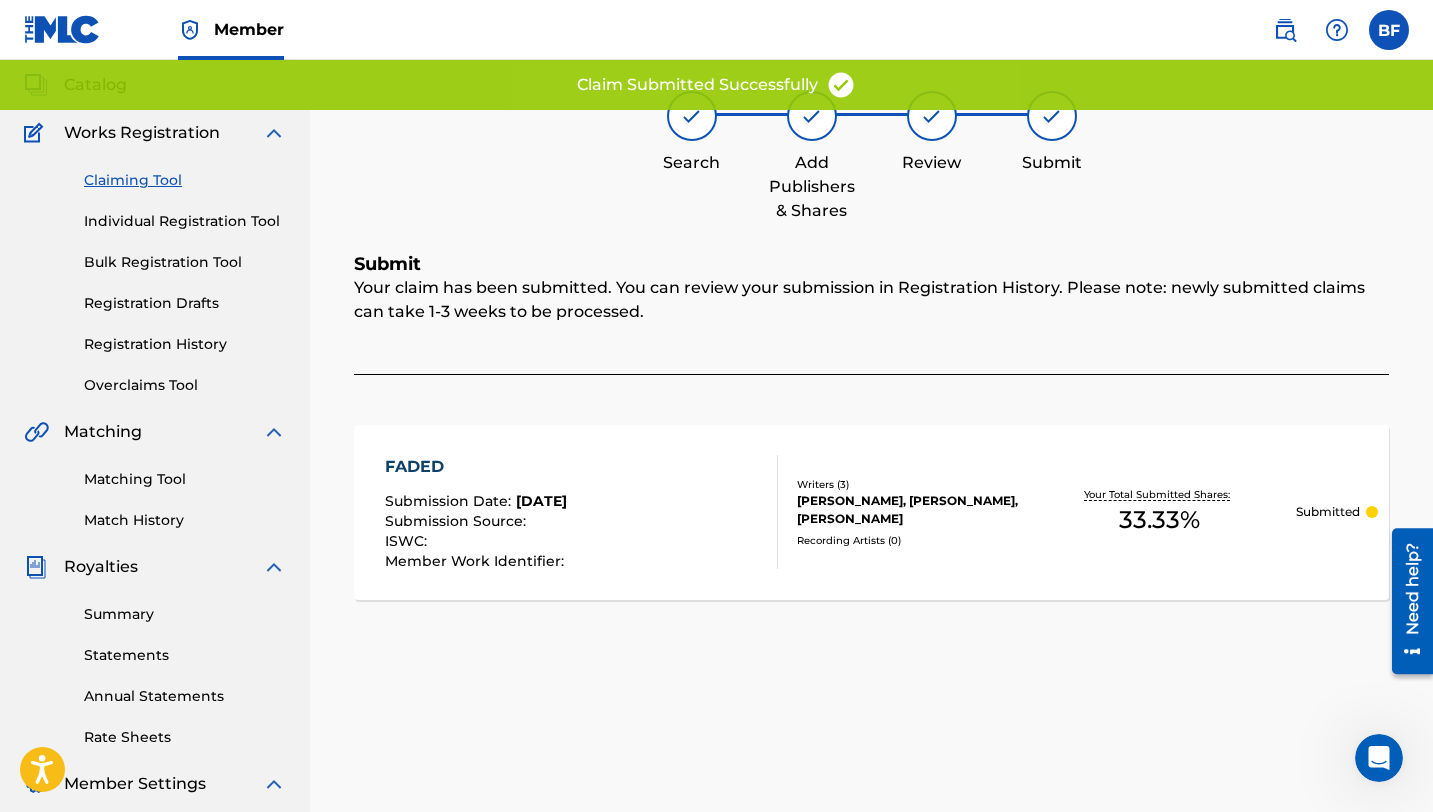 scroll, scrollTop: 73, scrollLeft: 0, axis: vertical 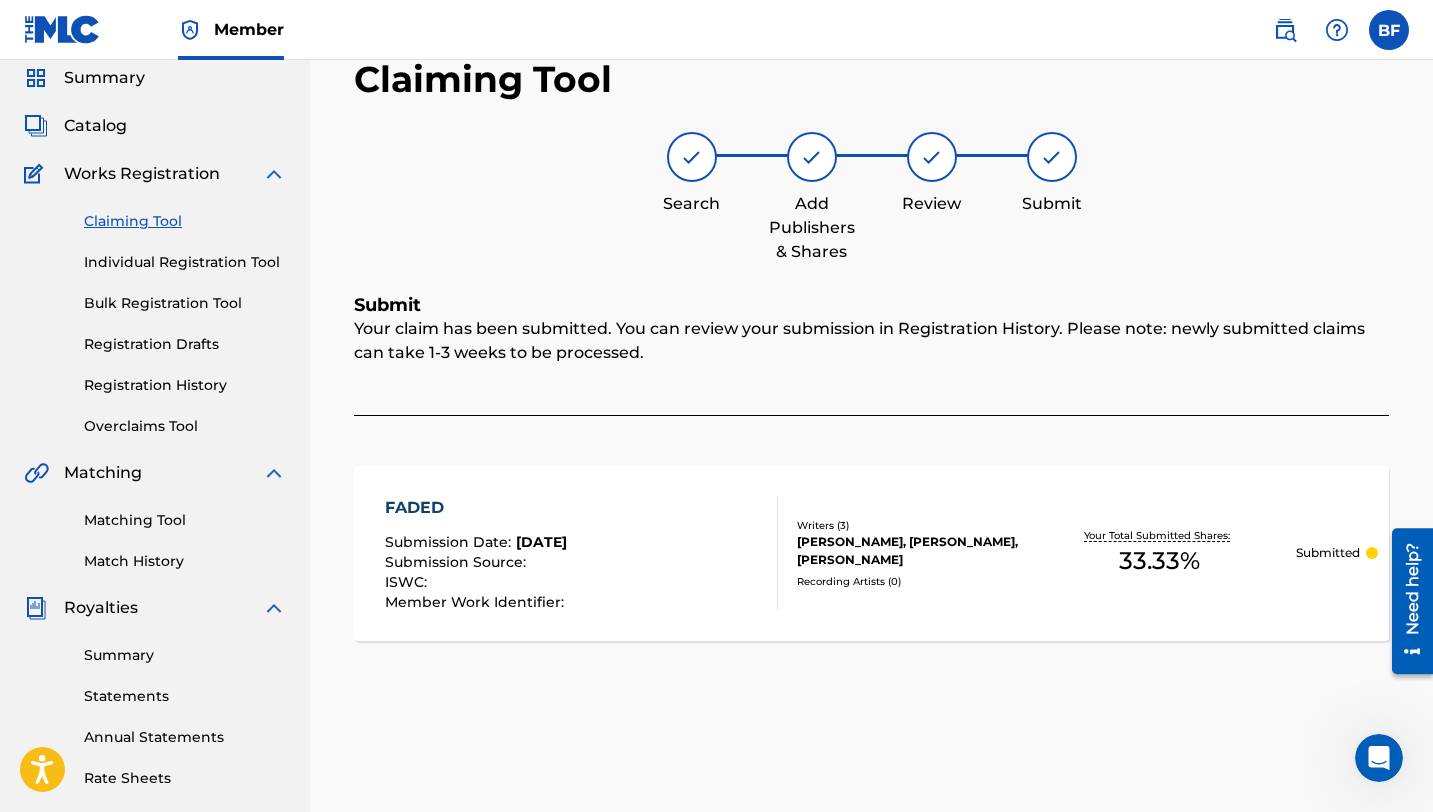 click on "Catalog" at bounding box center (95, 126) 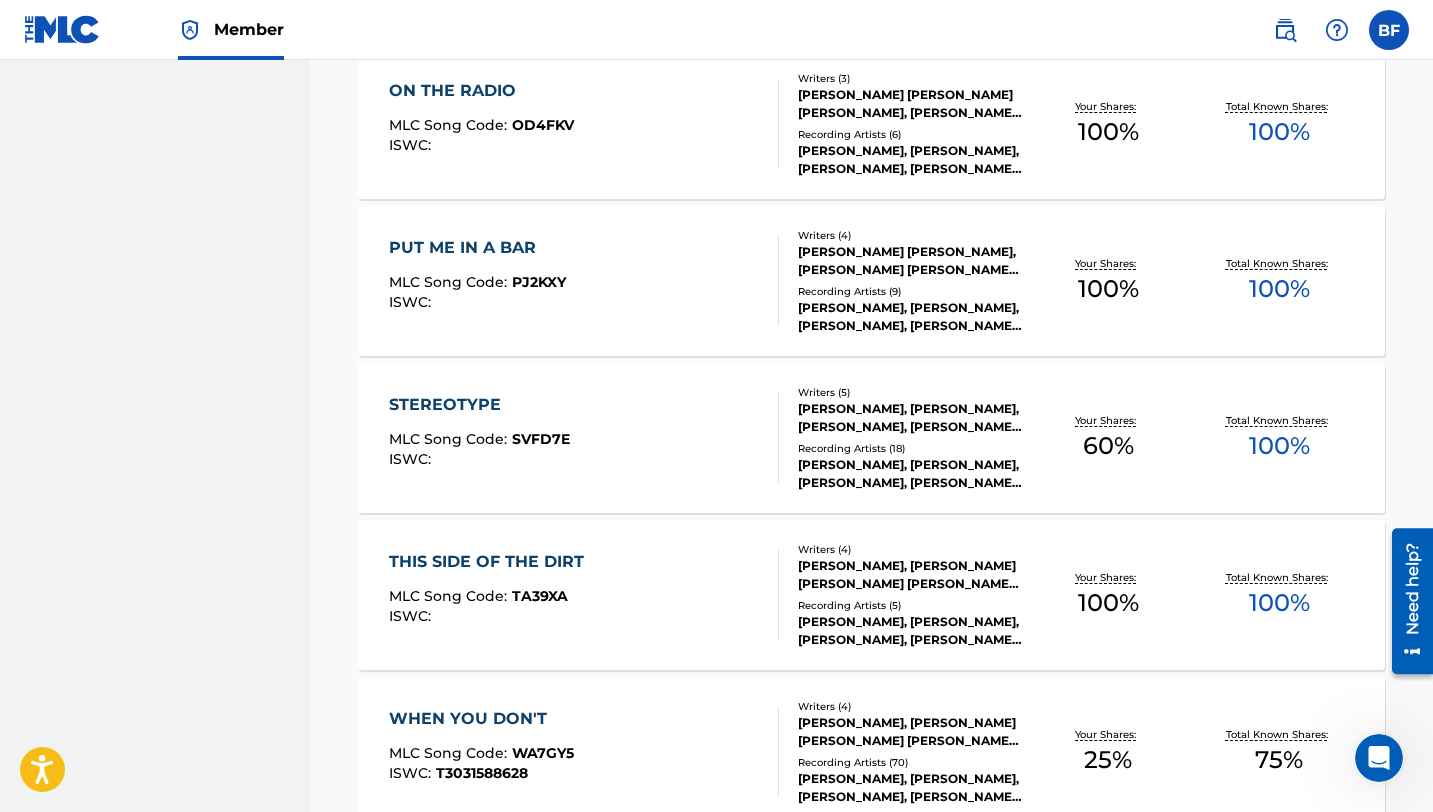 scroll, scrollTop: 1518, scrollLeft: 0, axis: vertical 